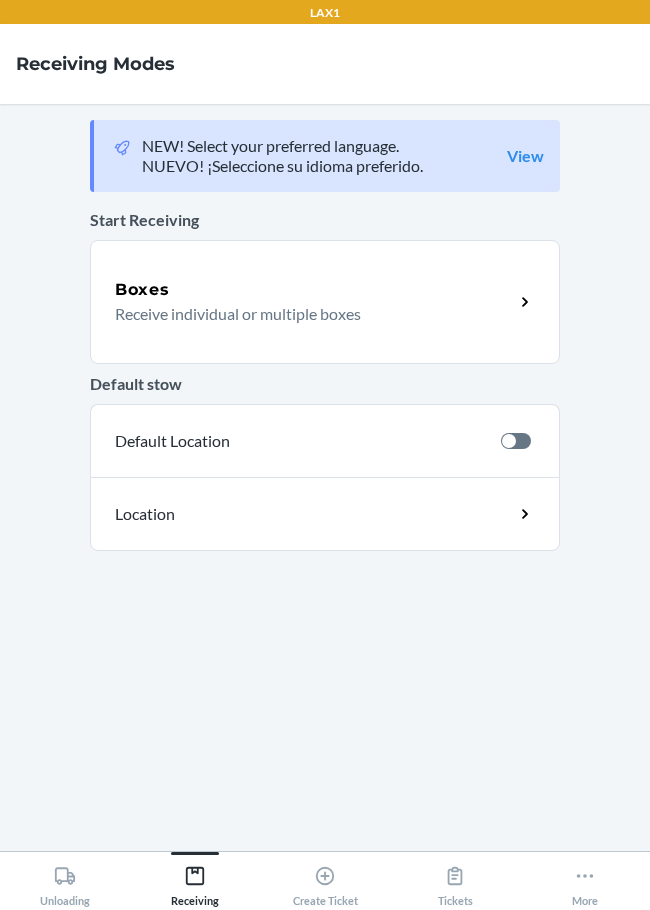 scroll, scrollTop: 0, scrollLeft: 0, axis: both 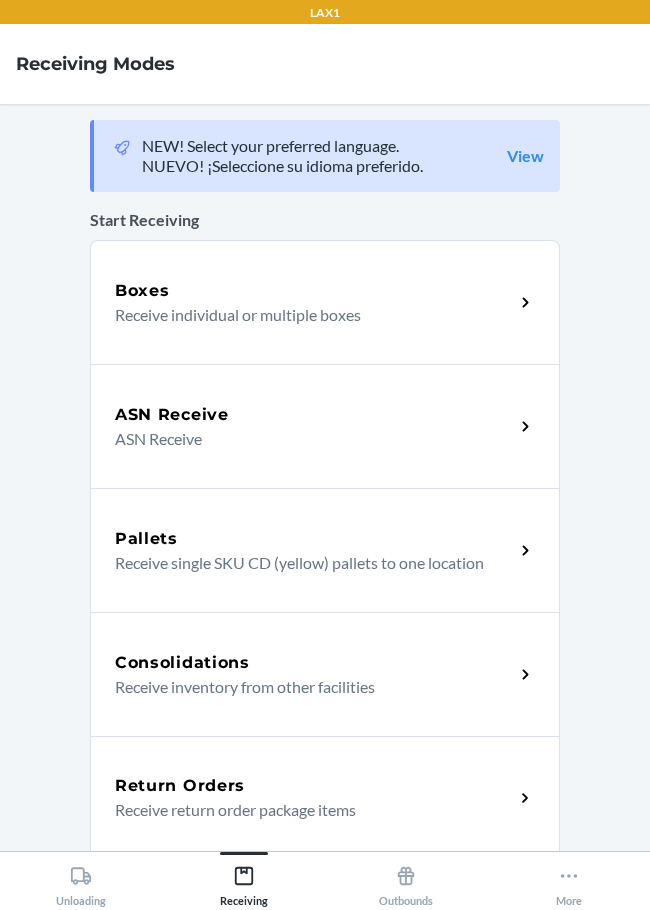 click on "Return Orders" at bounding box center (314, 786) 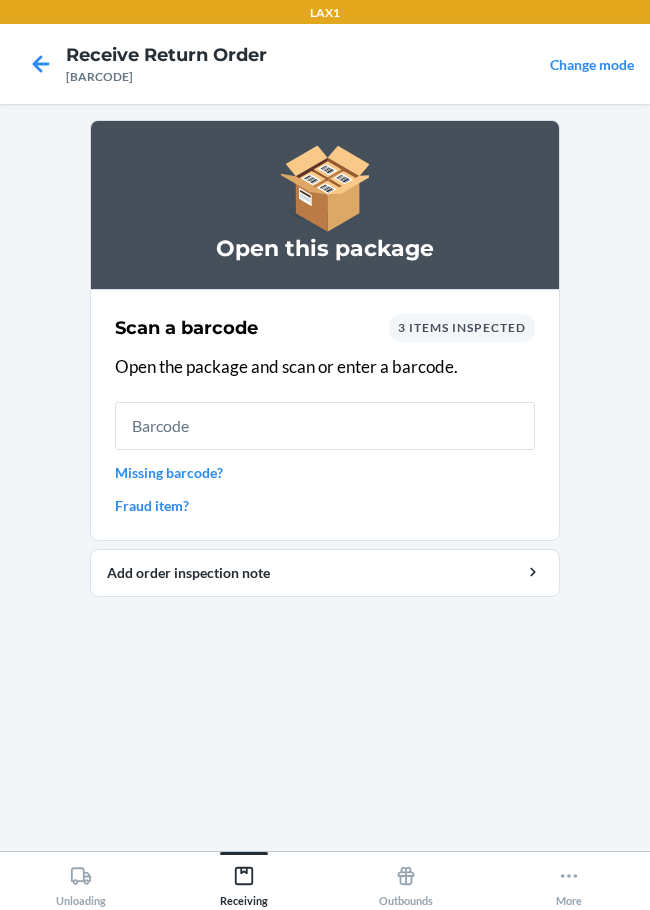 click at bounding box center (325, 426) 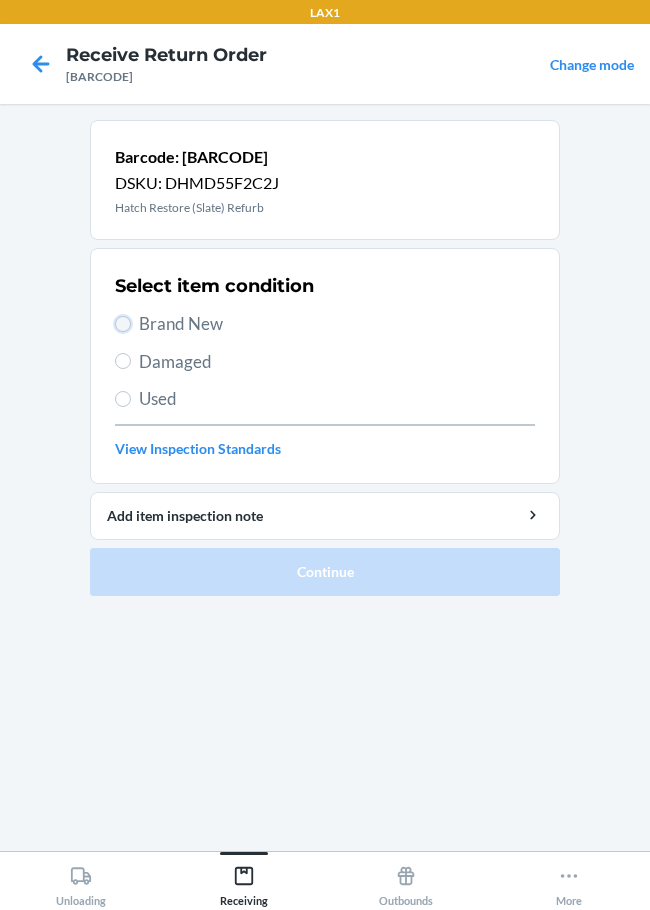 click on "Brand New" at bounding box center (123, 324) 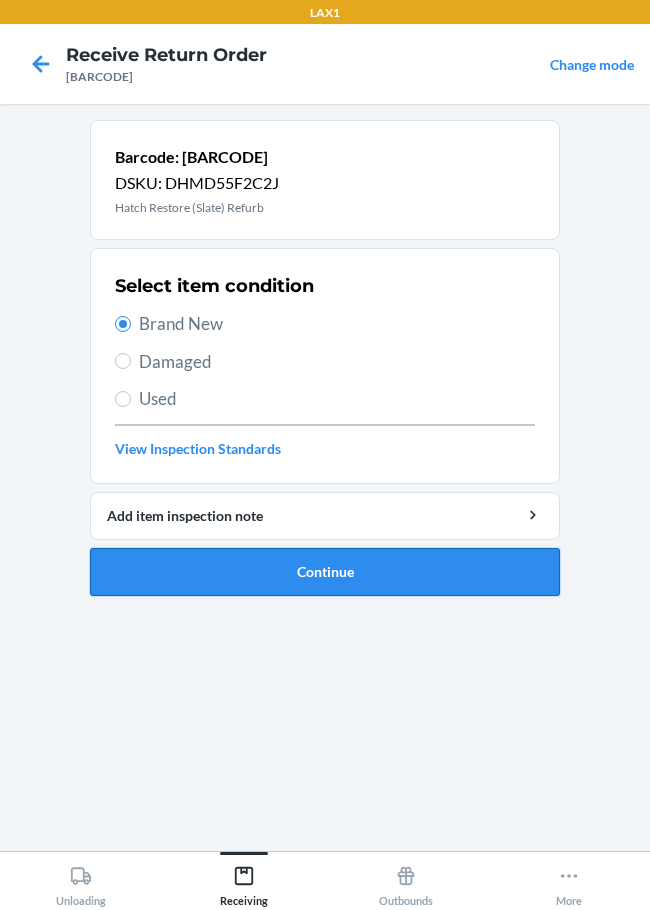 click on "Continue" at bounding box center (325, 572) 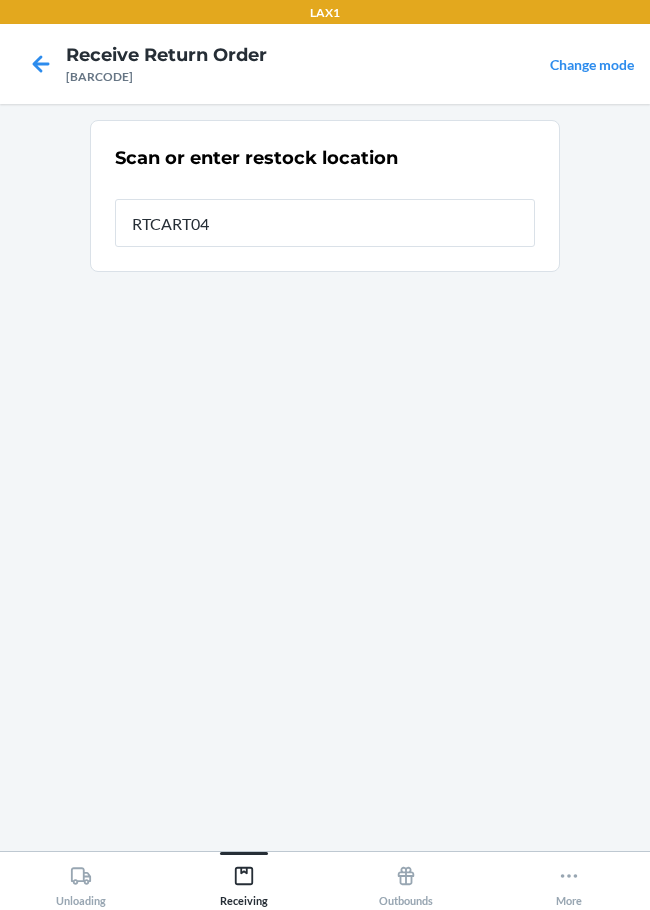 type on "RTCART047" 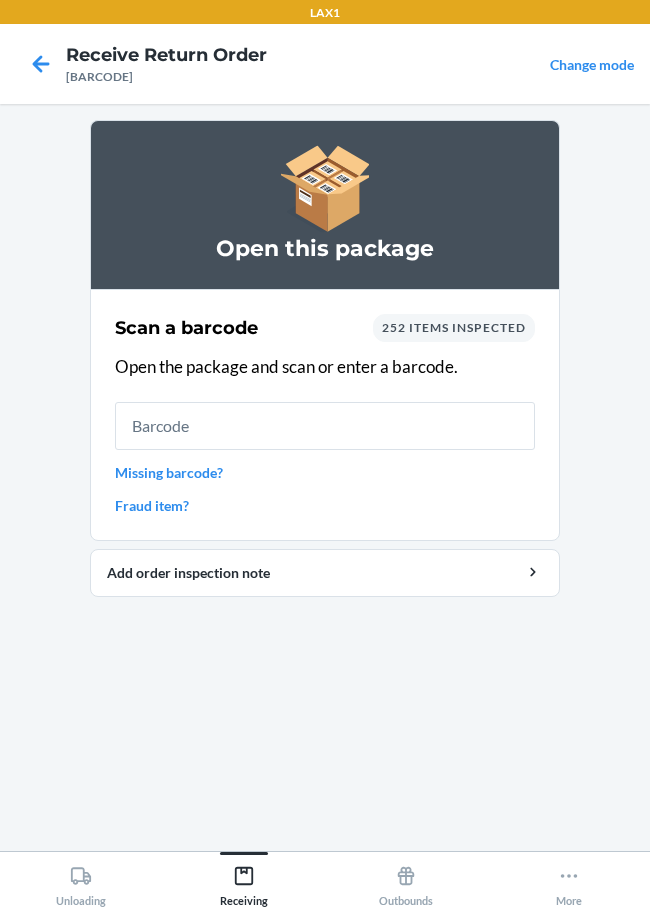 click at bounding box center (325, 426) 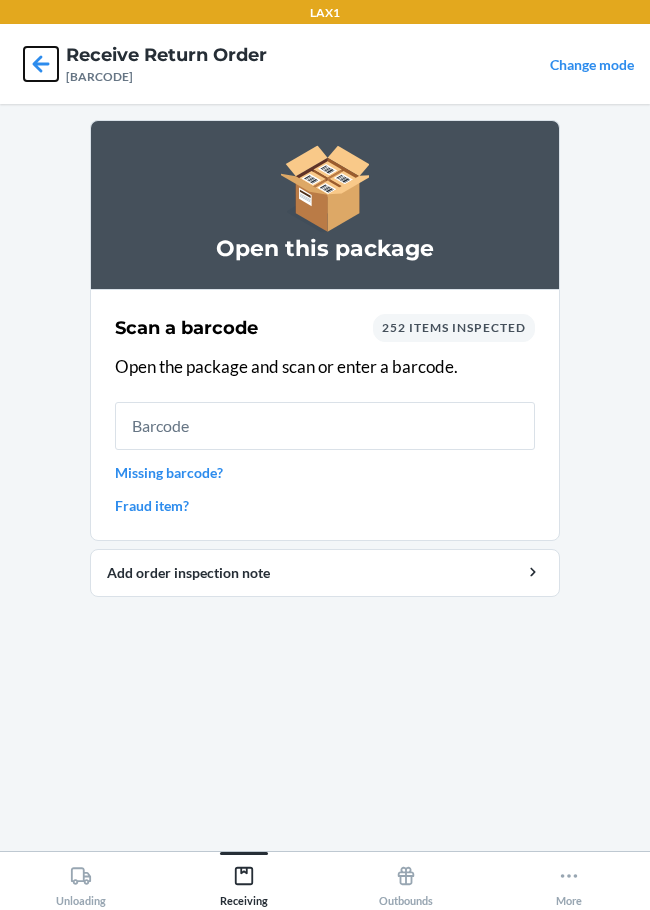 click 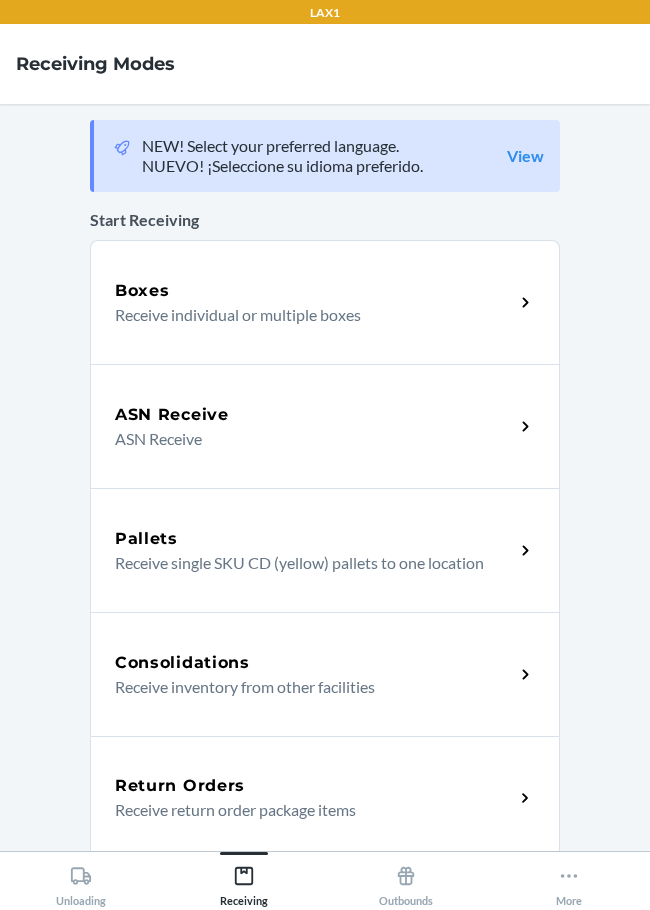 click on "Return Orders" at bounding box center (314, 786) 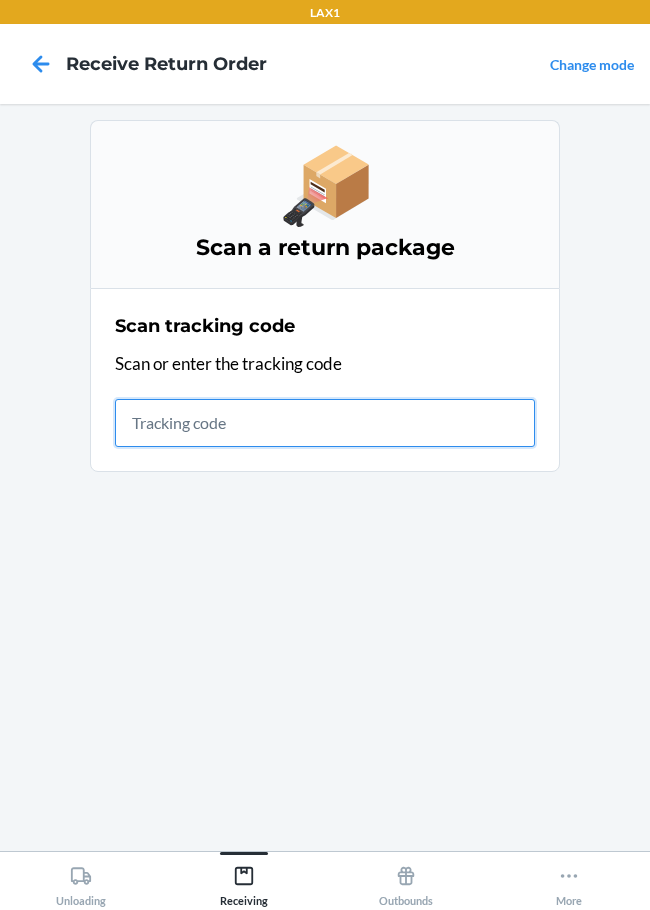 click at bounding box center [325, 423] 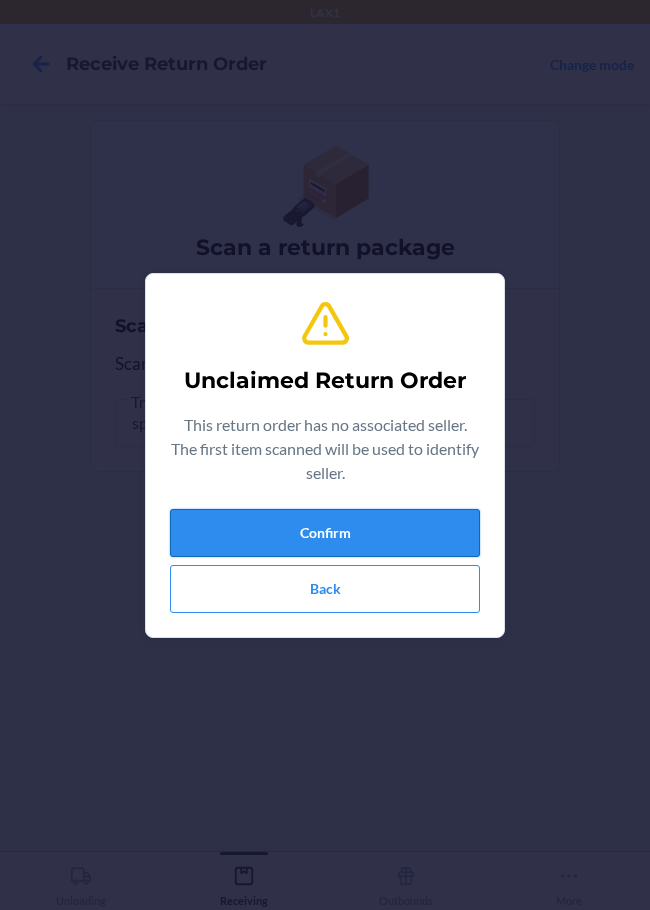 click on "Confirm" at bounding box center [325, 533] 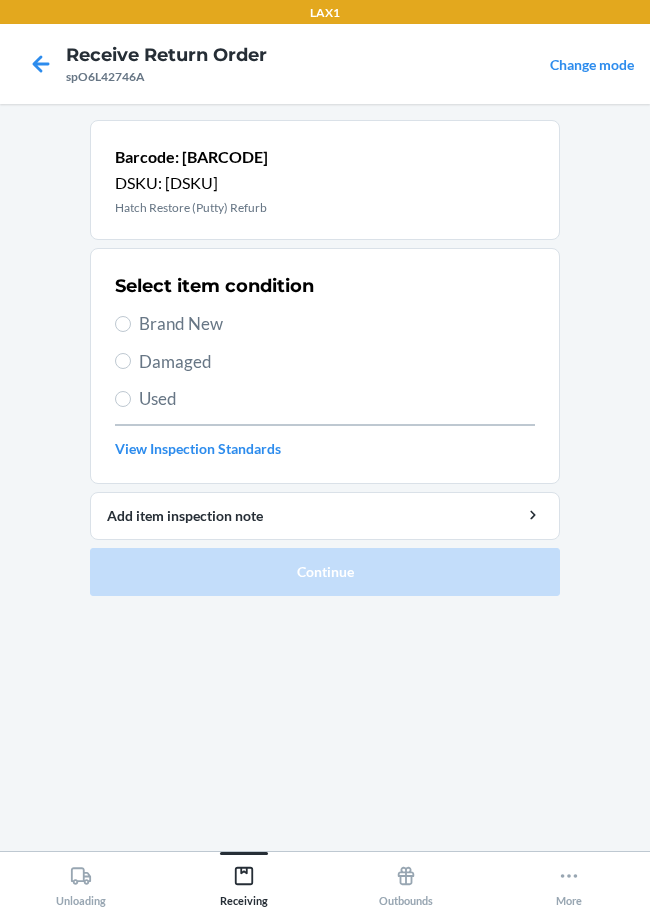 drag, startPoint x: 211, startPoint y: 314, endPoint x: 234, endPoint y: 437, distance: 125.13193 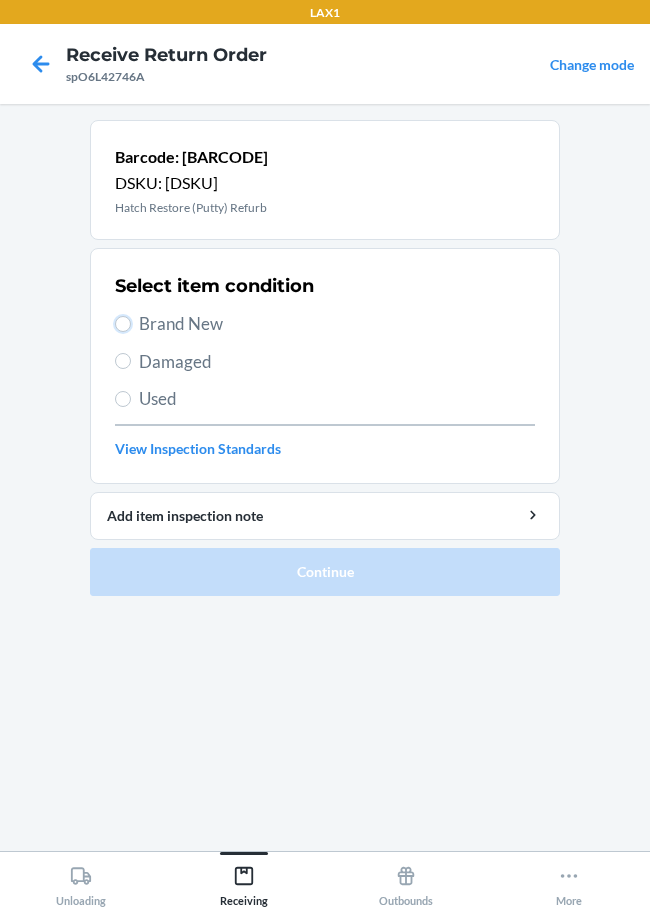 click on "Brand New" at bounding box center (123, 324) 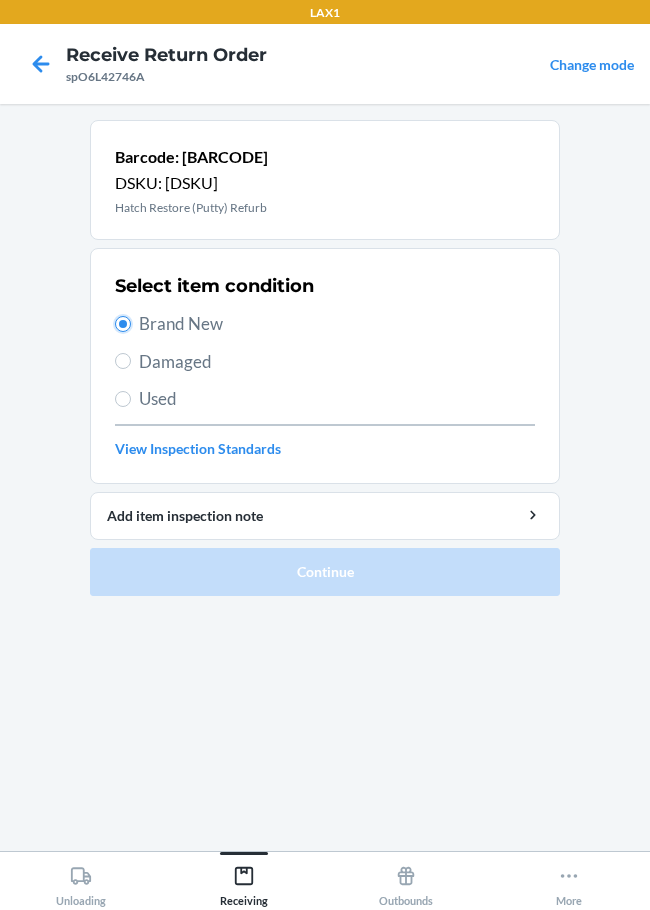 radio on "true" 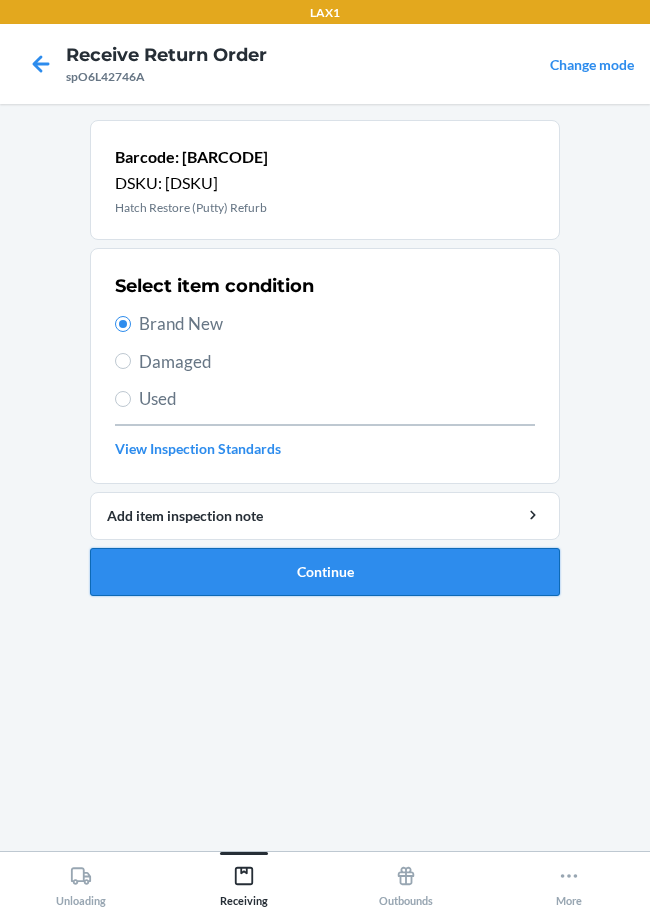 click on "Continue" at bounding box center (325, 572) 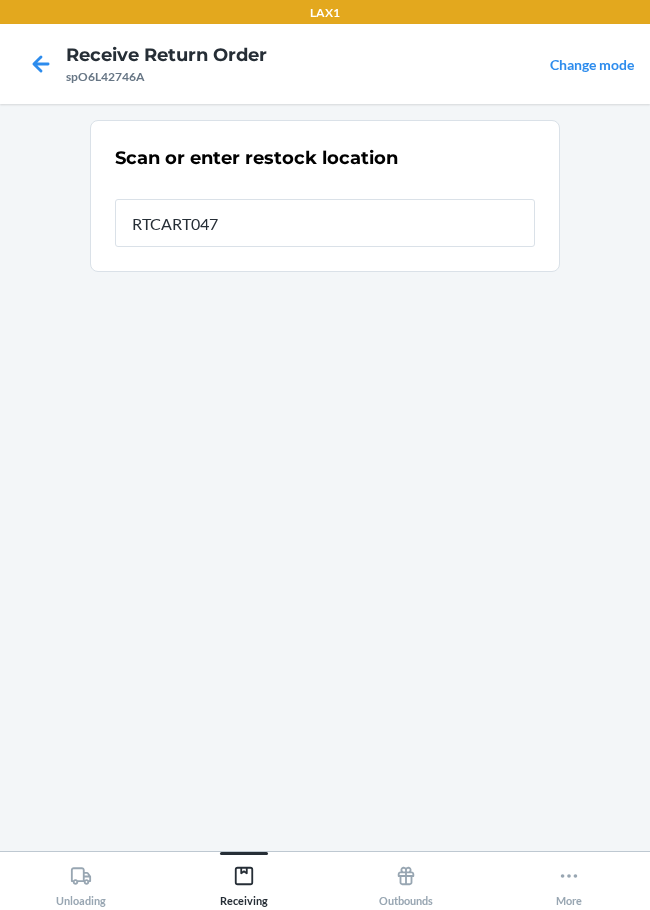 type on "RTCART047" 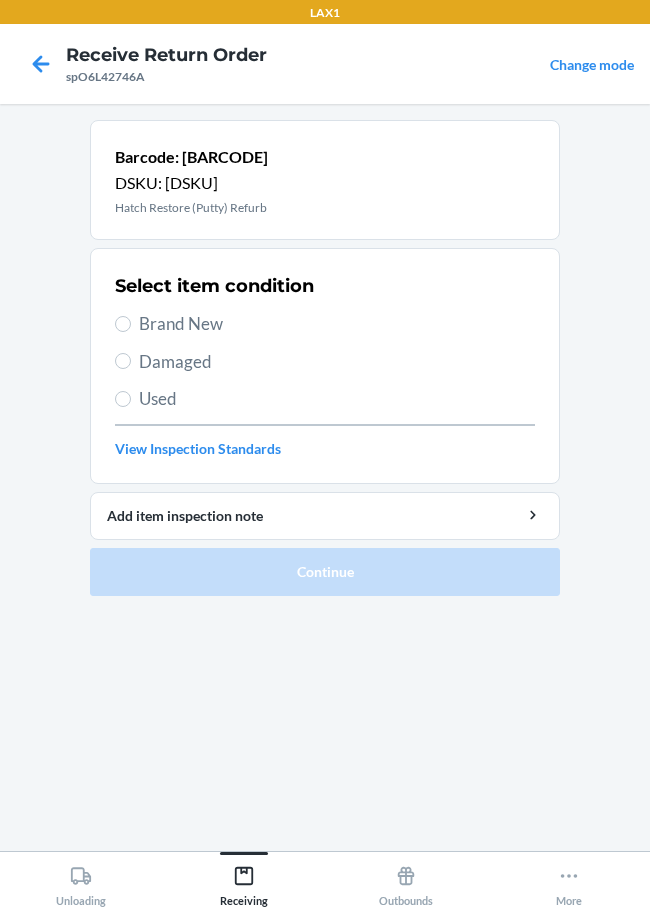 click on "Brand New" at bounding box center (325, 324) 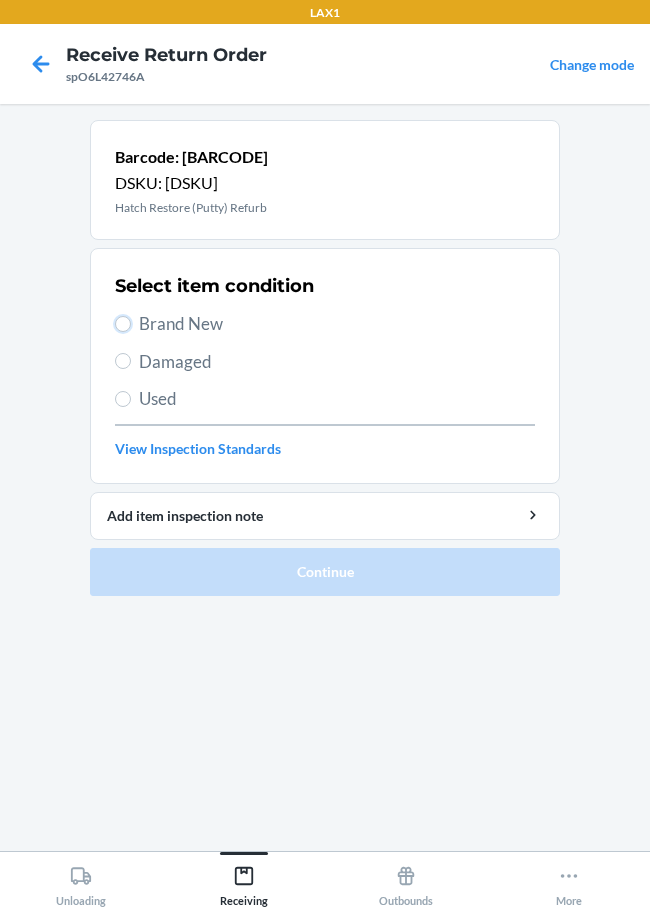 click on "Brand New" at bounding box center [123, 324] 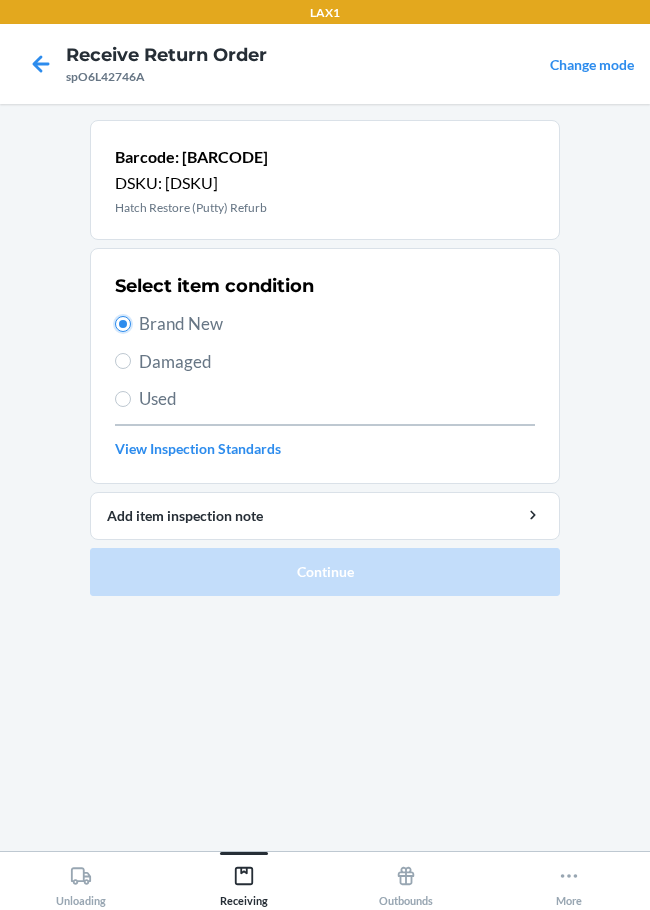 radio on "true" 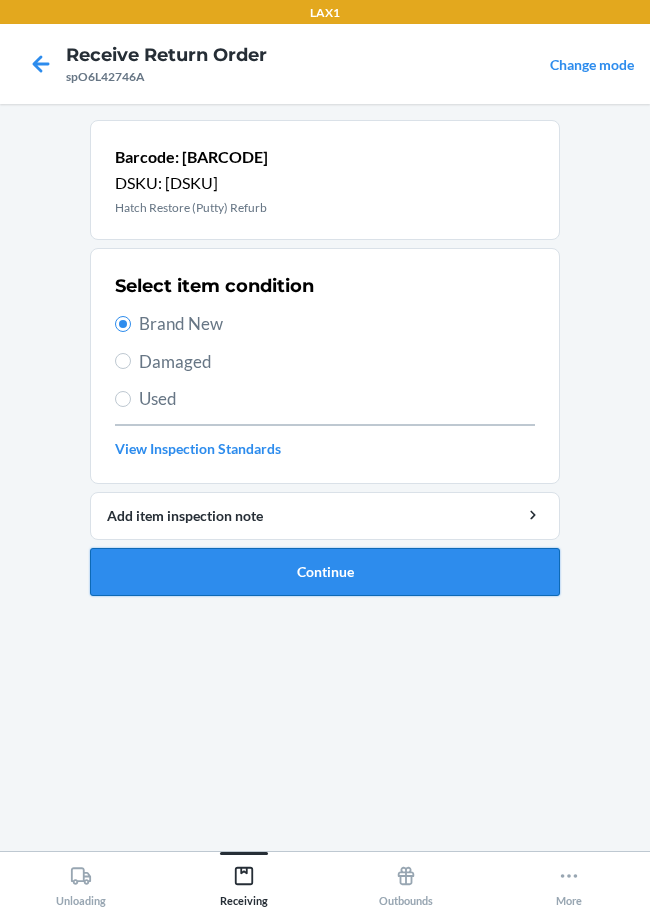 click on "Continue" at bounding box center [325, 572] 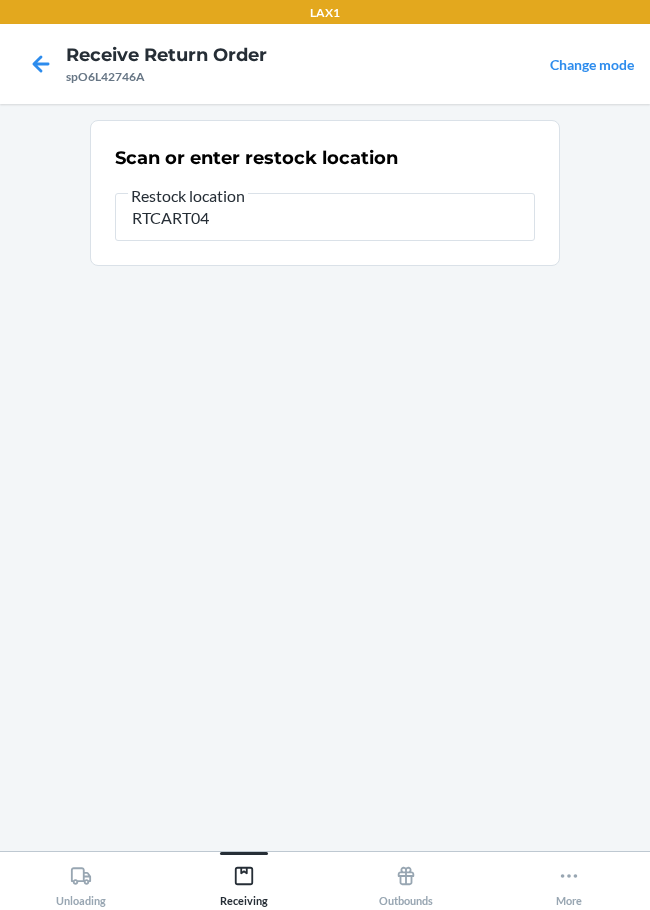 type on "RTCART047" 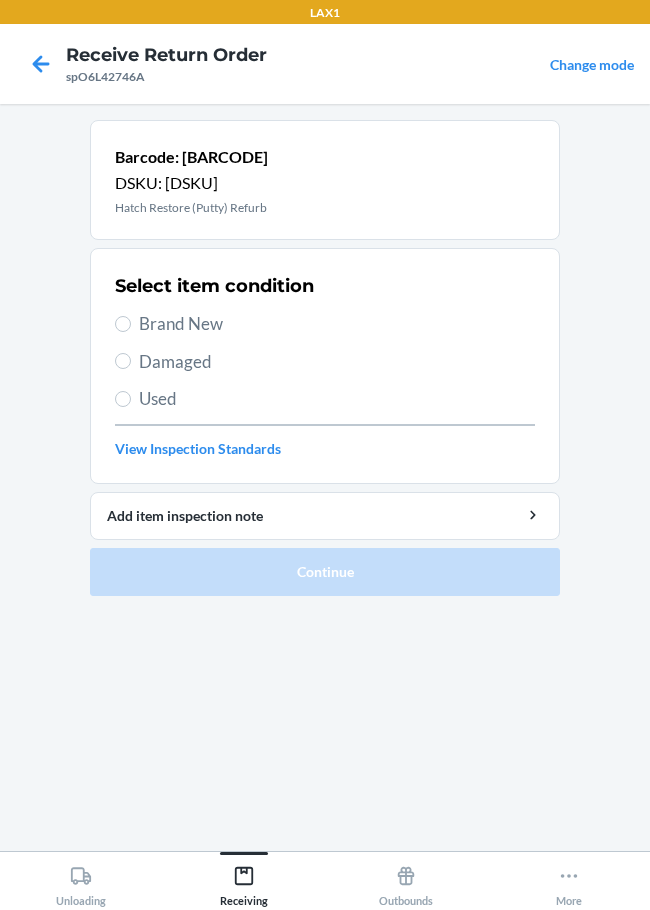 click on "Brand New" at bounding box center [337, 324] 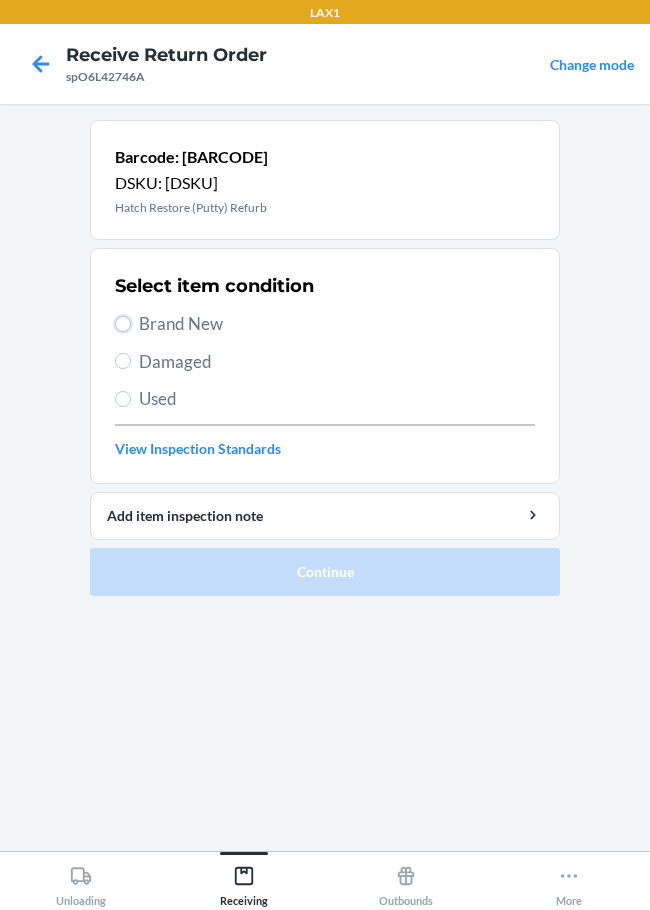 click on "Brand New" at bounding box center [123, 324] 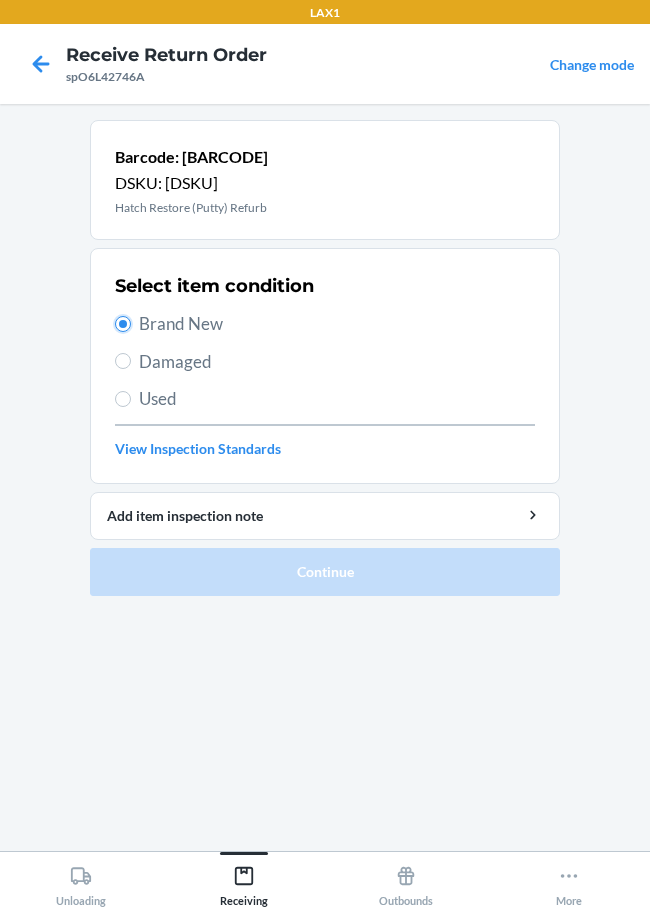 radio on "true" 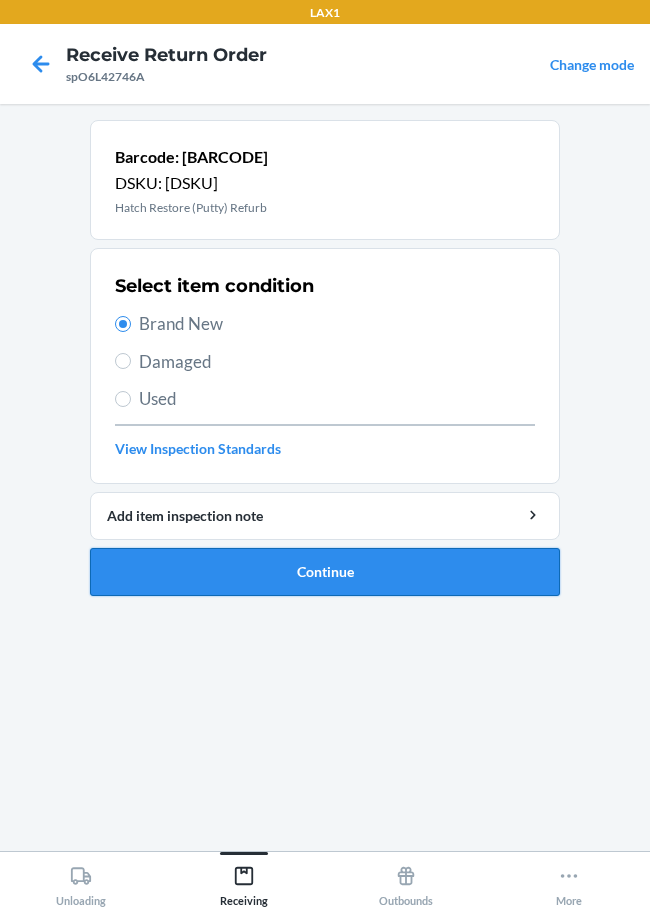 click on "Continue" at bounding box center [325, 572] 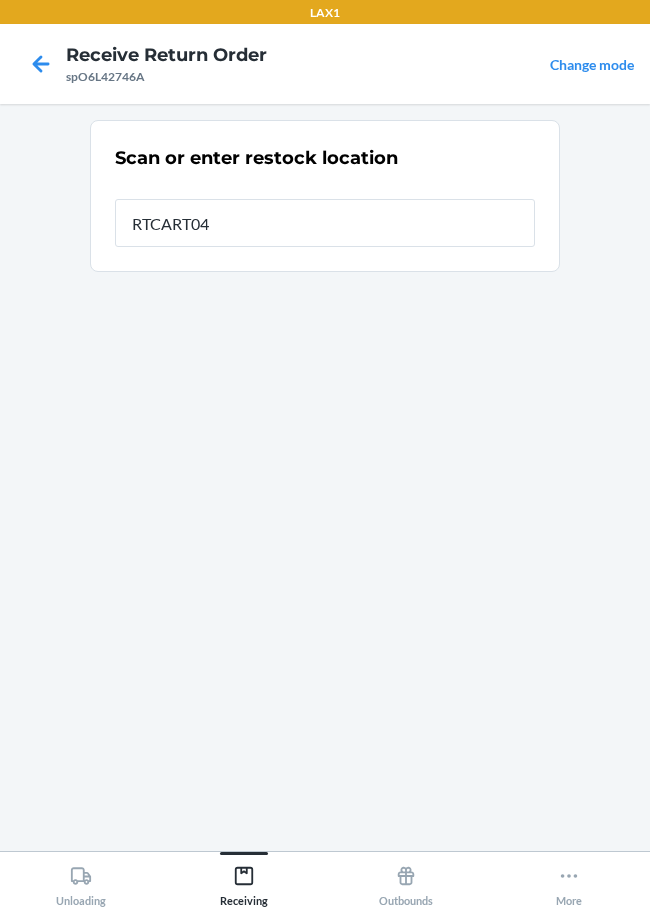 type on "RTCART047" 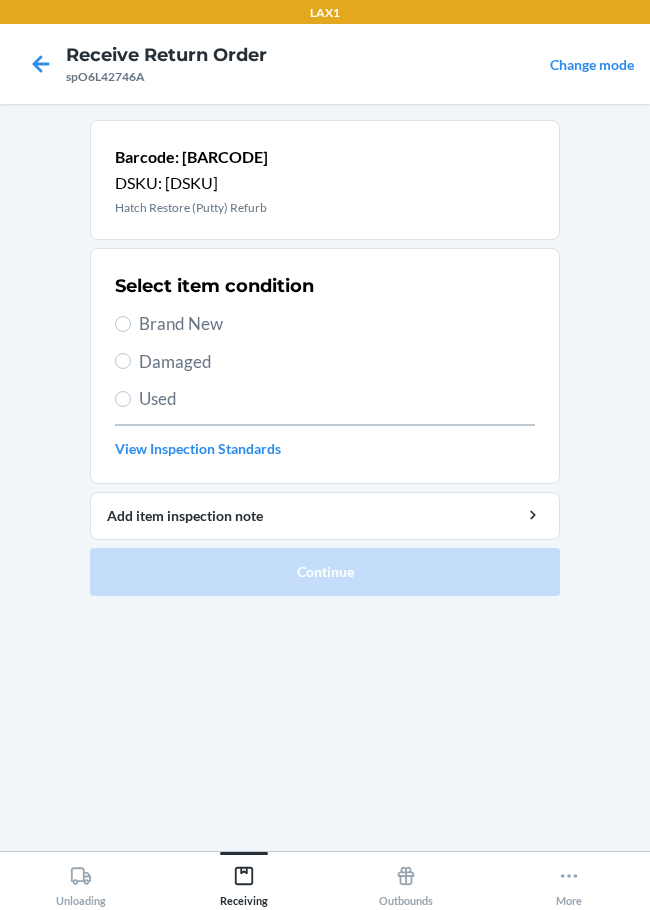click on "Brand New" at bounding box center (325, 324) 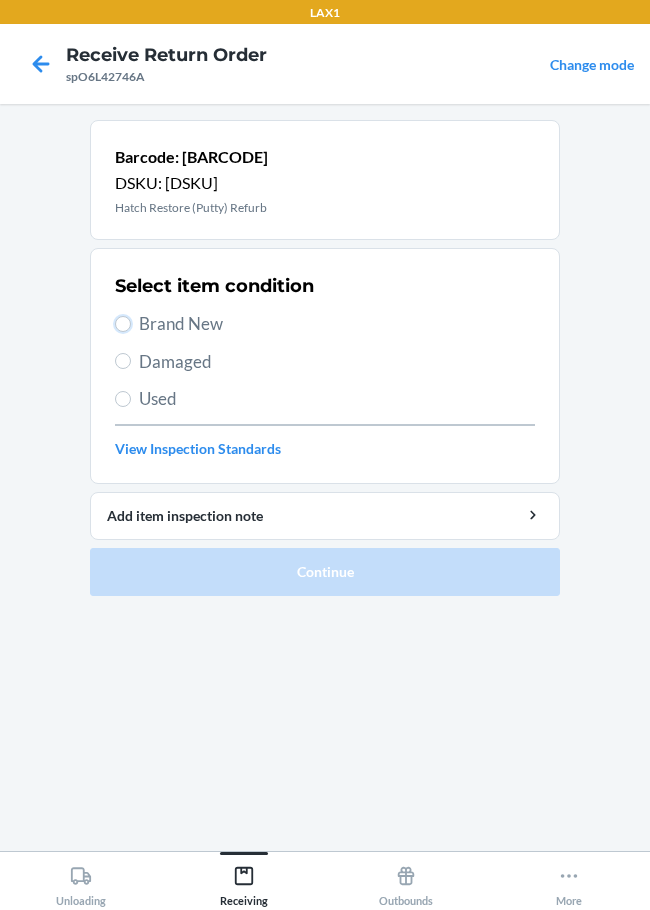 click on "Brand New" at bounding box center (123, 324) 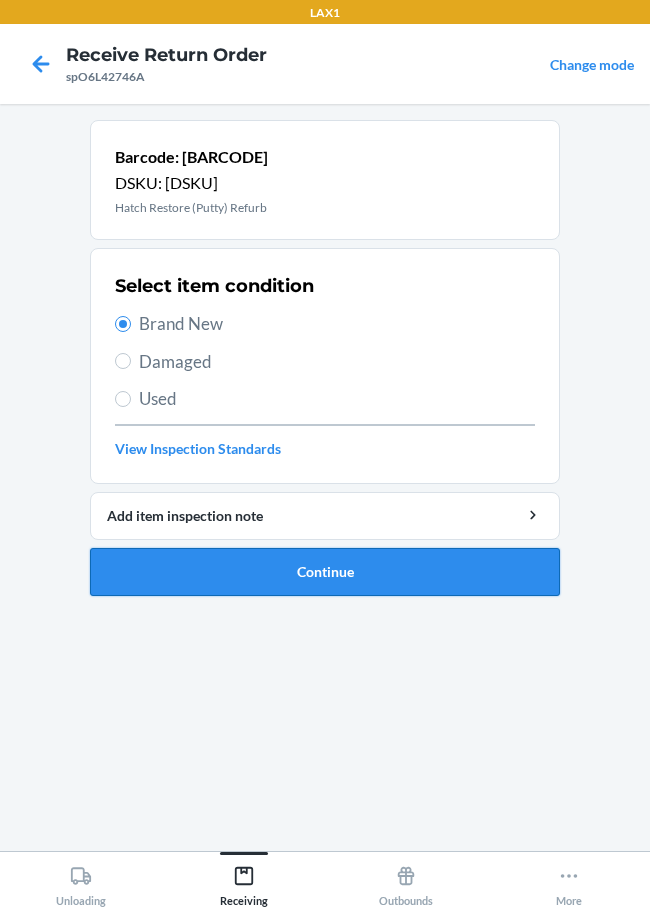 click on "Continue" at bounding box center [325, 572] 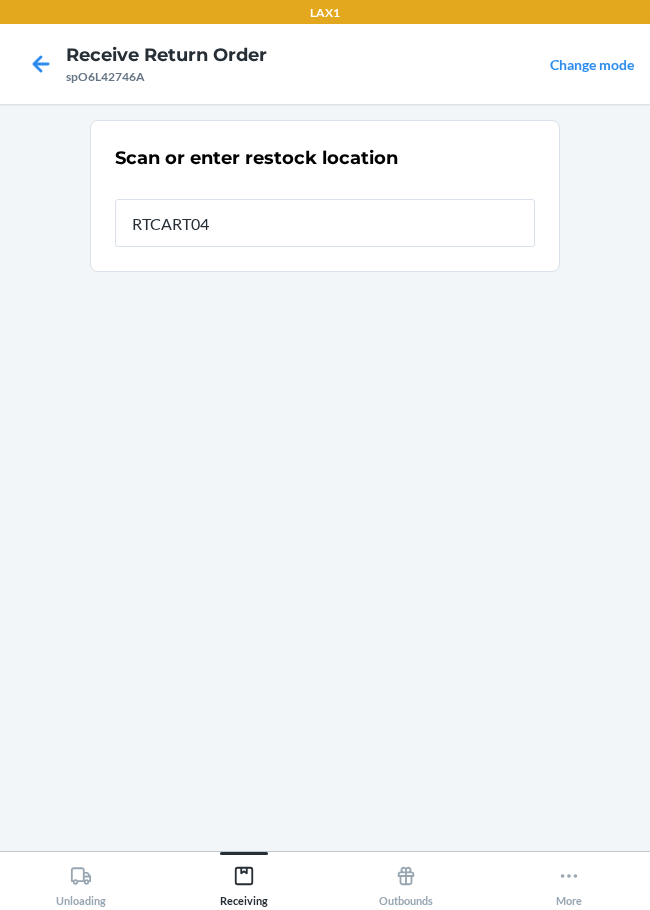 type on "RTCART047" 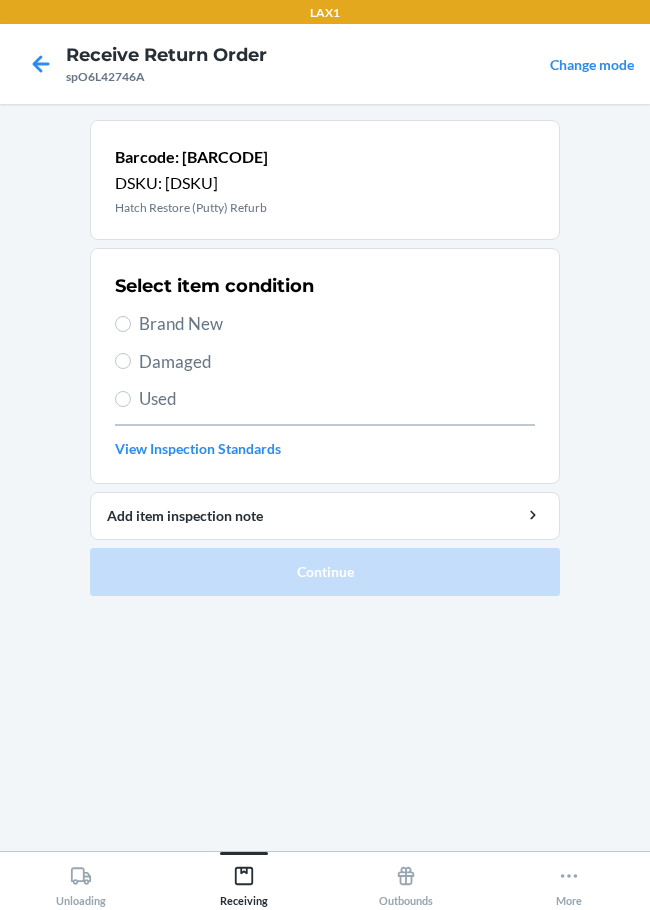 click on "Brand New" at bounding box center (325, 324) 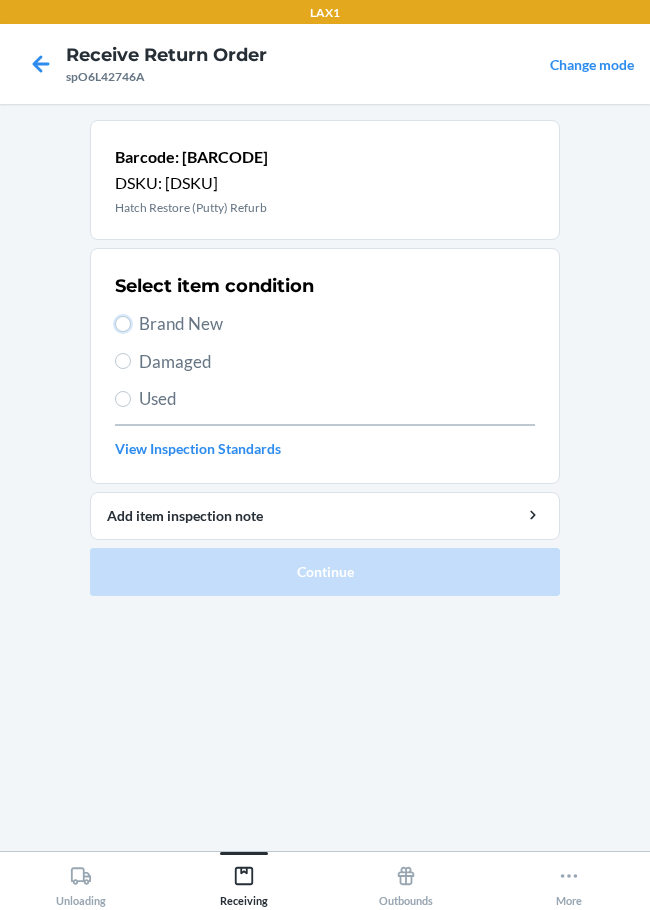 click on "Brand New" at bounding box center (123, 324) 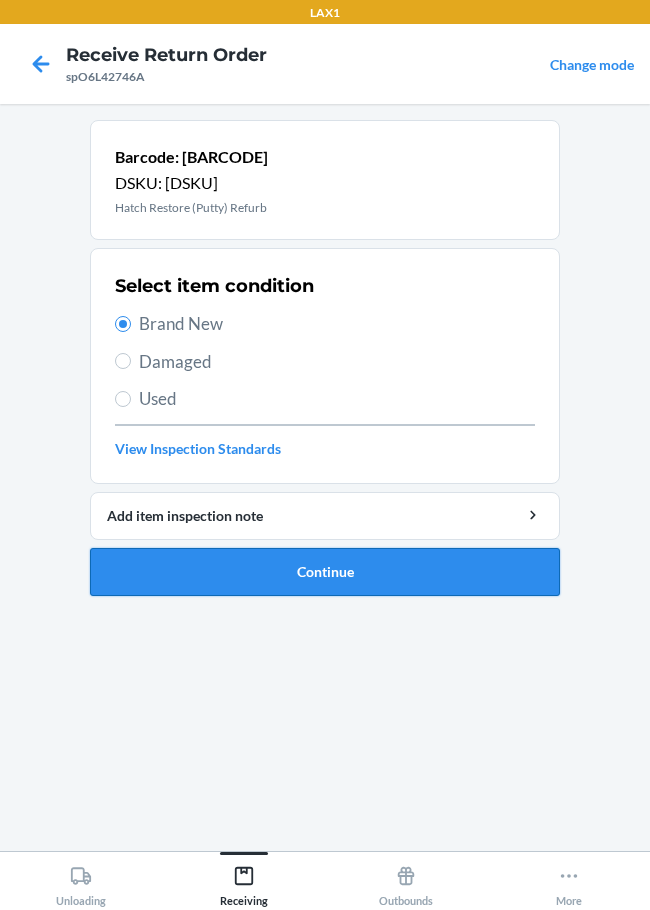 click on "Continue" at bounding box center (325, 572) 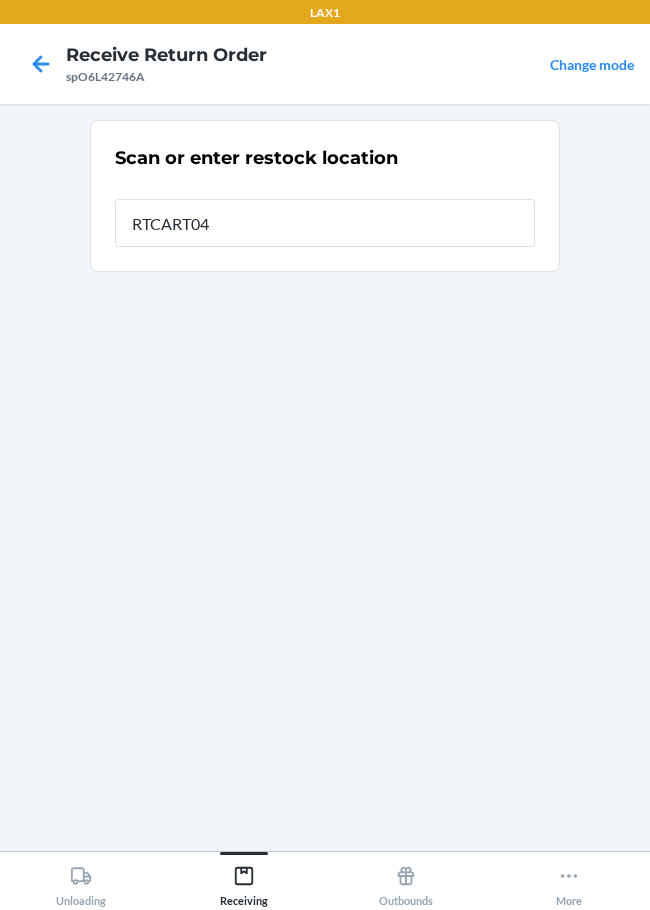 type on "RTCART047" 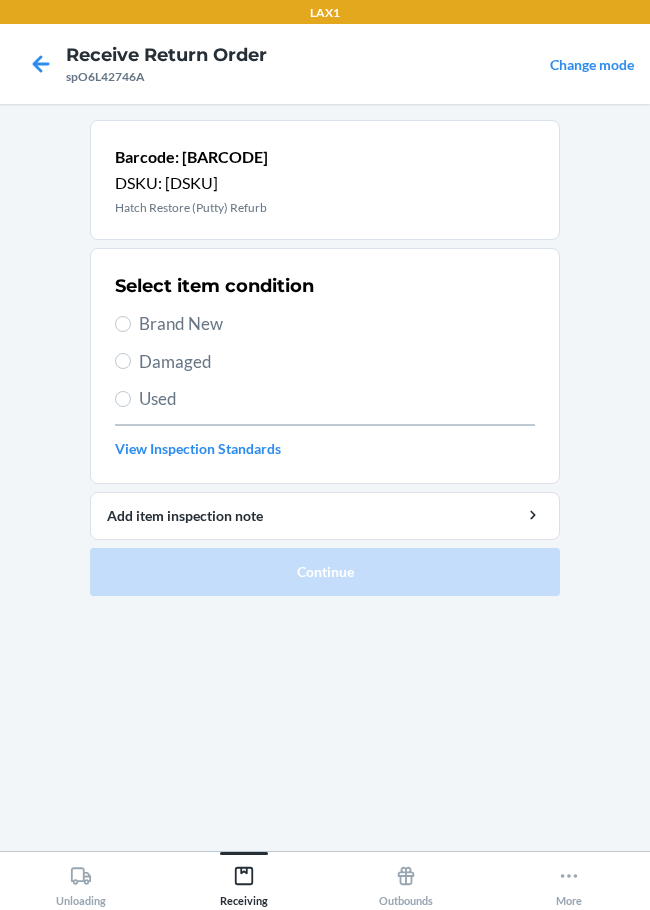 click on "Brand New" at bounding box center (337, 324) 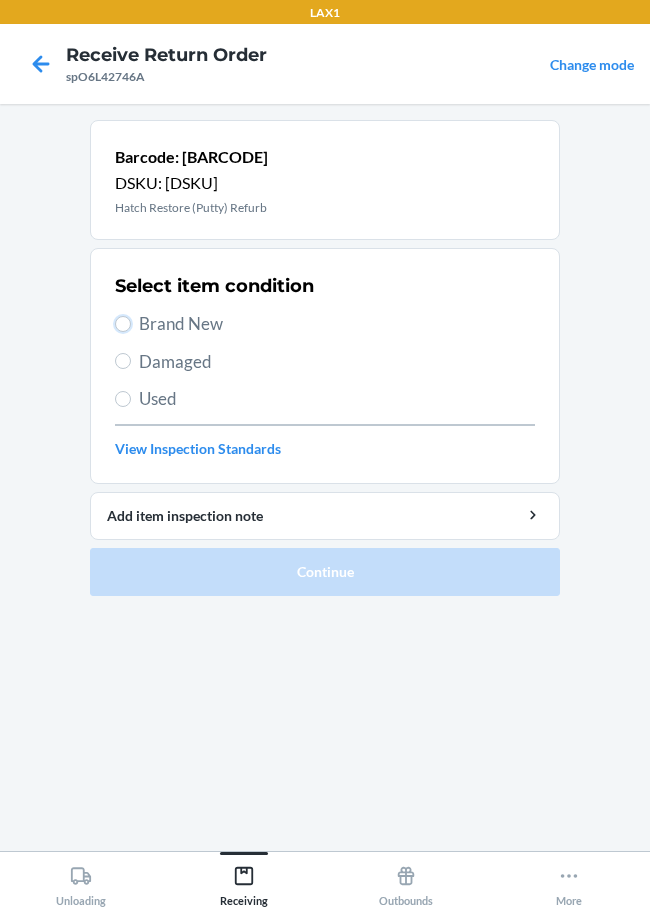 click on "Brand New" at bounding box center (123, 324) 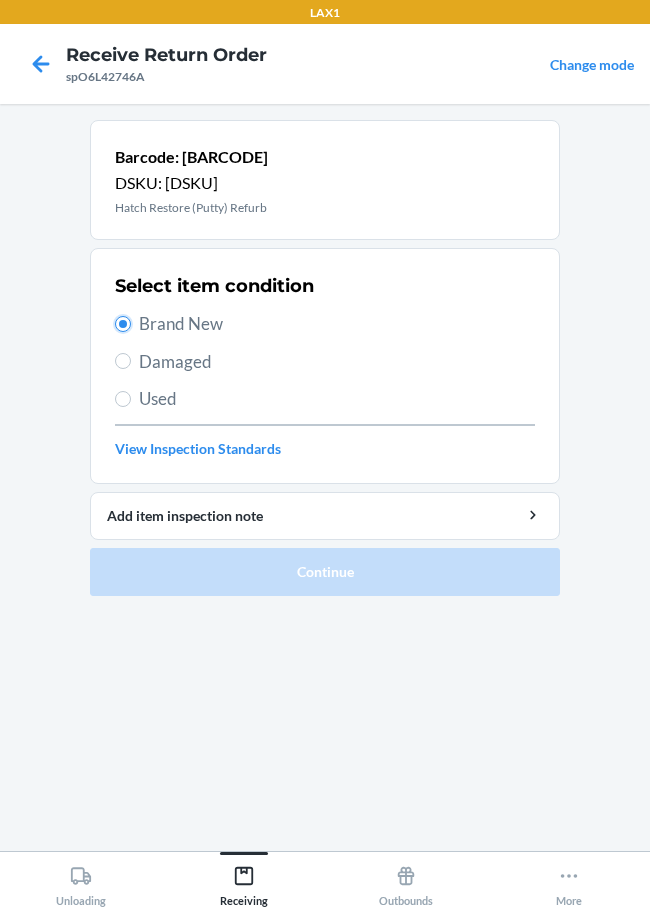 radio on "true" 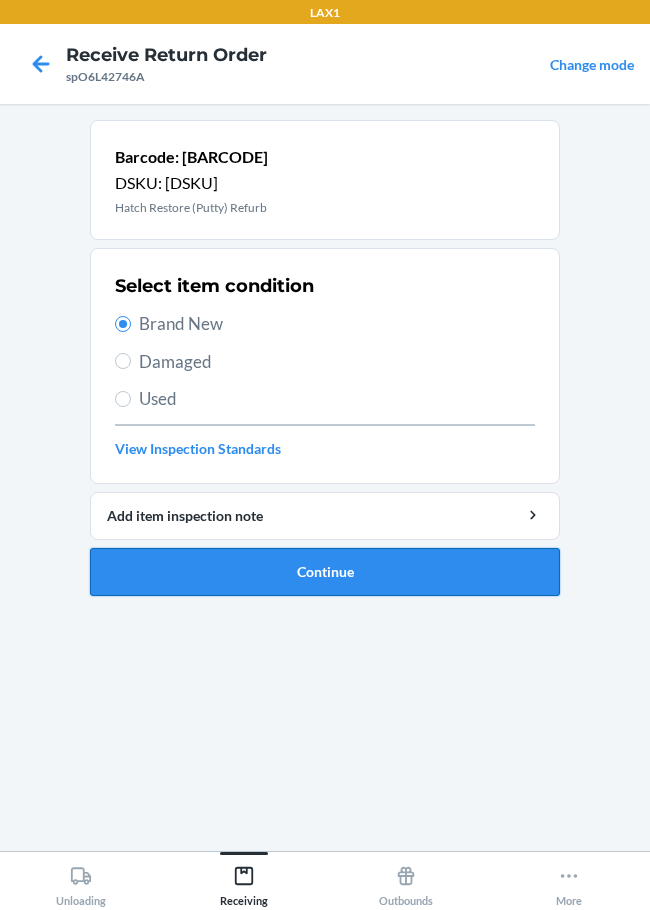 click on "Continue" at bounding box center [325, 572] 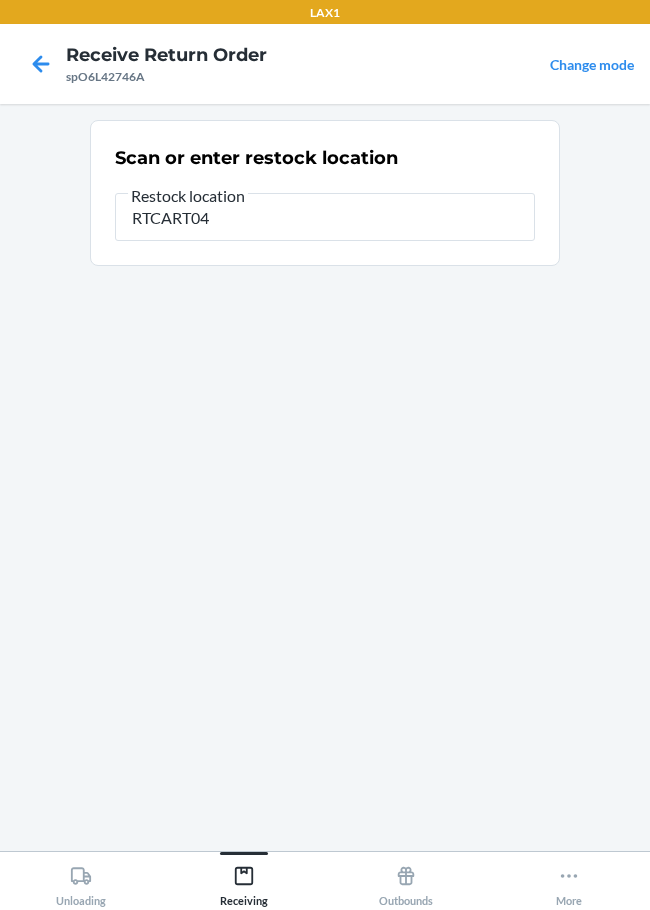 type on "RTCART047" 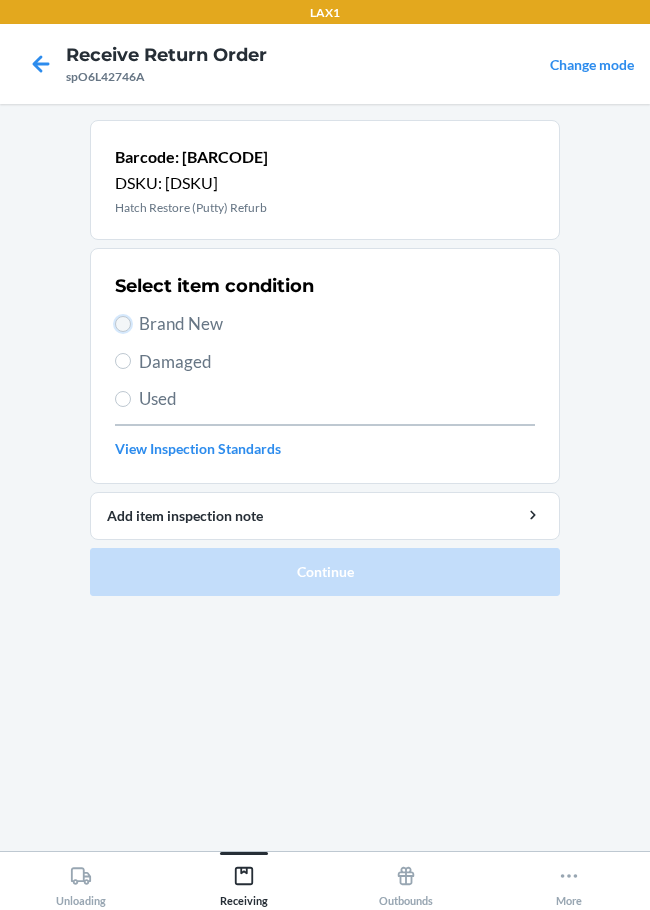click on "Brand New" at bounding box center (123, 324) 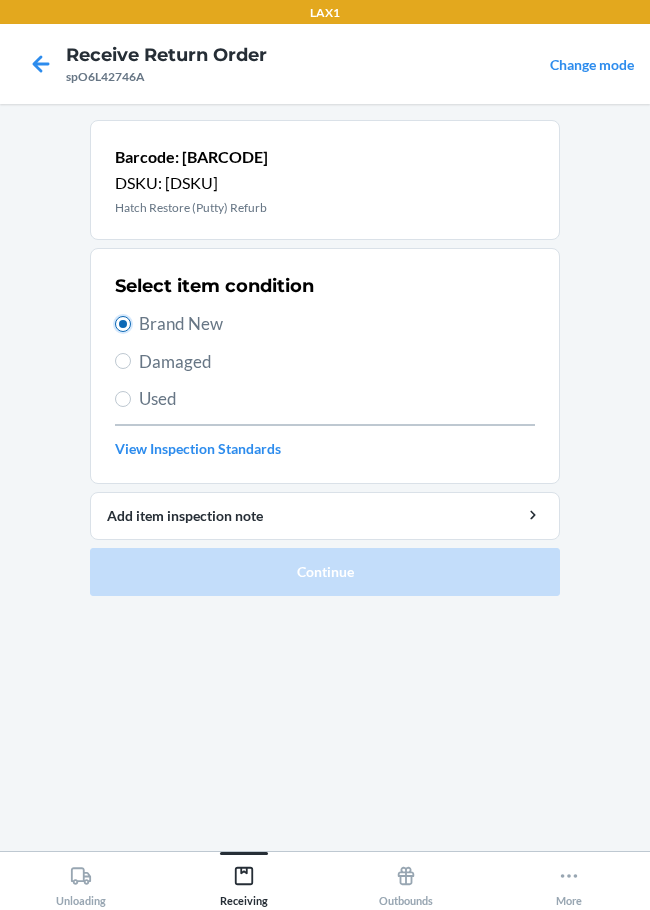 radio on "true" 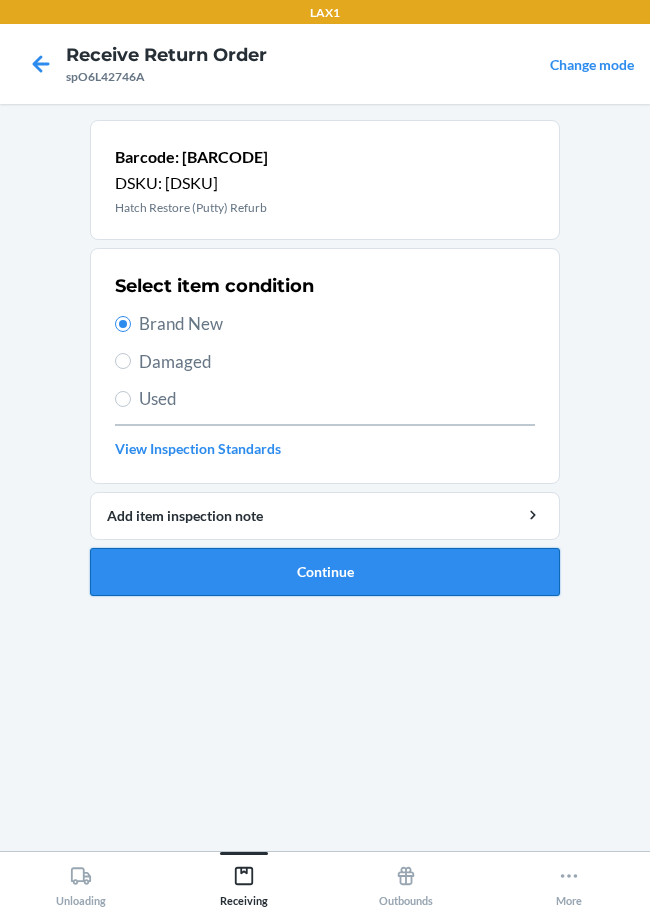 click on "Continue" at bounding box center [325, 572] 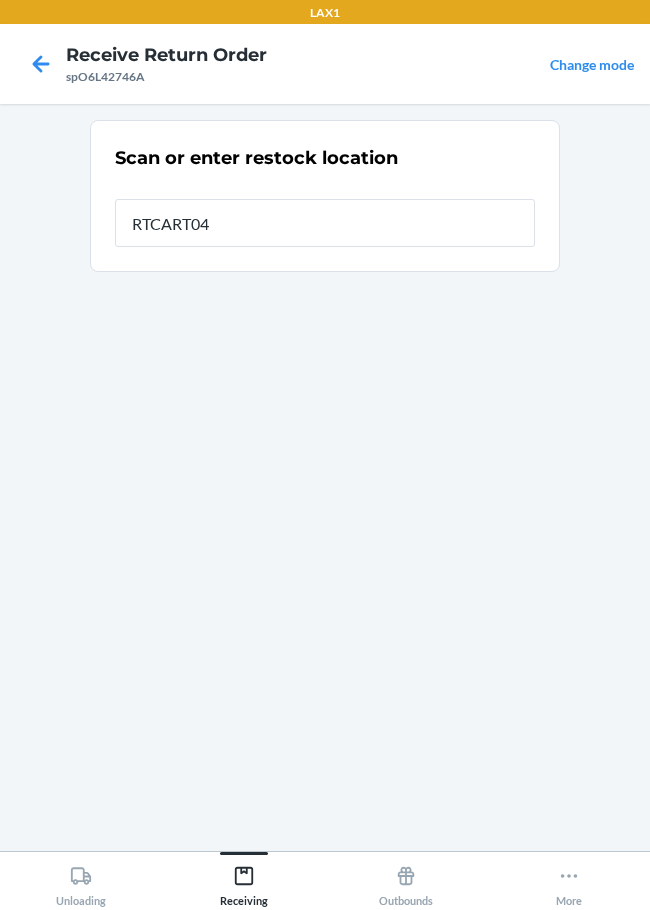 type on "RTCART047" 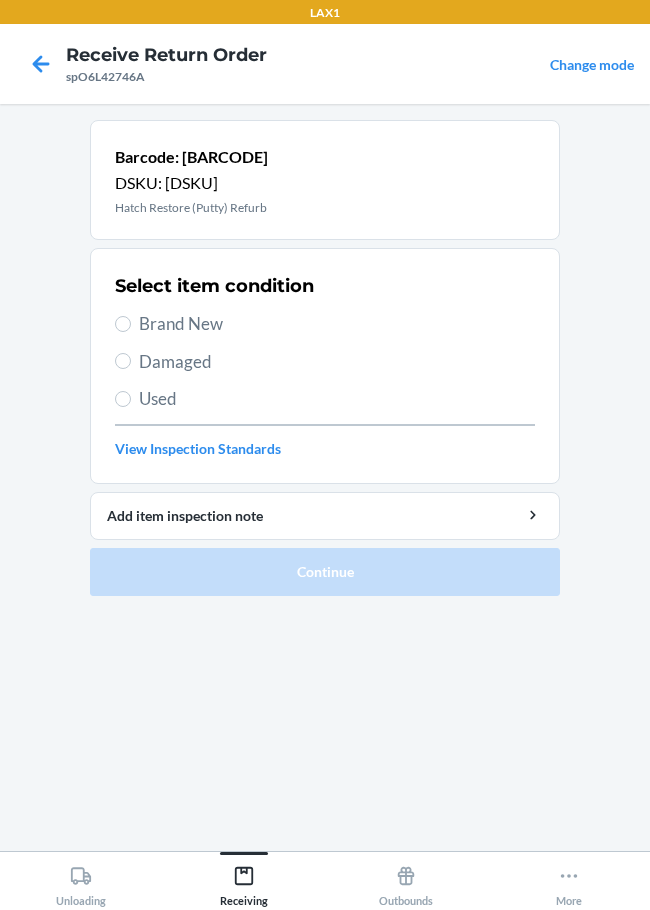 click on "Brand New" at bounding box center [337, 324] 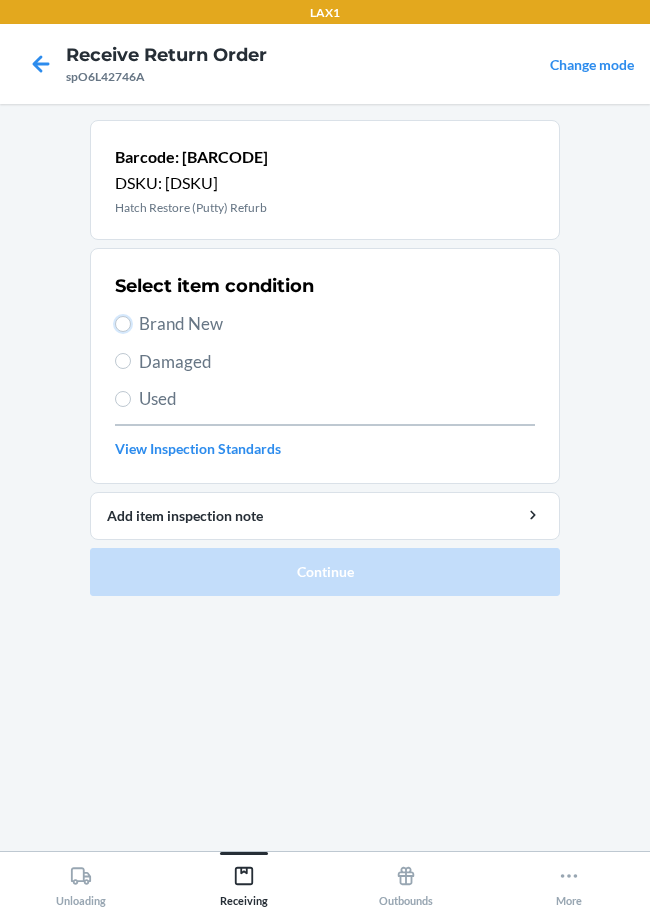 click on "Brand New" at bounding box center [123, 324] 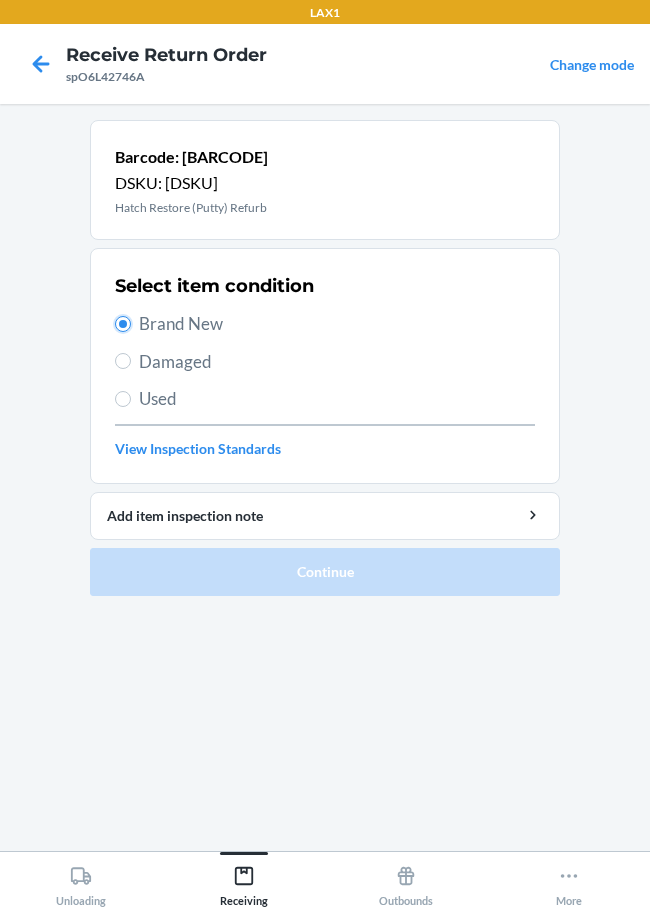 radio on "true" 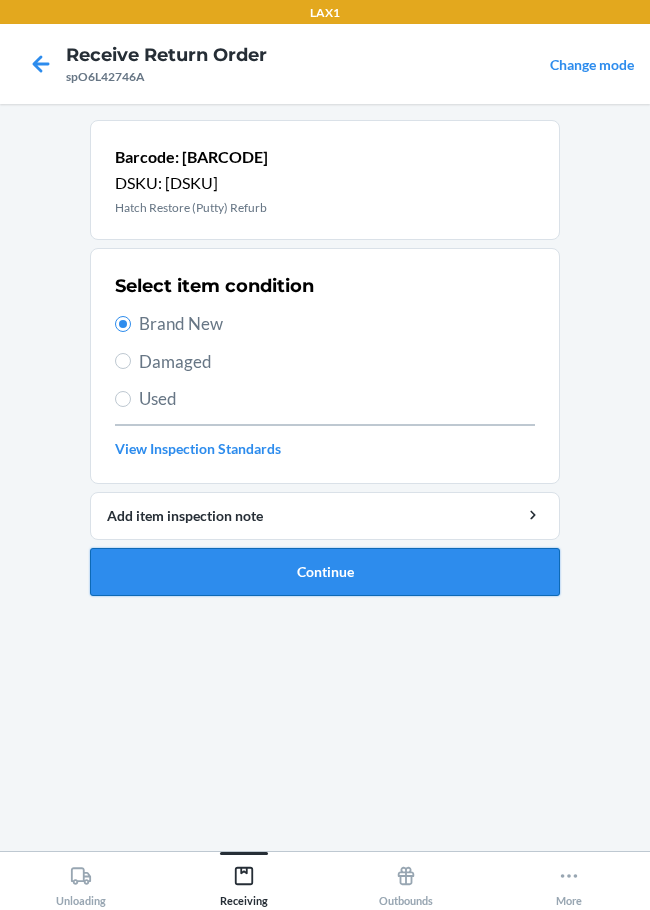 click on "Continue" at bounding box center (325, 572) 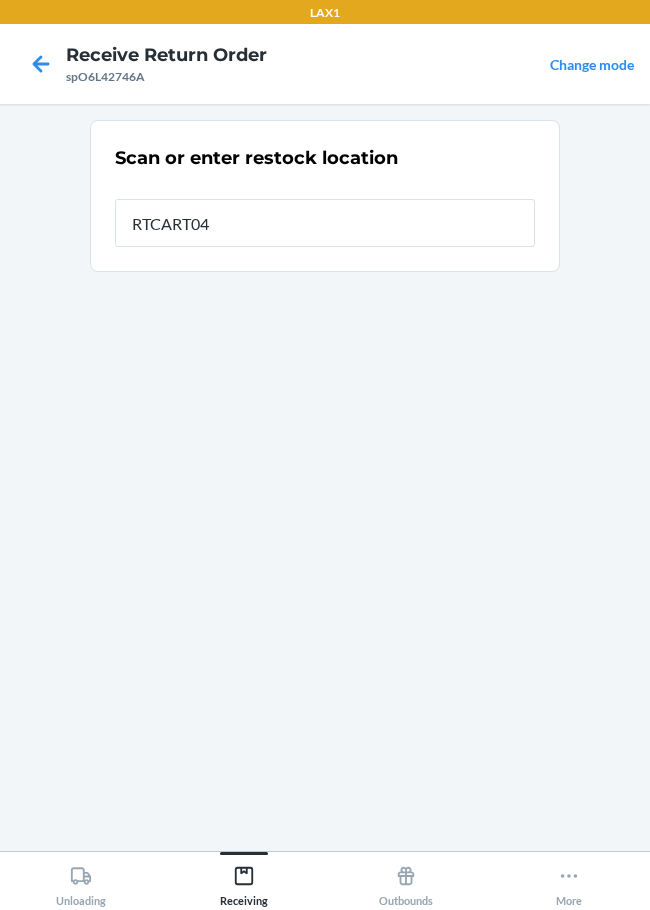 type on "RTCART047" 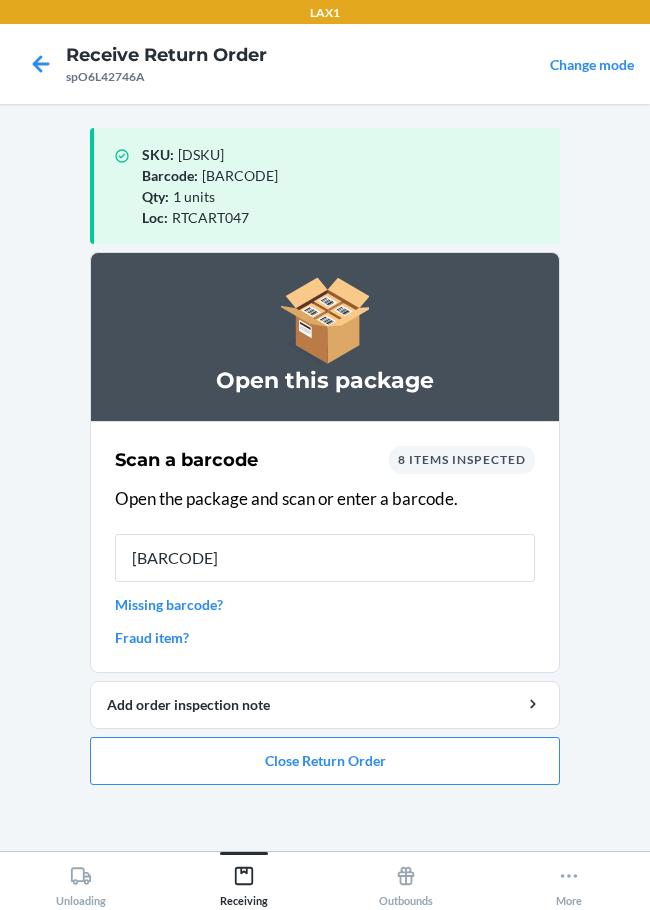 type on "[BARCODE]" 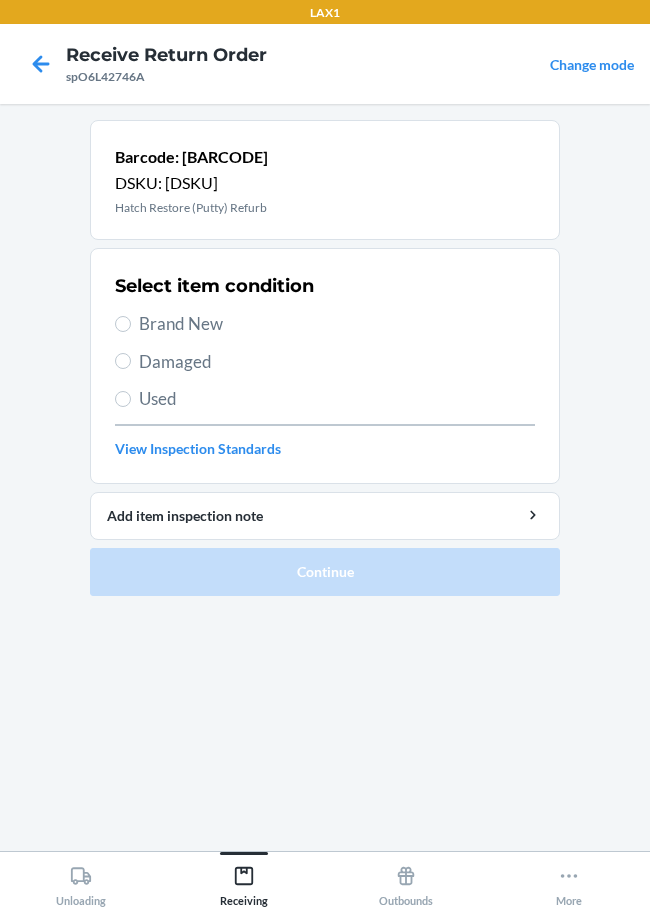 click on "Damaged" at bounding box center [337, 362] 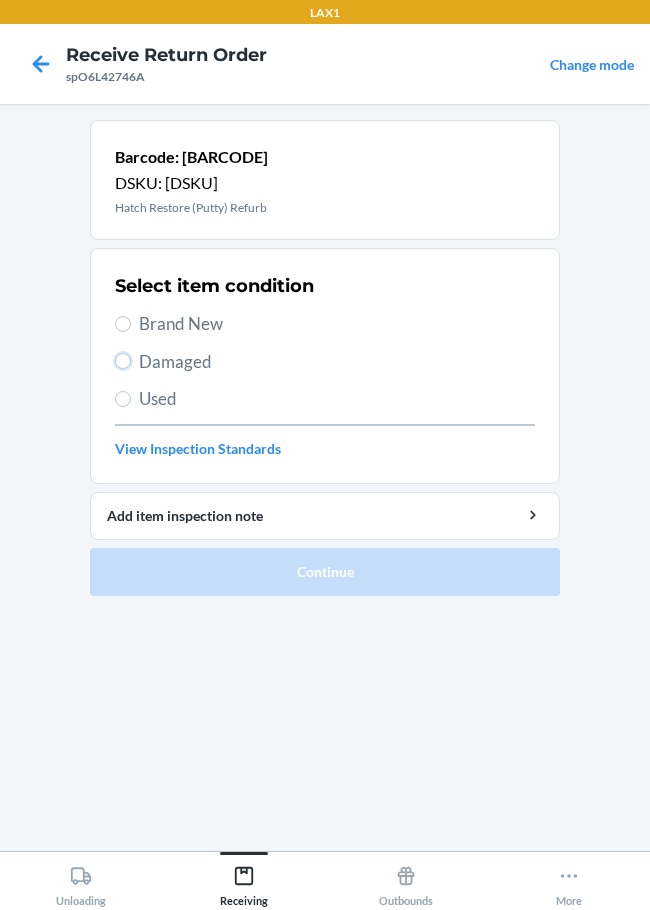 click on "Damaged" at bounding box center [123, 361] 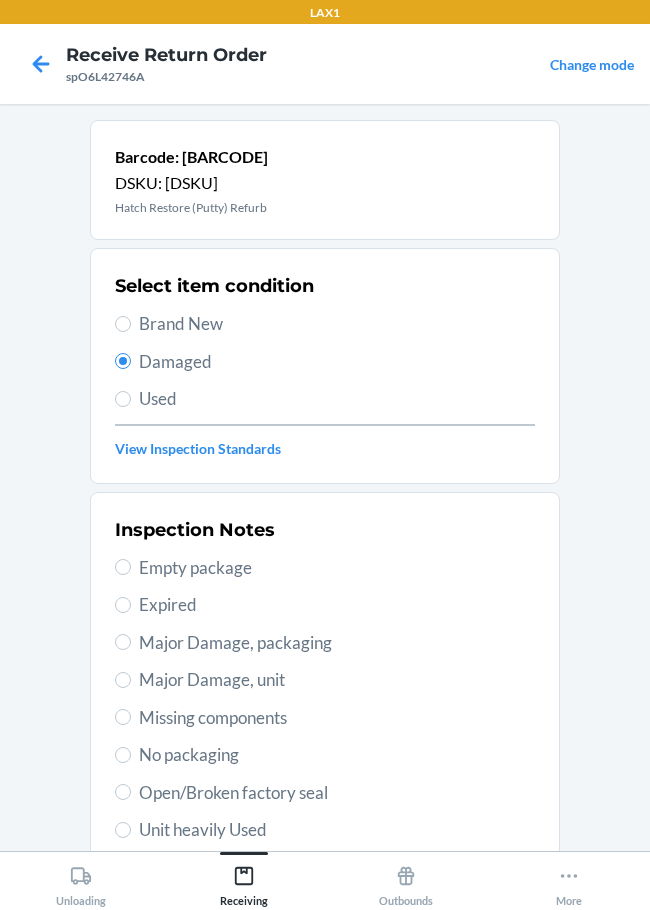 click on "Major Damage, unit" at bounding box center [337, 680] 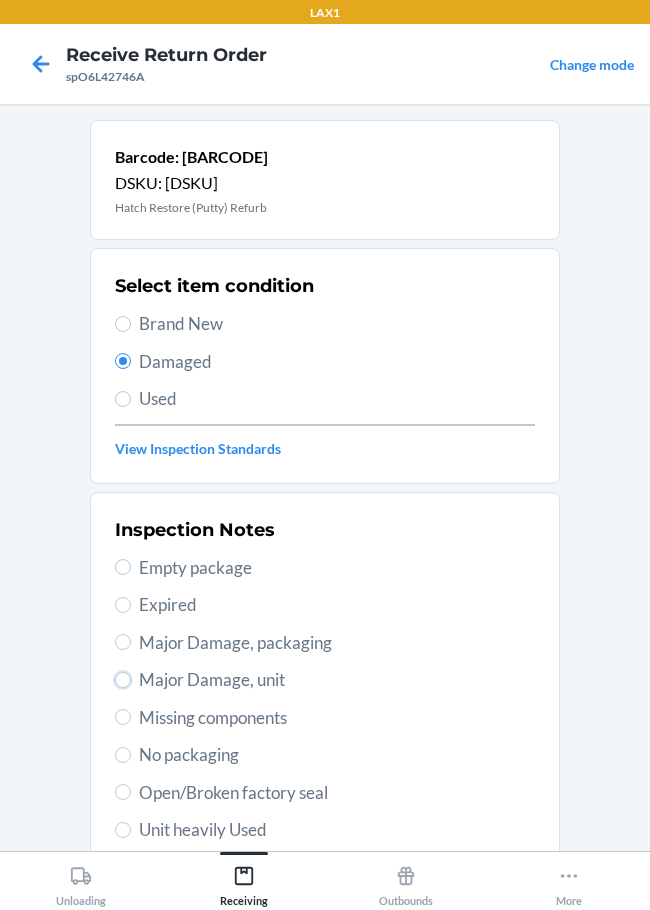 click on "Major Damage, unit" at bounding box center [123, 680] 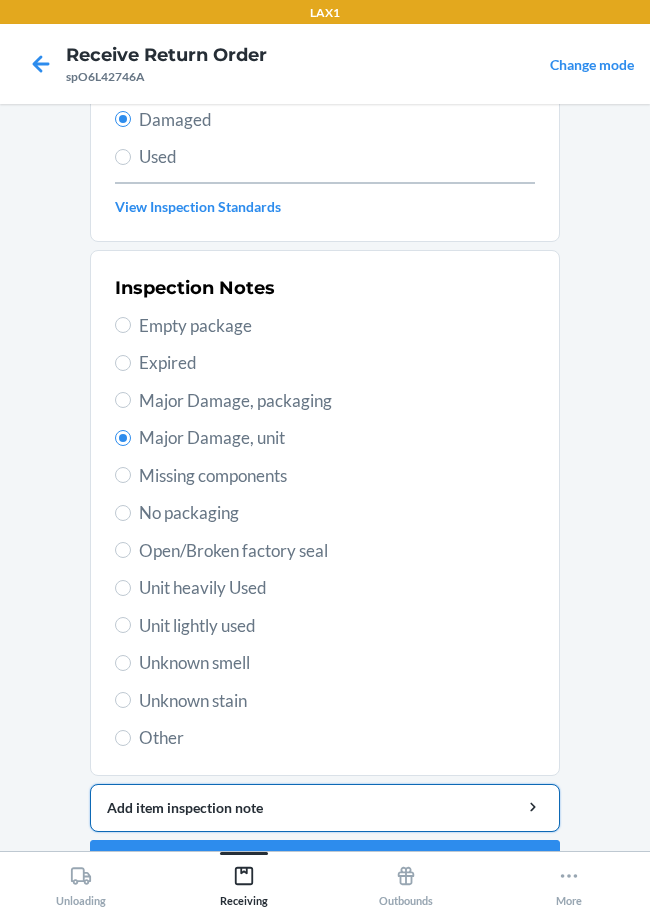 scroll, scrollTop: 295, scrollLeft: 0, axis: vertical 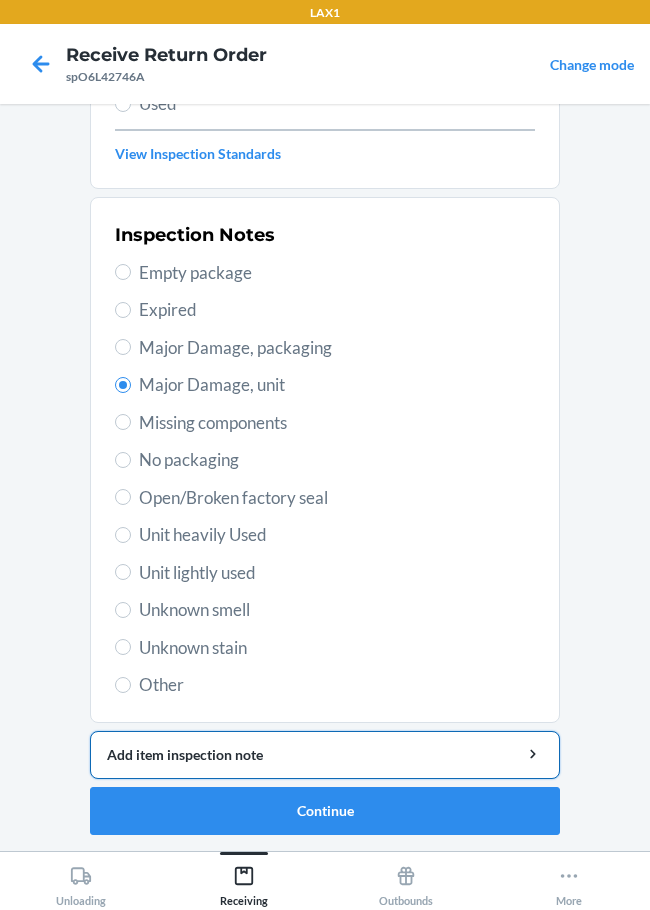 click on "Add item inspection note" at bounding box center (325, 754) 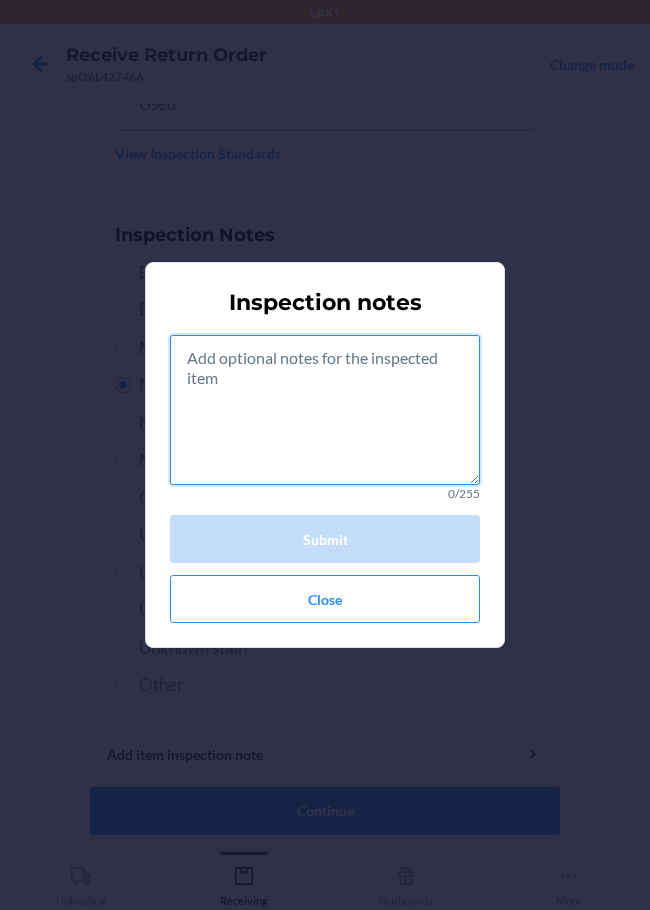 click at bounding box center [325, 410] 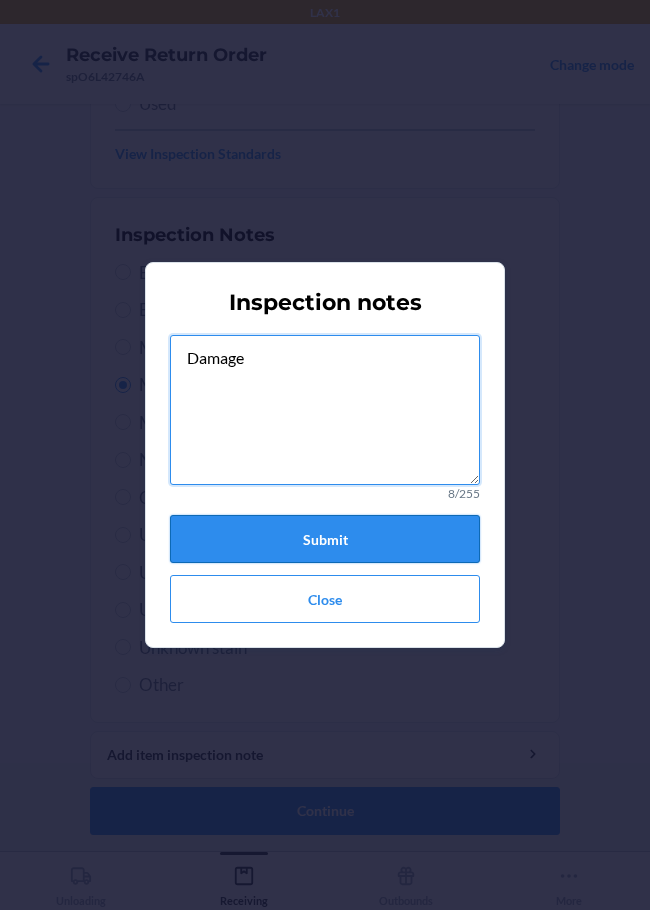 type on "Damage" 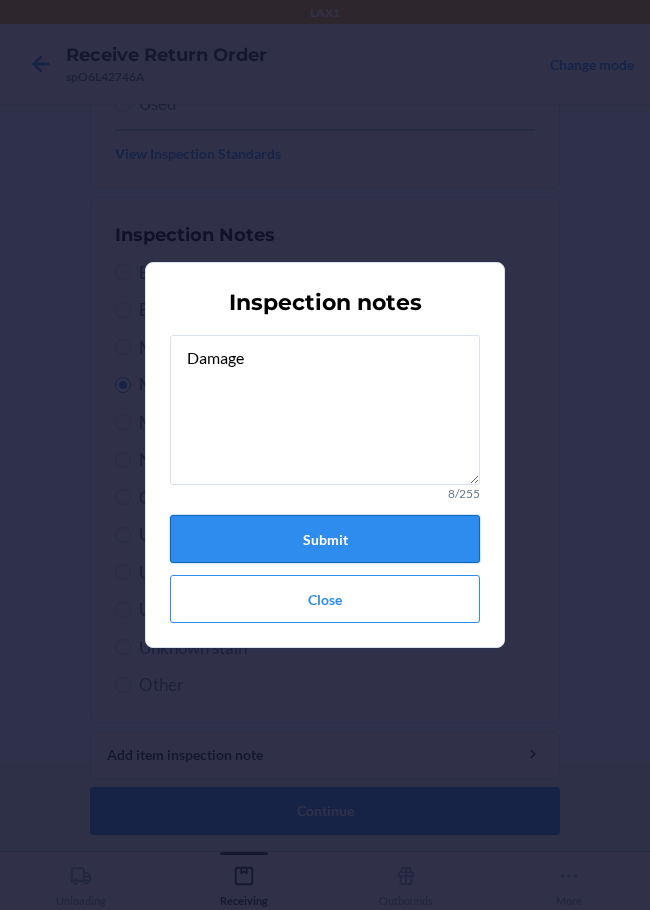 click on "Submit" at bounding box center [325, 539] 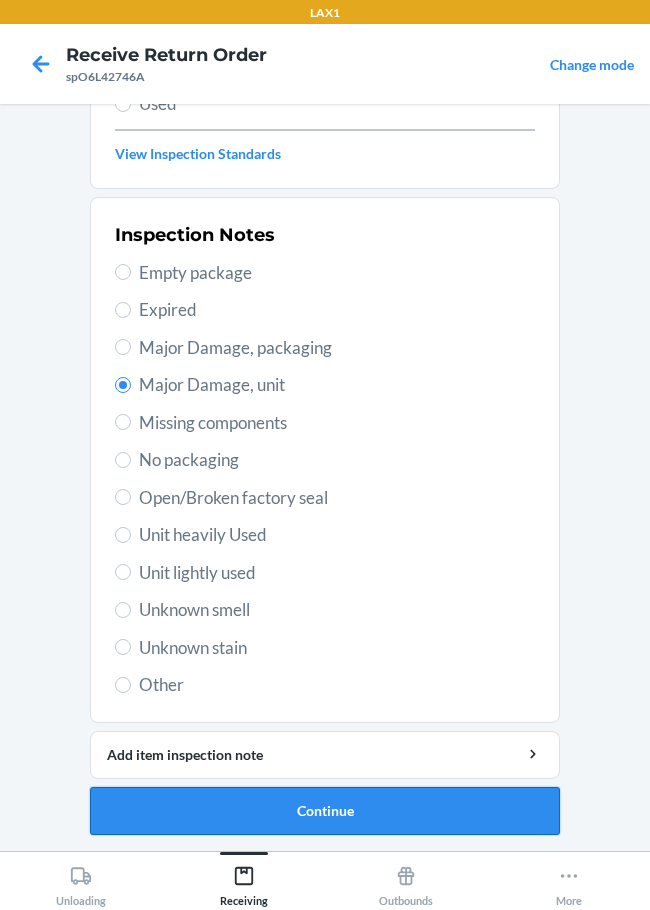 click on "Continue" at bounding box center [325, 811] 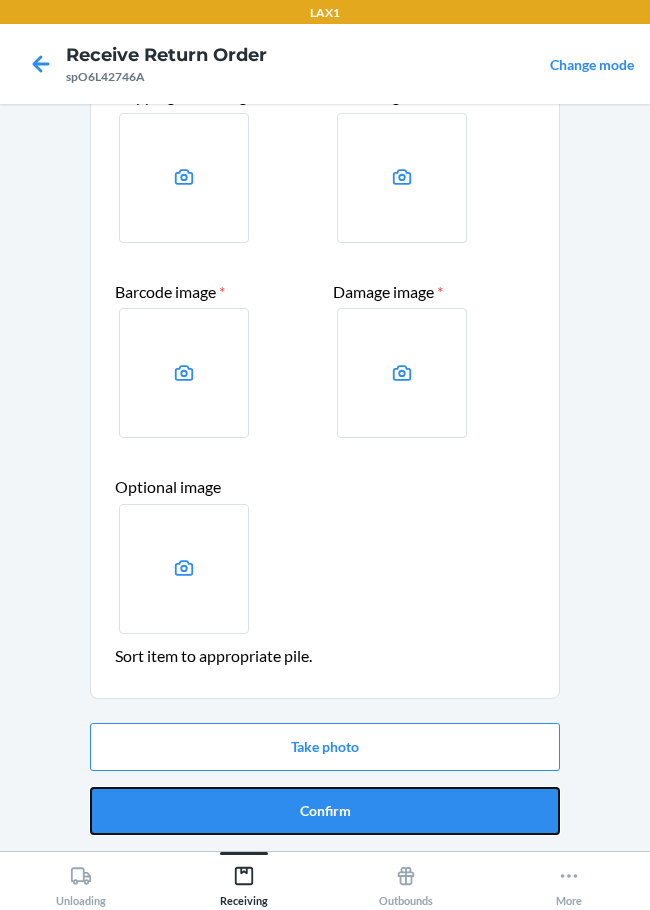 click on "Confirm" at bounding box center [325, 811] 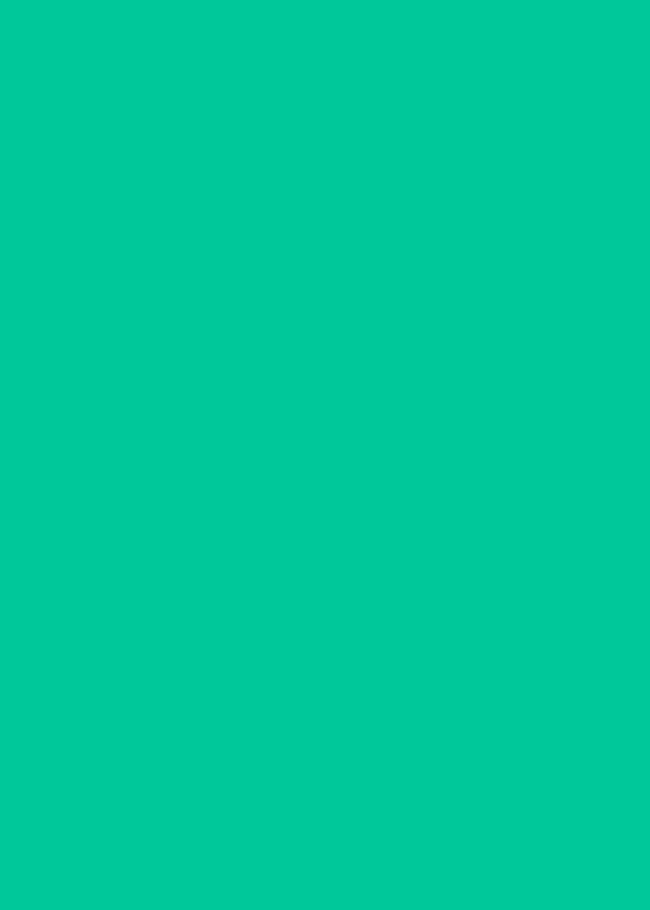 scroll, scrollTop: 0, scrollLeft: 0, axis: both 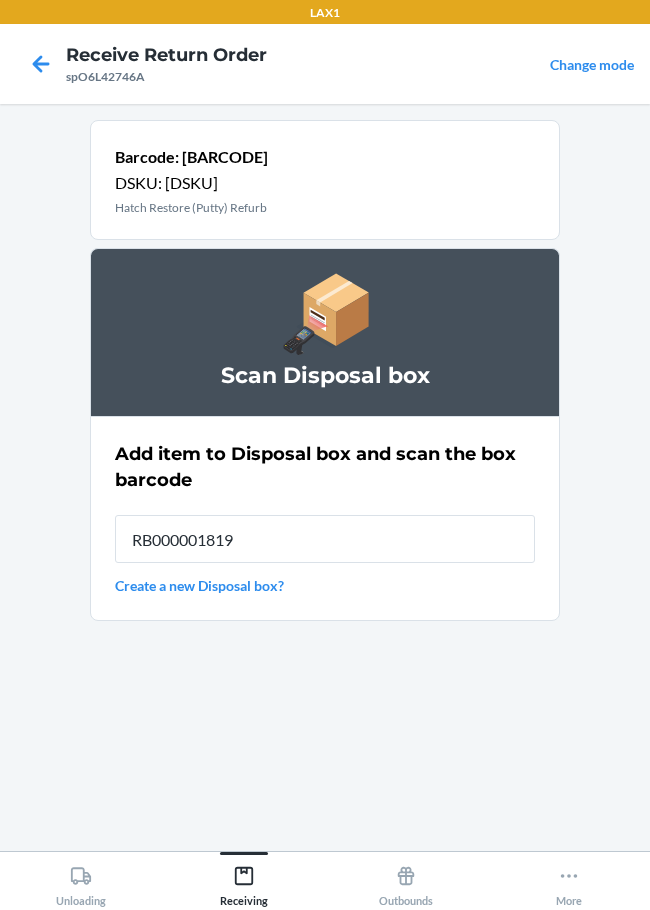 type on "RB000001819" 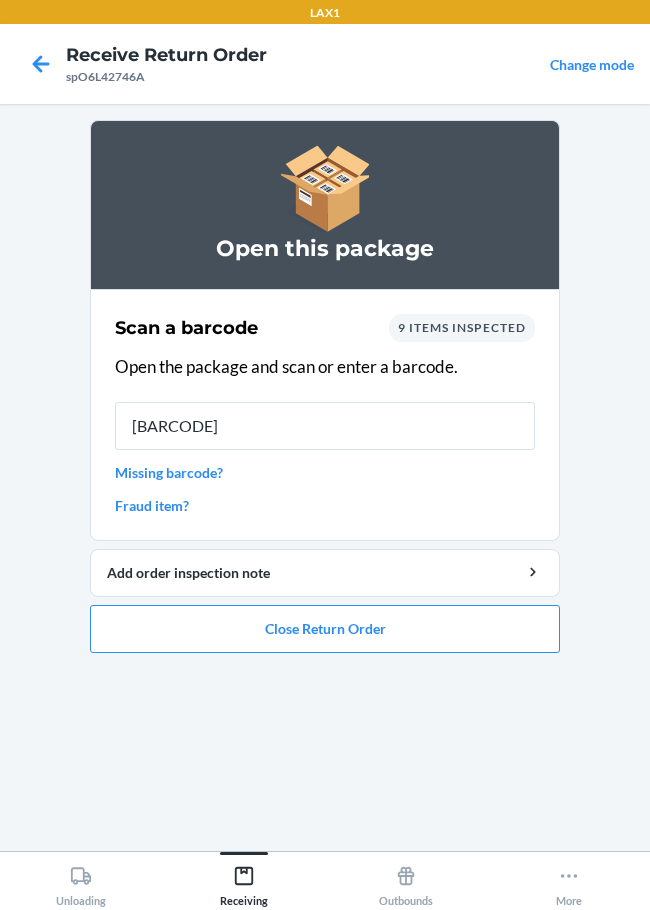 type on "[BARCODE]" 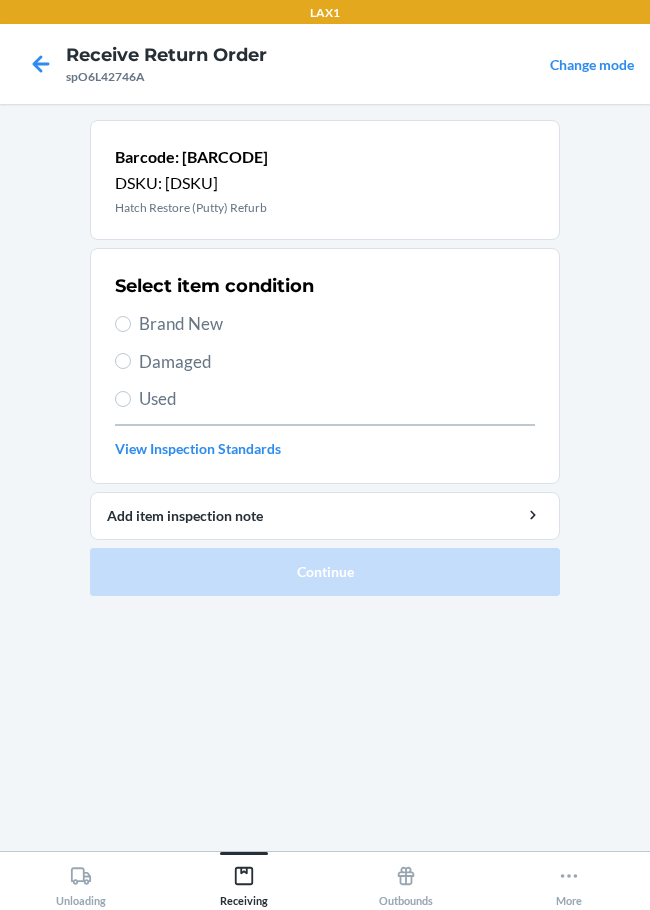 click on "Damaged" at bounding box center (325, 362) 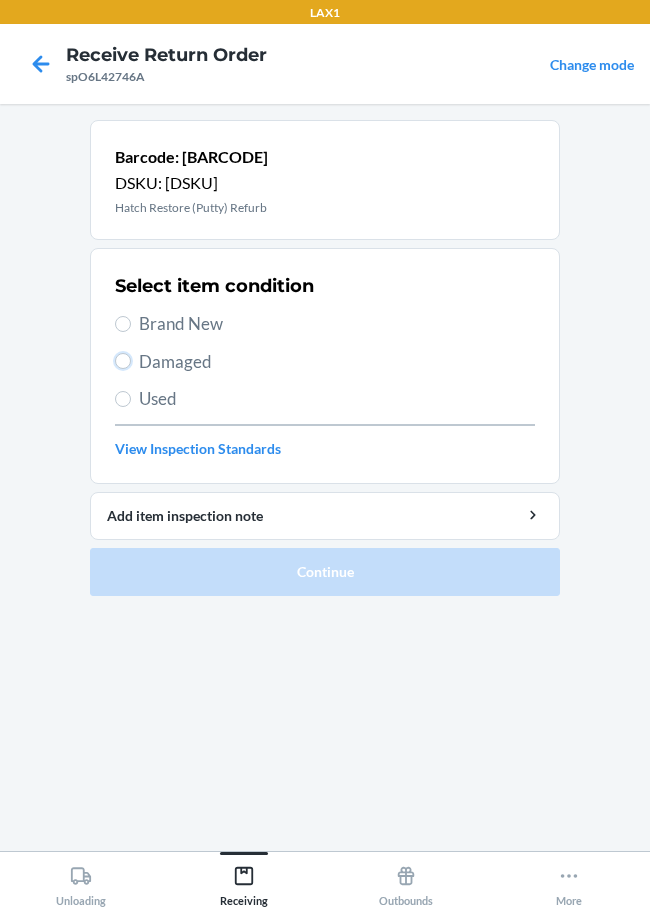 click on "Damaged" at bounding box center [123, 361] 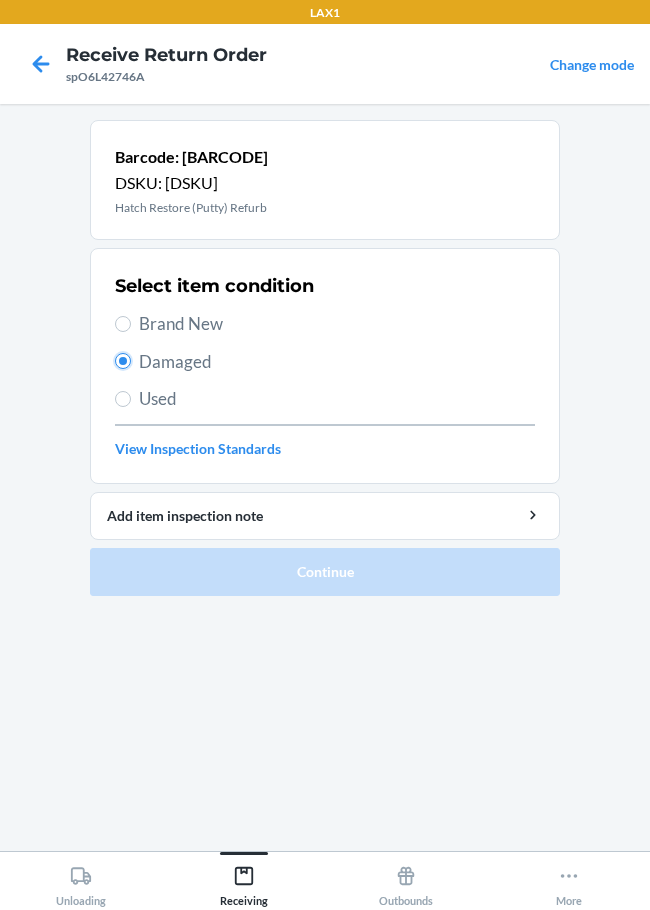 radio on "true" 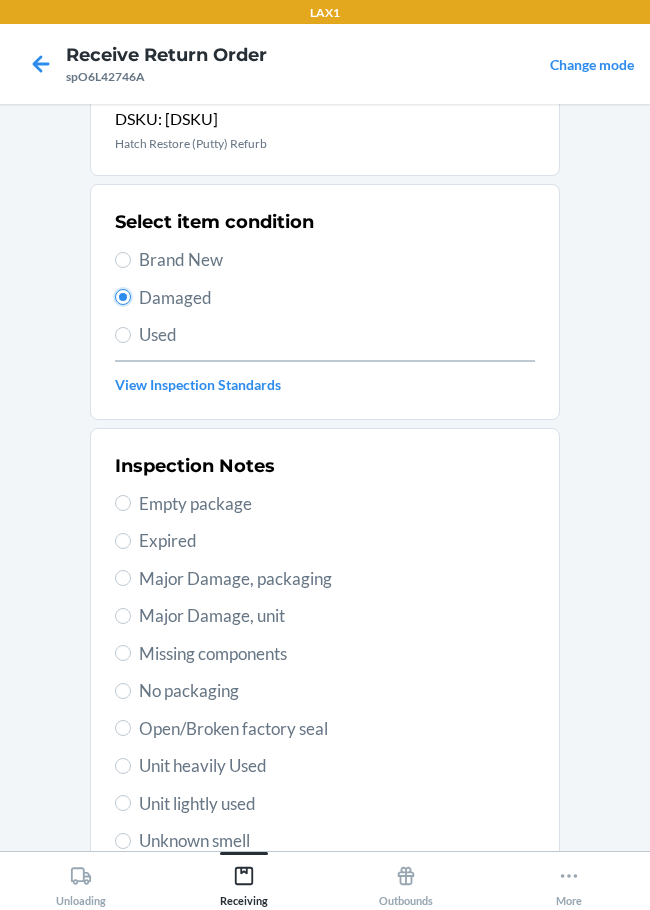 scroll, scrollTop: 200, scrollLeft: 0, axis: vertical 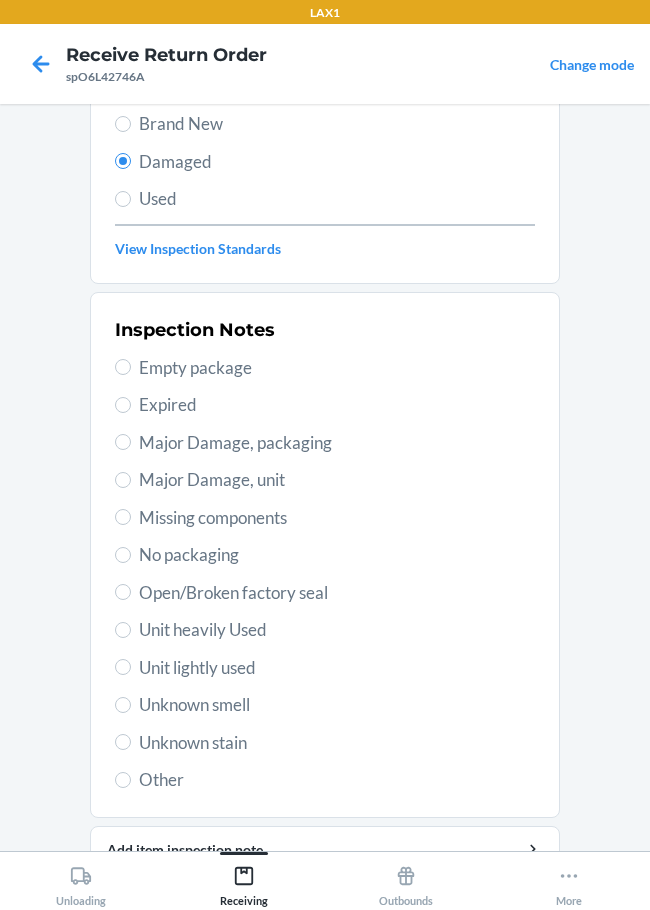 click on "Major Damage, unit" at bounding box center [325, 480] 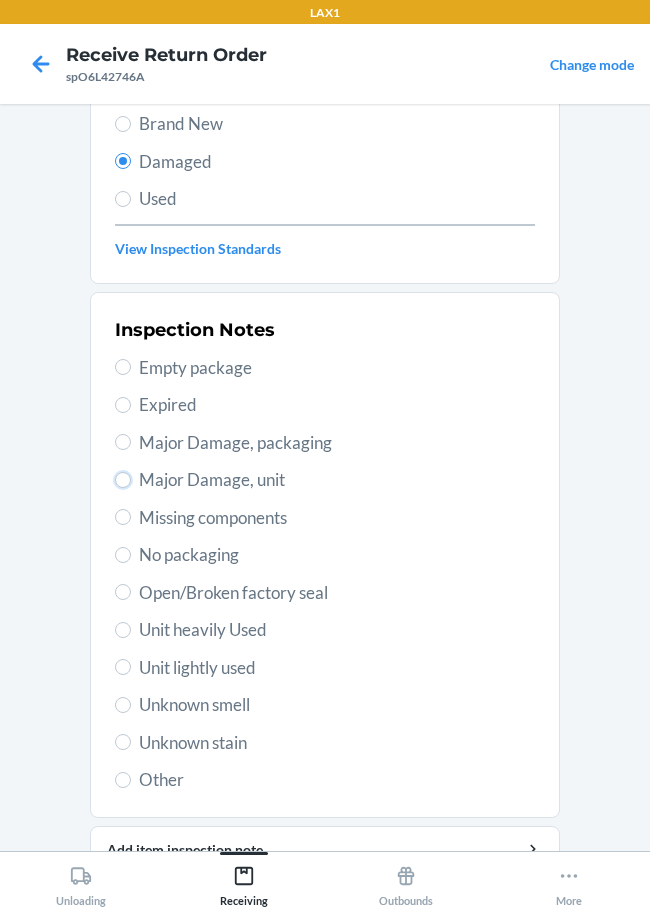 click on "Major Damage, unit" at bounding box center [123, 480] 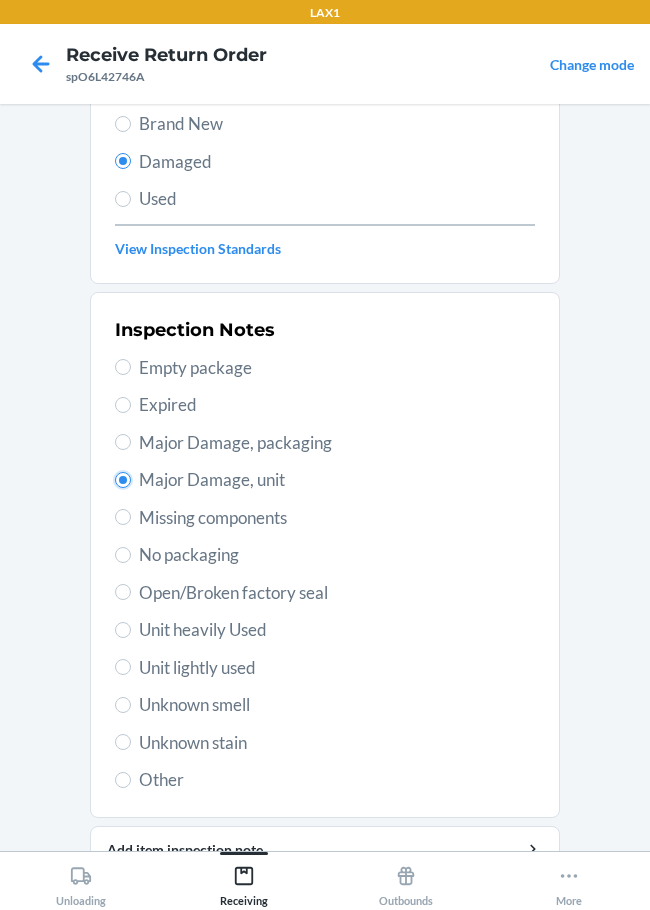 radio on "true" 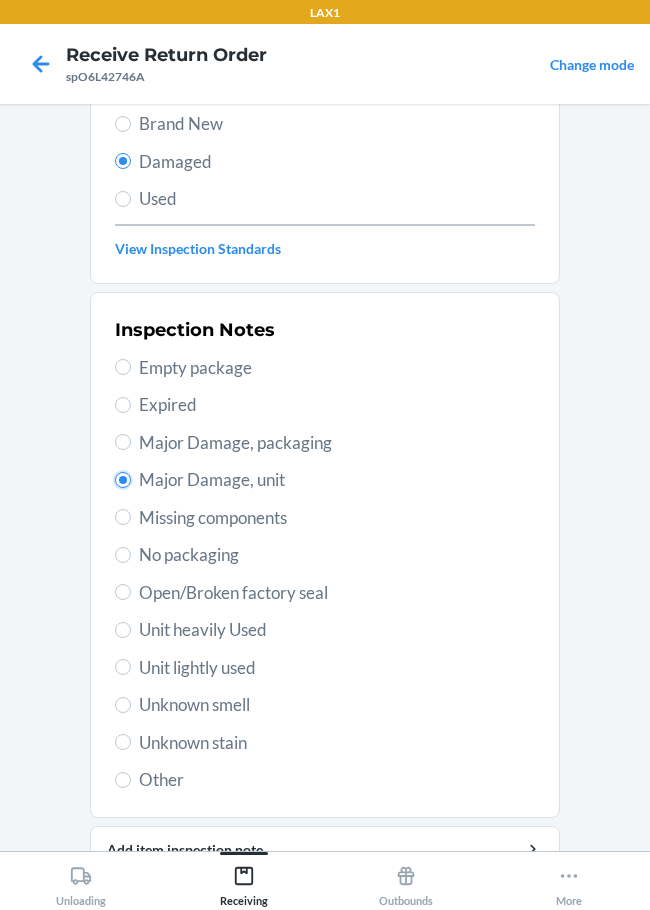 scroll, scrollTop: 295, scrollLeft: 0, axis: vertical 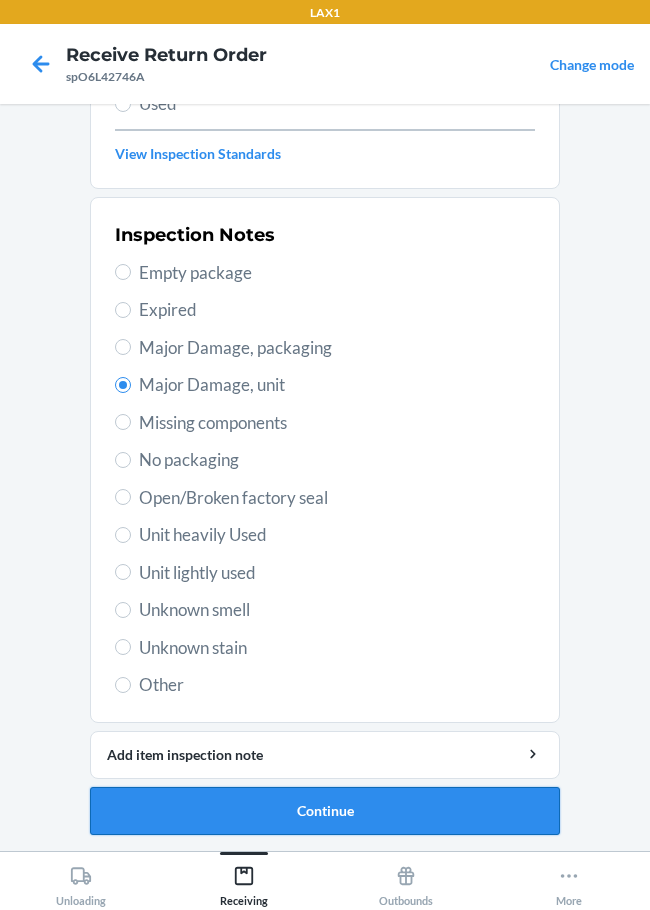 click on "Continue" at bounding box center (325, 811) 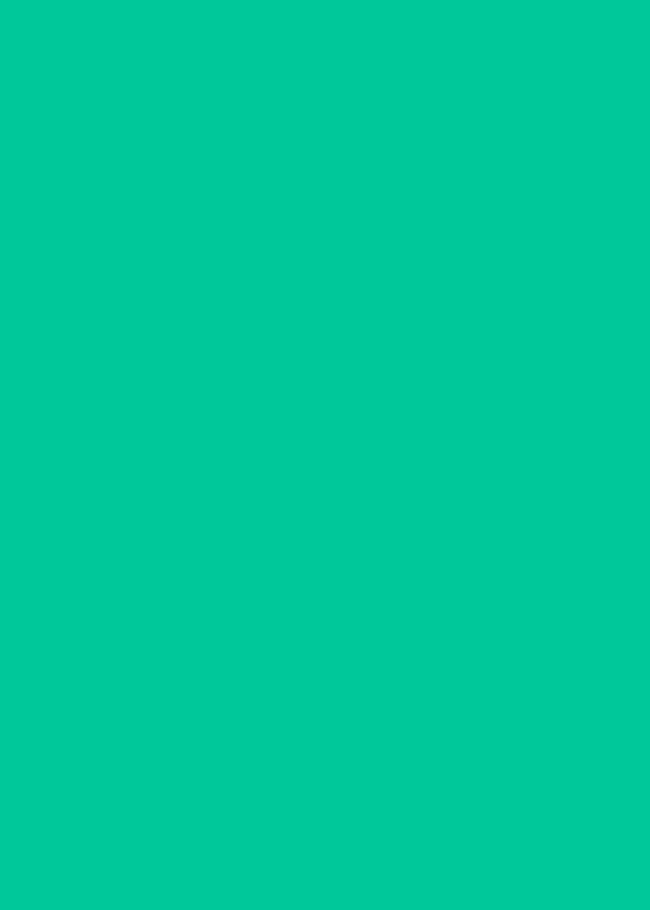 scroll, scrollTop: 130, scrollLeft: 0, axis: vertical 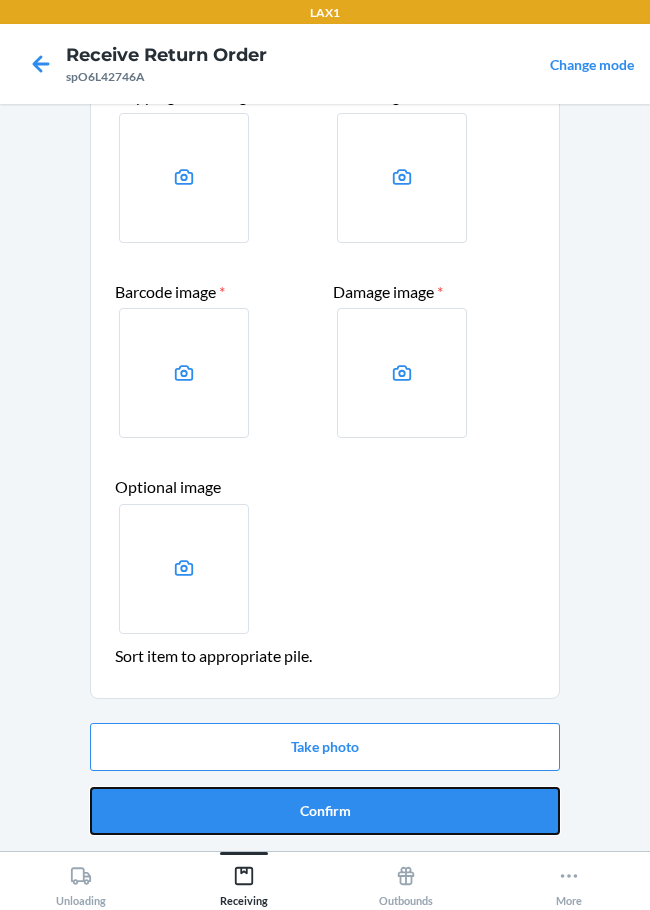 click on "Confirm" at bounding box center (325, 811) 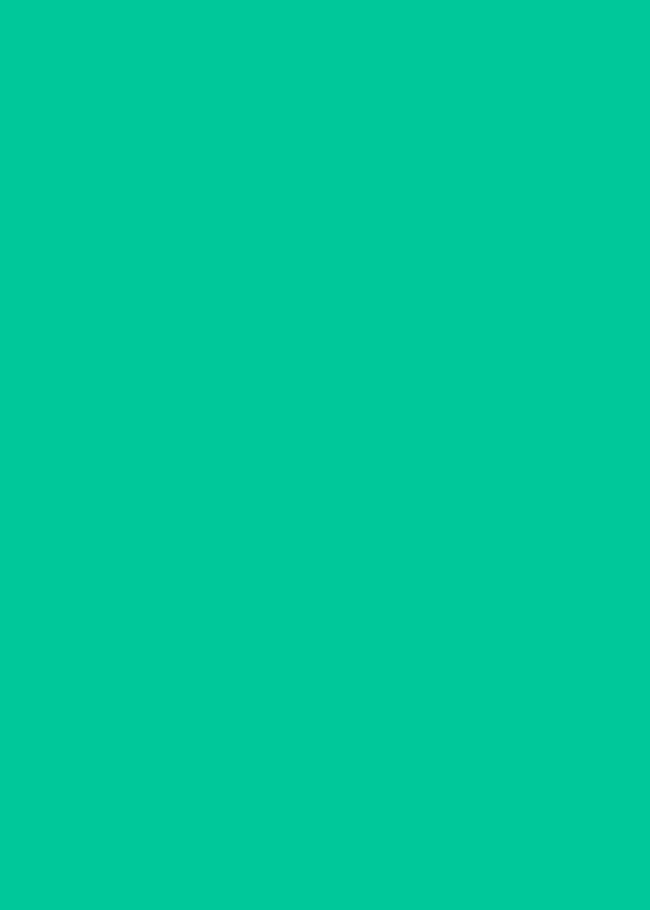 scroll, scrollTop: 0, scrollLeft: 0, axis: both 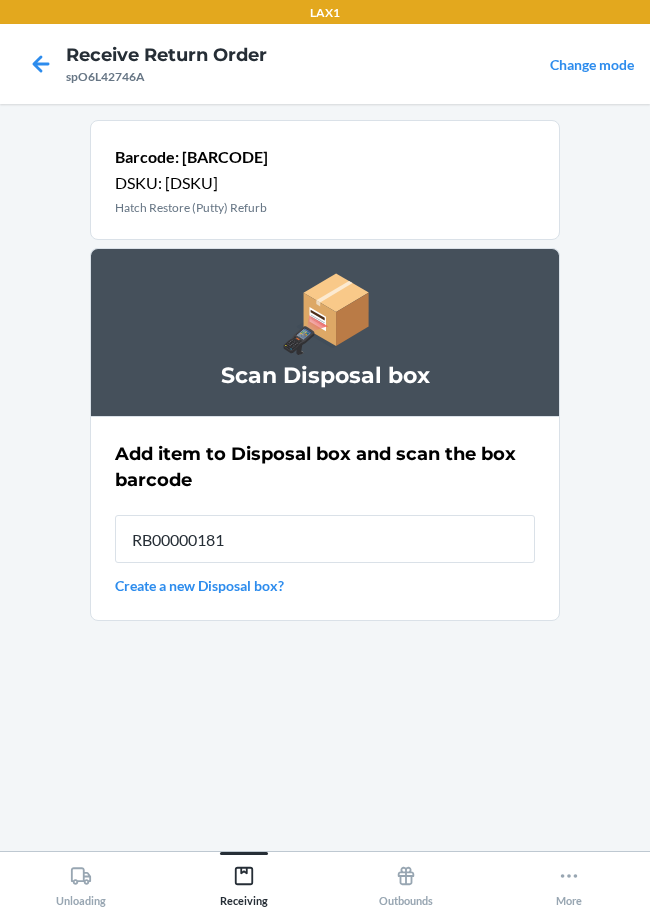 type on "RB000001819" 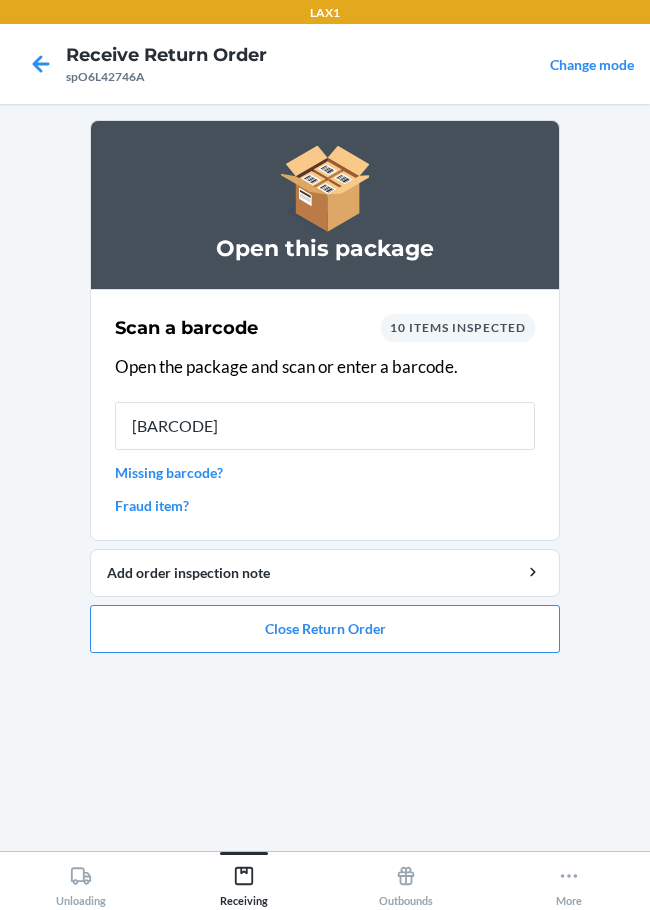 type on "[BARCODE]" 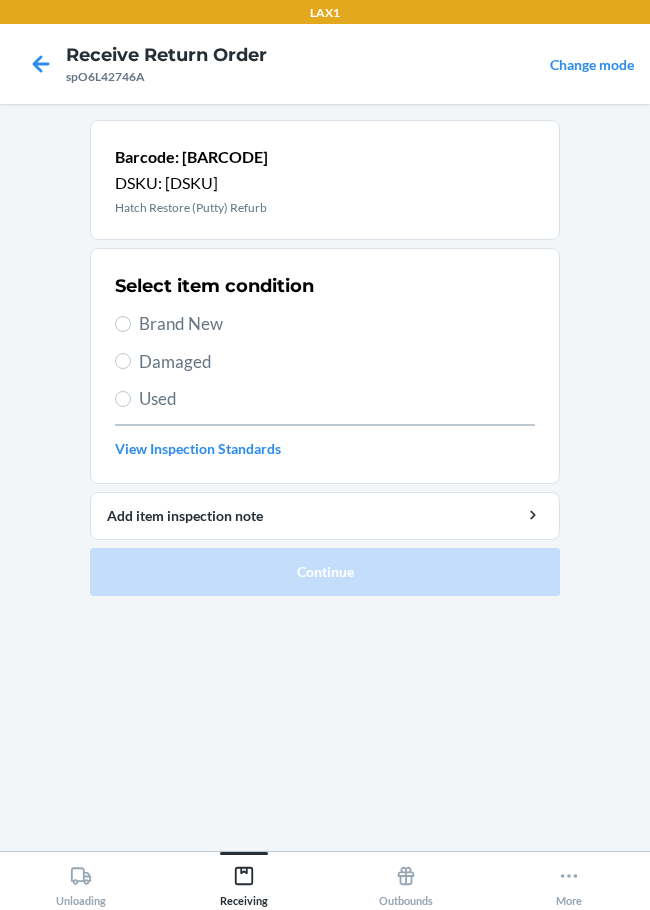 click on "Damaged" at bounding box center [325, 362] 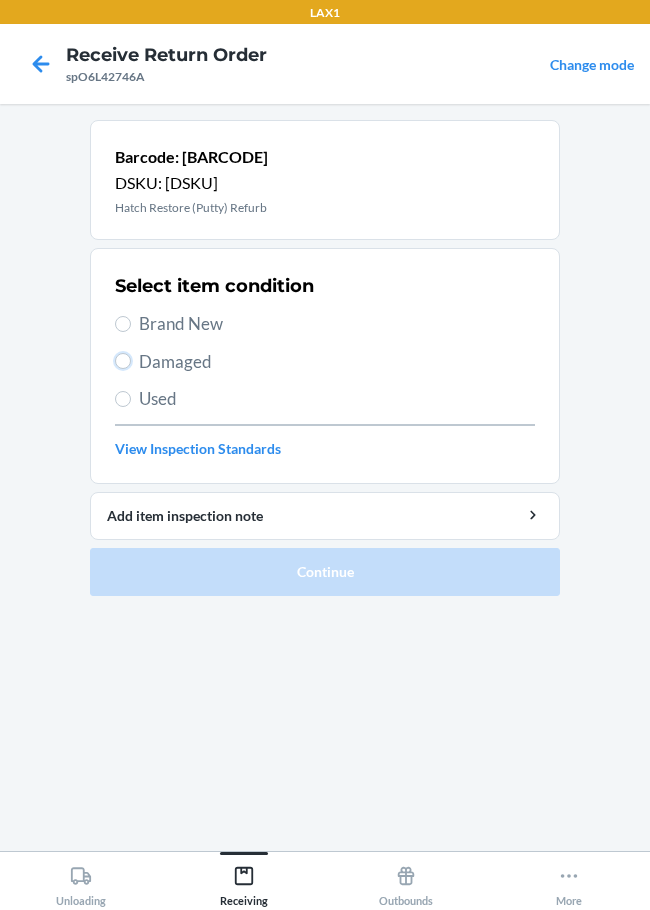 click on "Damaged" at bounding box center [123, 361] 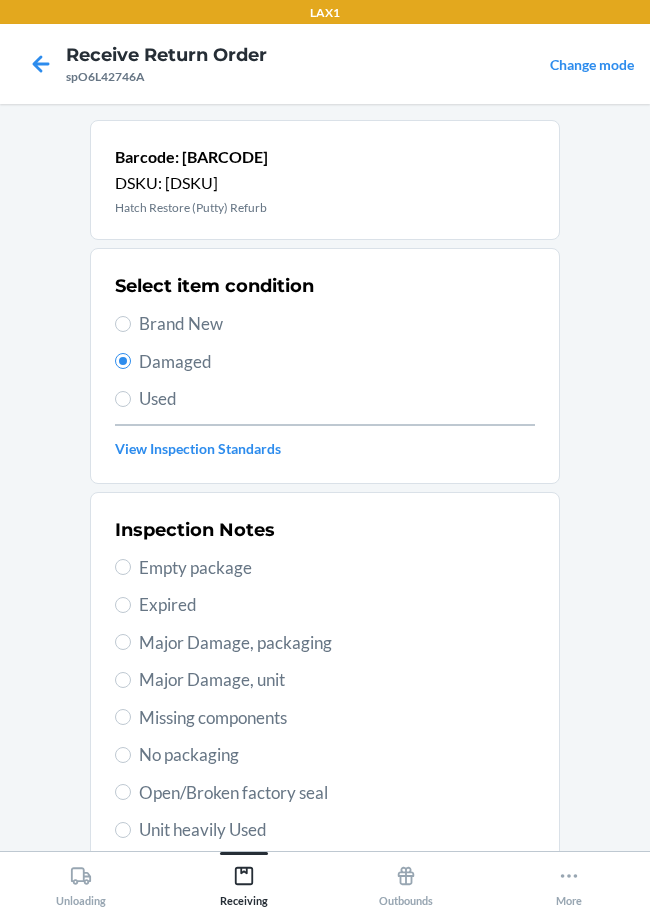 click on "Major Damage, unit" at bounding box center (325, 680) 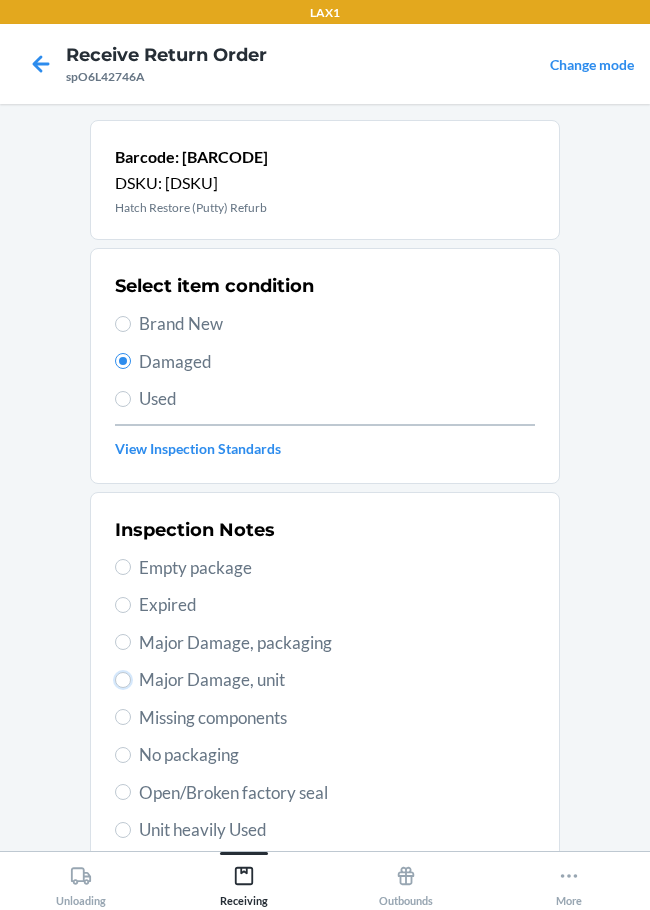 click on "Major Damage, unit" at bounding box center (123, 680) 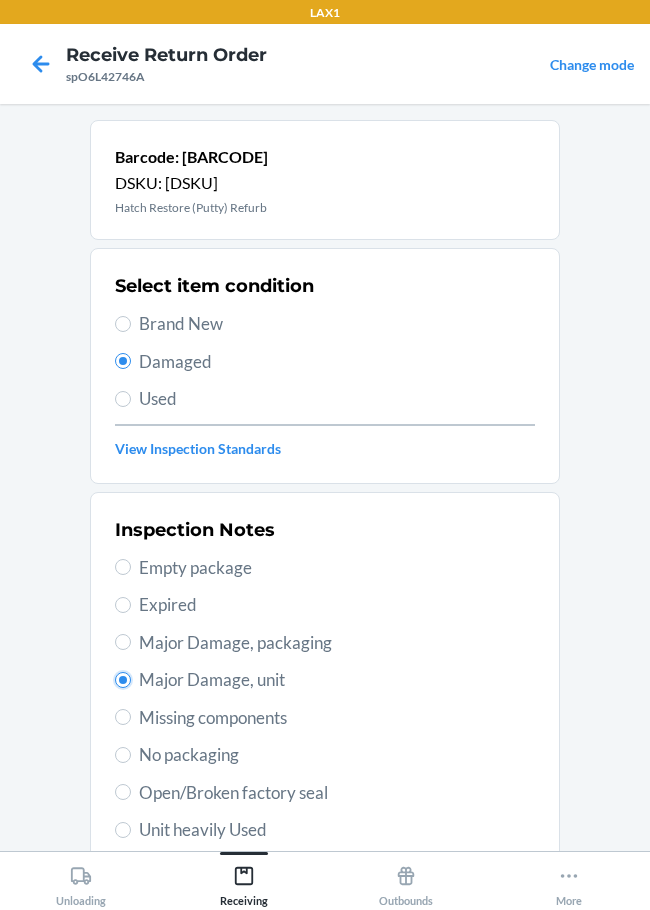 radio on "true" 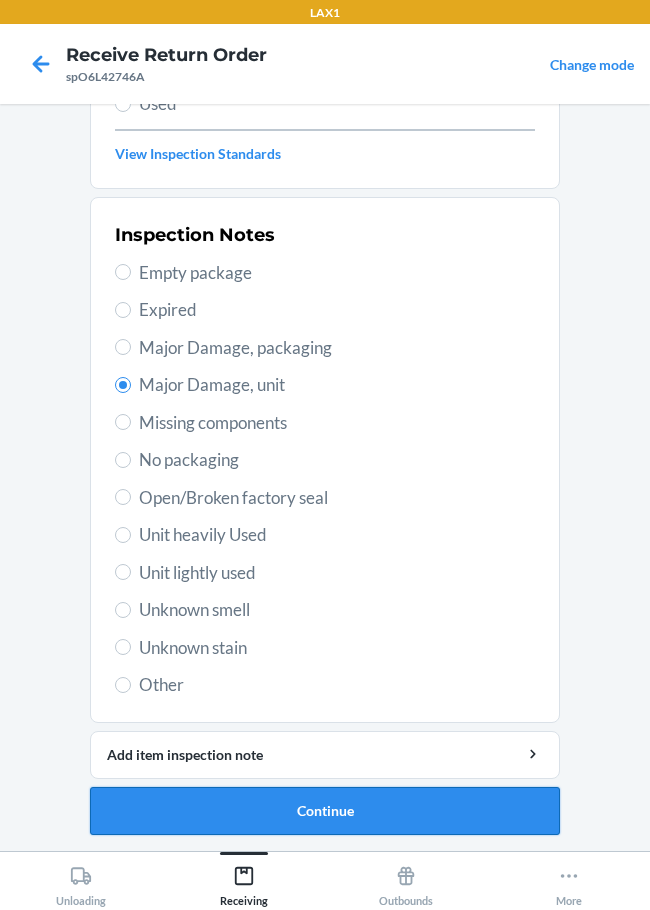 click on "Continue" at bounding box center (325, 811) 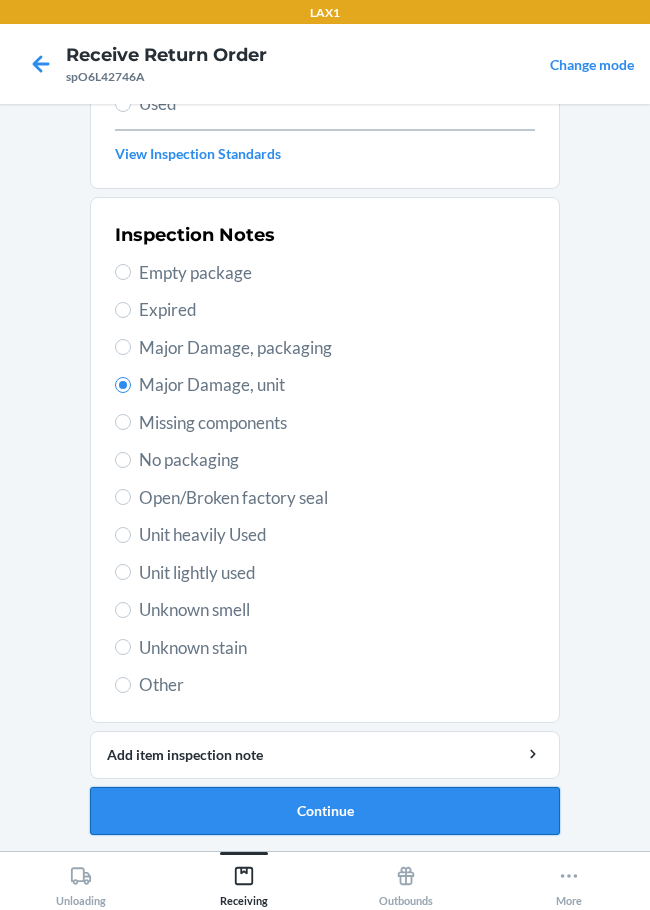 scroll, scrollTop: 130, scrollLeft: 0, axis: vertical 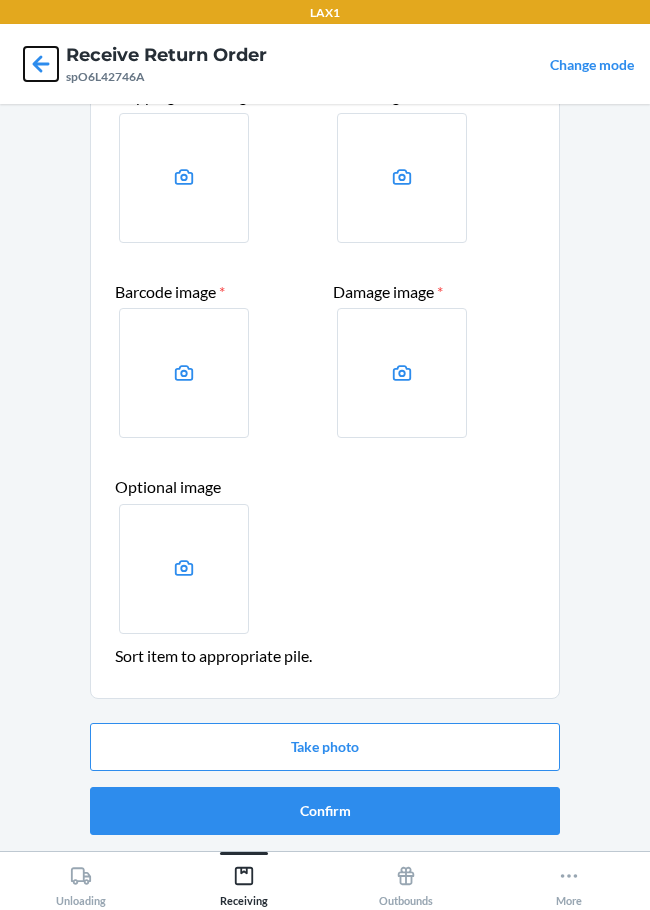 click 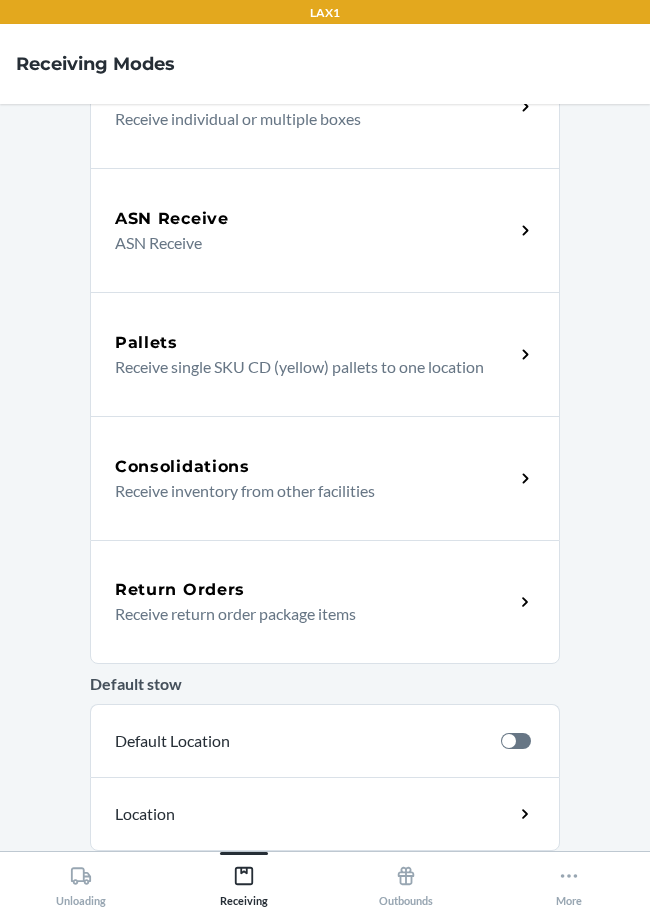 scroll, scrollTop: 230, scrollLeft: 0, axis: vertical 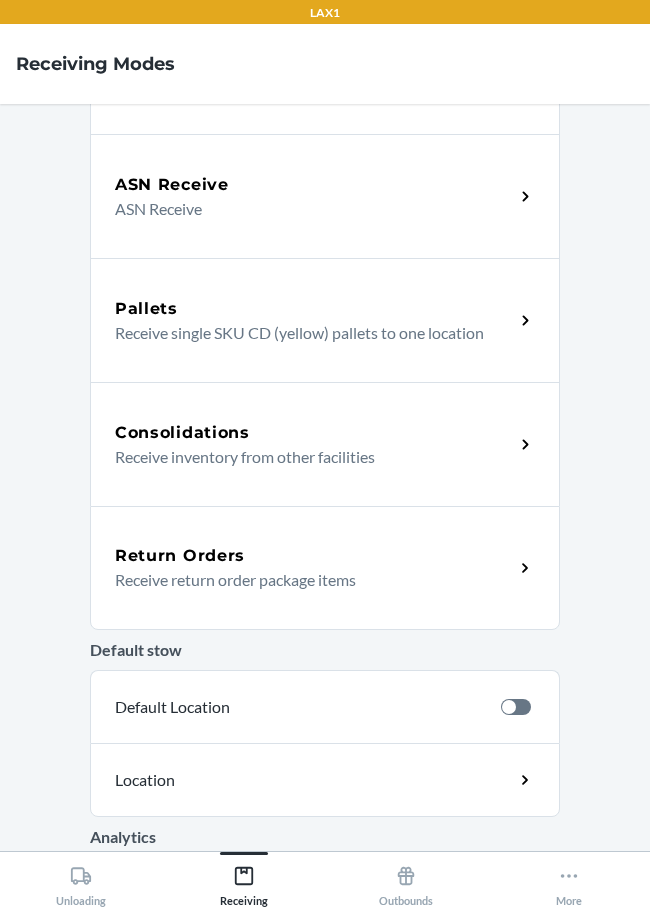 click on "Receive return order package items" at bounding box center [306, 580] 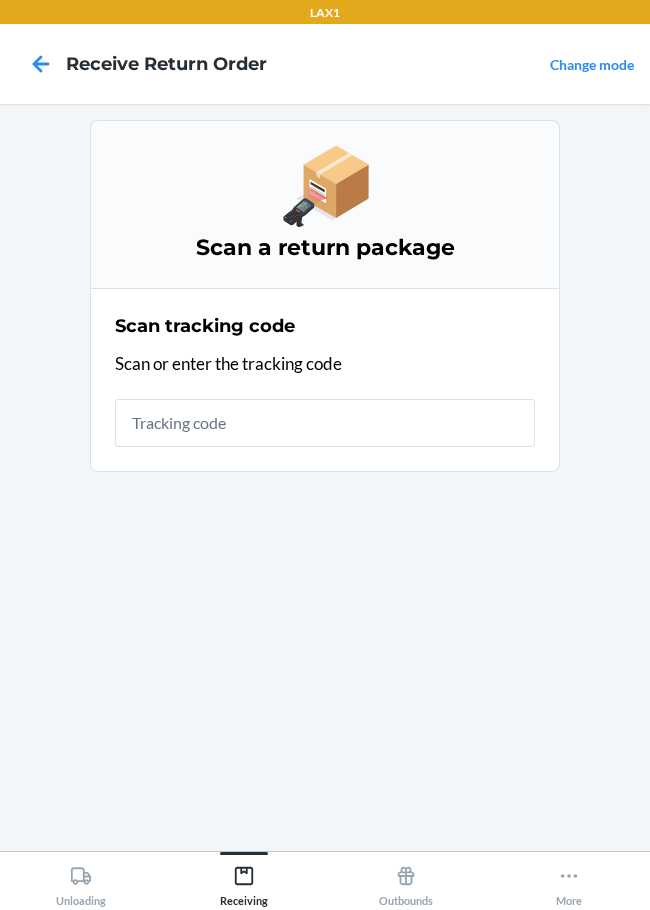 click at bounding box center (325, 423) 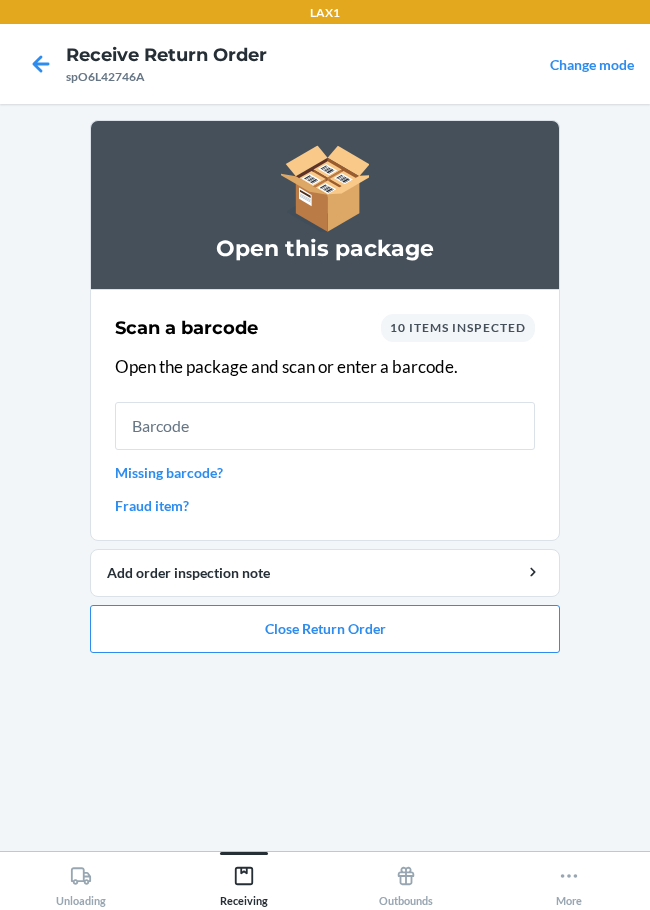 click at bounding box center (325, 426) 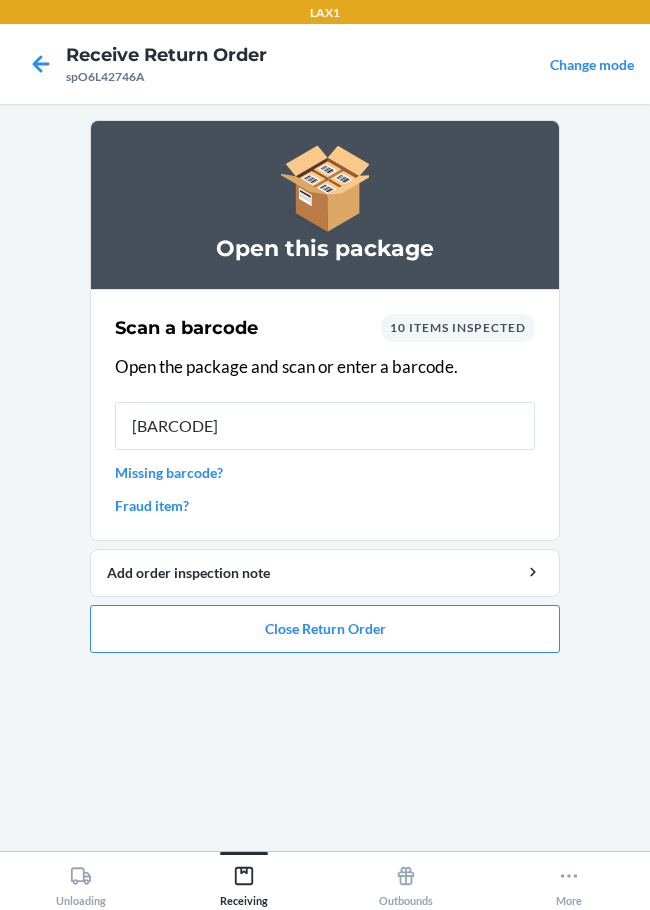 type on "[BARCODE]" 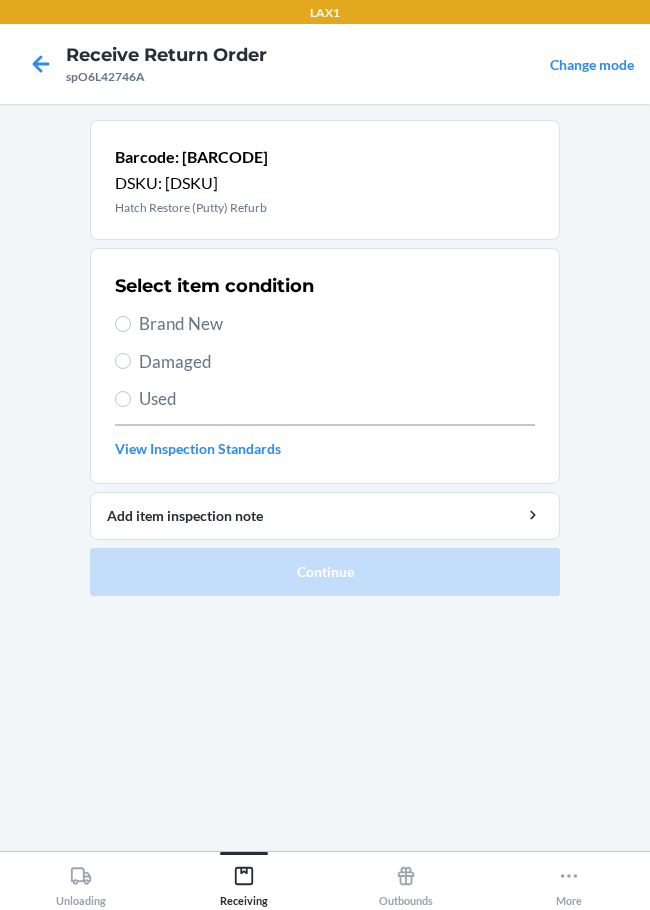 click on "Damaged" at bounding box center [337, 362] 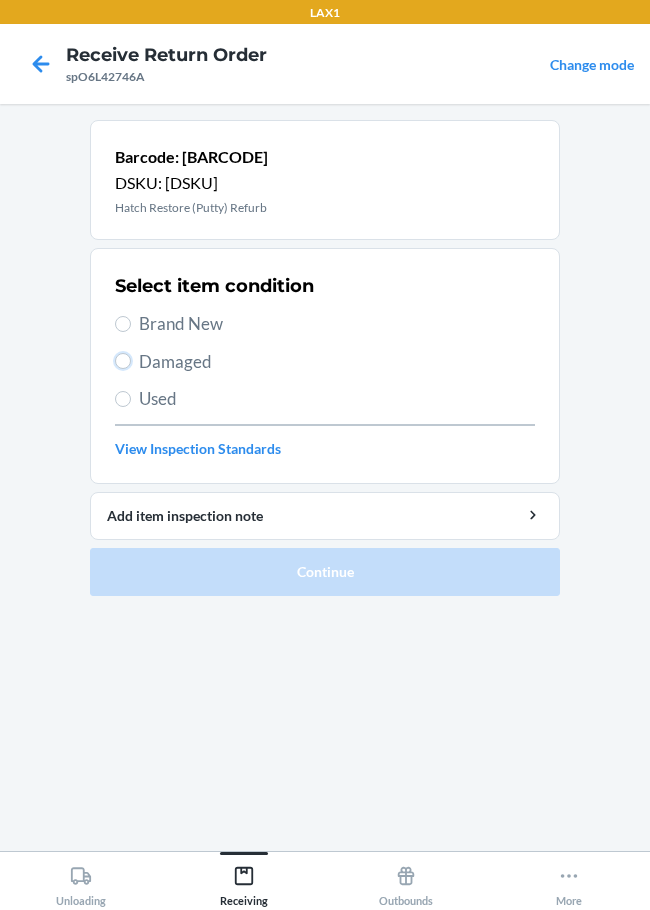 click on "Damaged" at bounding box center [123, 361] 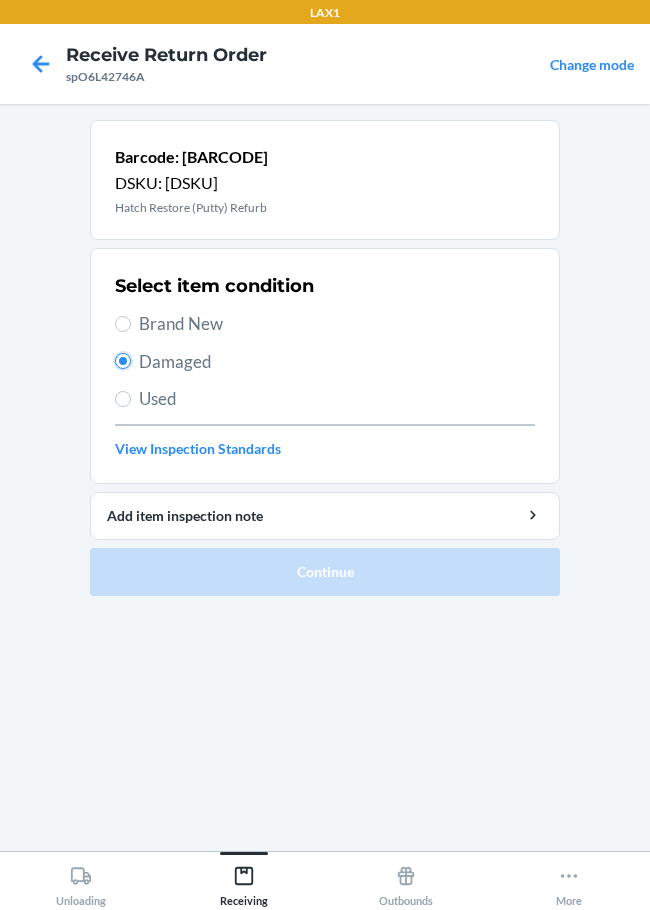 radio on "true" 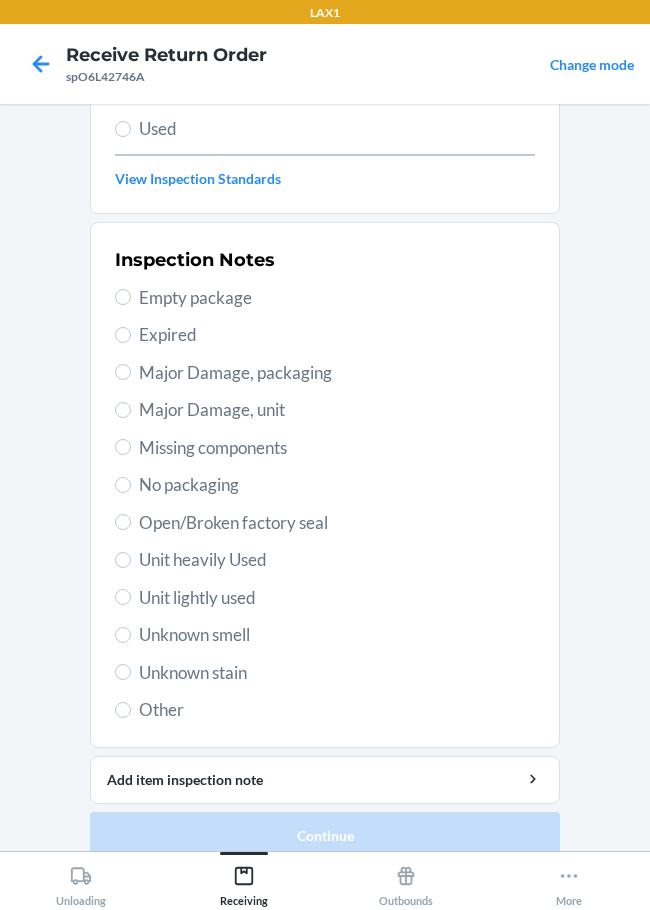 scroll, scrollTop: 295, scrollLeft: 0, axis: vertical 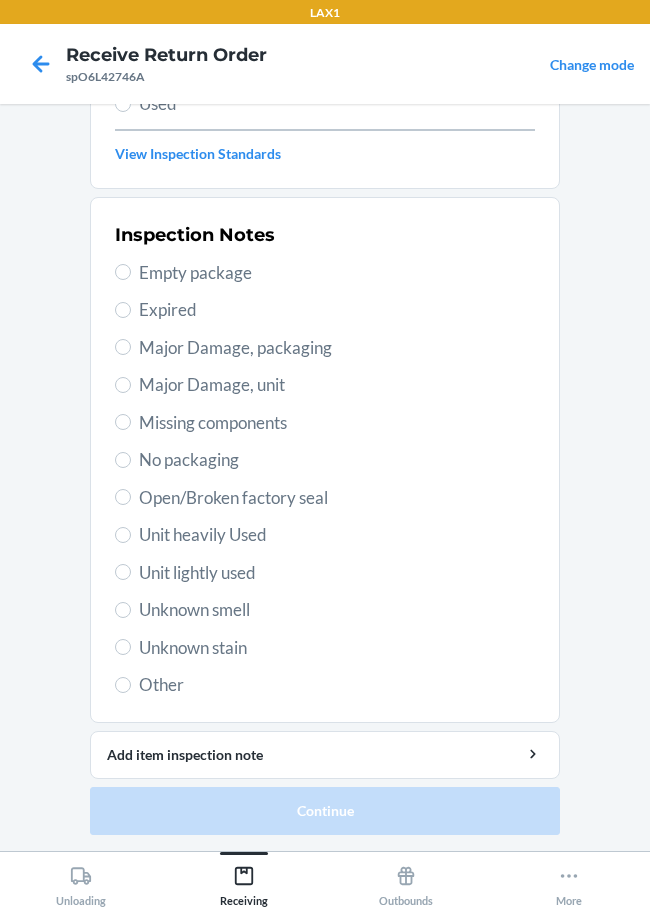 click on "Major Damage, unit" at bounding box center (325, 385) 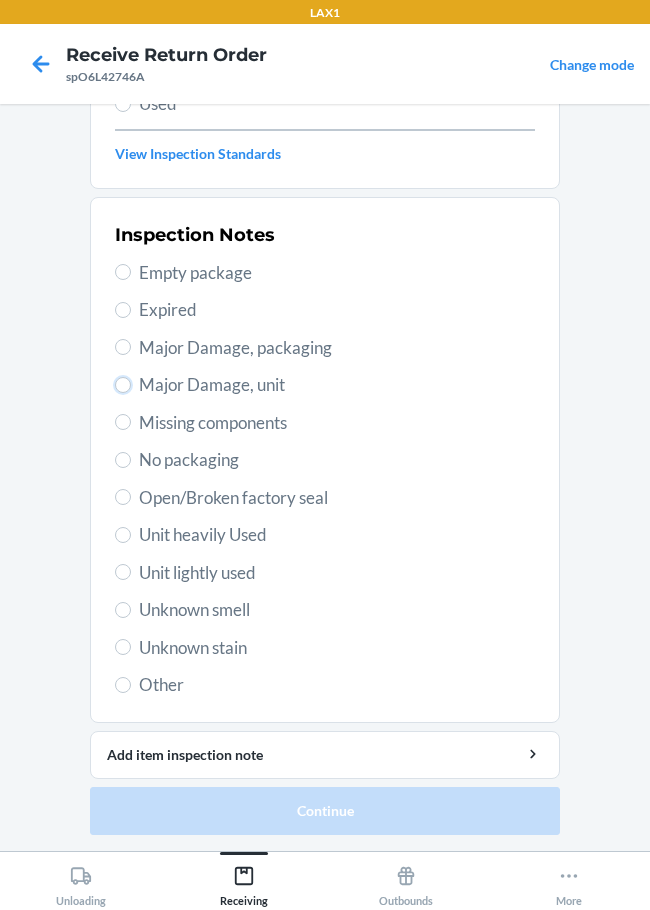 click on "Major Damage, unit" at bounding box center (123, 385) 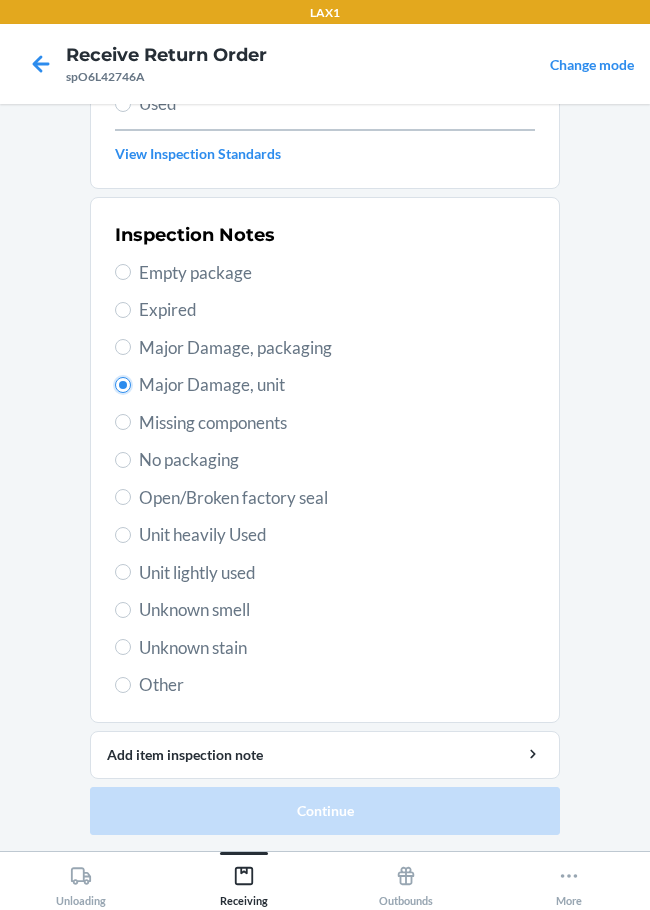 radio on "true" 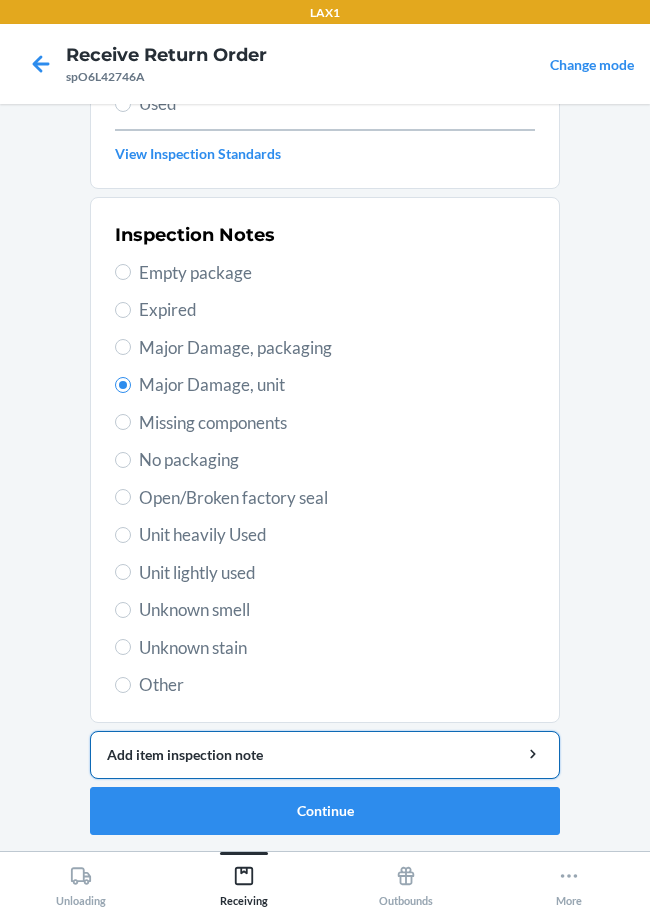 click on "Add item inspection note" at bounding box center (325, 754) 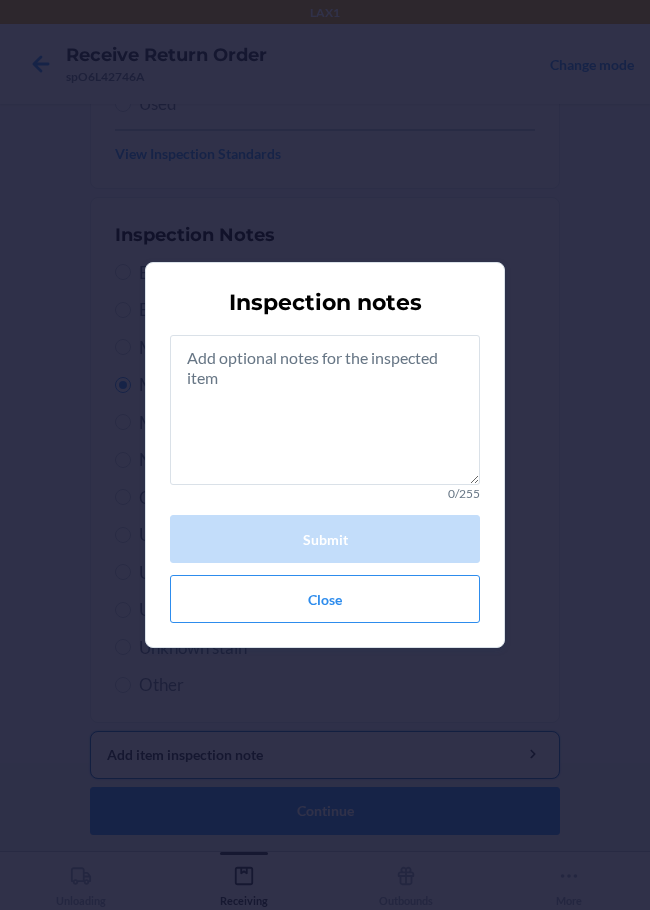 type 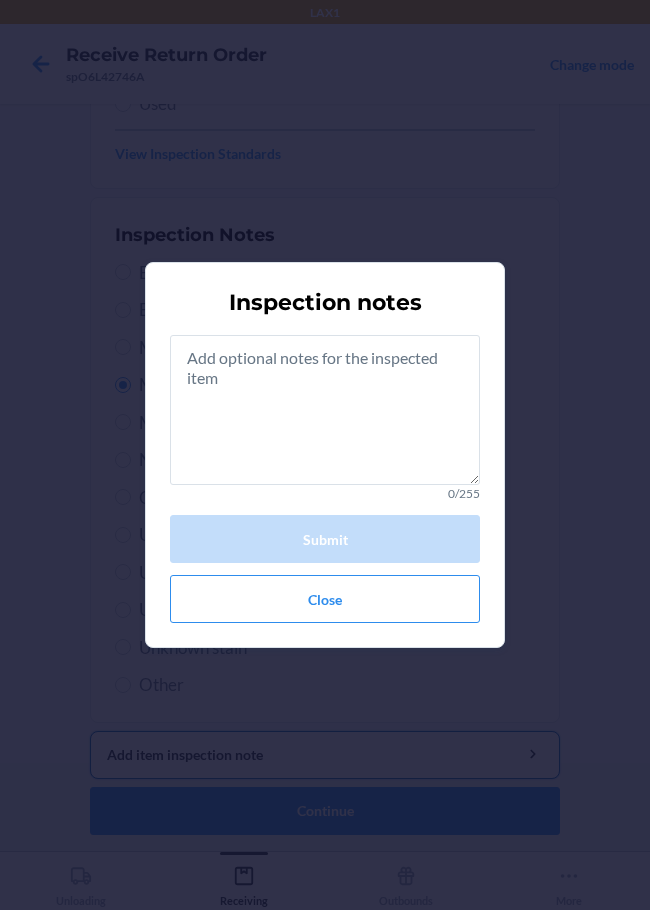 click on "Add item inspection note" at bounding box center [325, 755] 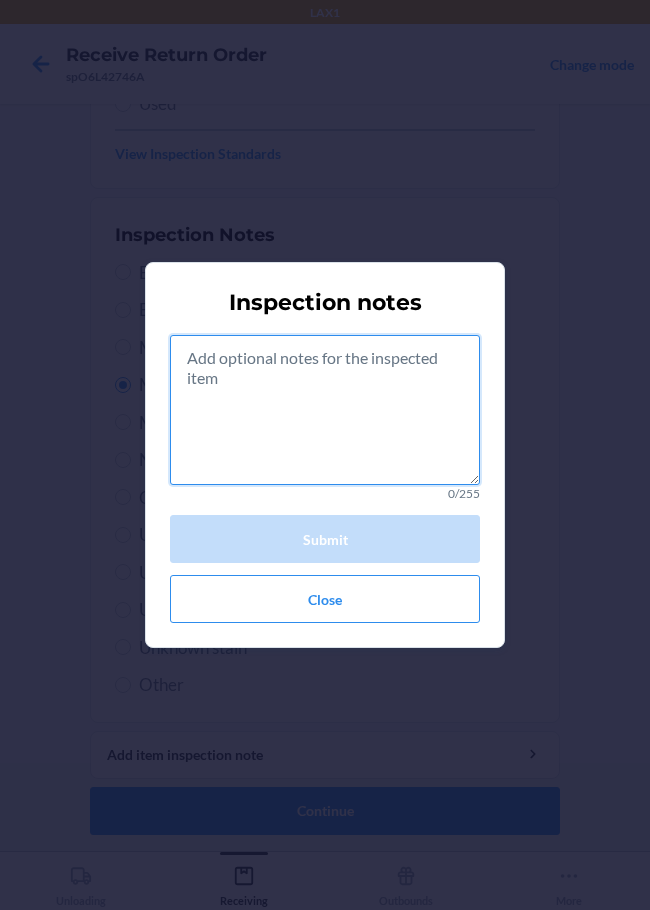 click at bounding box center [325, 410] 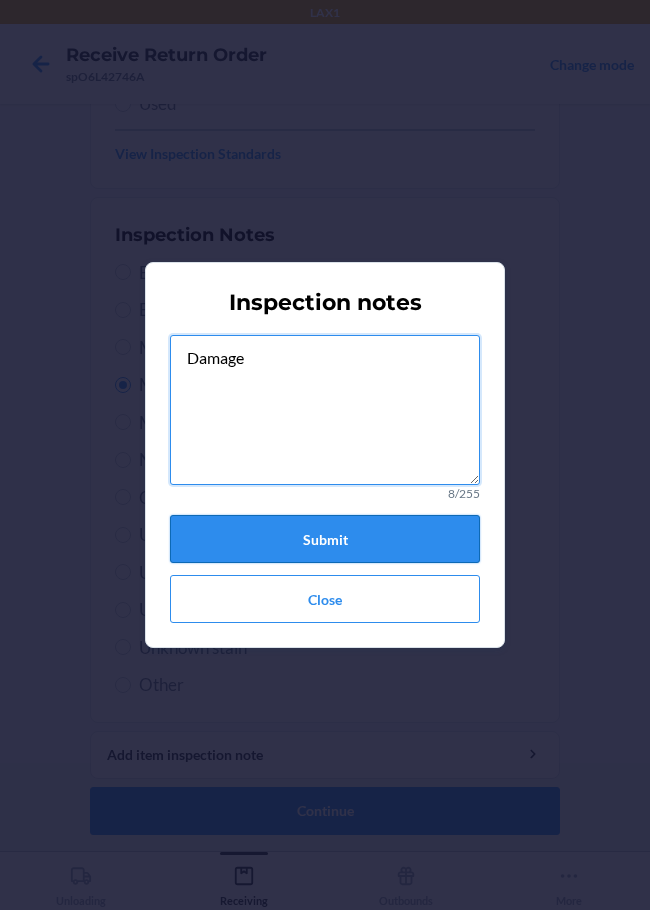 type on "Damage" 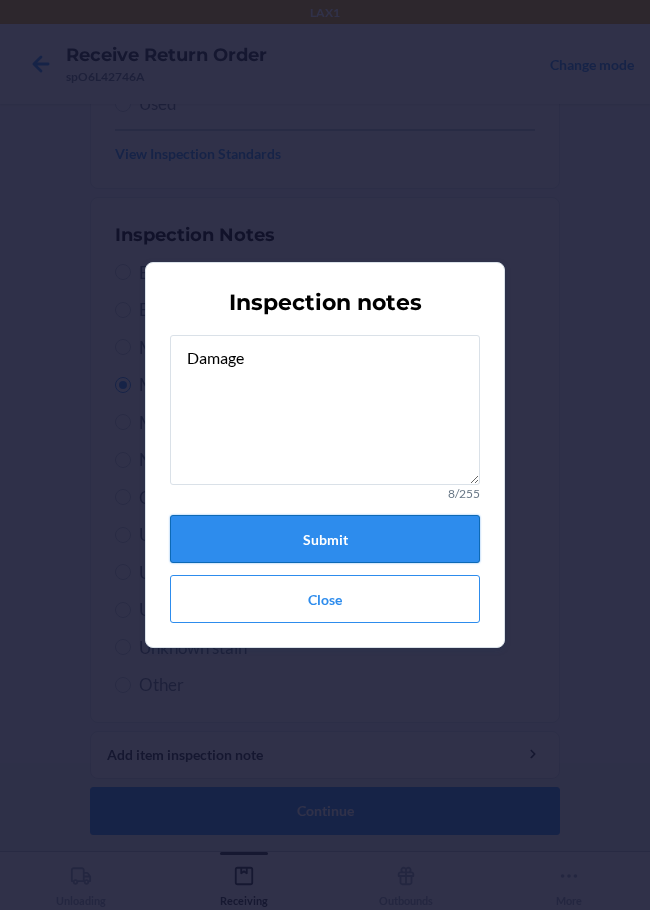 click on "Submit" at bounding box center (325, 539) 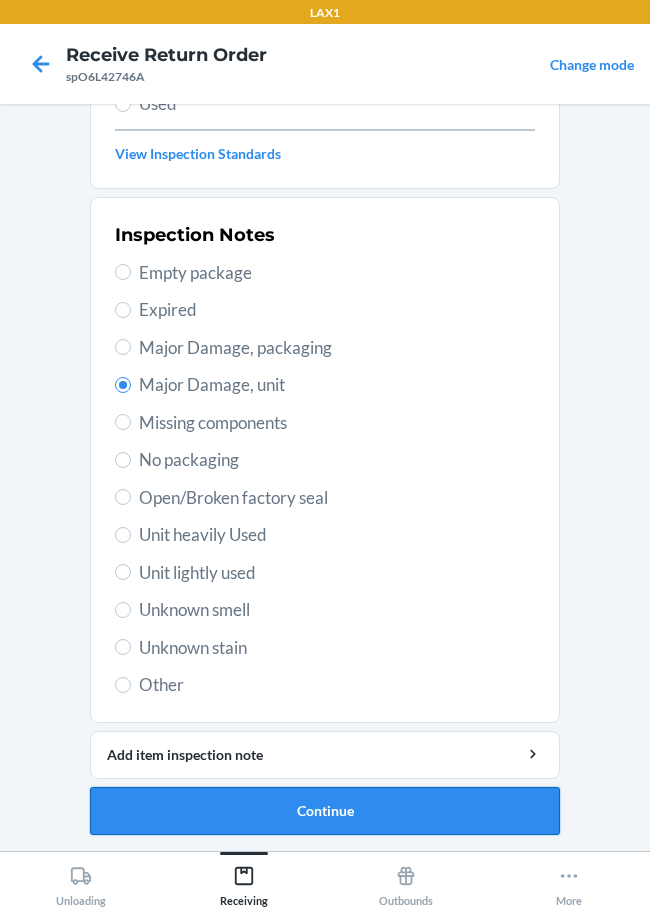 click on "Continue" at bounding box center [325, 811] 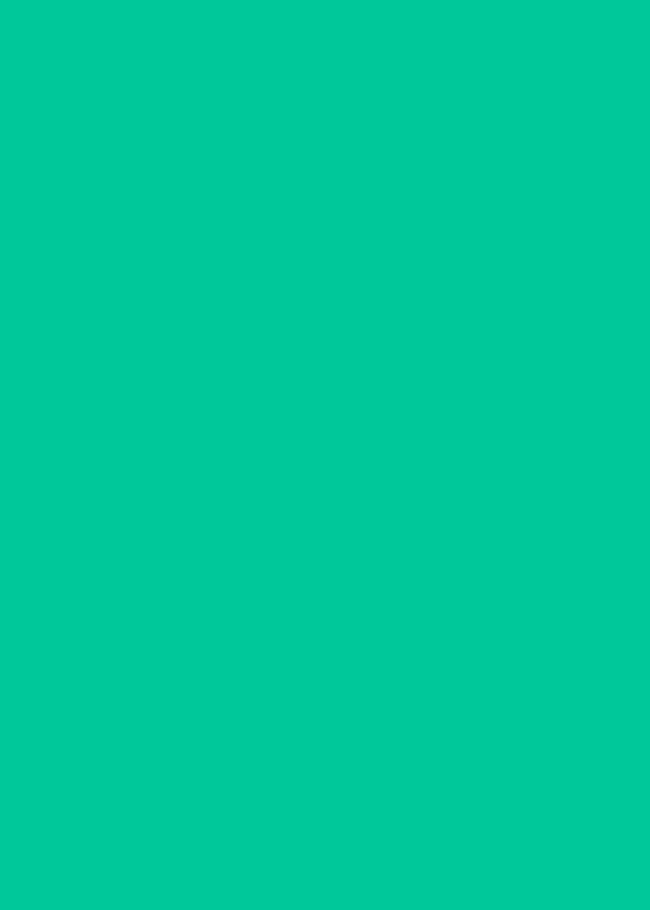 scroll, scrollTop: 130, scrollLeft: 0, axis: vertical 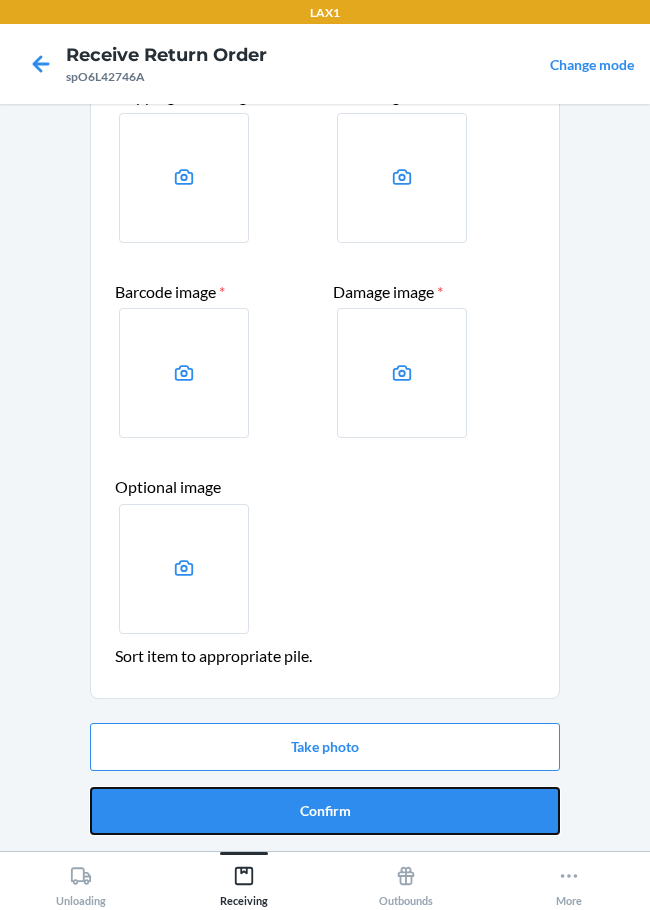 click on "Confirm" at bounding box center (325, 811) 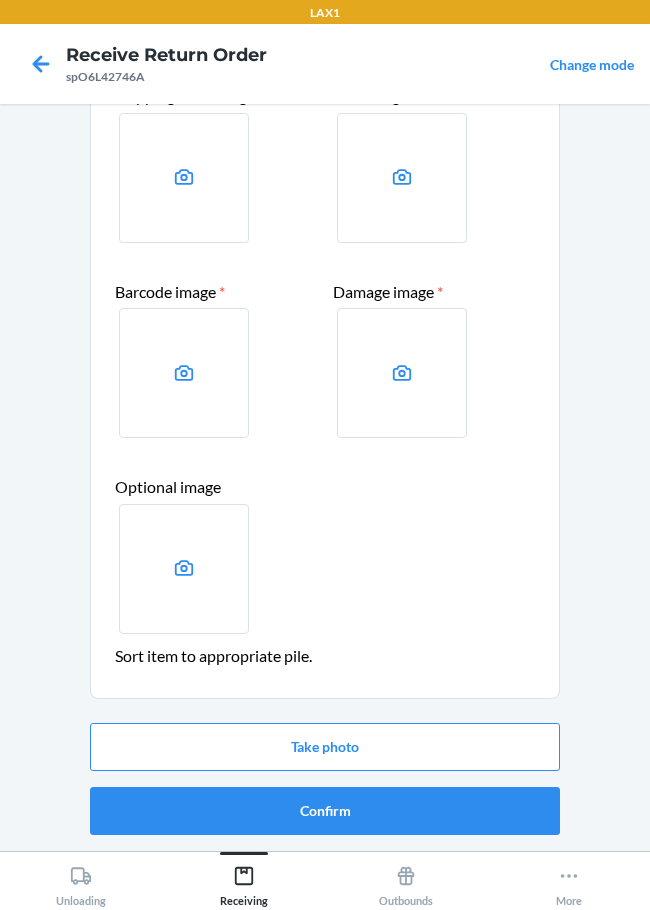 scroll, scrollTop: 0, scrollLeft: 0, axis: both 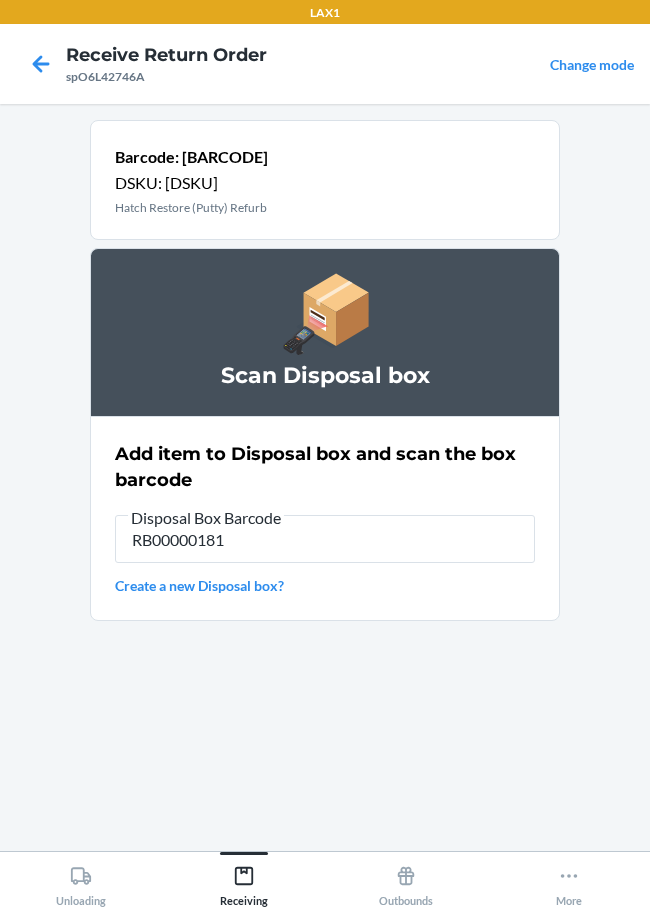 type on "RB000001819" 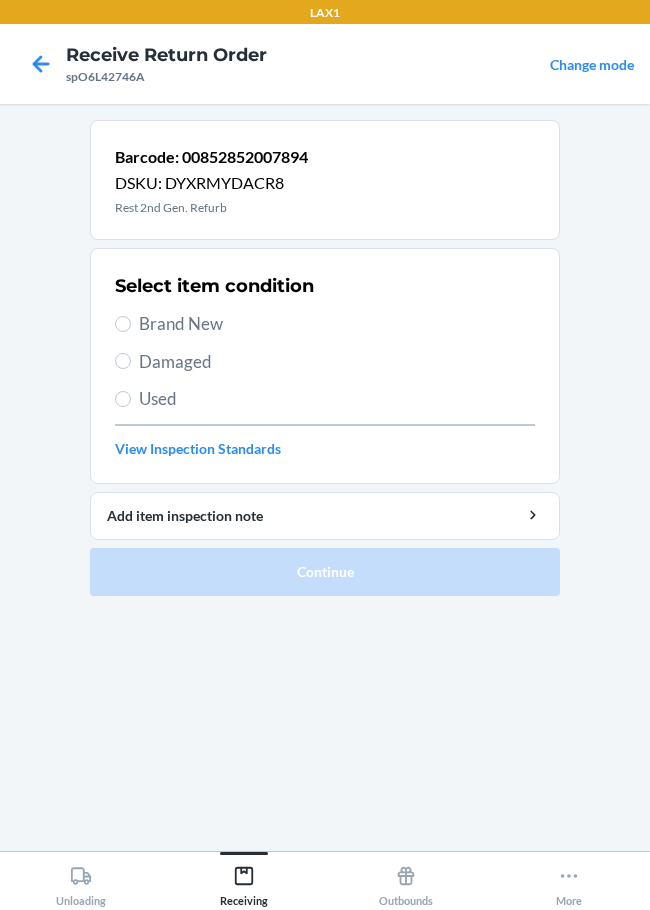 click on "Damaged" at bounding box center (337, 362) 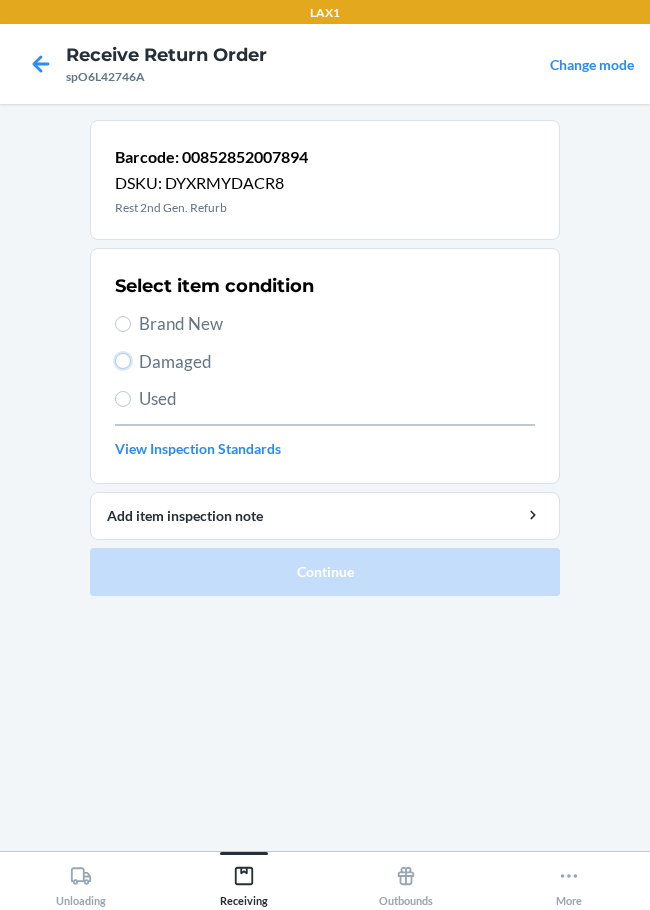 click on "Damaged" at bounding box center [123, 361] 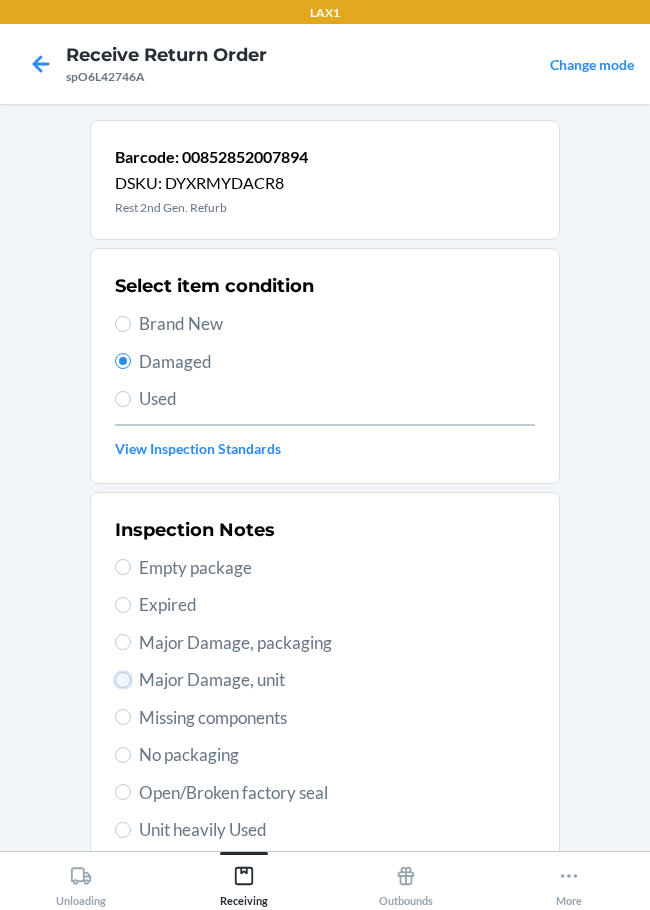 click on "Major Damage, unit" at bounding box center (123, 680) 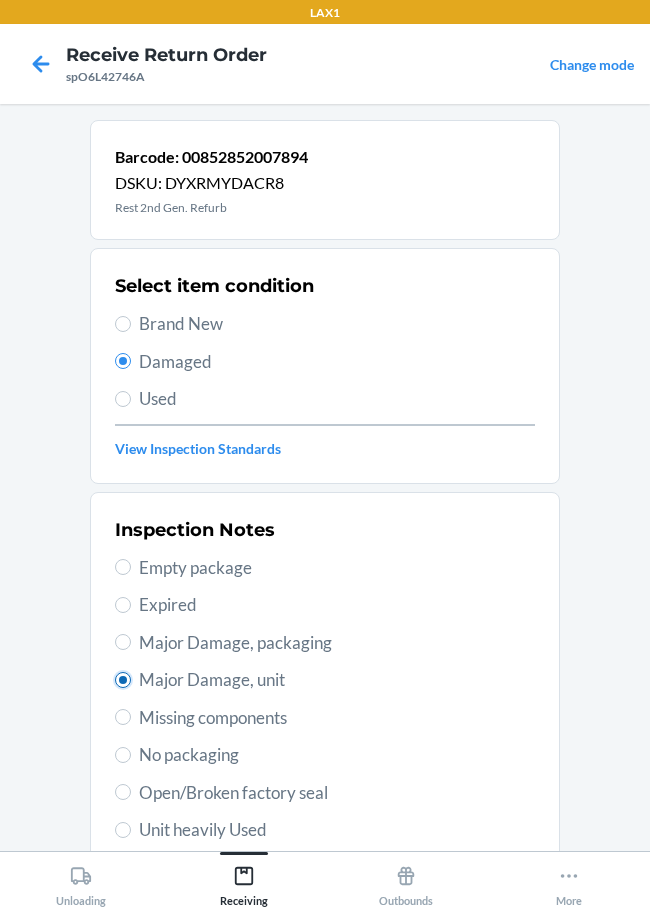 radio on "true" 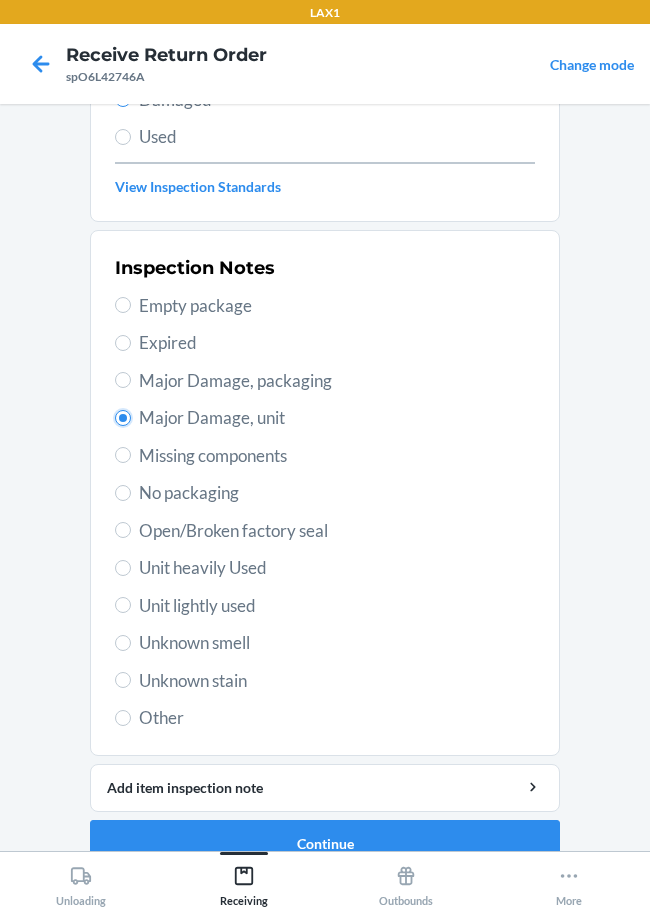 scroll, scrollTop: 295, scrollLeft: 0, axis: vertical 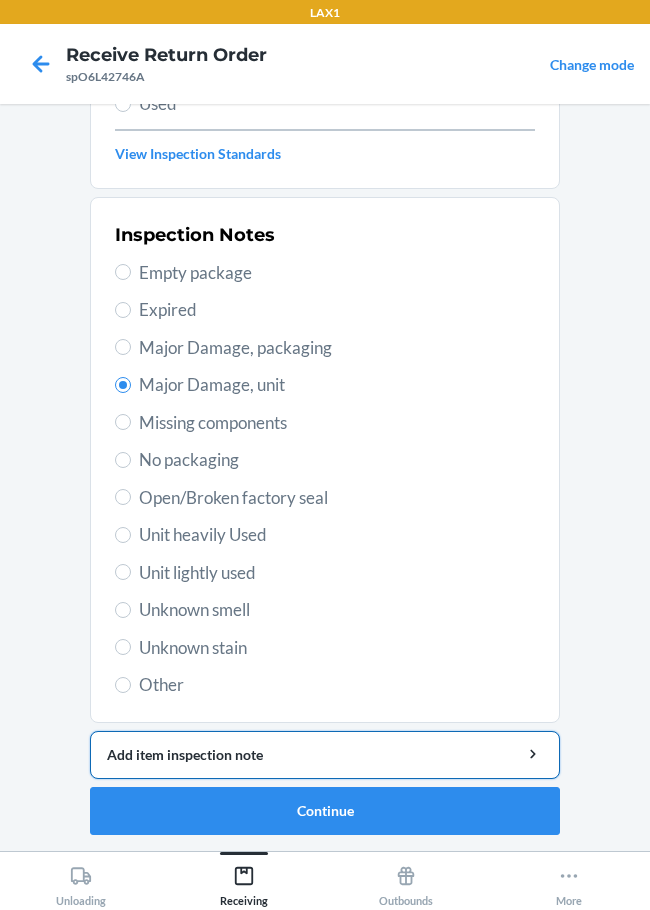 click on "Add item inspection note" at bounding box center (325, 754) 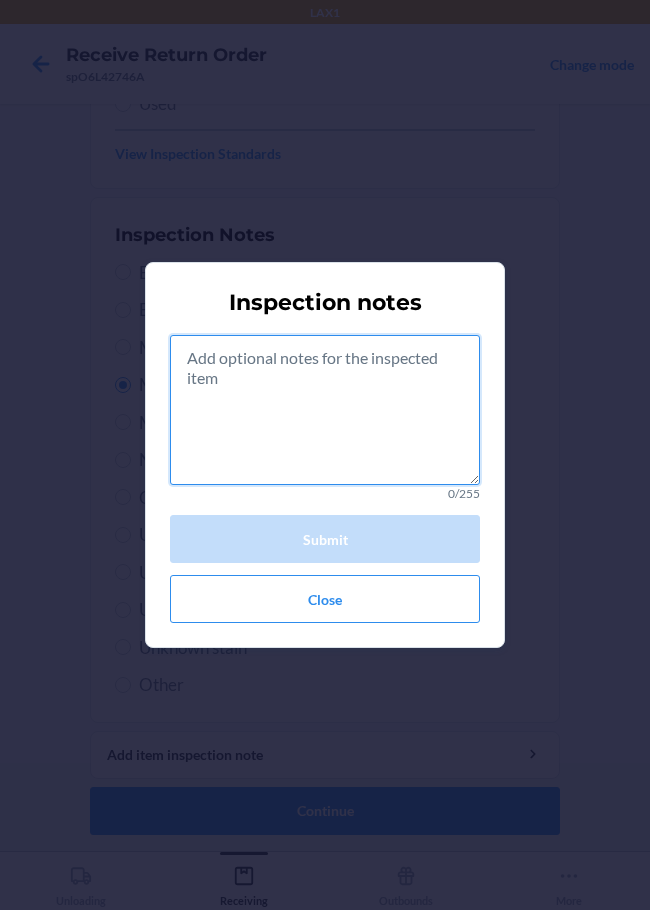 click at bounding box center [325, 410] 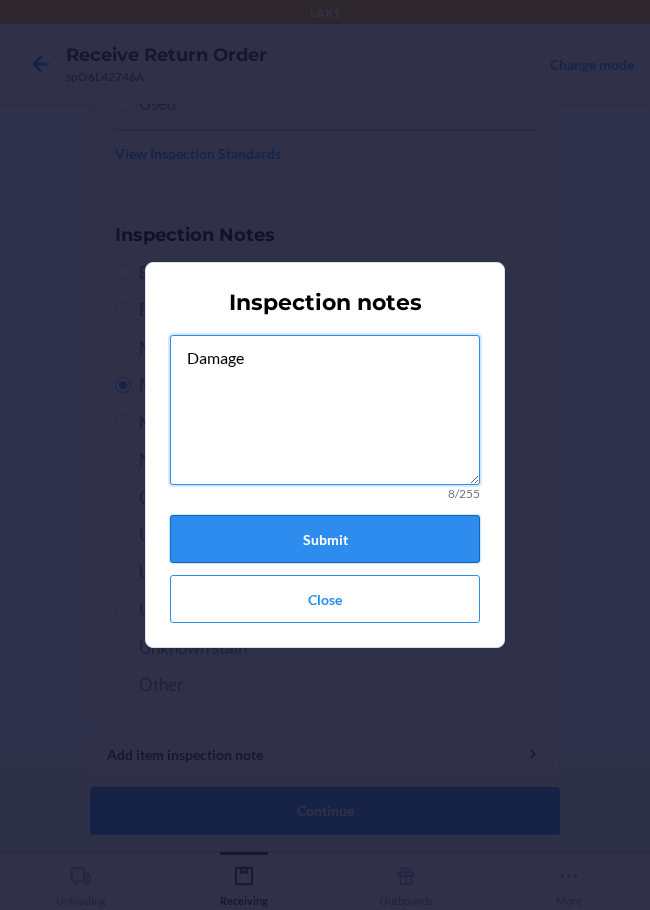 type on "Damage" 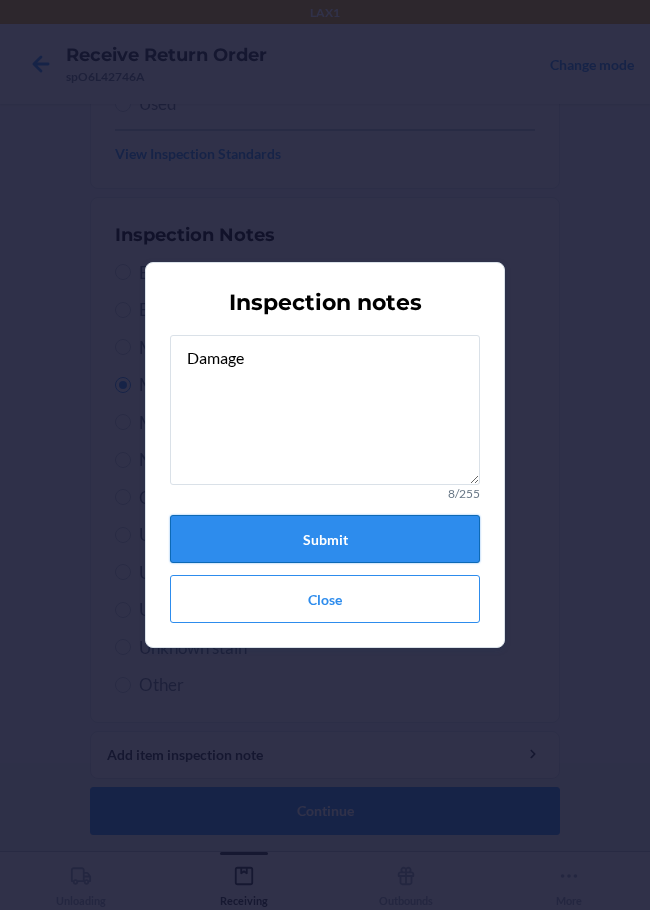 click on "Submit" at bounding box center (325, 539) 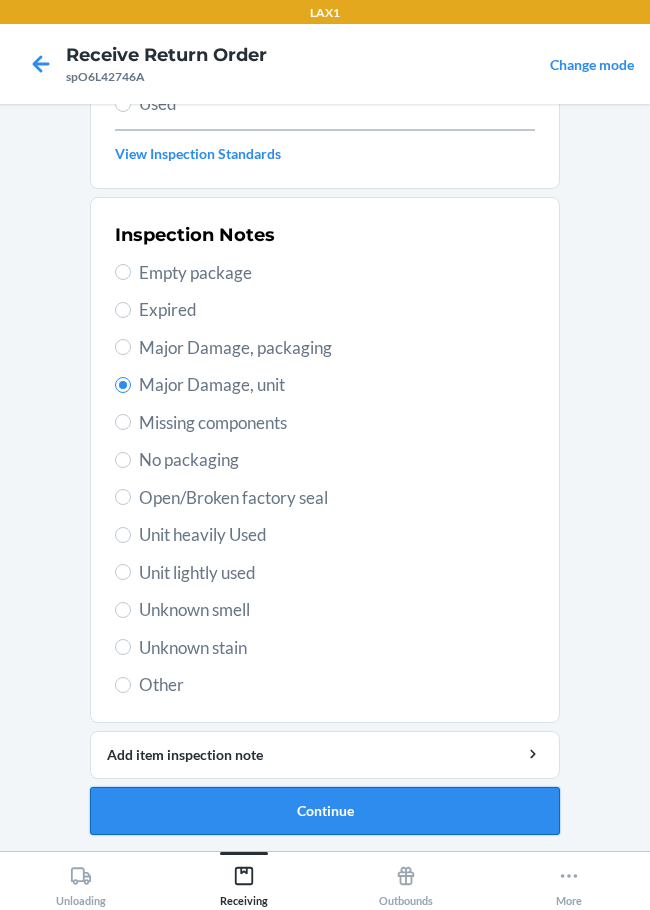 click on "Continue" at bounding box center [325, 811] 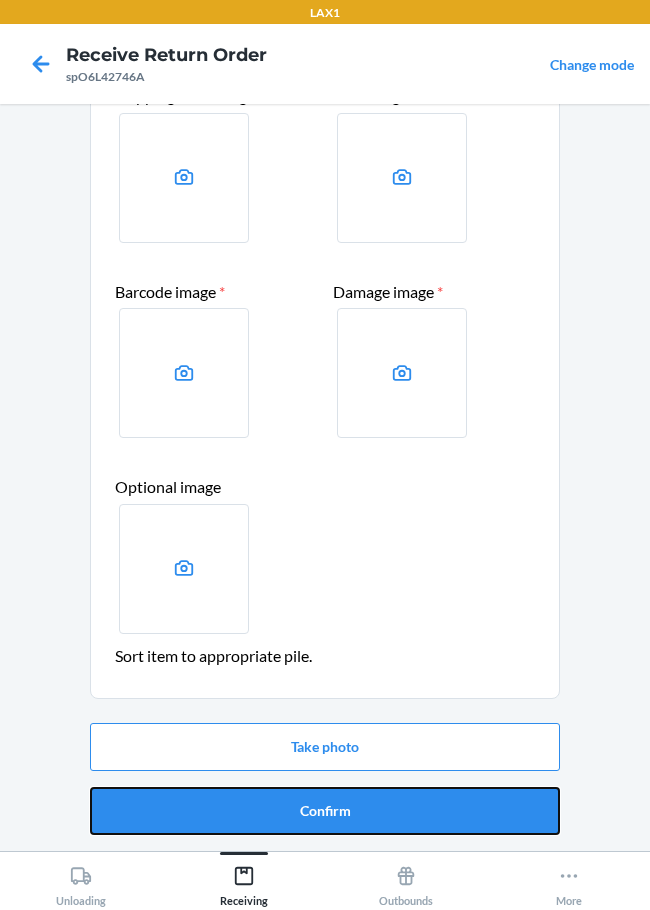 click on "Confirm" at bounding box center (325, 811) 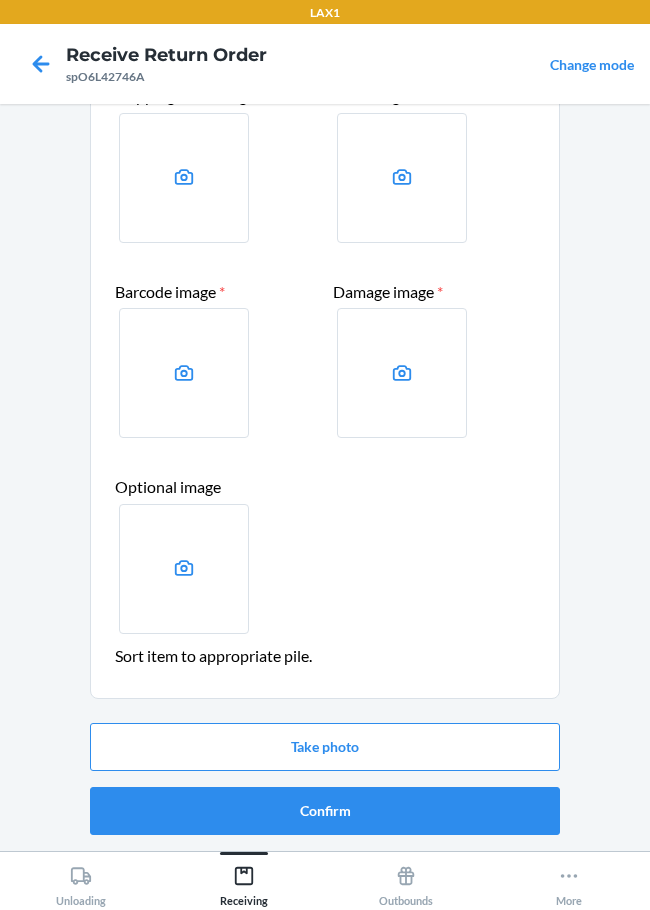 scroll, scrollTop: 0, scrollLeft: 0, axis: both 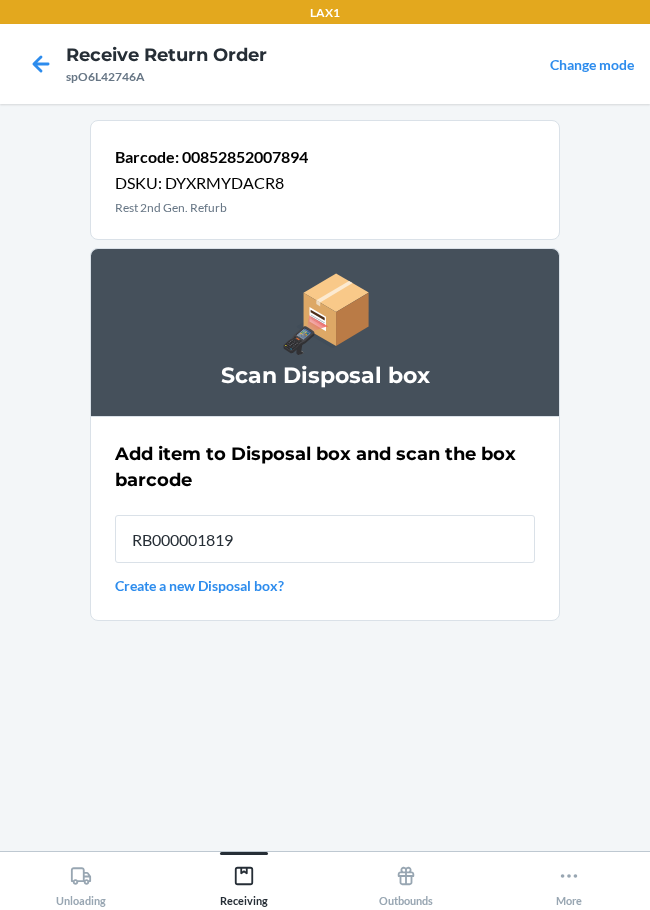 type on "RB000001819" 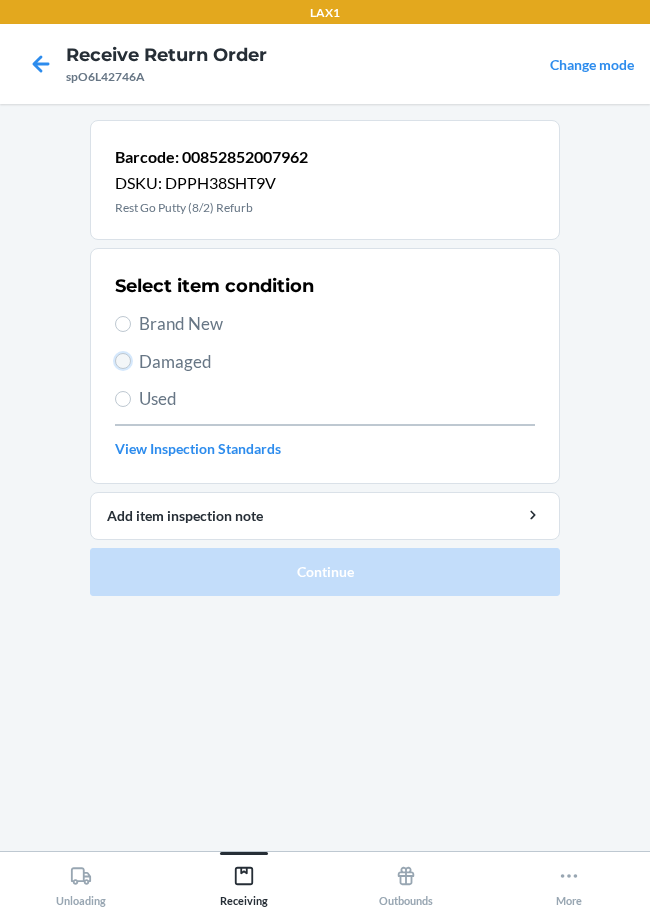 click on "Damaged" at bounding box center (123, 361) 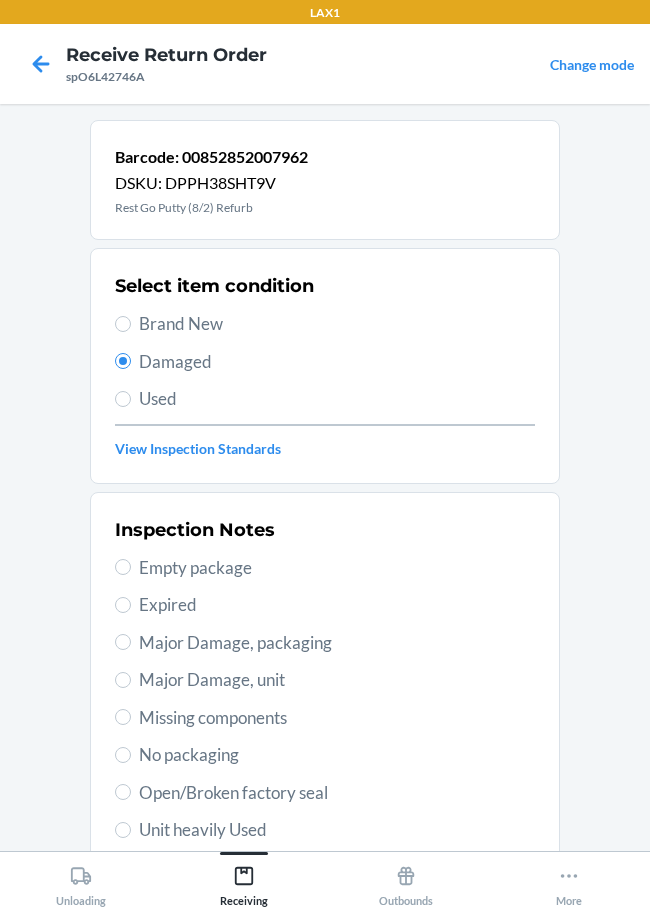 click on "Open/Broken factory seal" at bounding box center [337, 793] 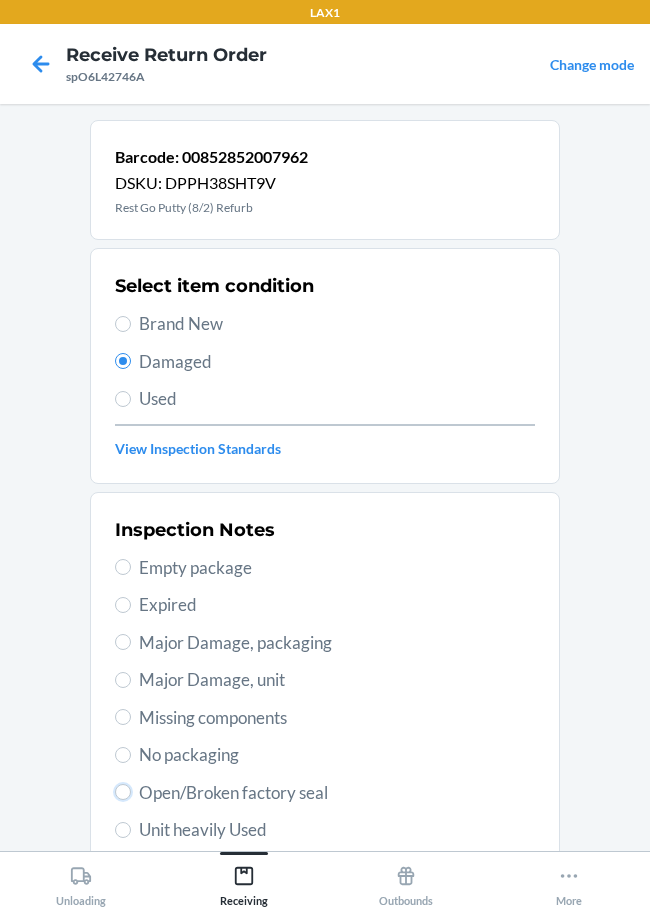 click on "Open/Broken factory seal" at bounding box center [123, 792] 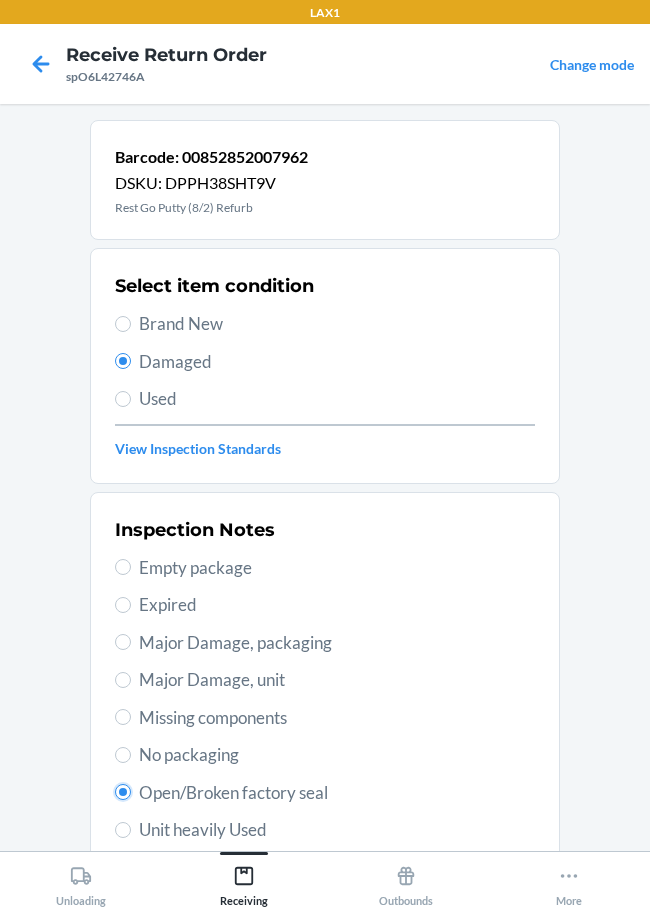 radio on "true" 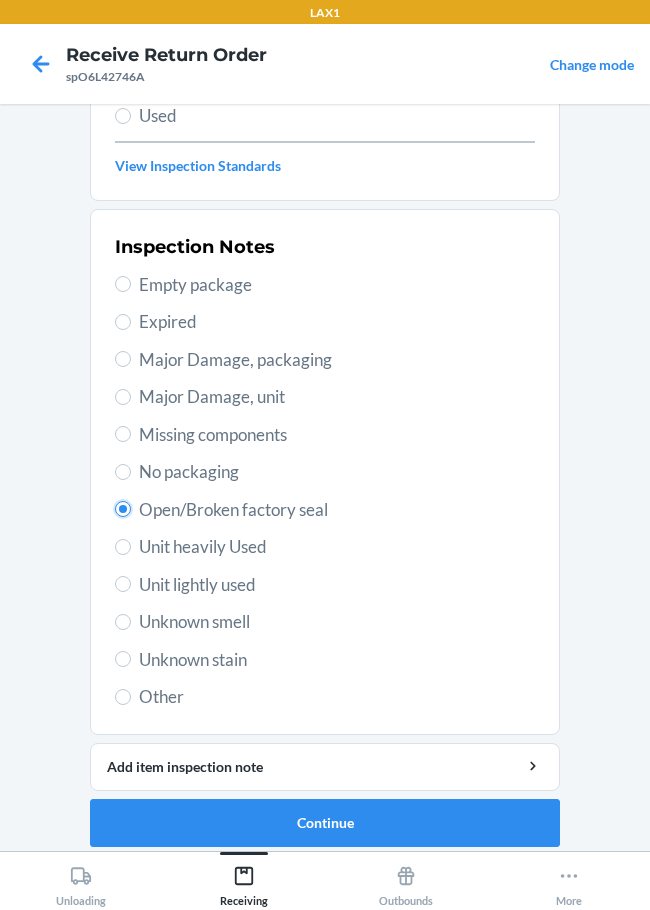 scroll, scrollTop: 295, scrollLeft: 0, axis: vertical 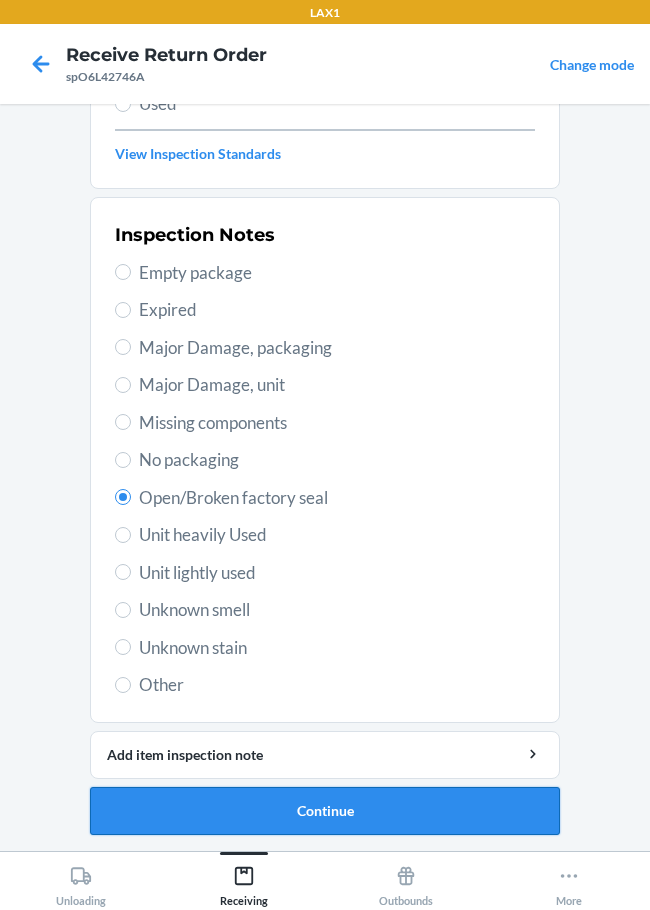 click on "Continue" at bounding box center (325, 811) 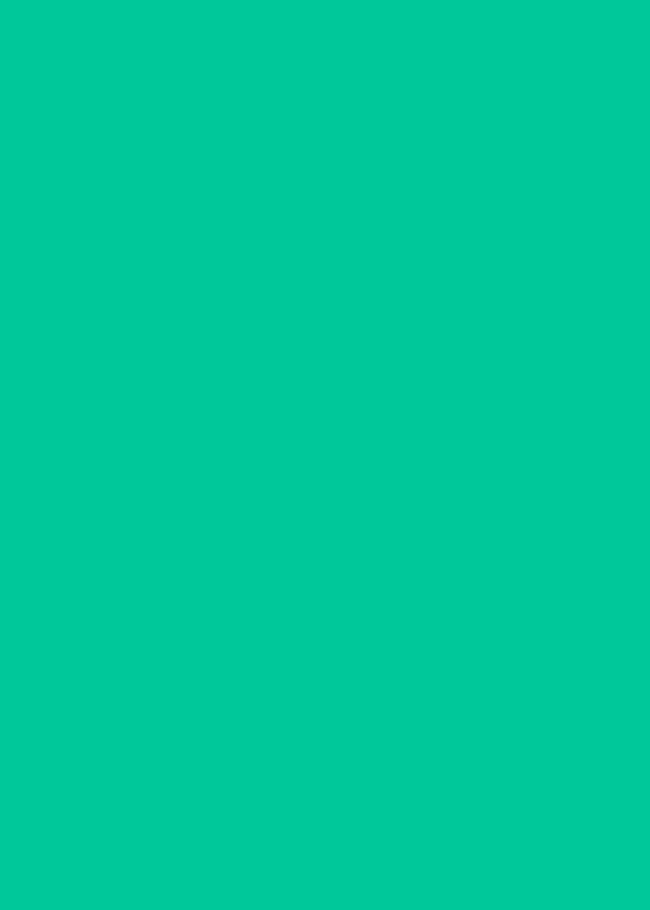 scroll, scrollTop: 130, scrollLeft: 0, axis: vertical 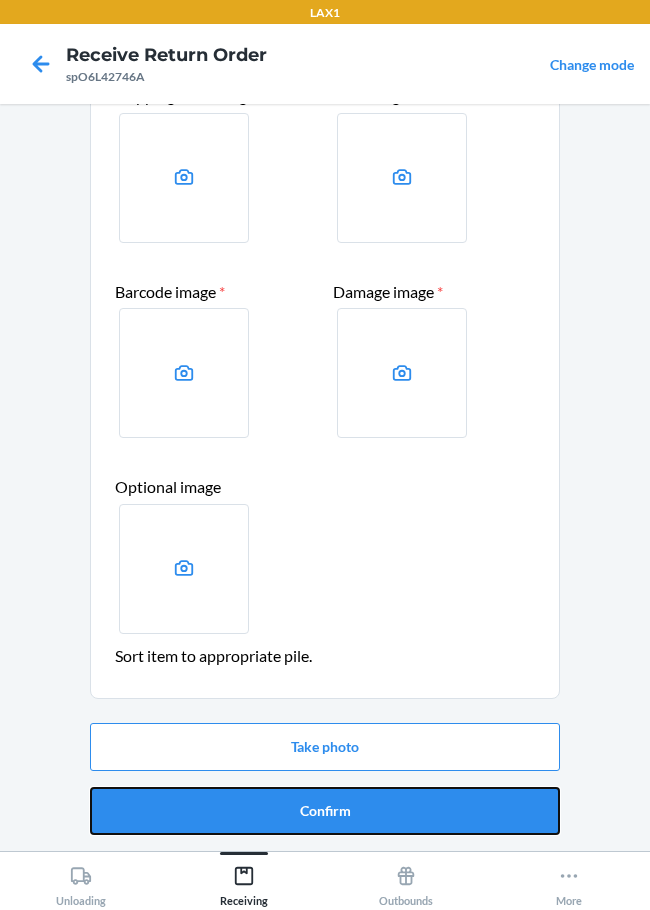 click on "Confirm" at bounding box center (325, 811) 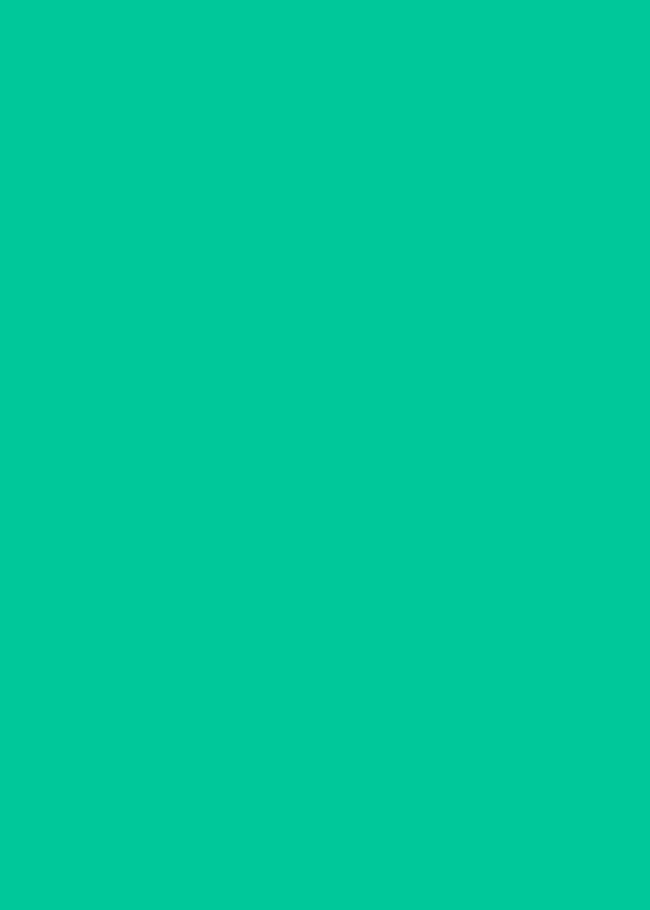 scroll, scrollTop: 0, scrollLeft: 0, axis: both 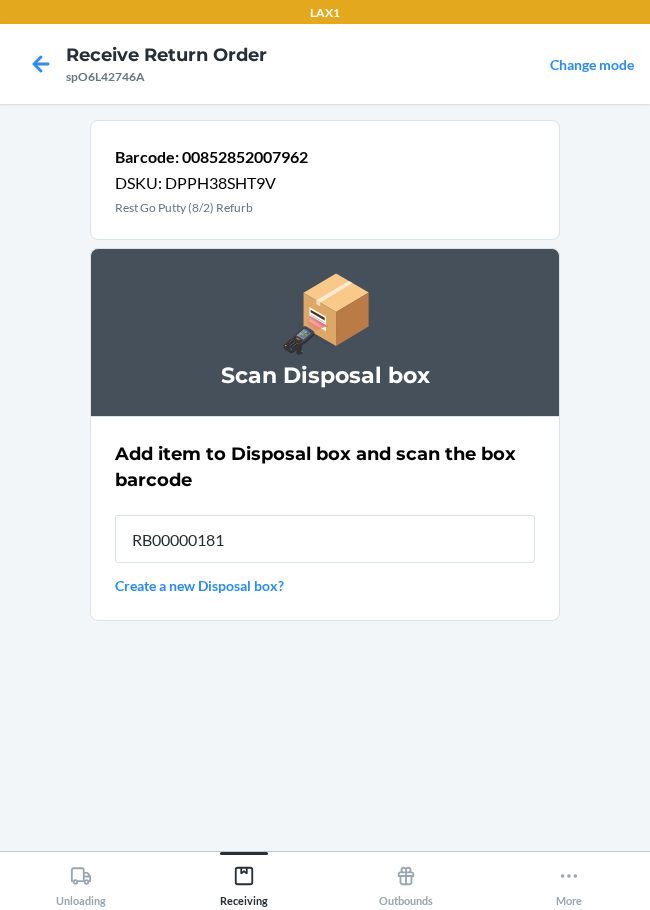 type on "RB000001819" 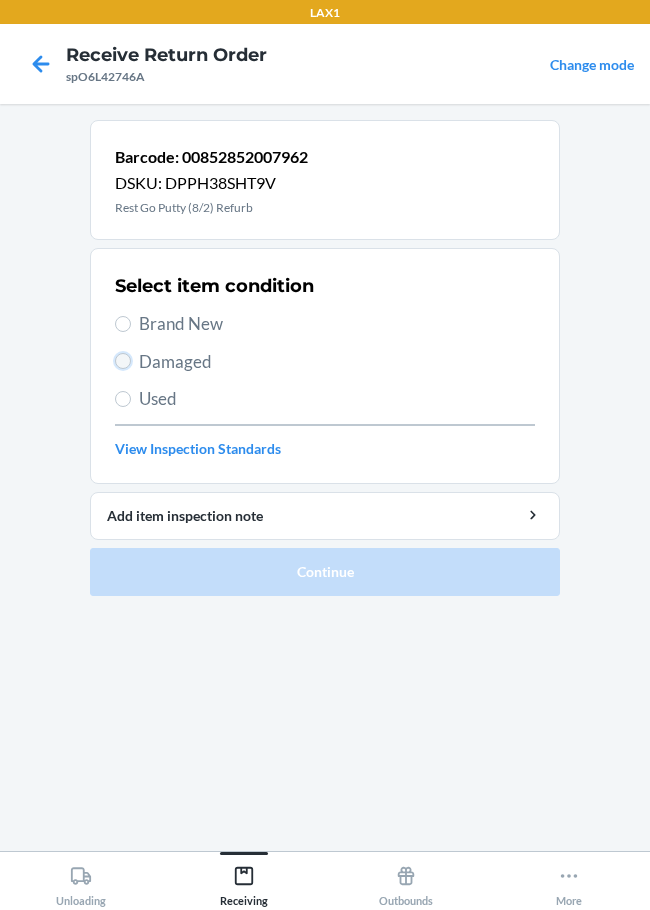 click on "Damaged" at bounding box center [123, 361] 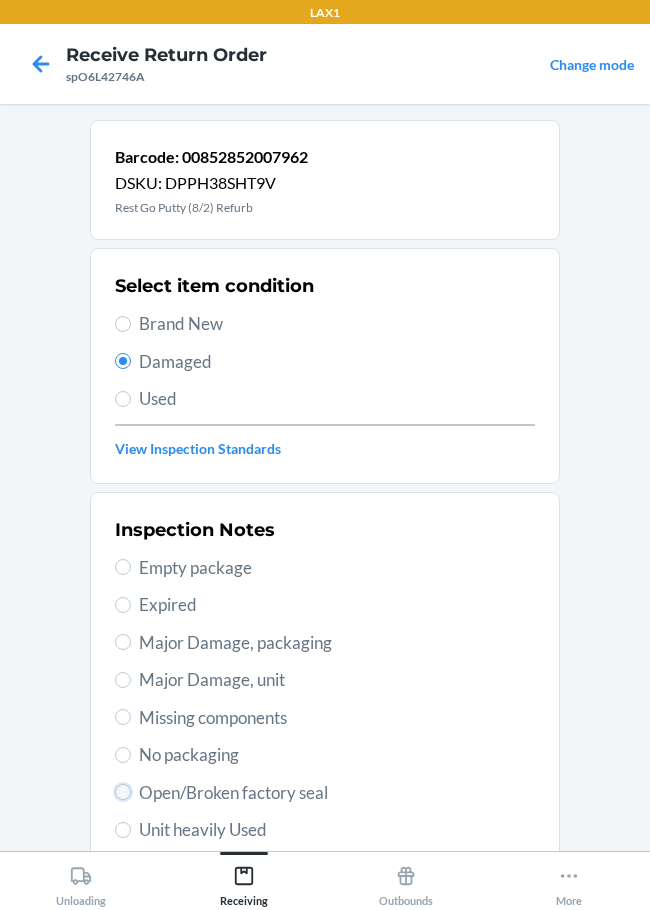 click on "Open/Broken factory seal" at bounding box center (123, 792) 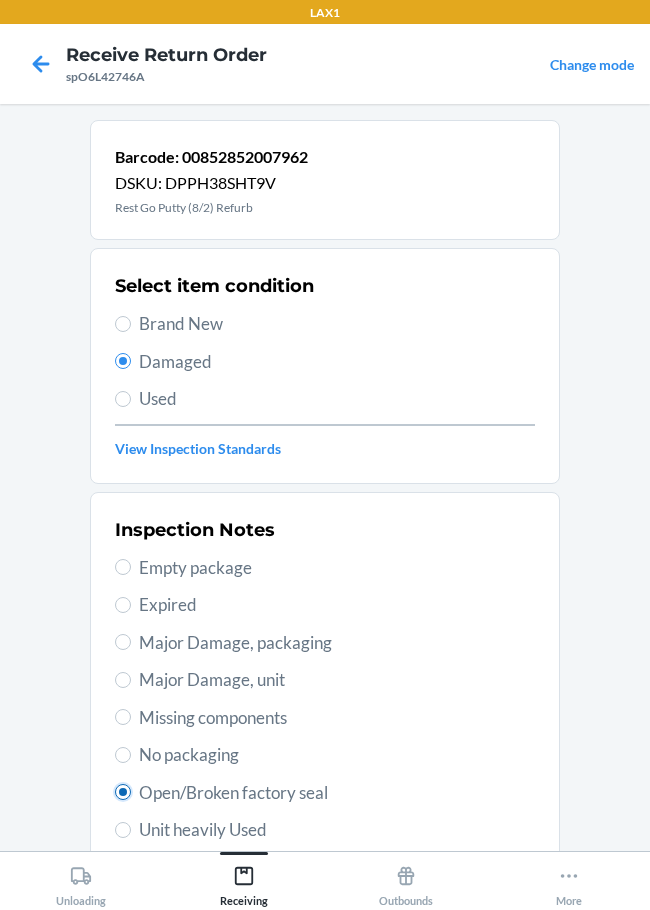 radio on "true" 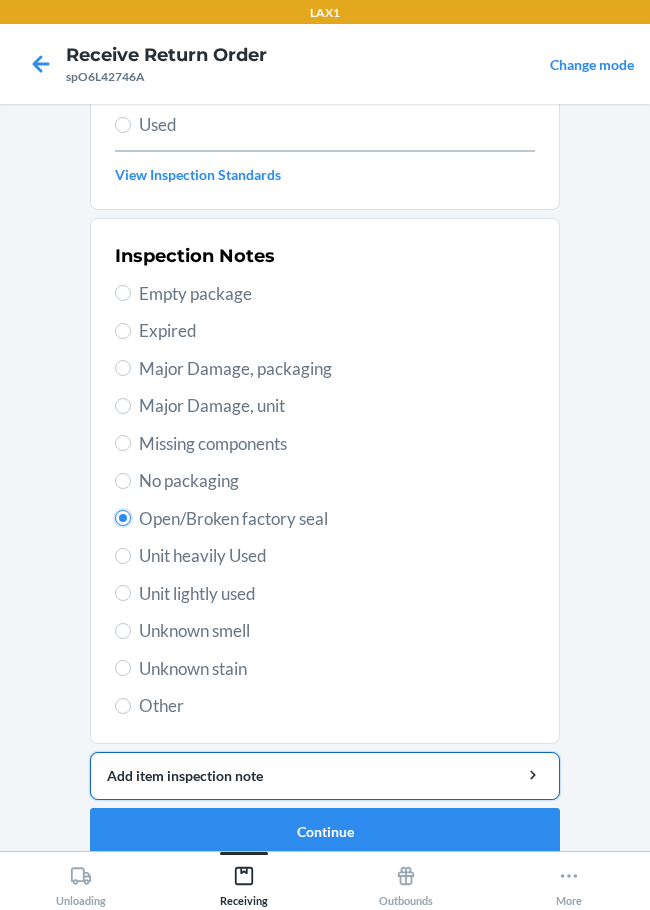 scroll, scrollTop: 295, scrollLeft: 0, axis: vertical 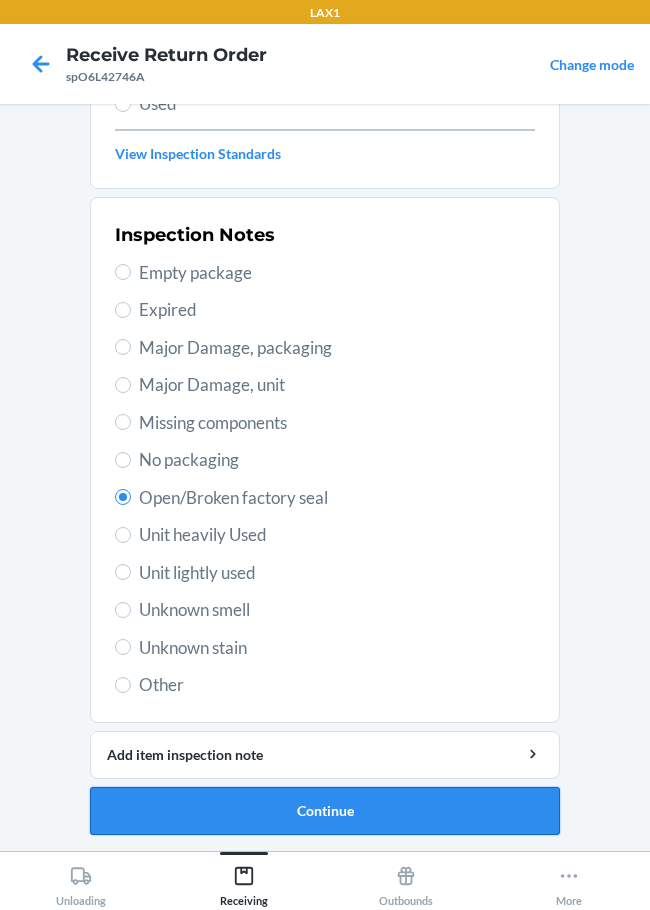 click on "Continue" at bounding box center [325, 811] 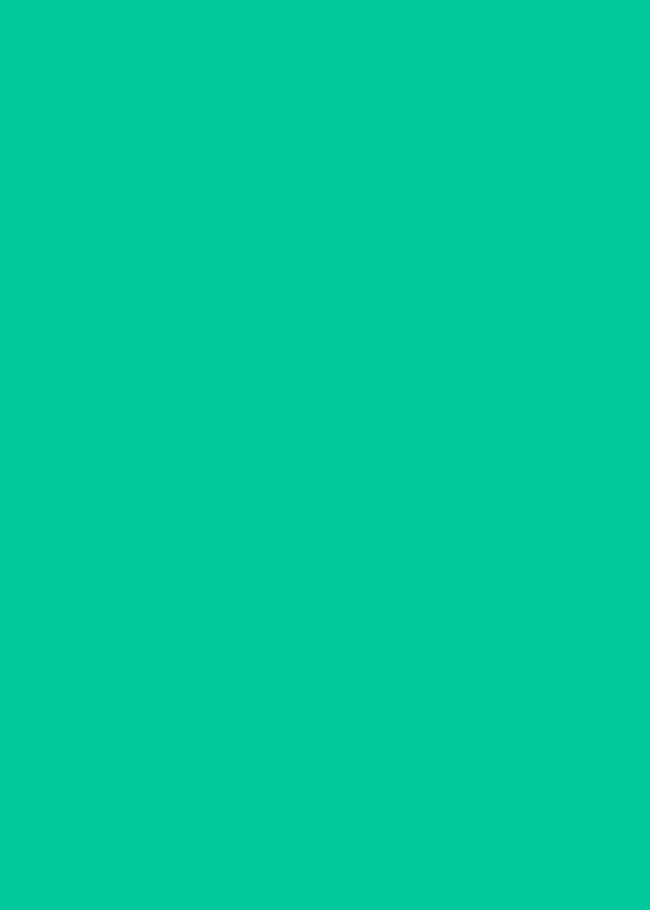 scroll, scrollTop: 130, scrollLeft: 0, axis: vertical 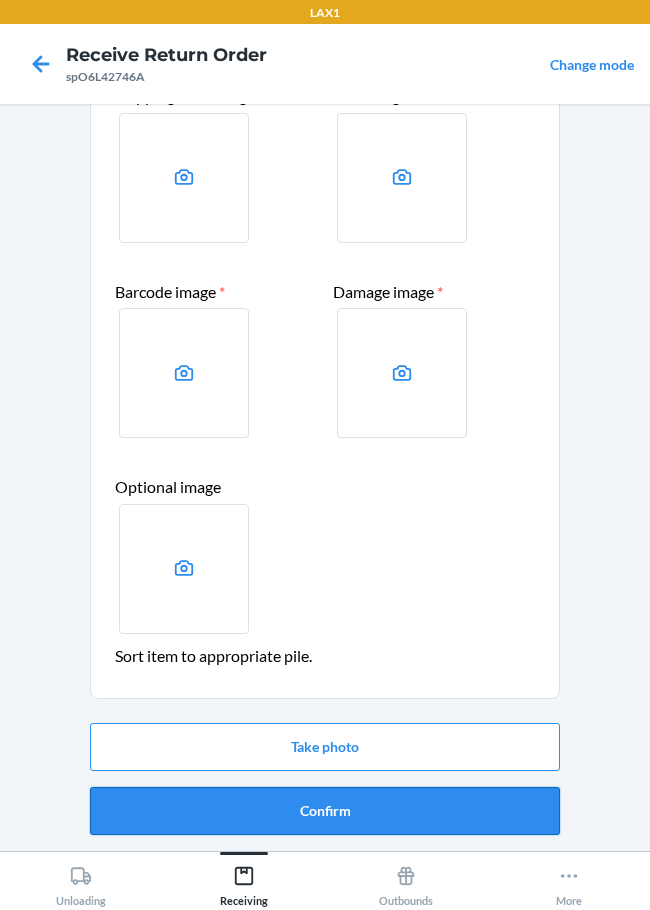 click on "Confirm" at bounding box center [325, 811] 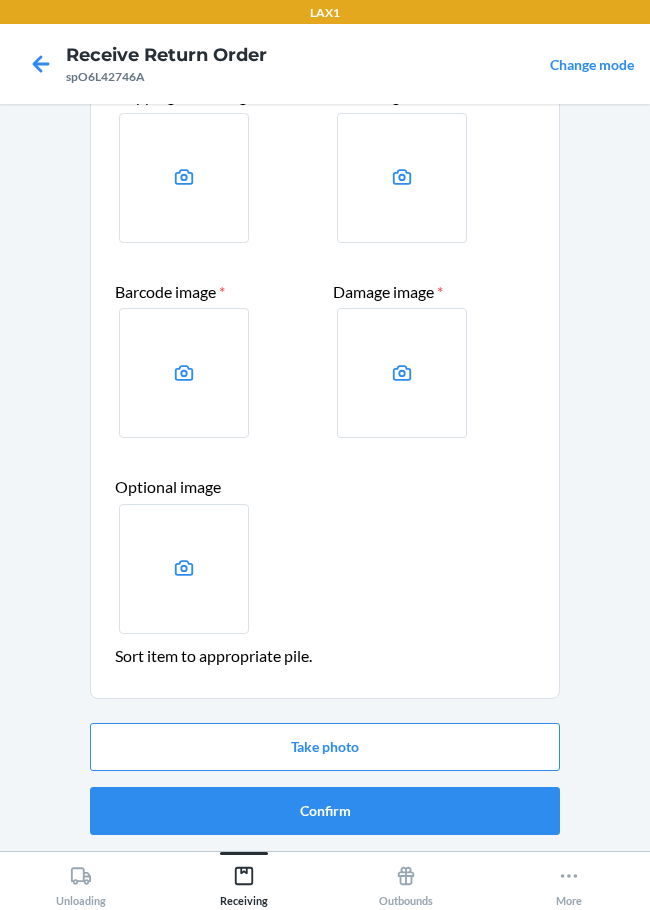 scroll, scrollTop: 0, scrollLeft: 0, axis: both 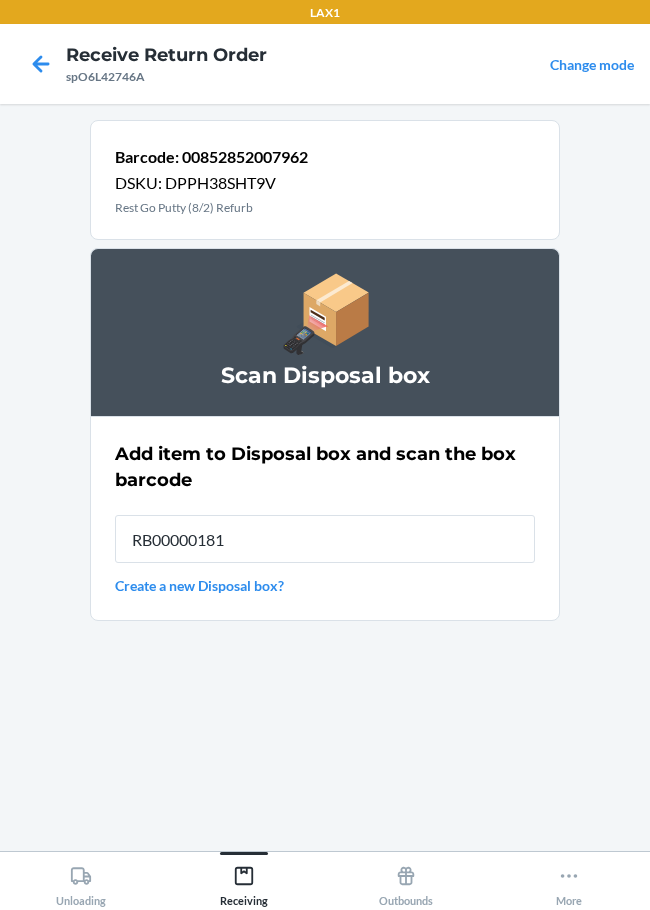 type on "RB000001819" 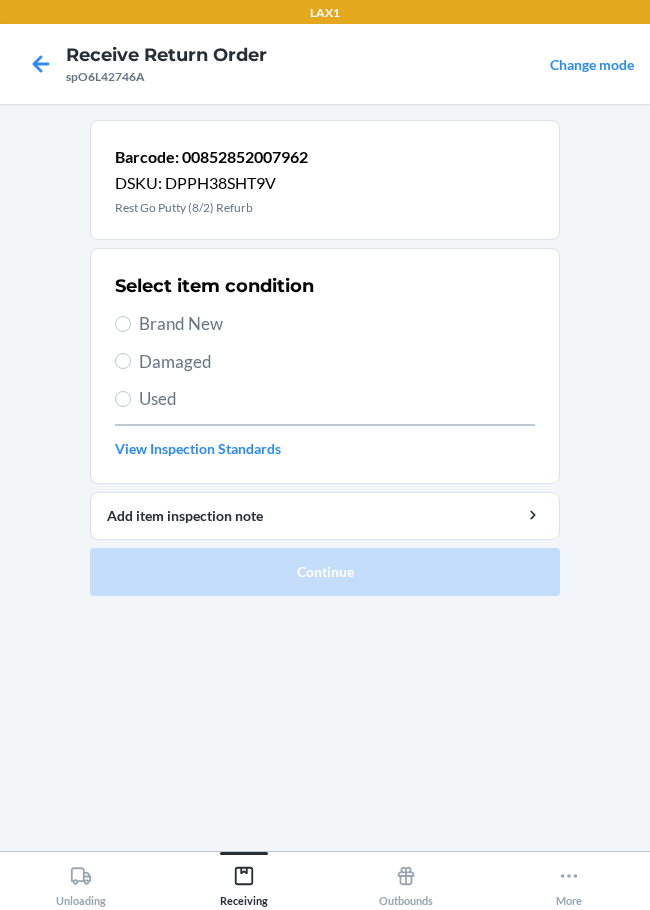 click on "Damaged" at bounding box center (337, 362) 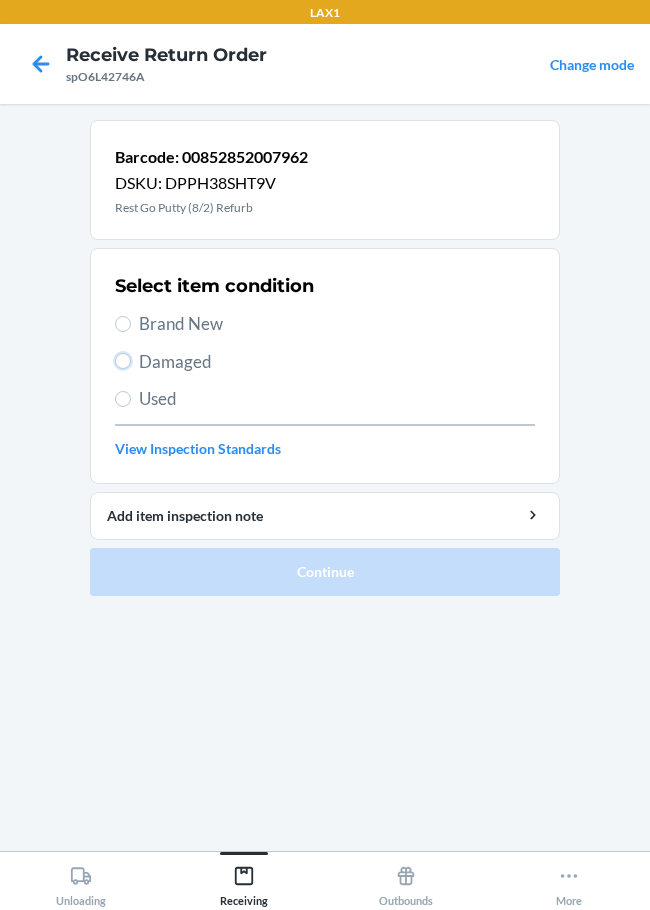 click on "Damaged" at bounding box center (123, 361) 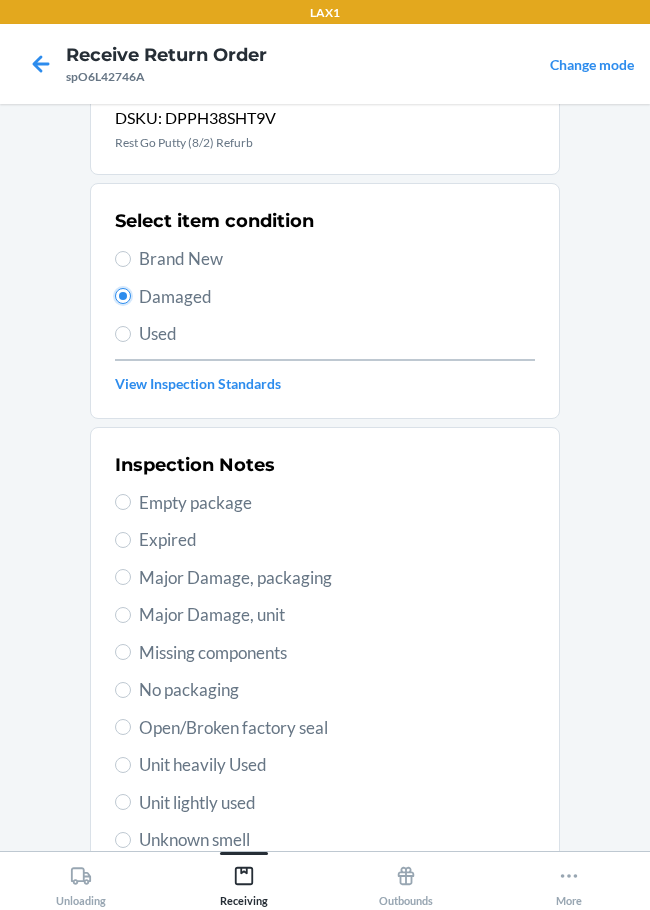 scroll, scrollTop: 100, scrollLeft: 0, axis: vertical 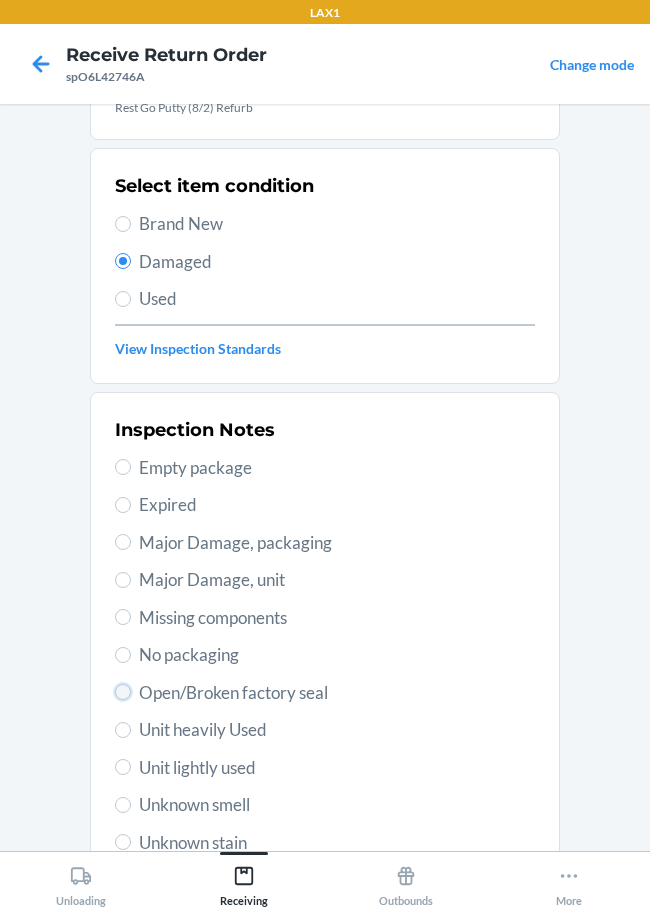 click on "Open/Broken factory seal" at bounding box center (123, 692) 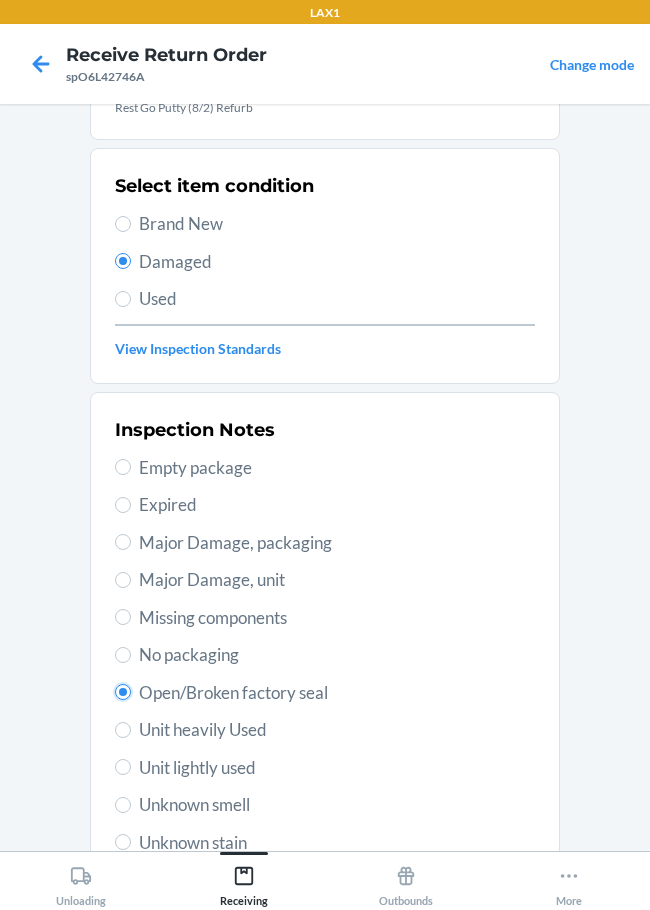scroll, scrollTop: 295, scrollLeft: 0, axis: vertical 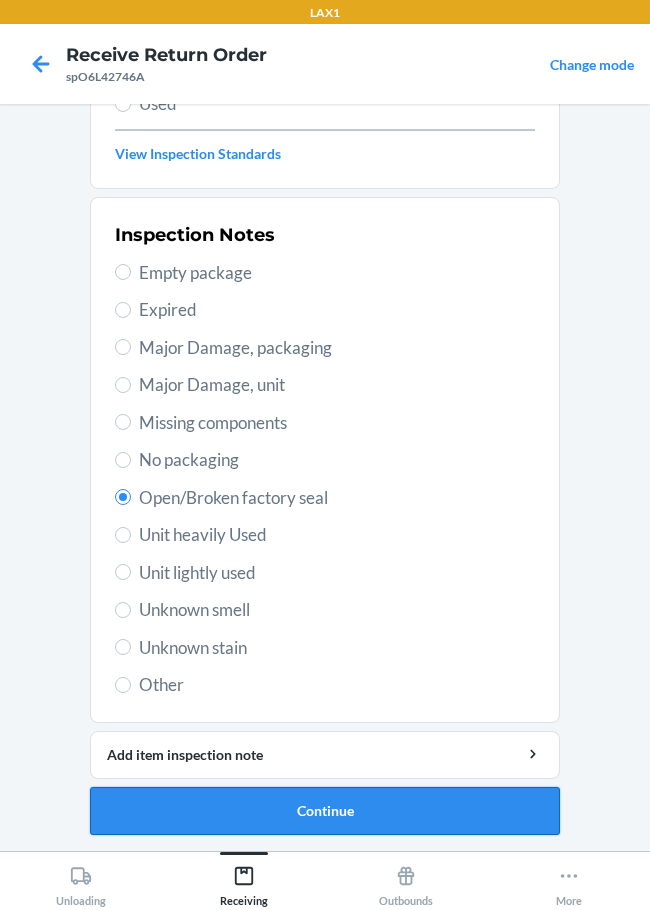click on "Continue" at bounding box center (325, 811) 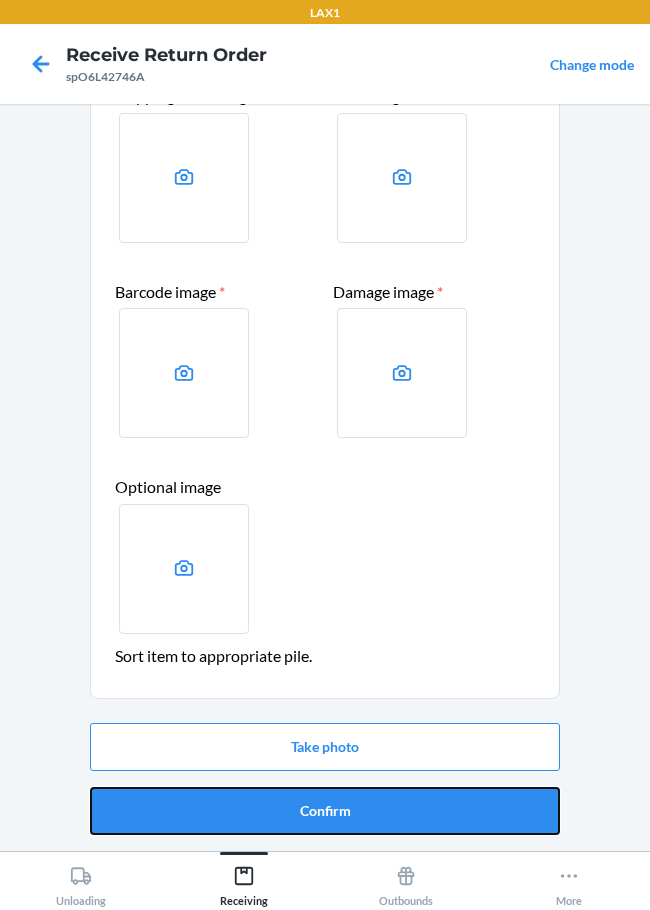 click on "Confirm" at bounding box center [325, 811] 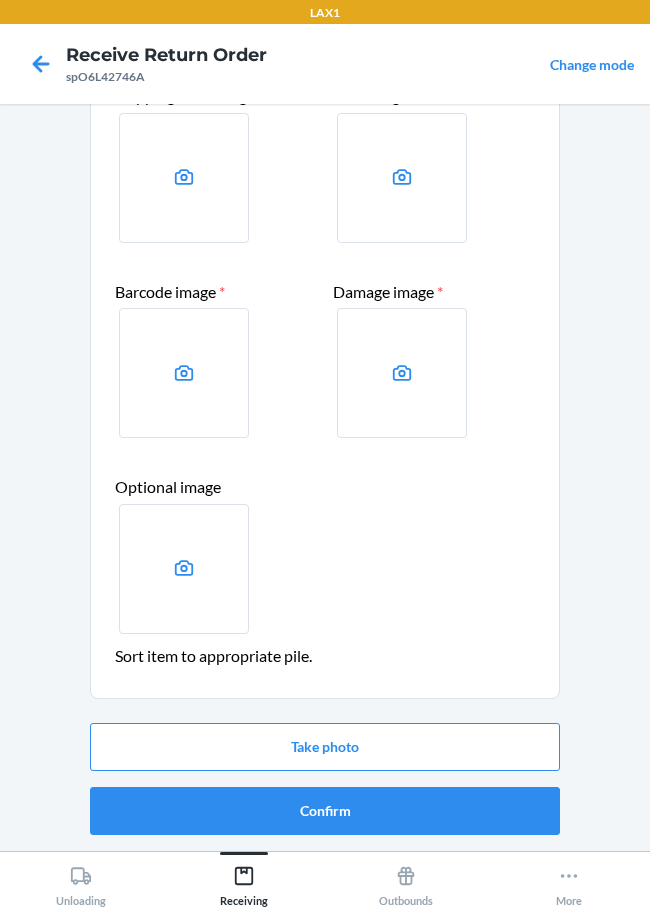 scroll, scrollTop: 0, scrollLeft: 0, axis: both 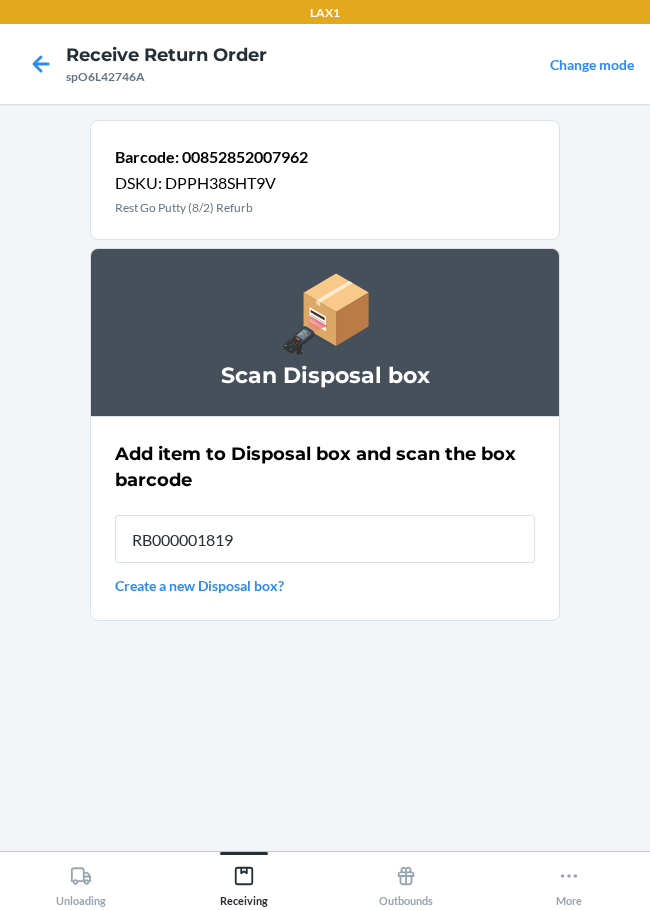 type on "RB000001819" 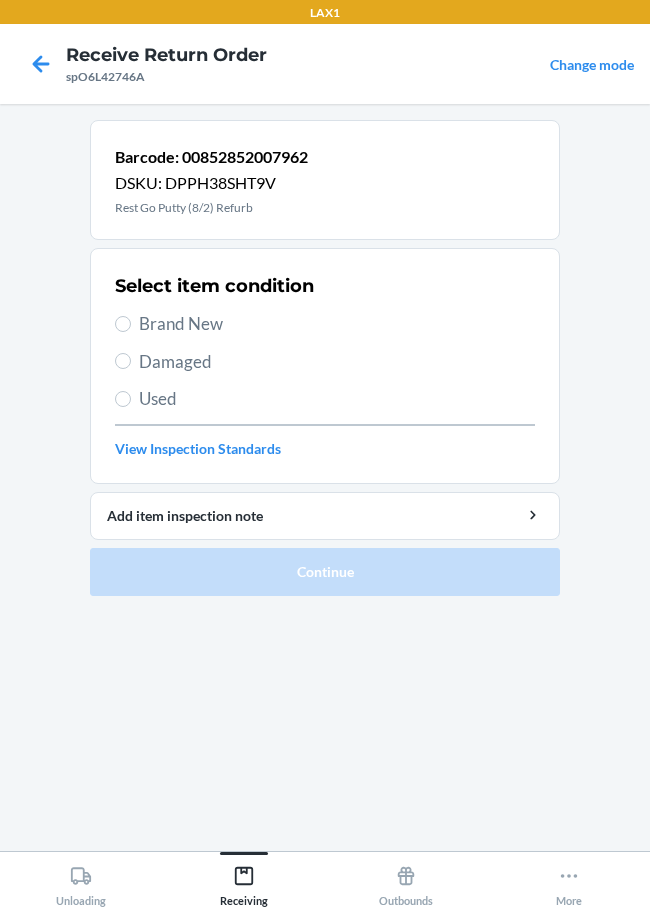 click on "Brand New" at bounding box center (325, 324) 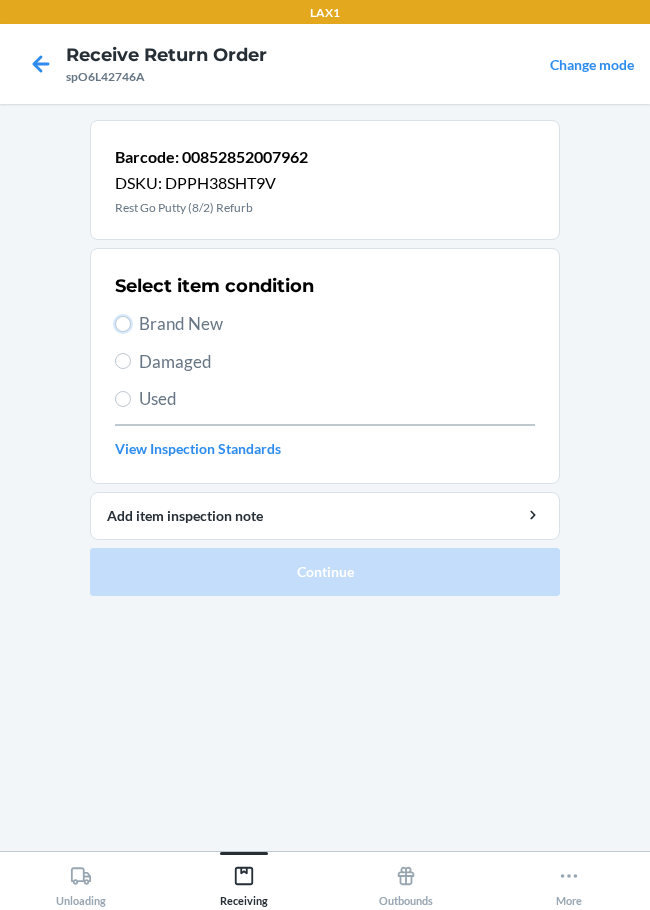 click on "Brand New" at bounding box center (123, 324) 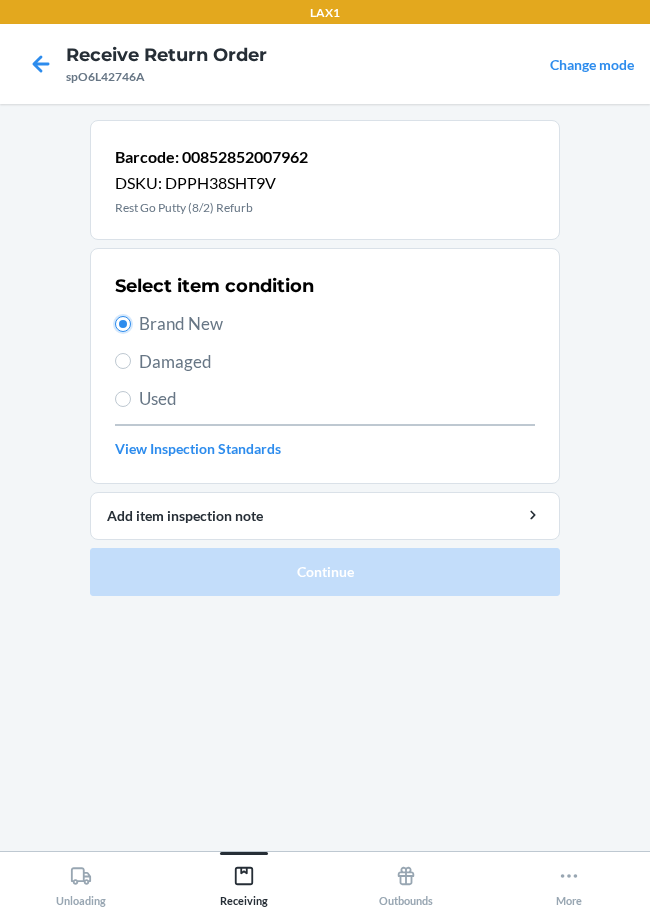 radio on "true" 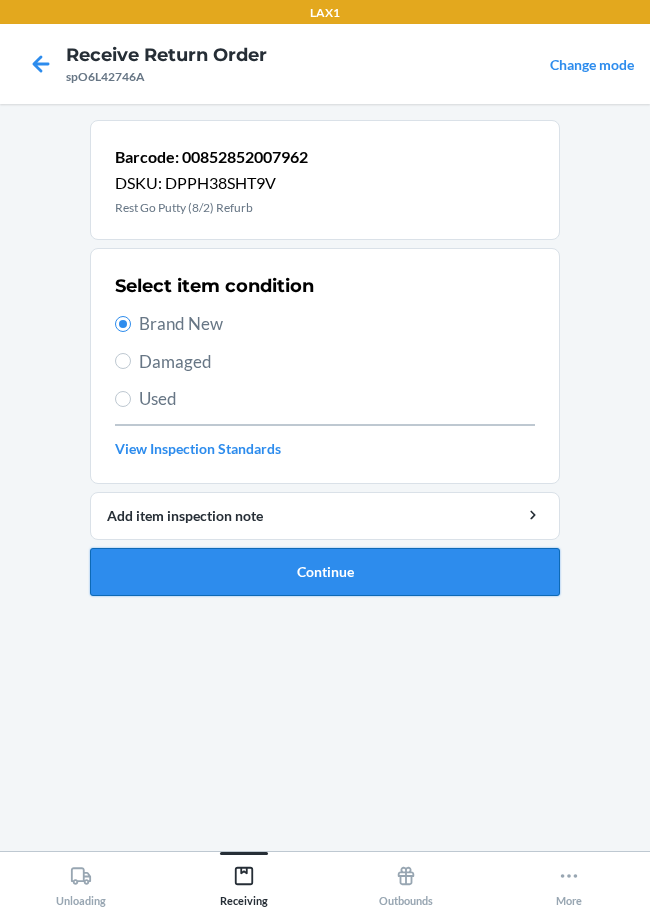 click on "Continue" at bounding box center [325, 572] 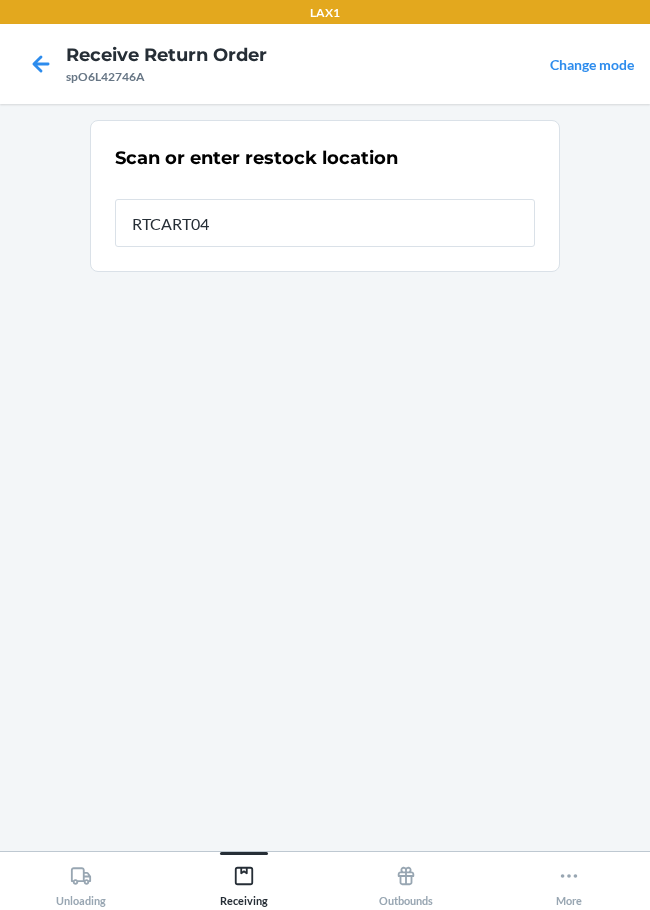 type on "RTCART047" 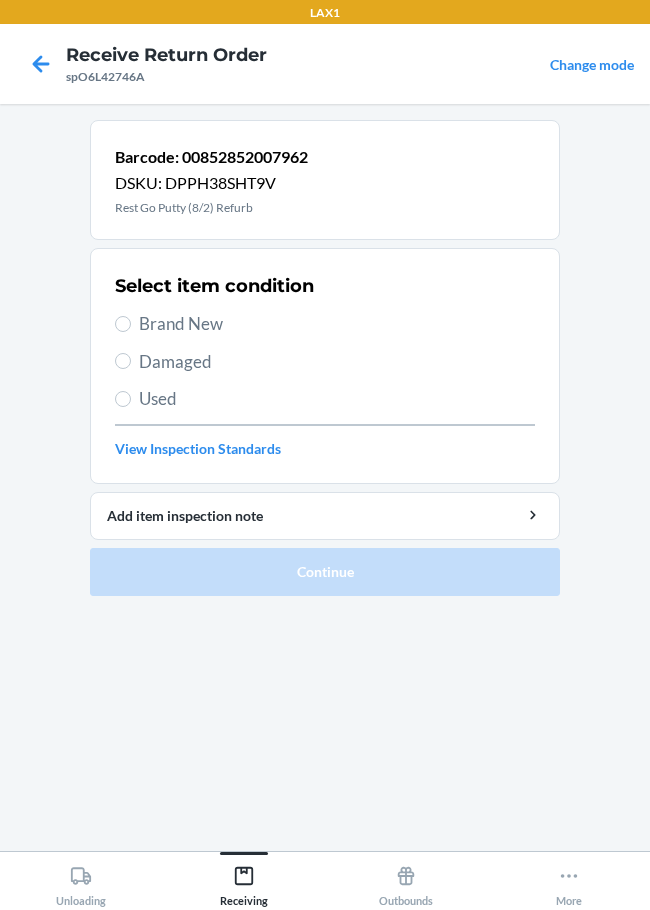 click on "Brand New" at bounding box center [337, 324] 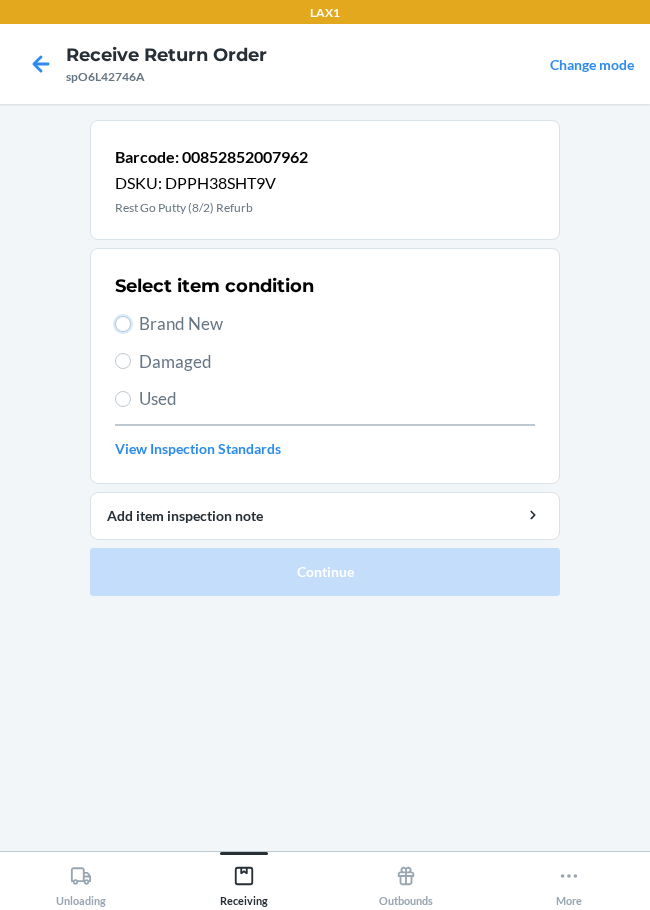 radio on "true" 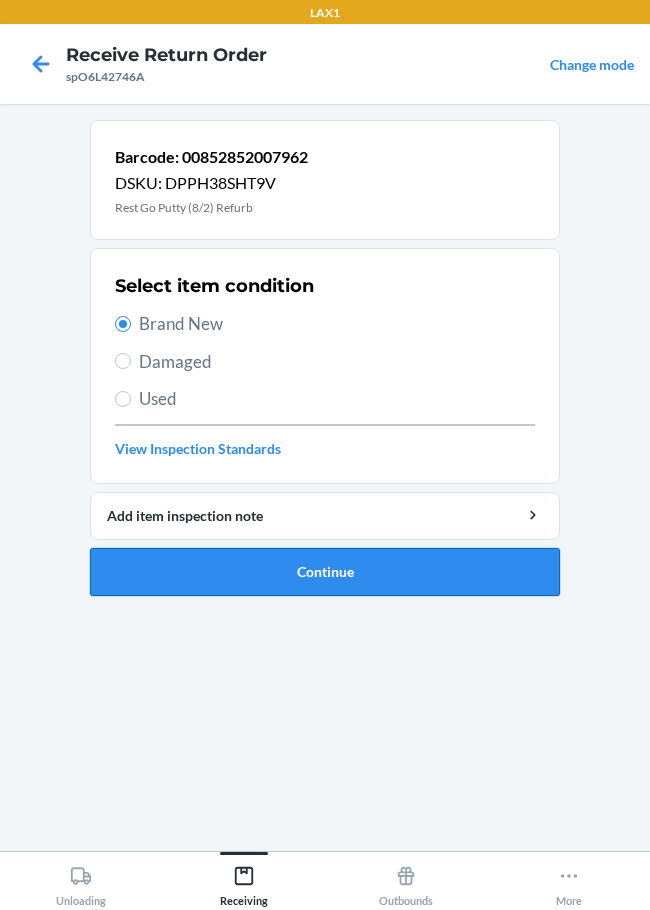 click on "Continue" at bounding box center (325, 572) 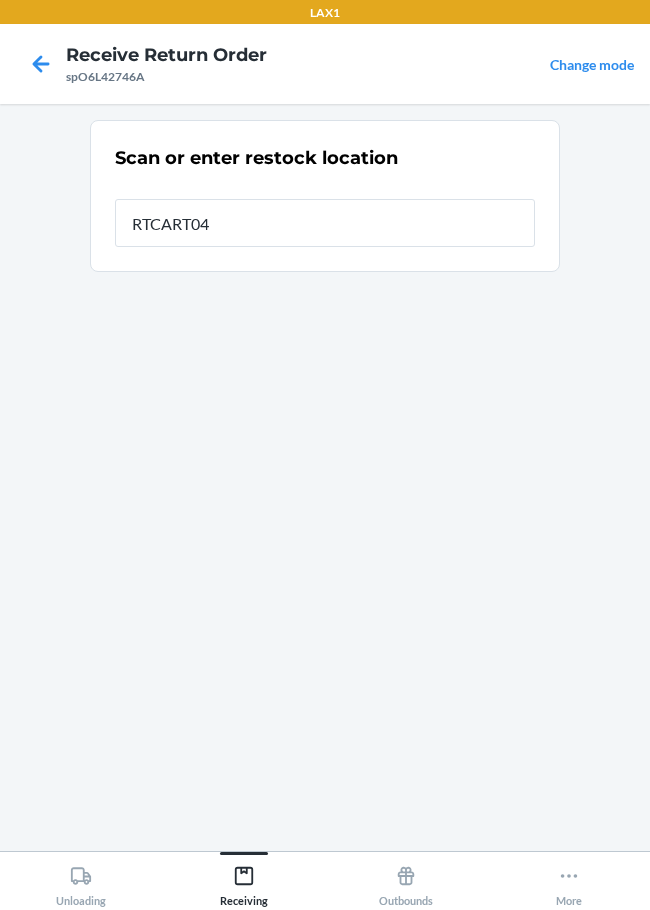 type on "RTCART047" 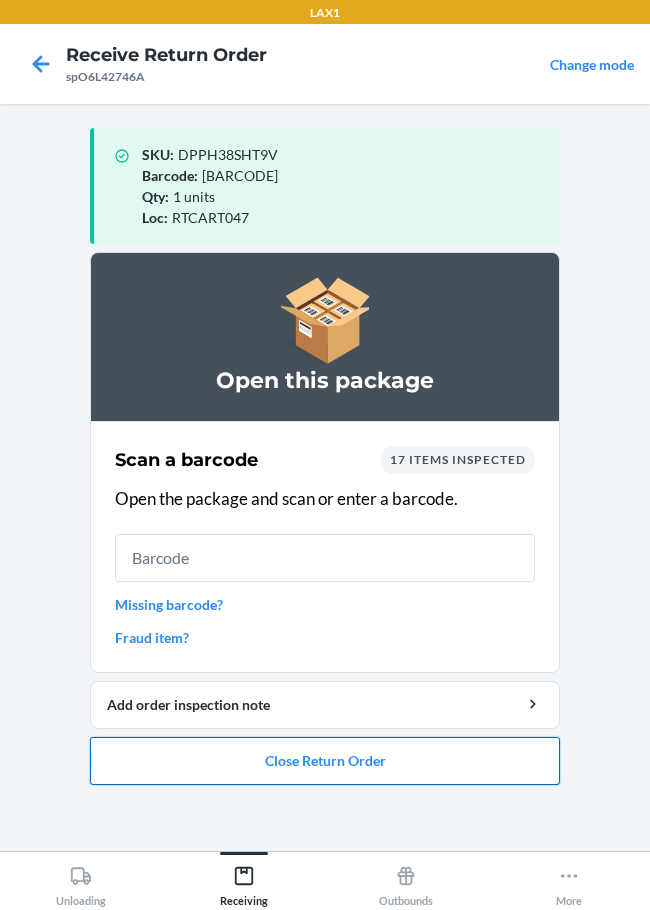click on "Close Return Order" at bounding box center (325, 761) 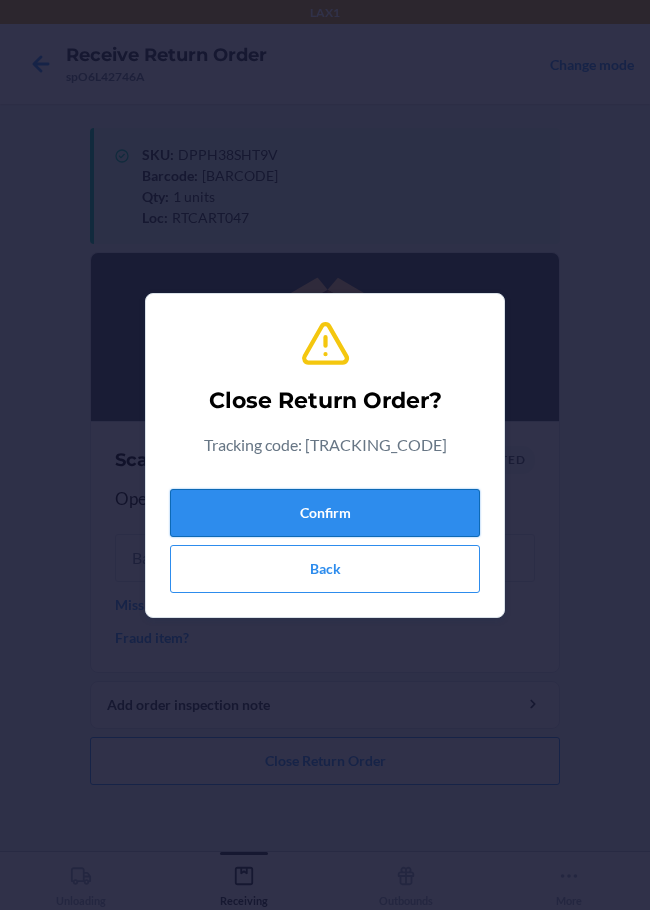 click on "Confirm" at bounding box center [325, 513] 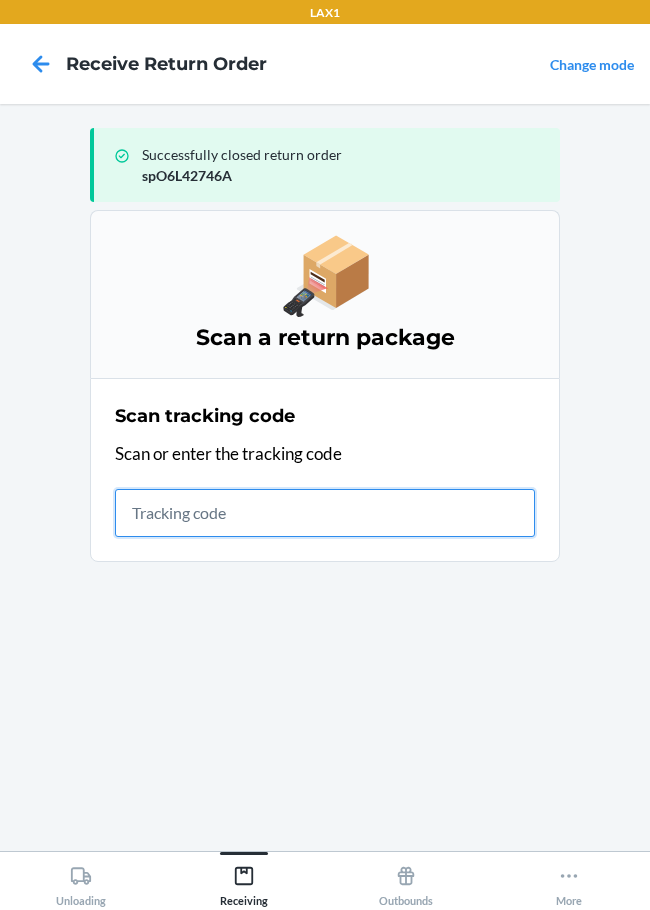click at bounding box center (325, 513) 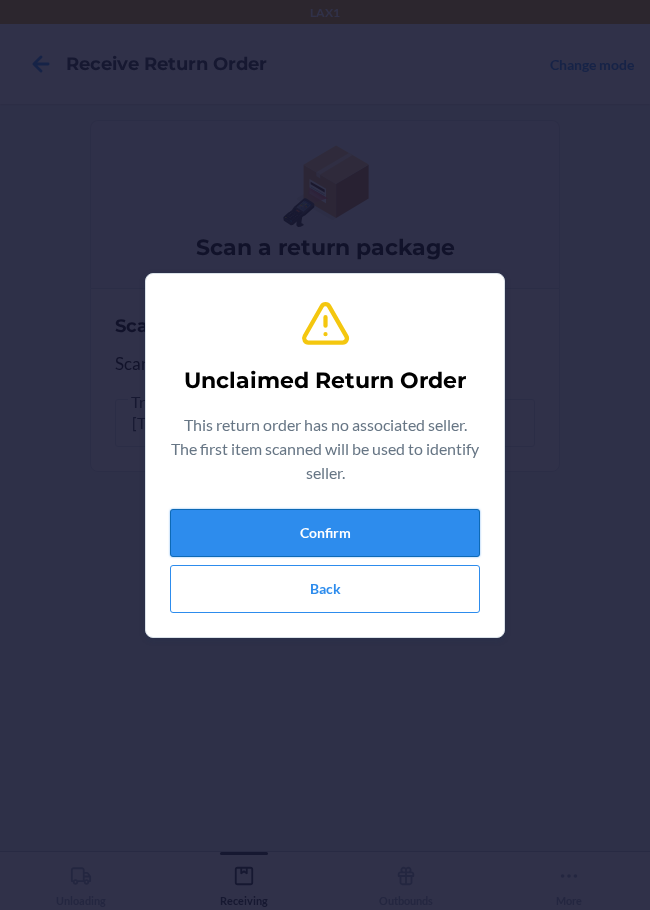 click on "Confirm" at bounding box center [325, 533] 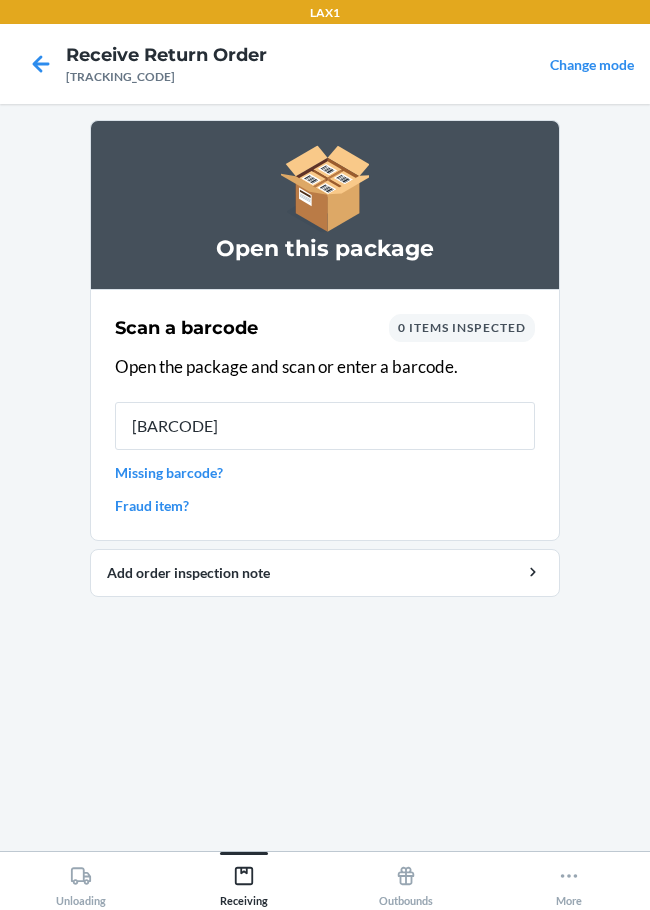 type on "[BARCODE]" 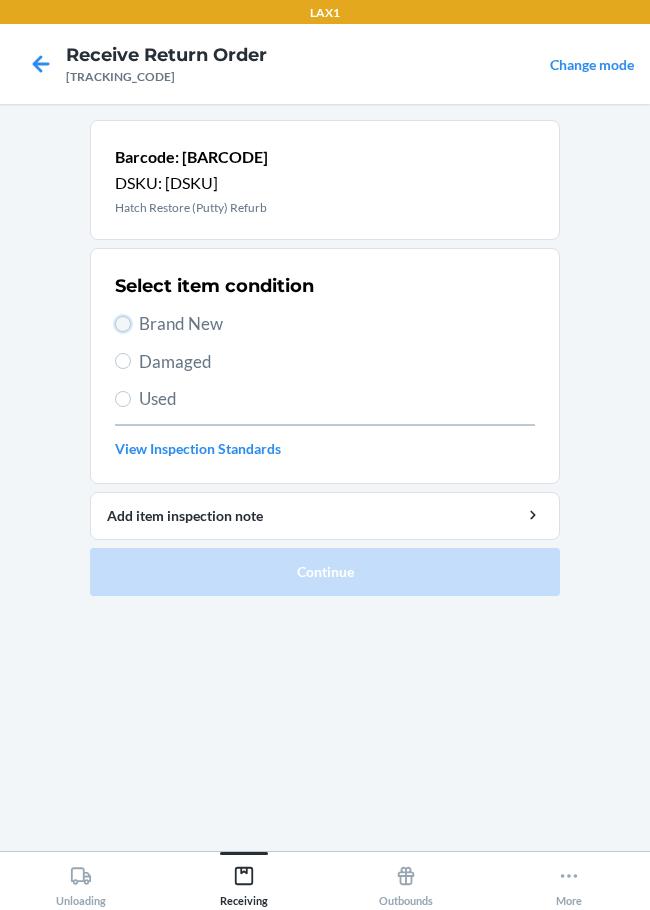 click on "Brand New" at bounding box center (123, 324) 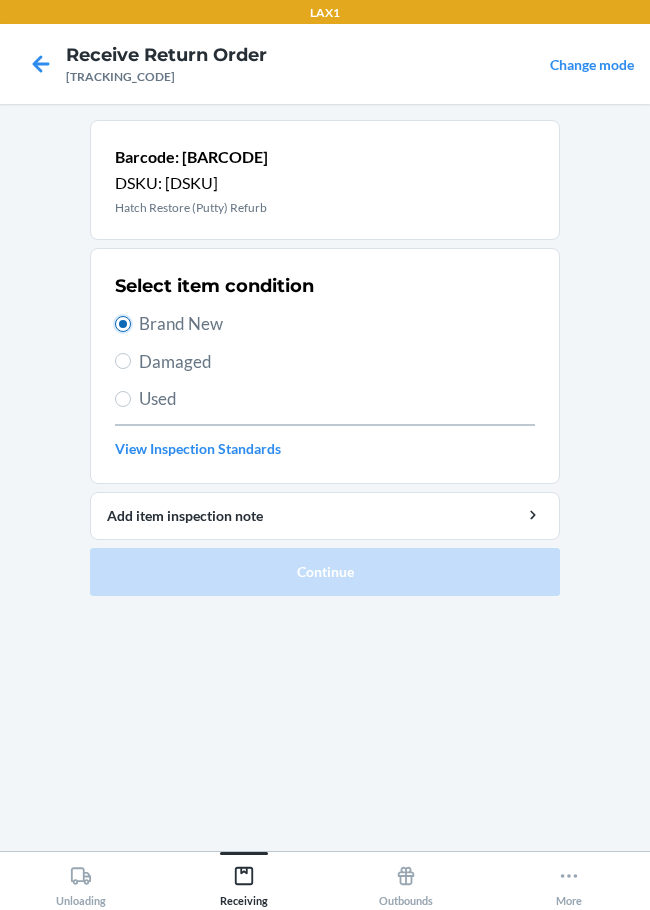 radio on "true" 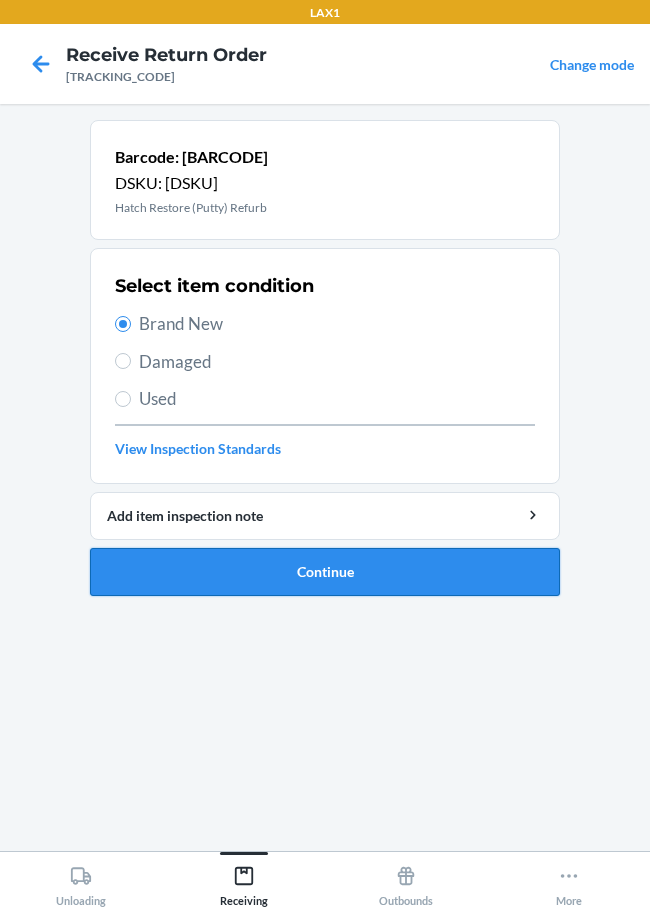 click on "Continue" at bounding box center [325, 572] 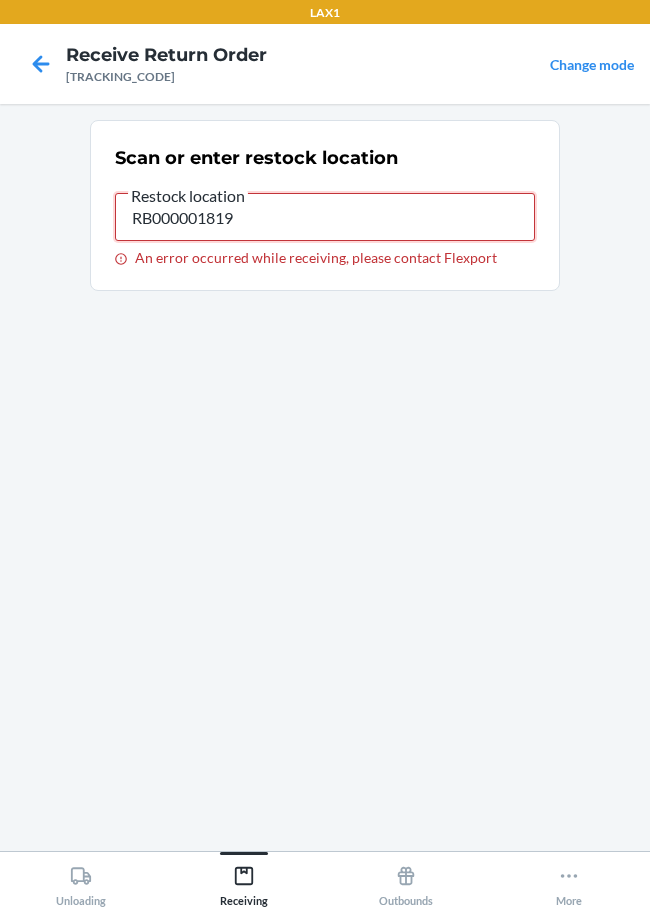 click on "RB000001819" at bounding box center [325, 217] 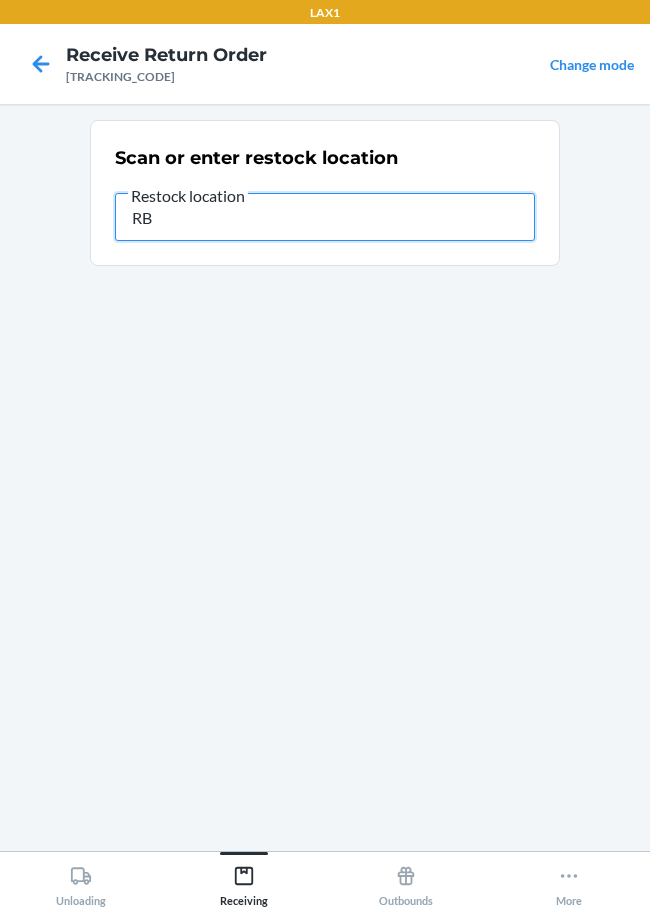 type on "R" 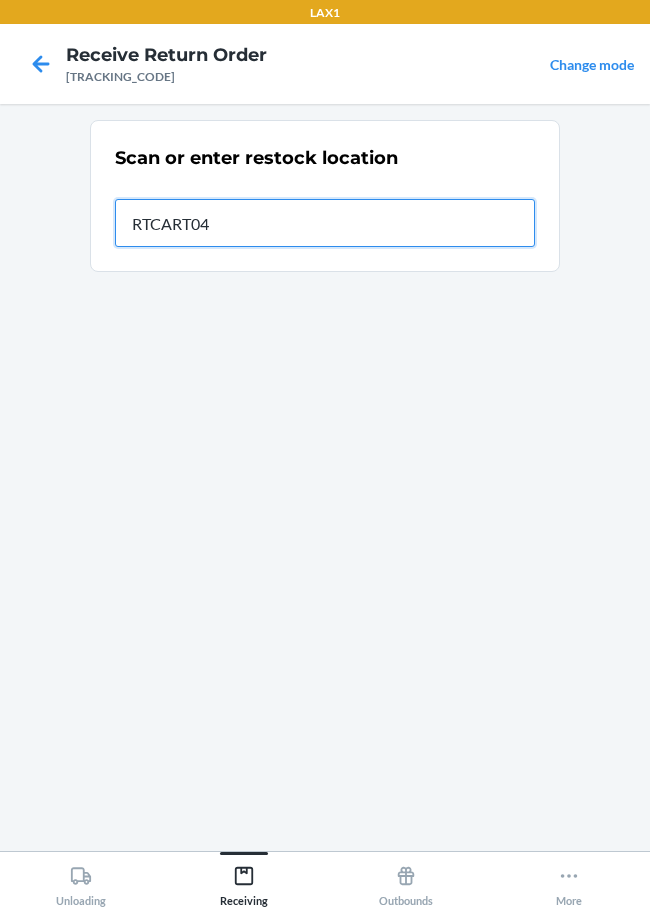 type on "RTCART047" 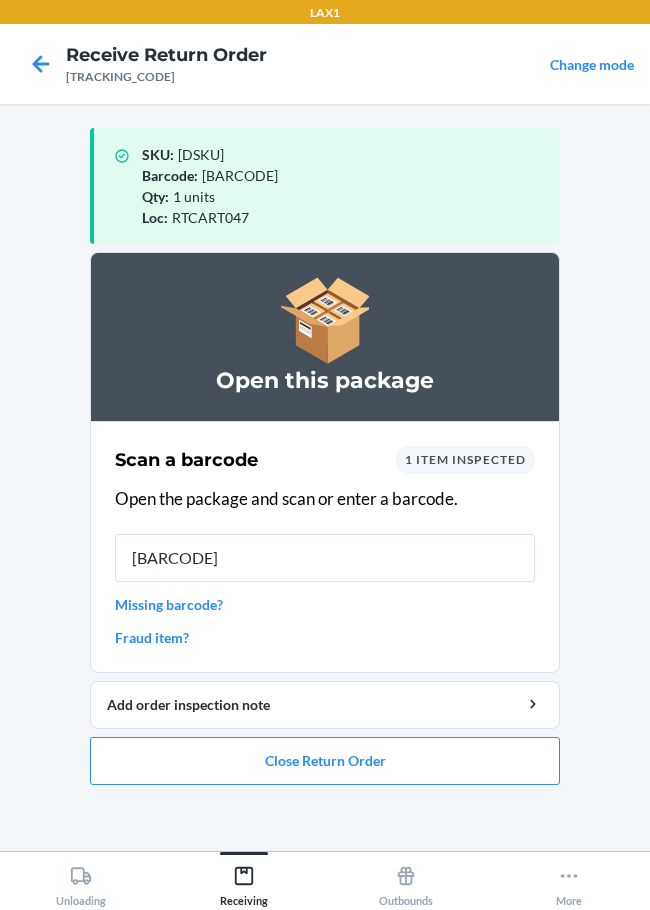 type on "[BARCODE]" 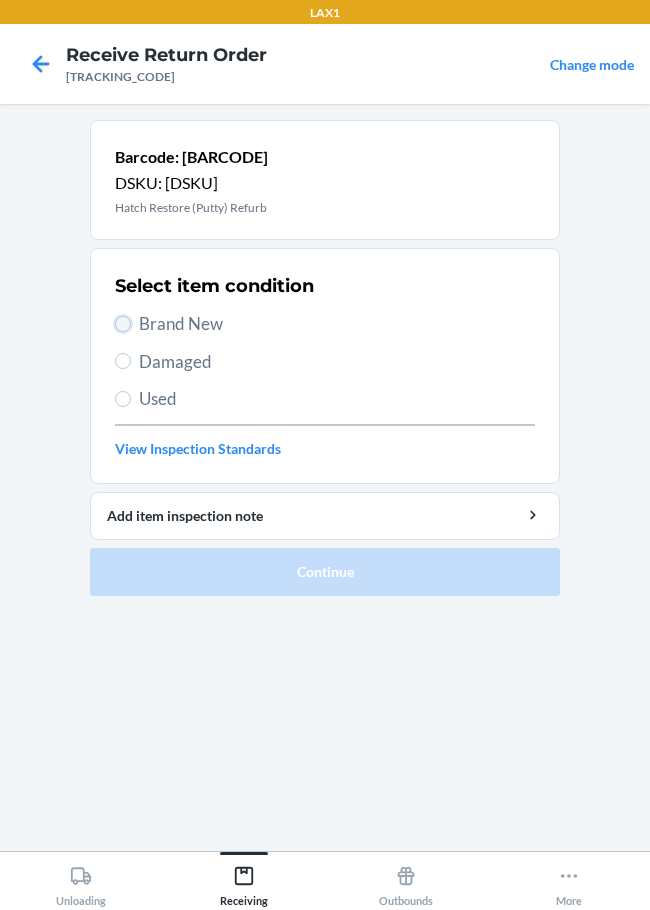 click on "Brand New" at bounding box center (123, 324) 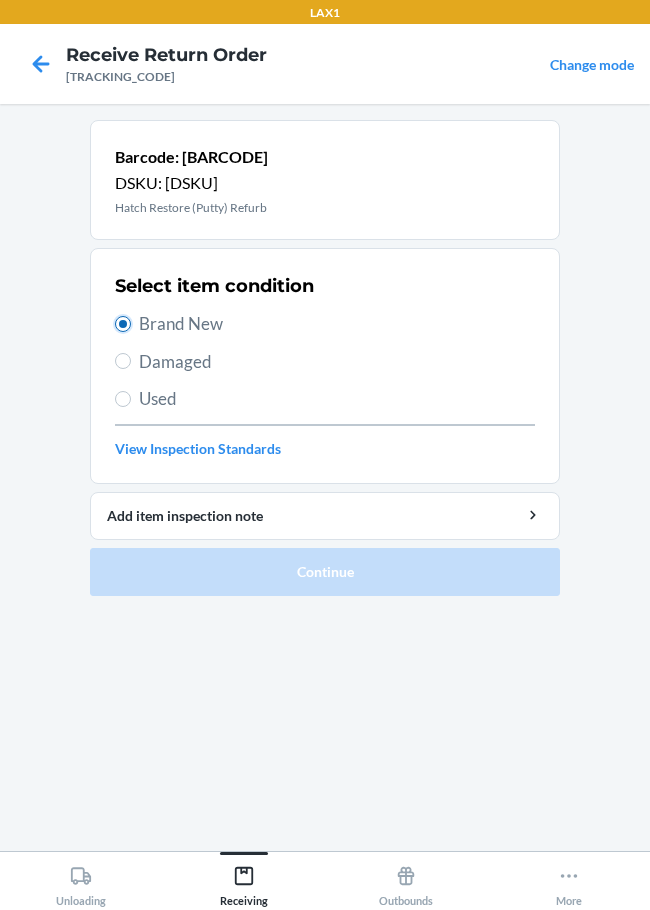 radio on "true" 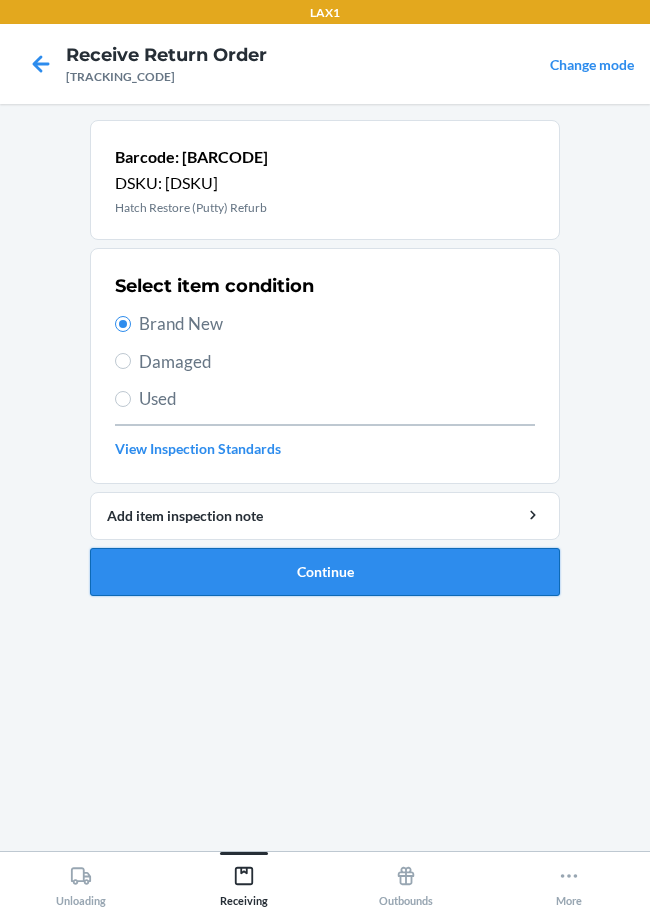 click on "Continue" at bounding box center (325, 572) 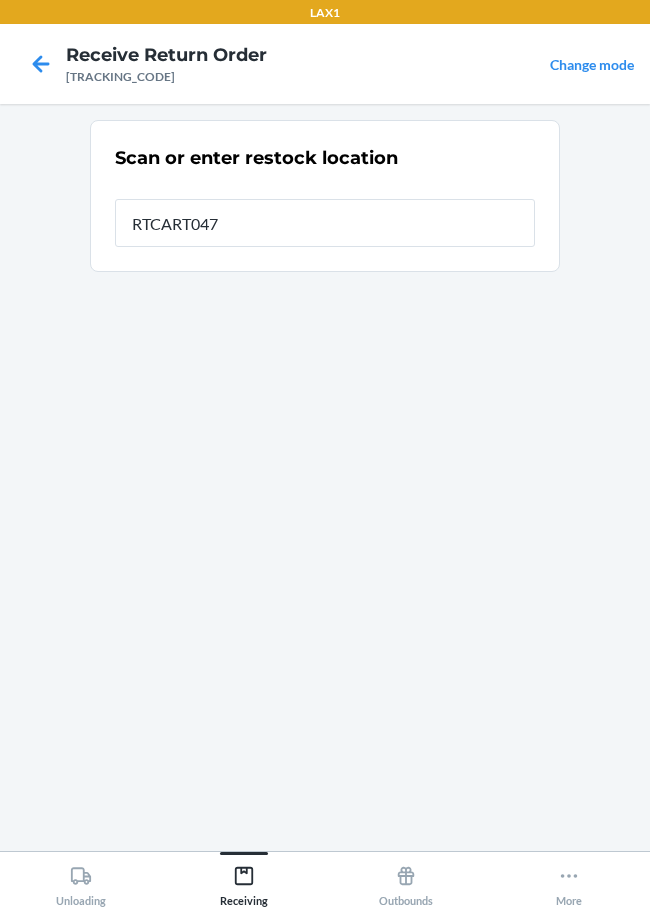 type on "RTCART047" 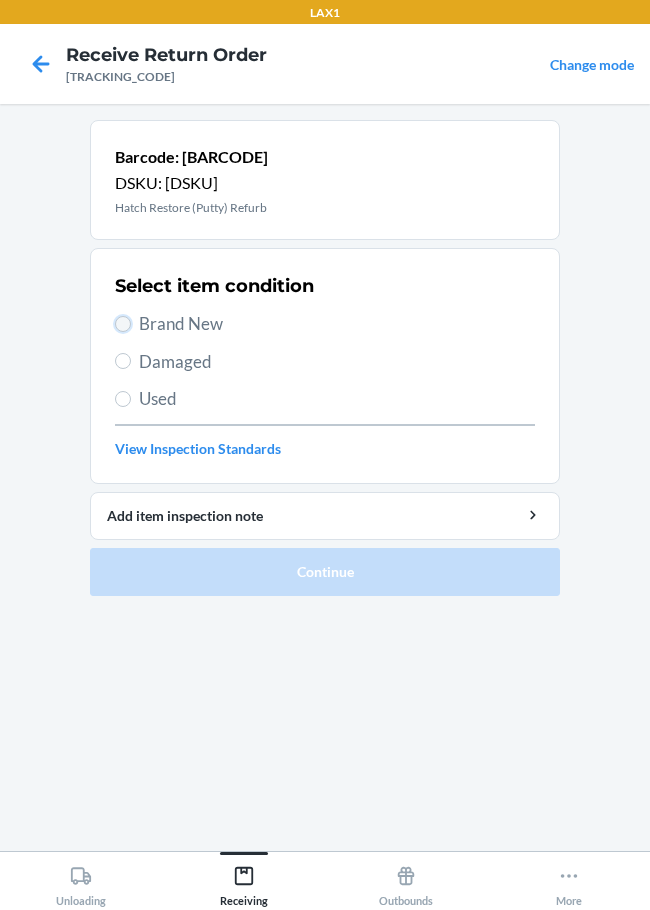 click on "Brand New" at bounding box center [123, 324] 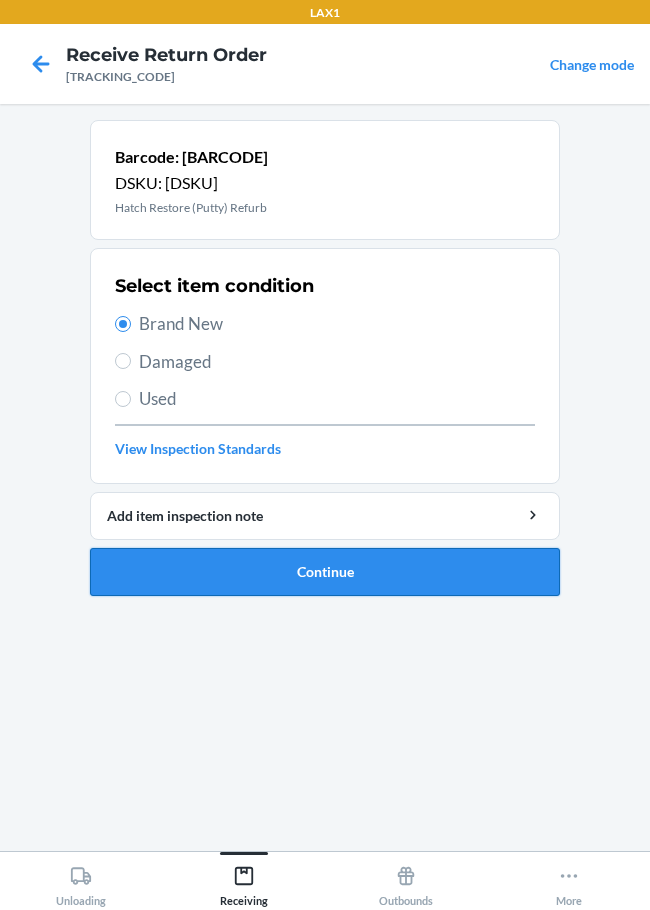 click on "Continue" at bounding box center (325, 572) 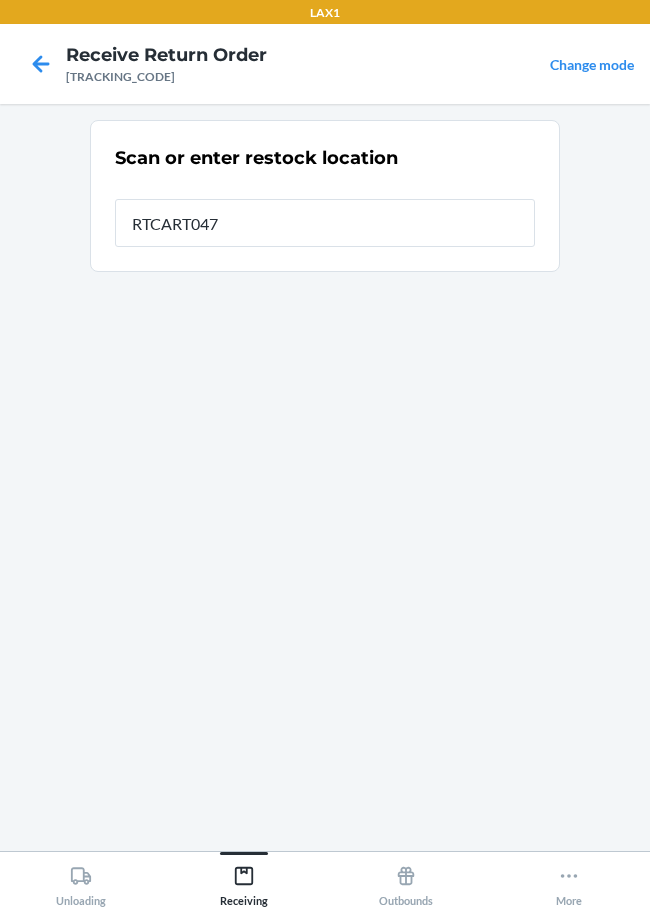 type on "RTCART047" 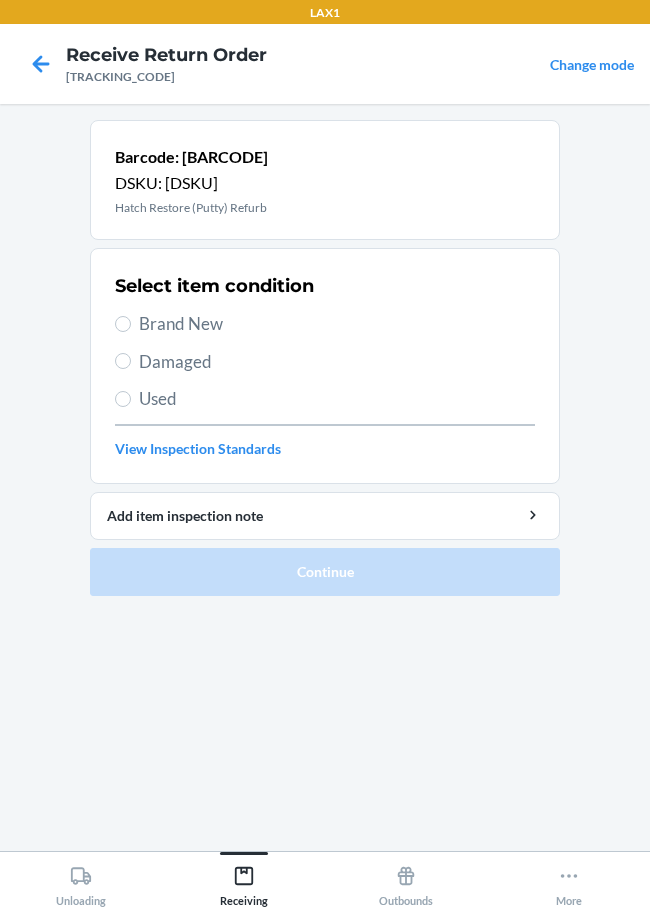 click on "Brand New" at bounding box center (337, 324) 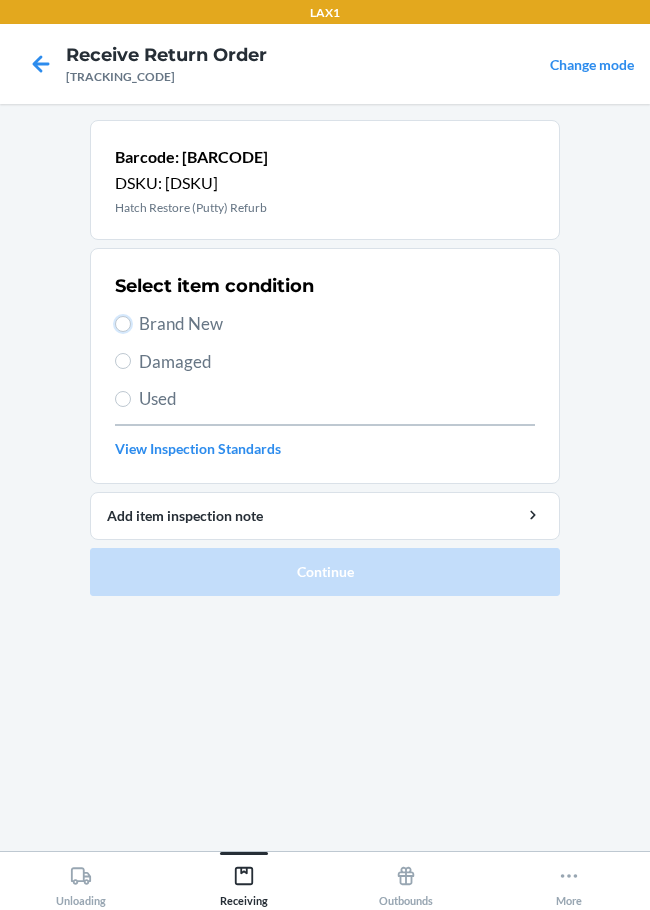 click on "Brand New" at bounding box center (123, 324) 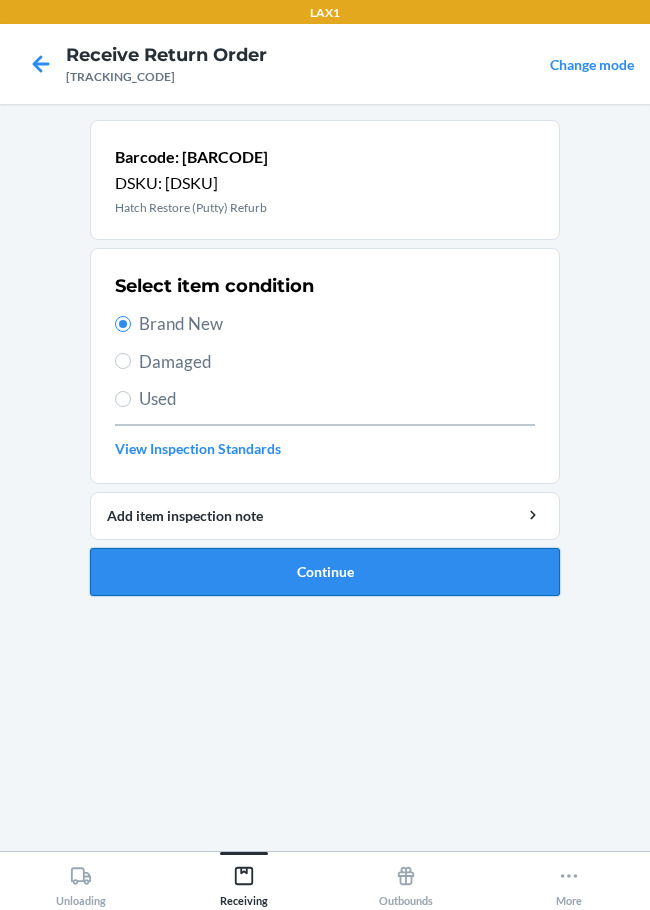 click on "Continue" at bounding box center (325, 572) 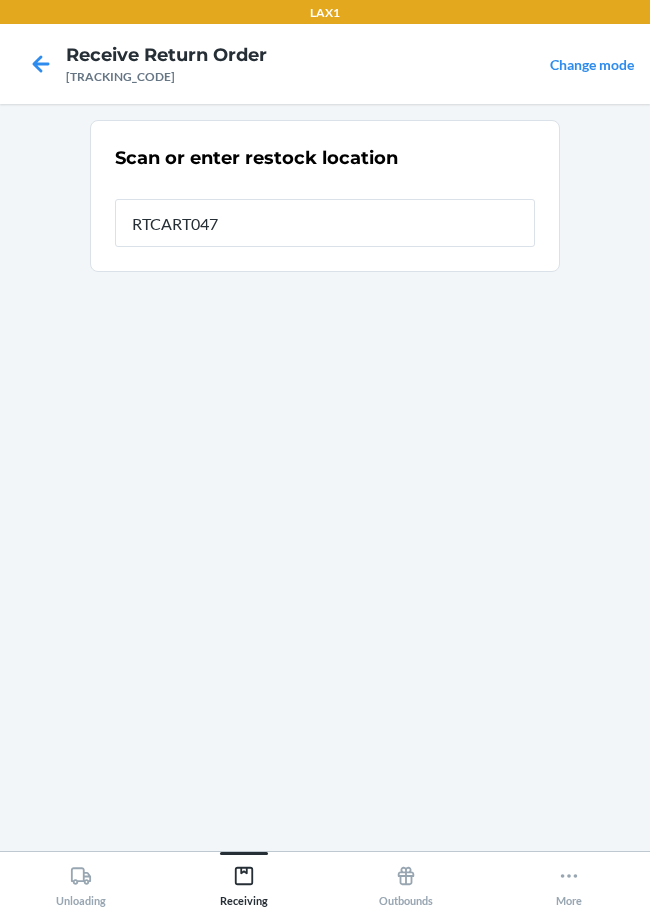 type on "RTCART047" 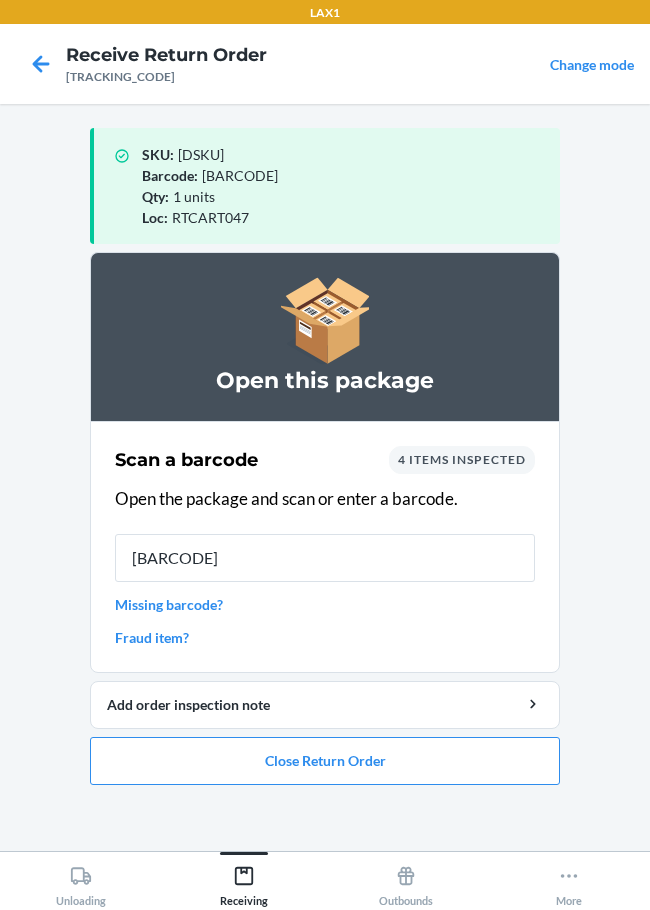 type on "[BARCODE]" 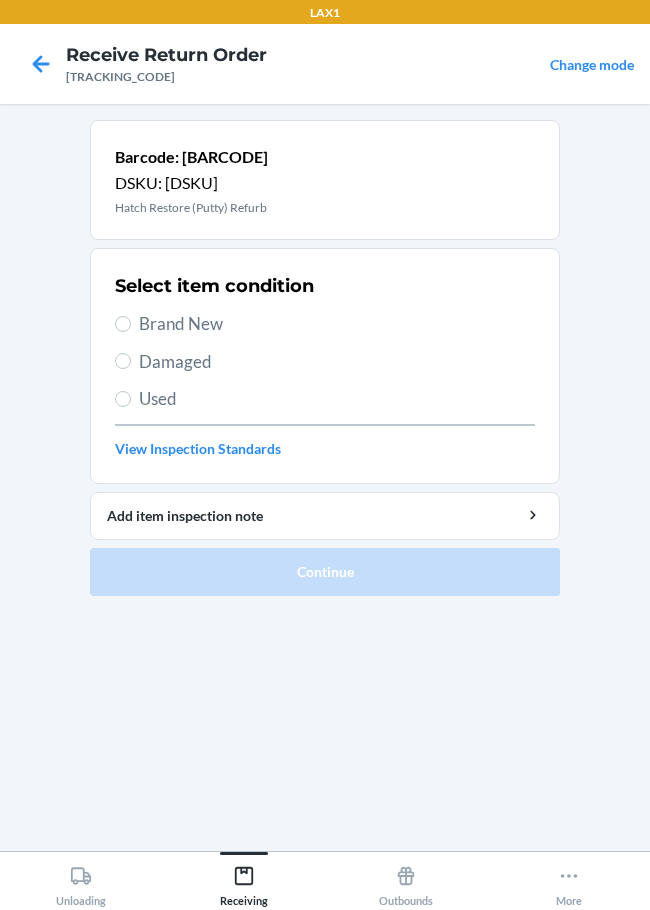 click on "Brand New" at bounding box center [337, 324] 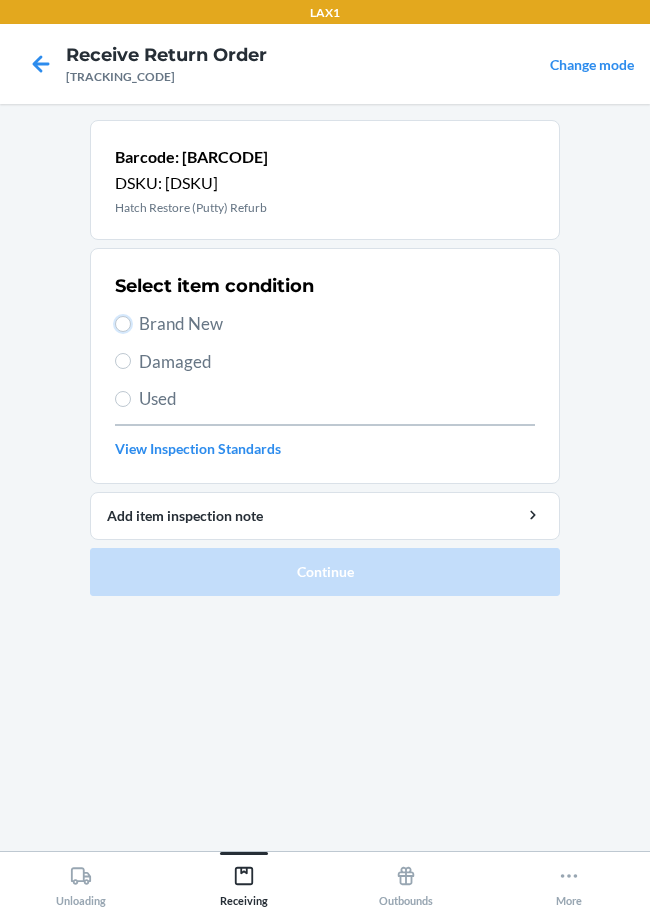 click on "Brand New" at bounding box center (123, 324) 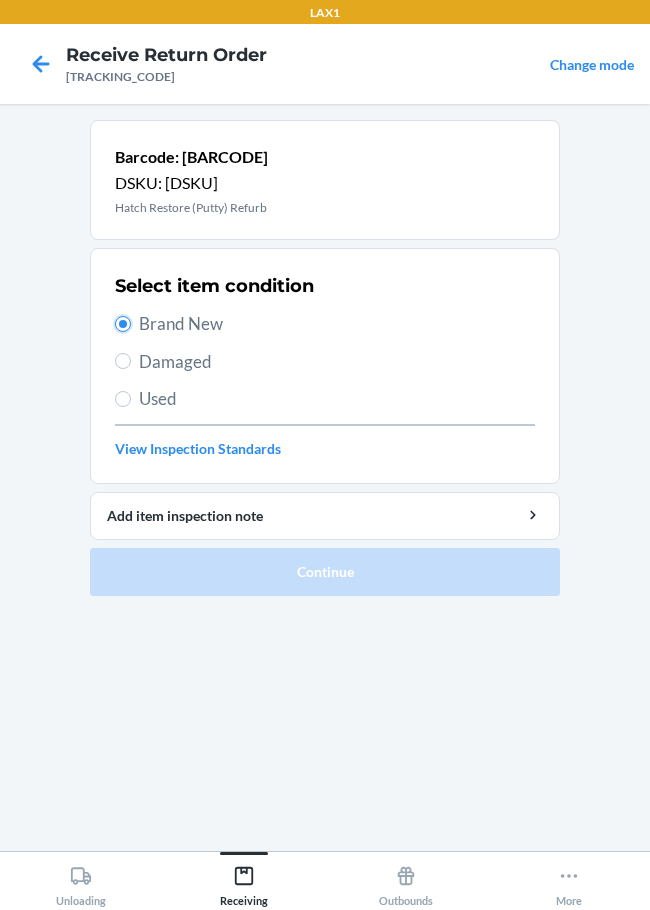 radio on "true" 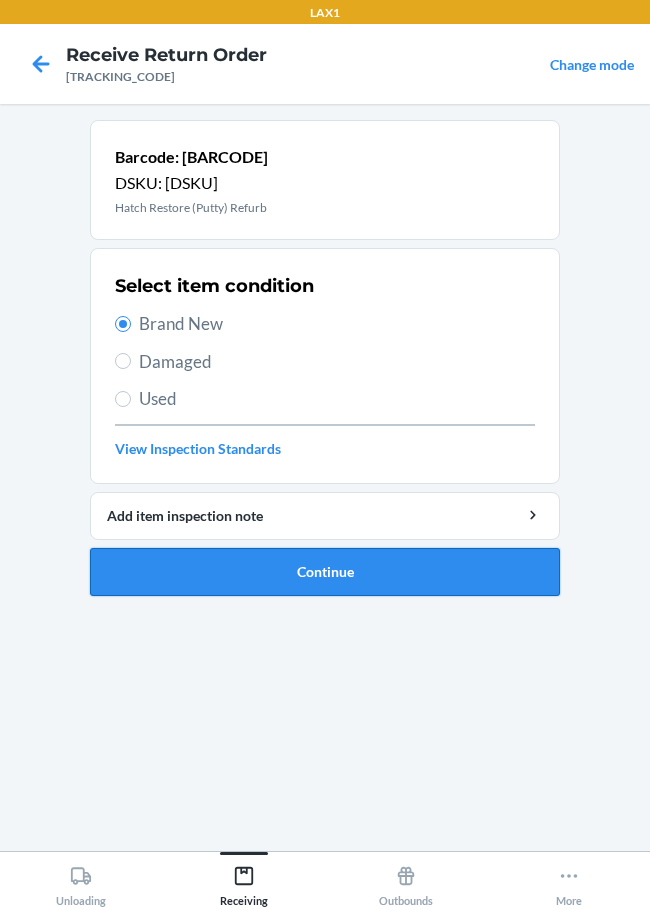 click on "Continue" at bounding box center (325, 572) 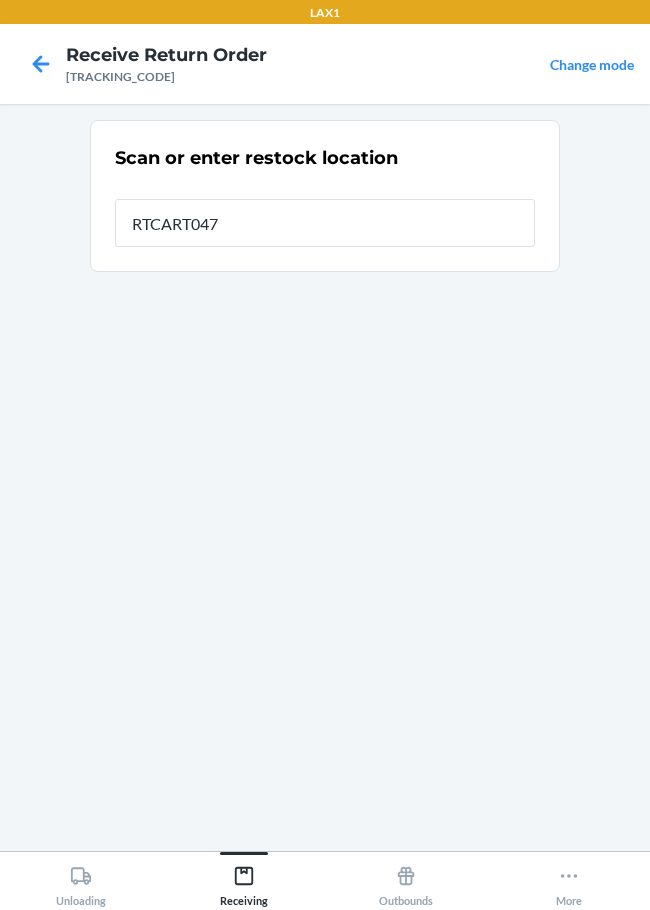 type on "RTCART047" 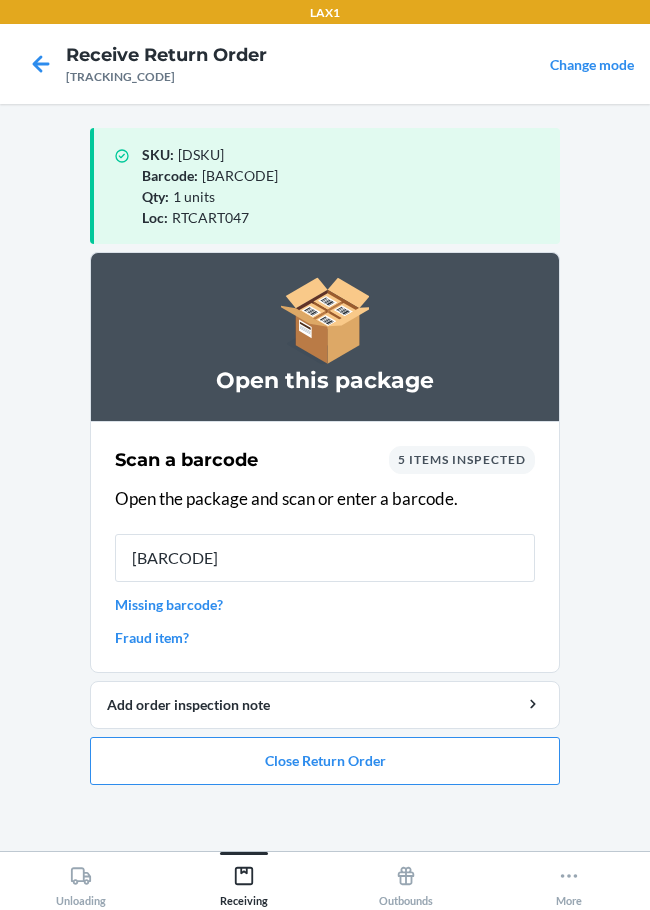 type on "[BARCODE]" 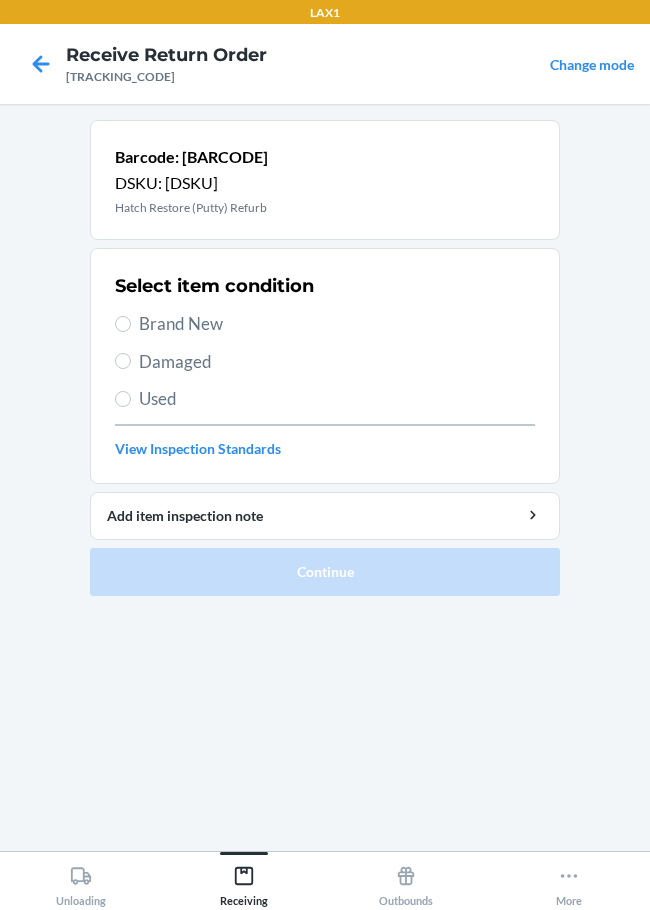 click on "Brand New" at bounding box center [337, 324] 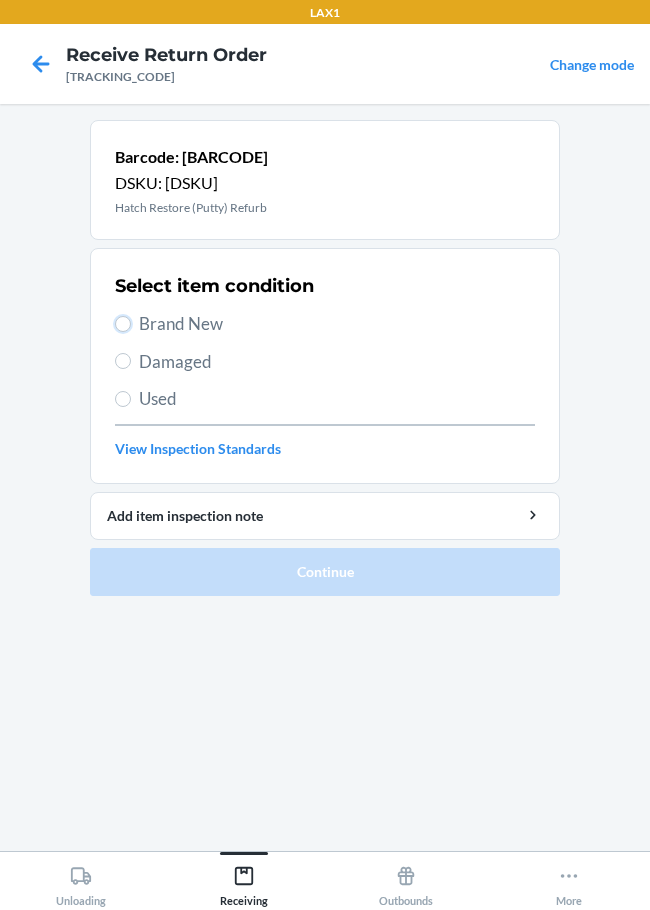 click on "Brand New" at bounding box center (123, 324) 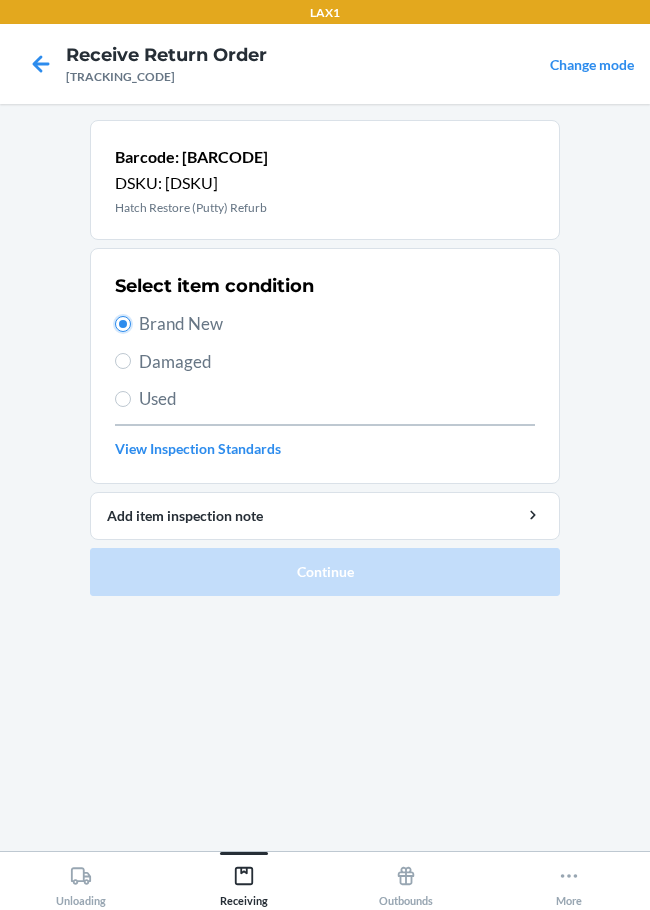 radio on "true" 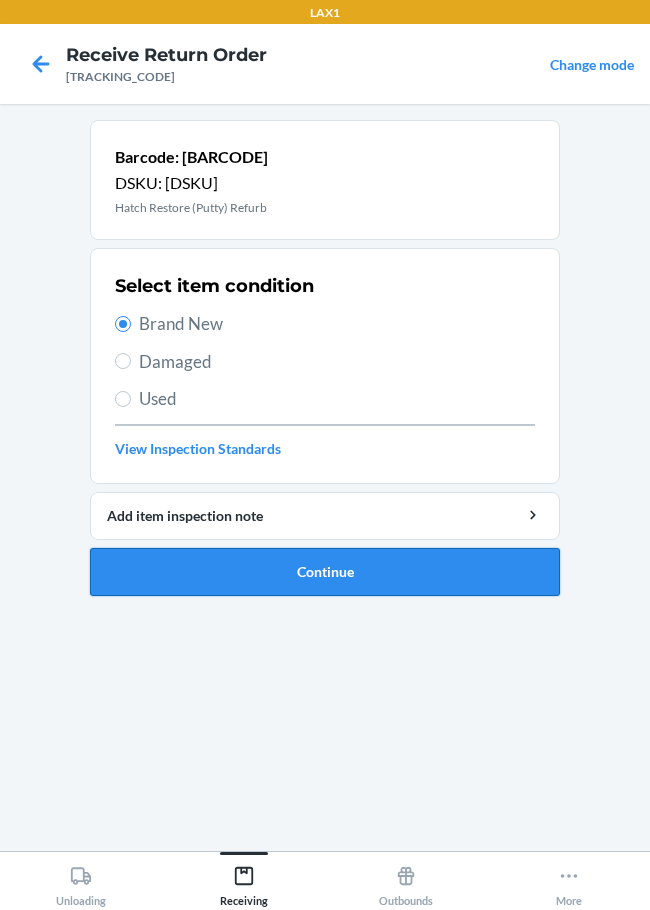 click on "Continue" at bounding box center (325, 572) 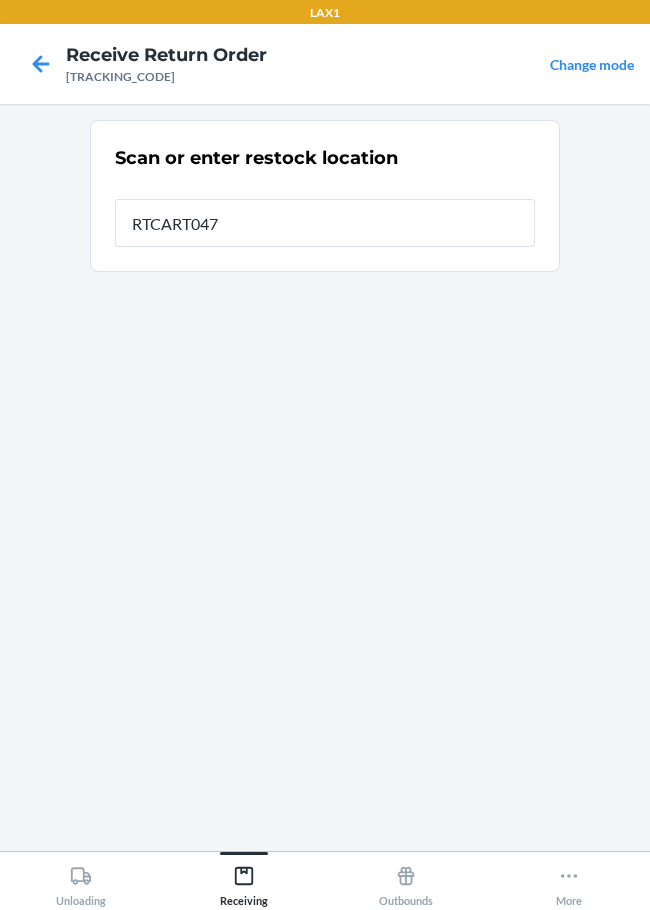 type on "RTCART047" 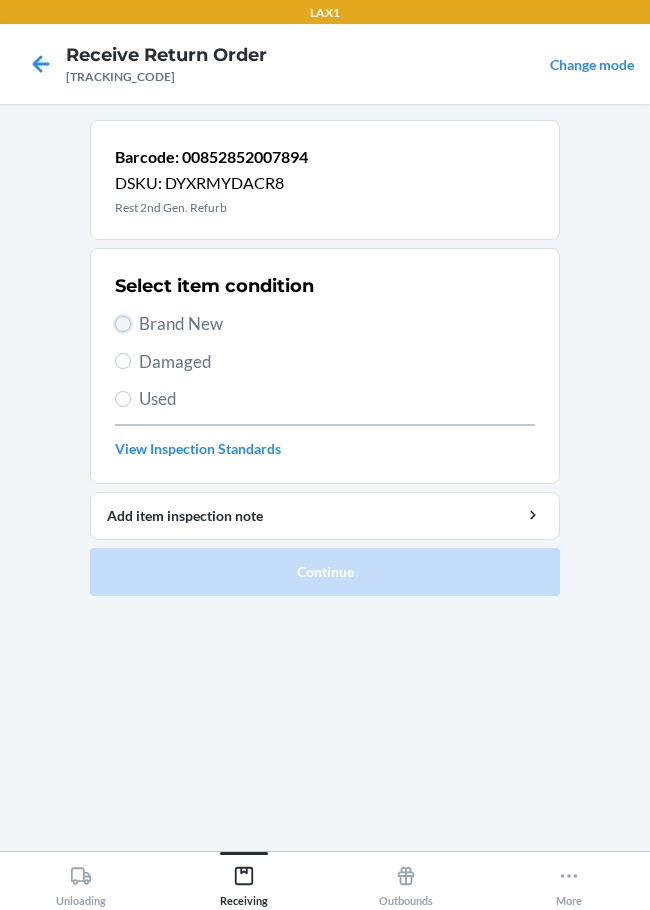 click on "Brand New" at bounding box center (123, 324) 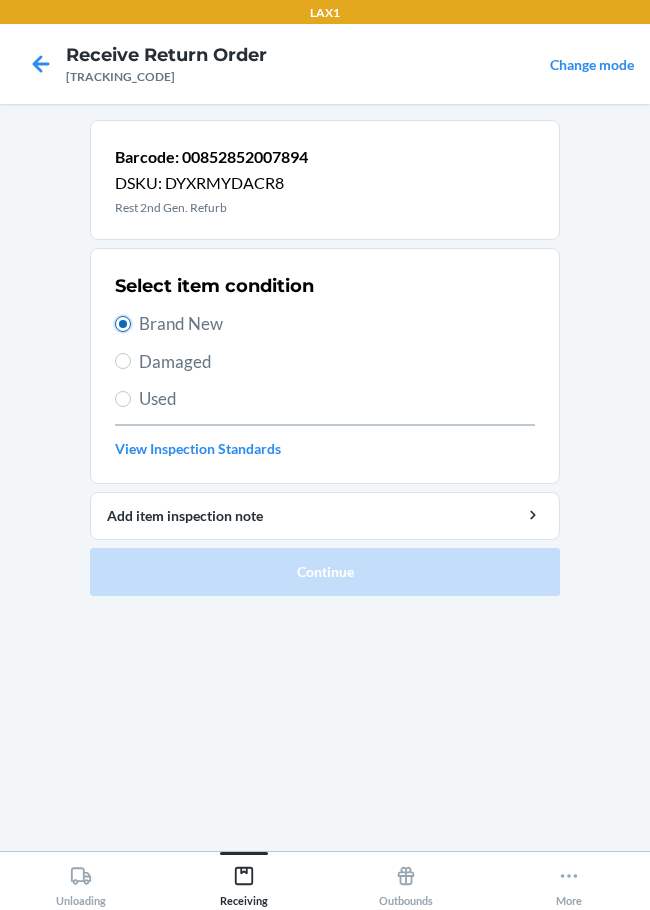 radio on "true" 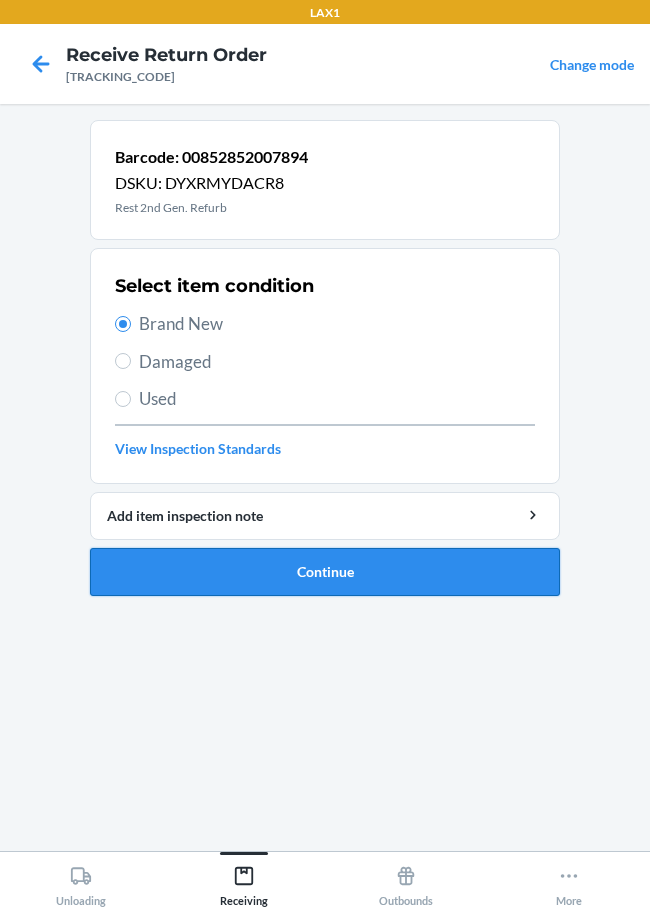 click on "Continue" at bounding box center (325, 572) 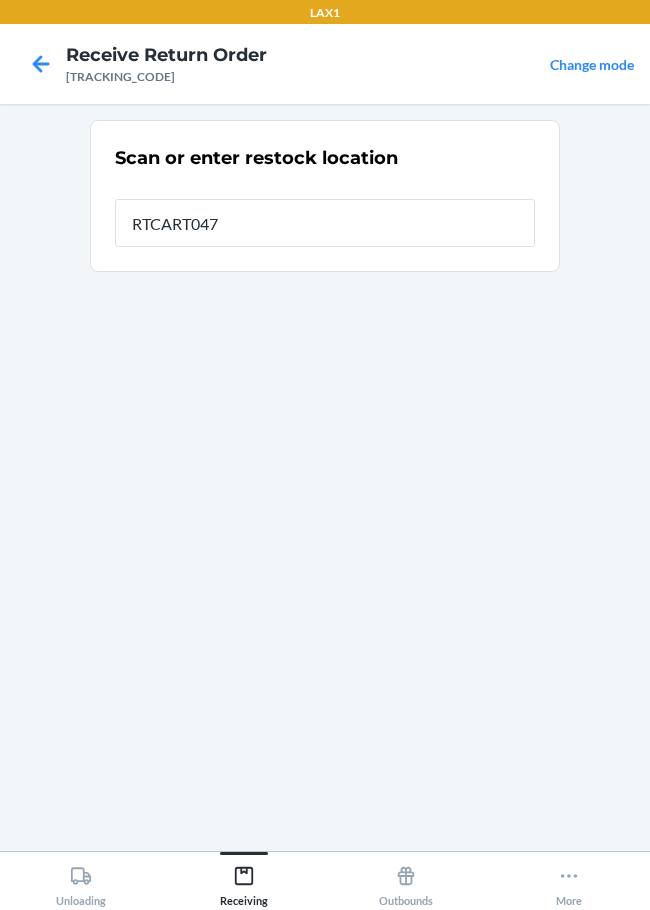 type on "RTCART047" 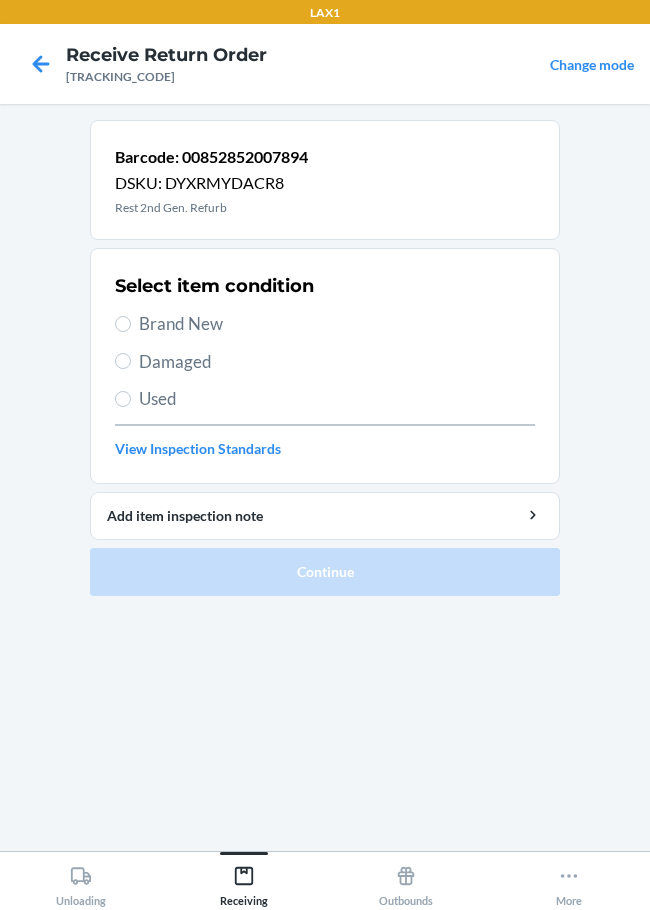 click on "Brand New" at bounding box center (325, 324) 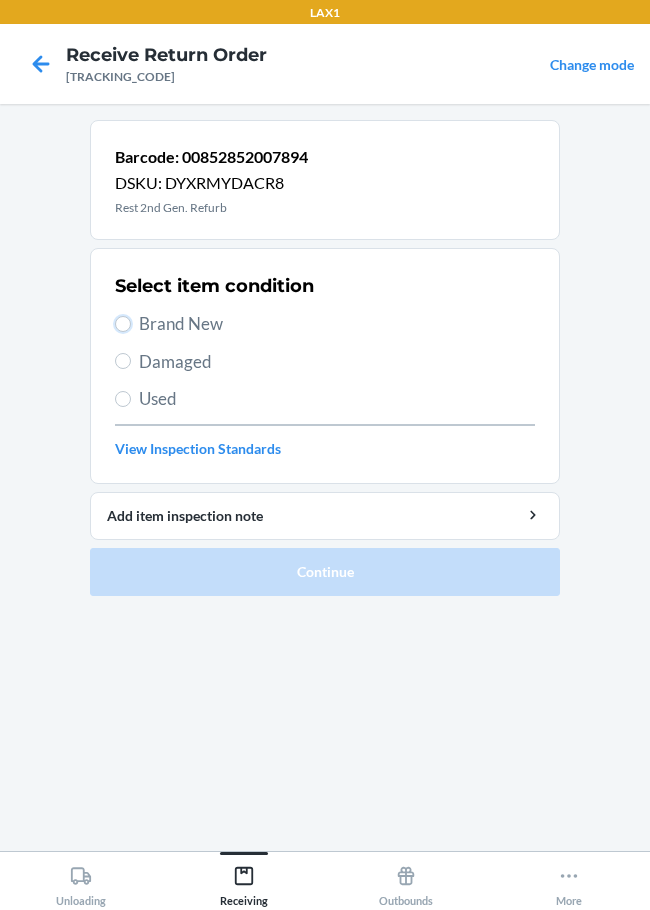 click on "Brand New" at bounding box center [123, 324] 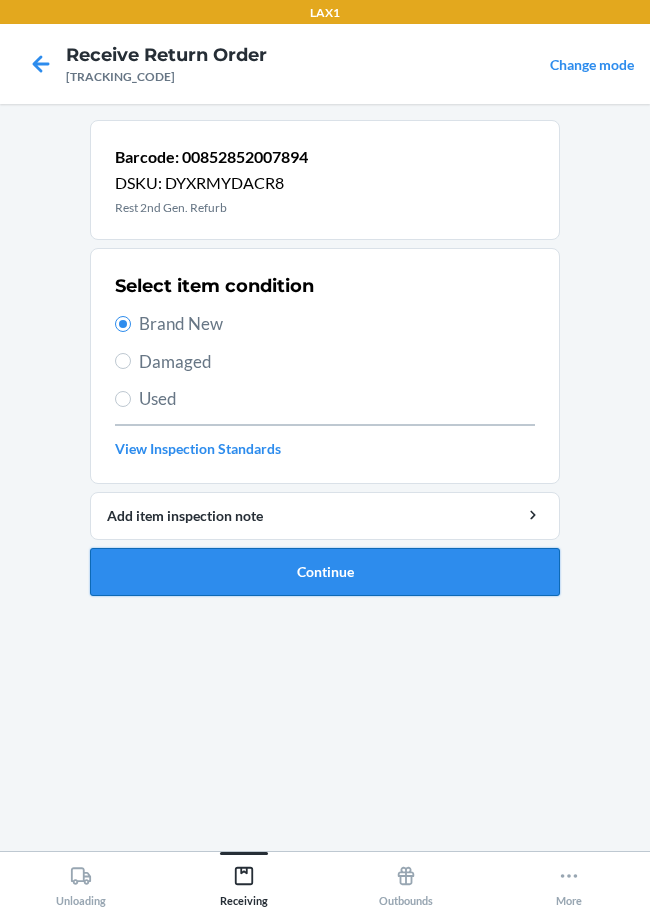 click on "Continue" at bounding box center (325, 572) 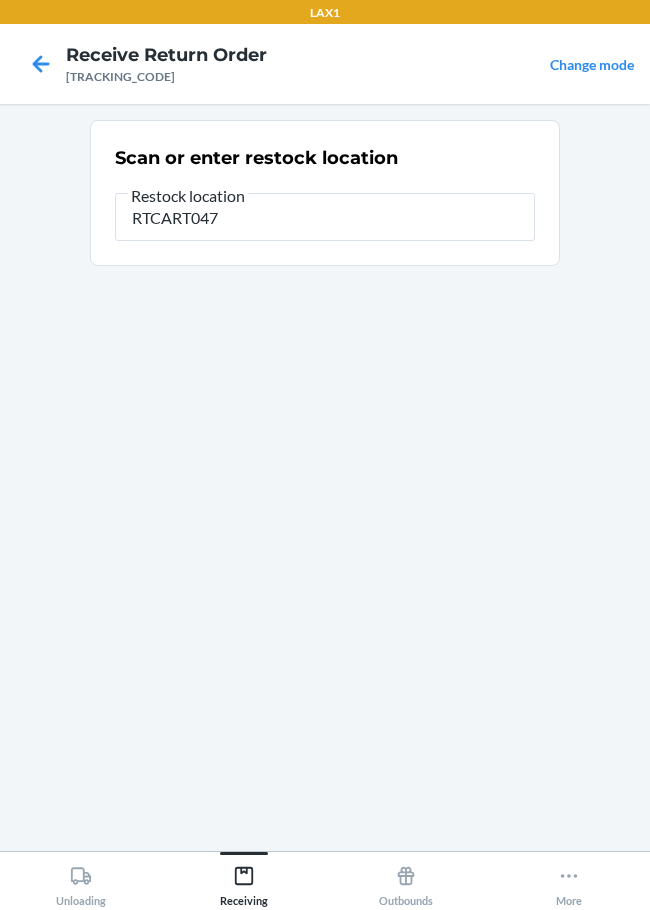 type on "RTCART047" 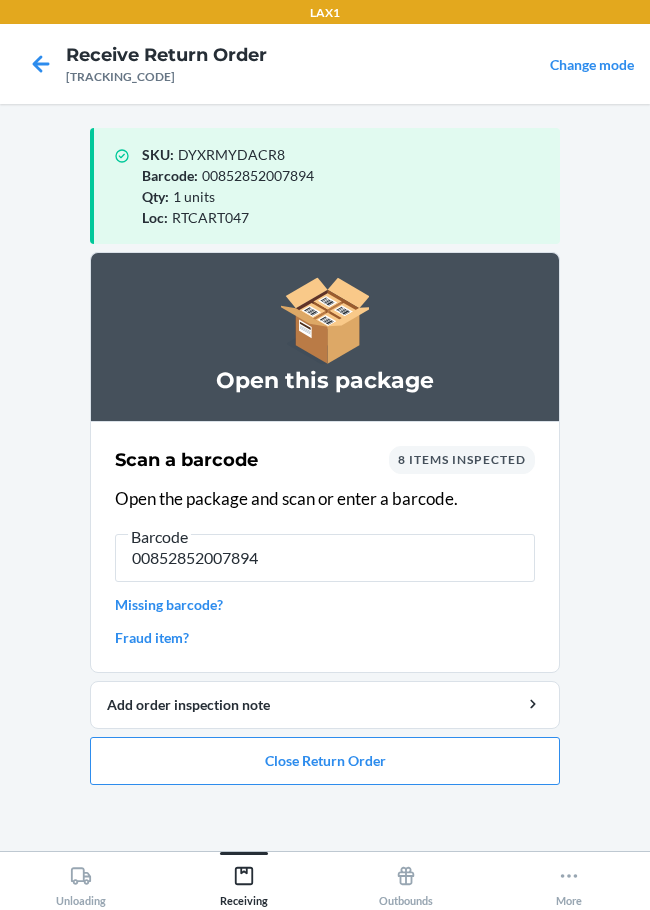 type on "00852852007894" 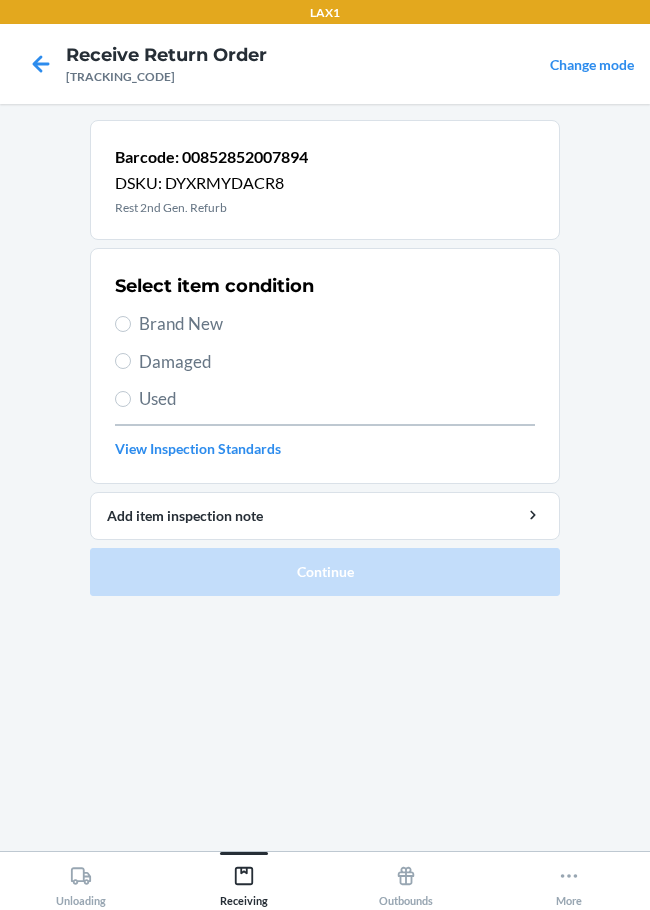 click on "Brand New" at bounding box center (337, 324) 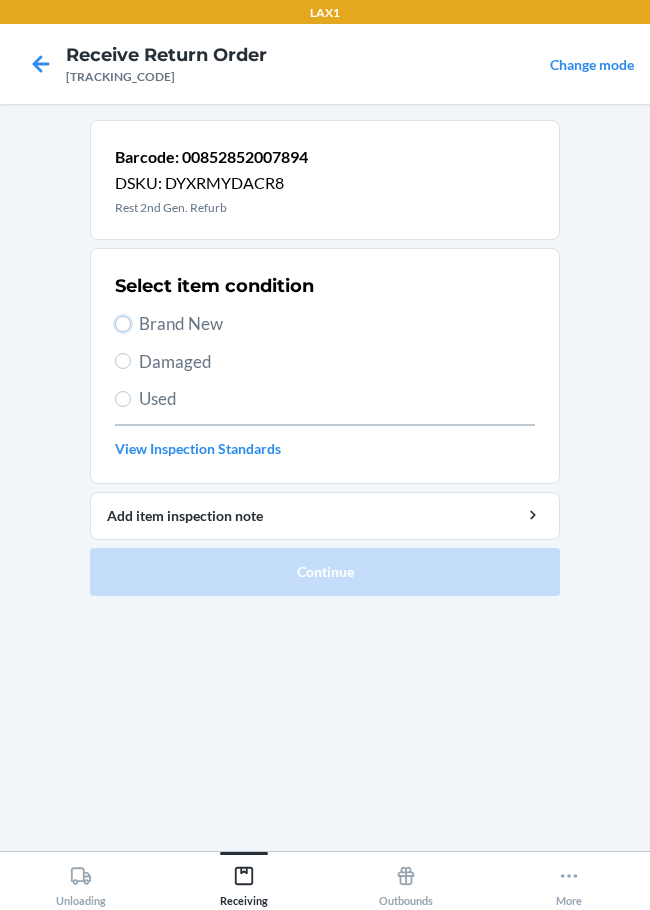 click on "Brand New" at bounding box center [123, 324] 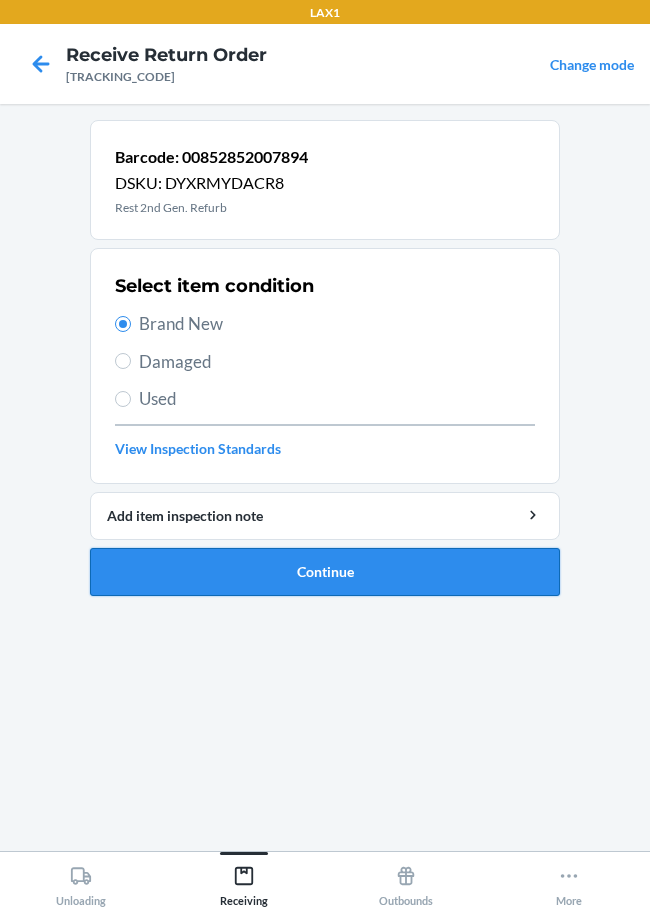 click on "Continue" at bounding box center [325, 572] 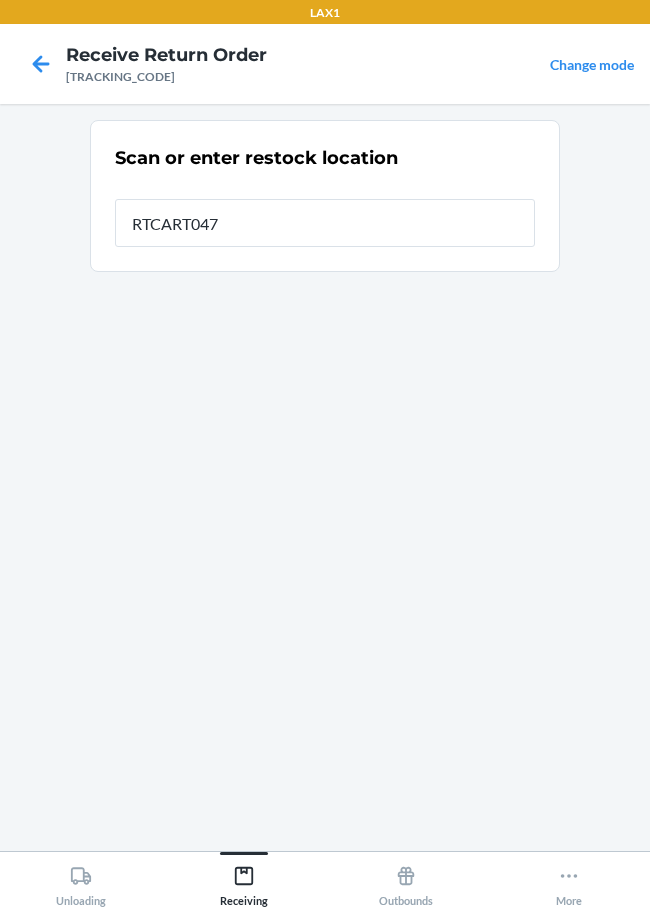 type on "RTCART047" 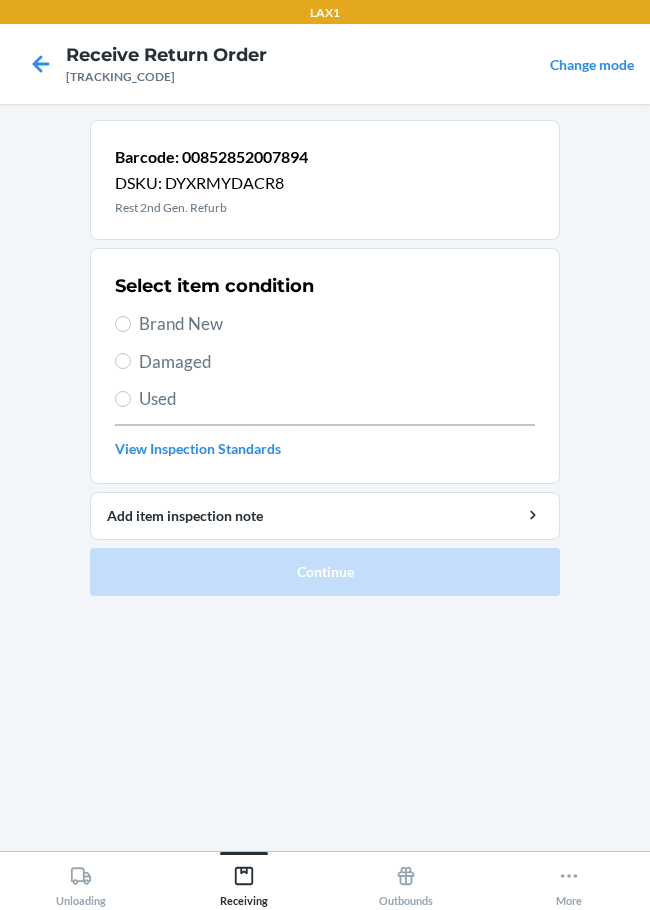 click on "Brand New" at bounding box center [325, 324] 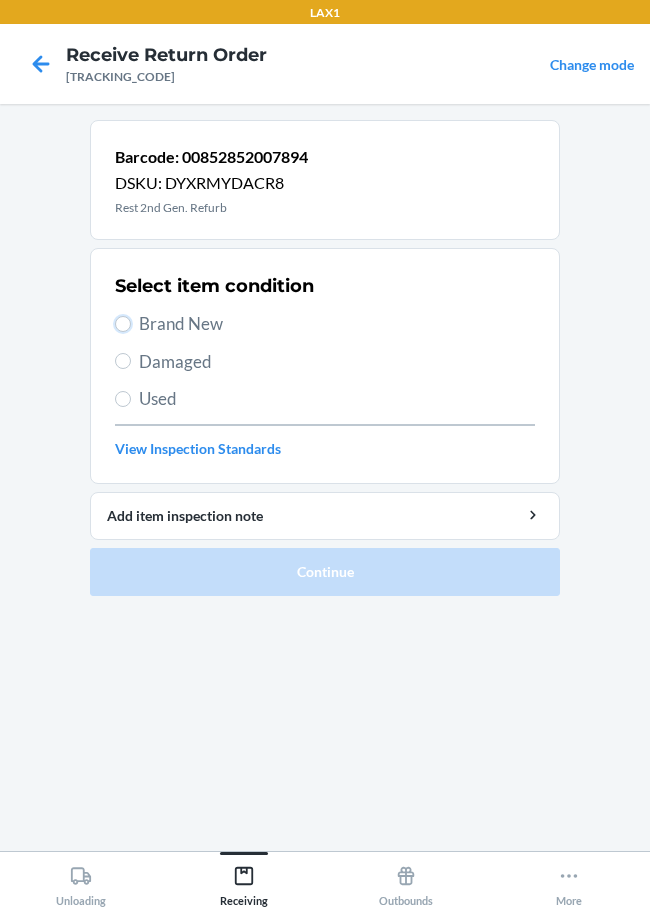 click on "Brand New" at bounding box center (123, 324) 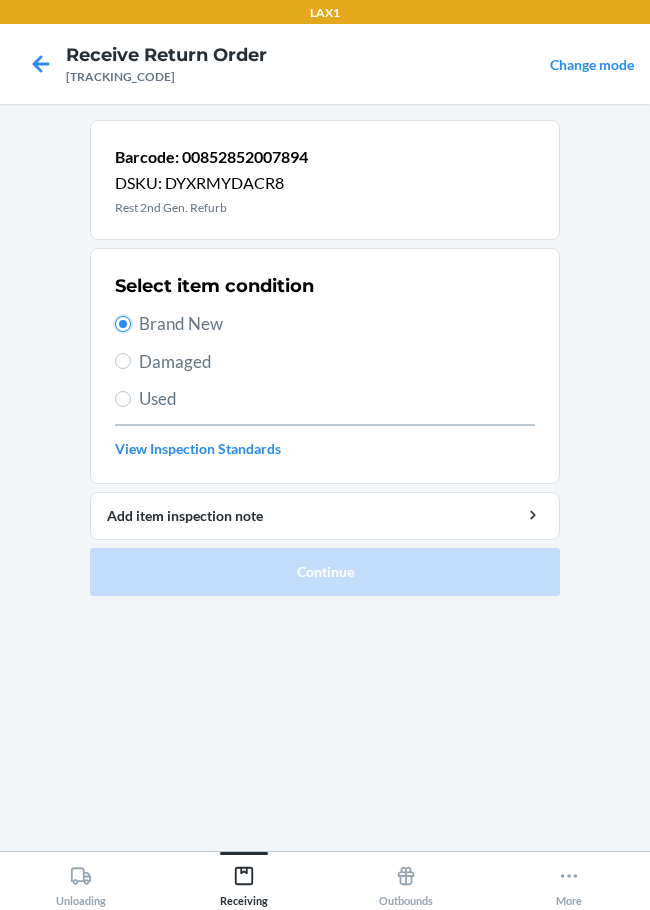 radio on "true" 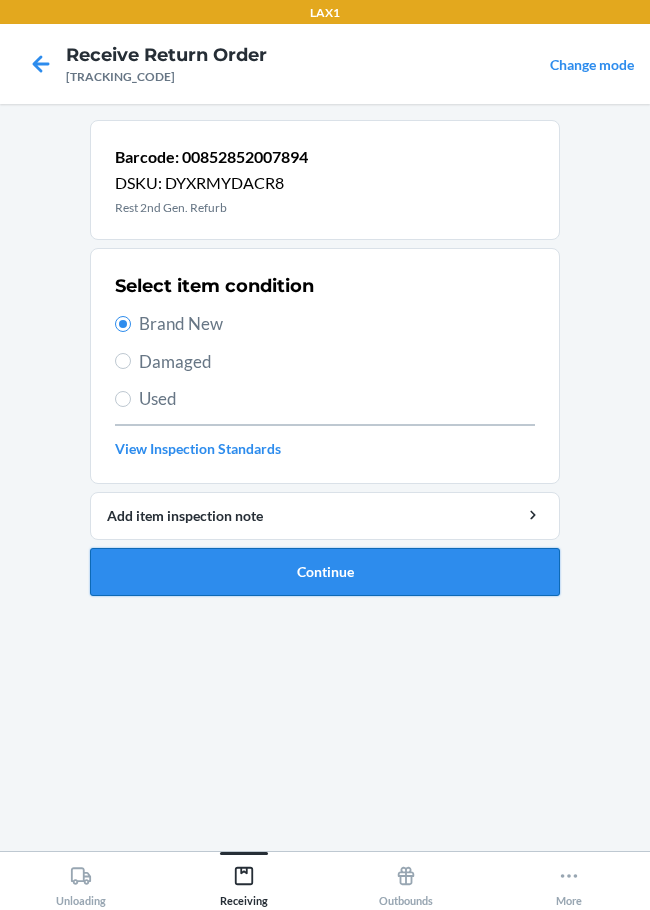 click on "Continue" at bounding box center (325, 572) 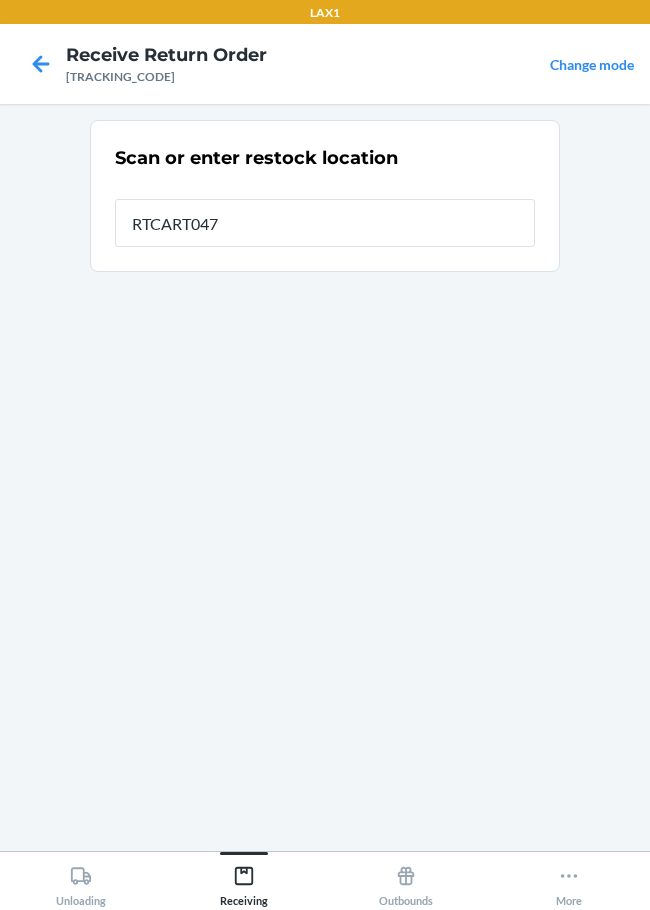 type on "RTCART047" 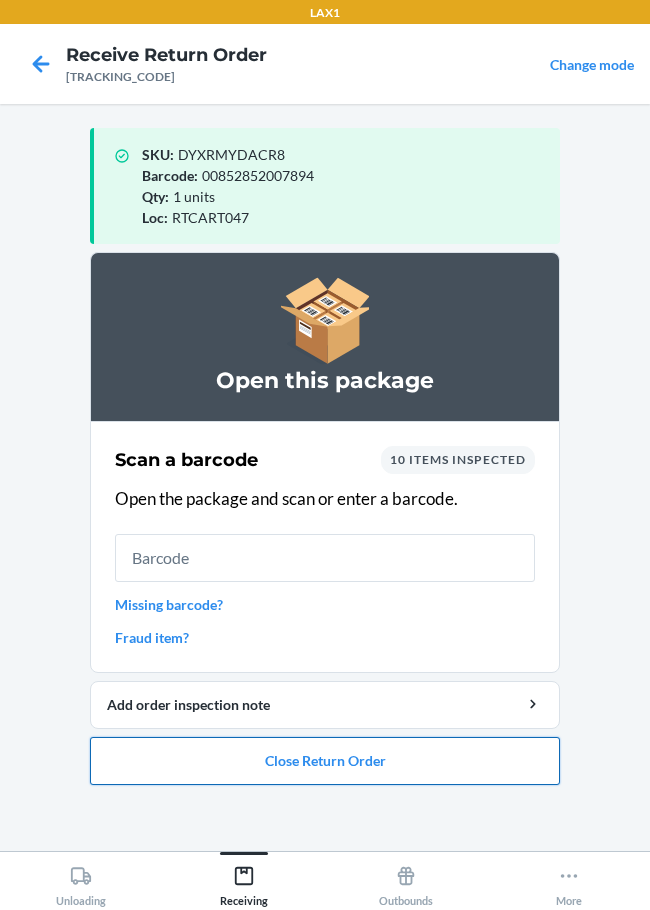 click on "Close Return Order" at bounding box center [325, 761] 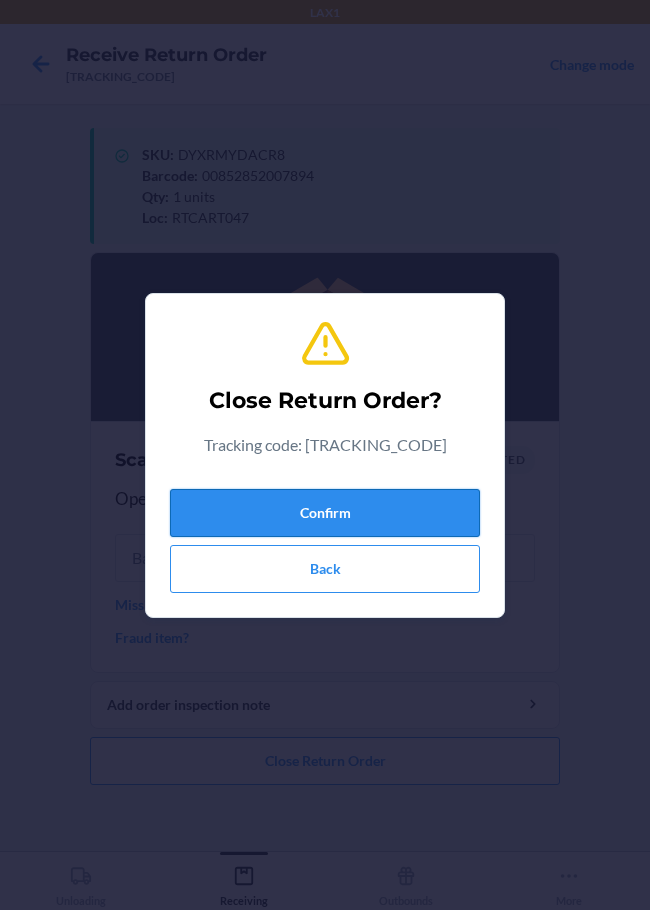 click on "Confirm" at bounding box center (325, 513) 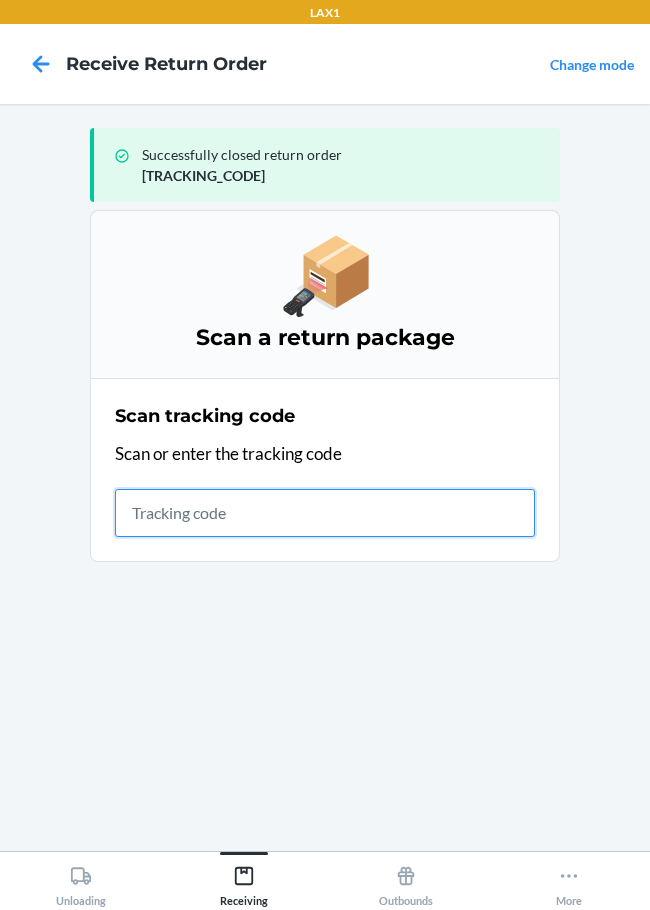 click at bounding box center [325, 513] 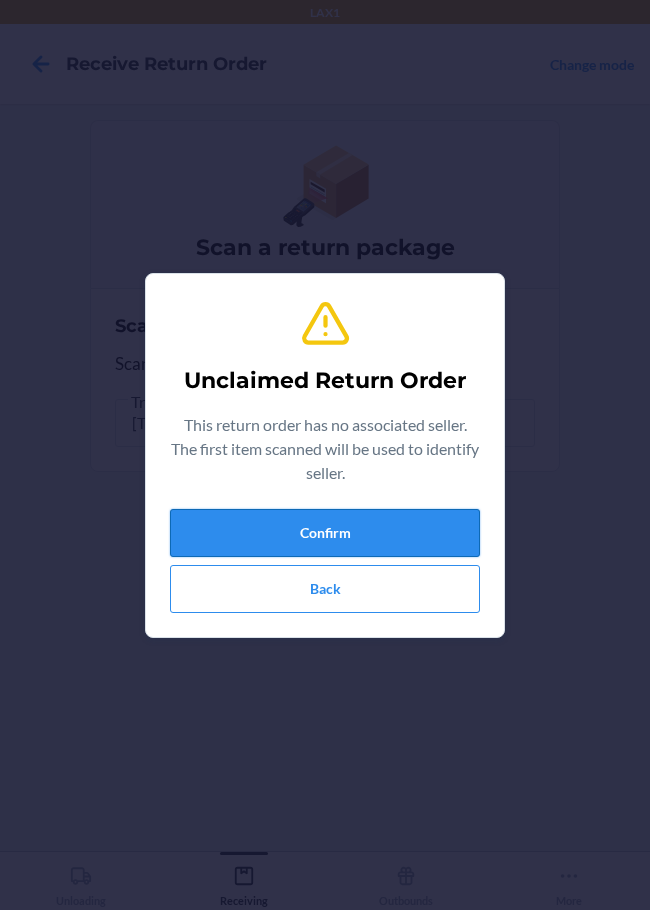 click on "Confirm" at bounding box center (325, 533) 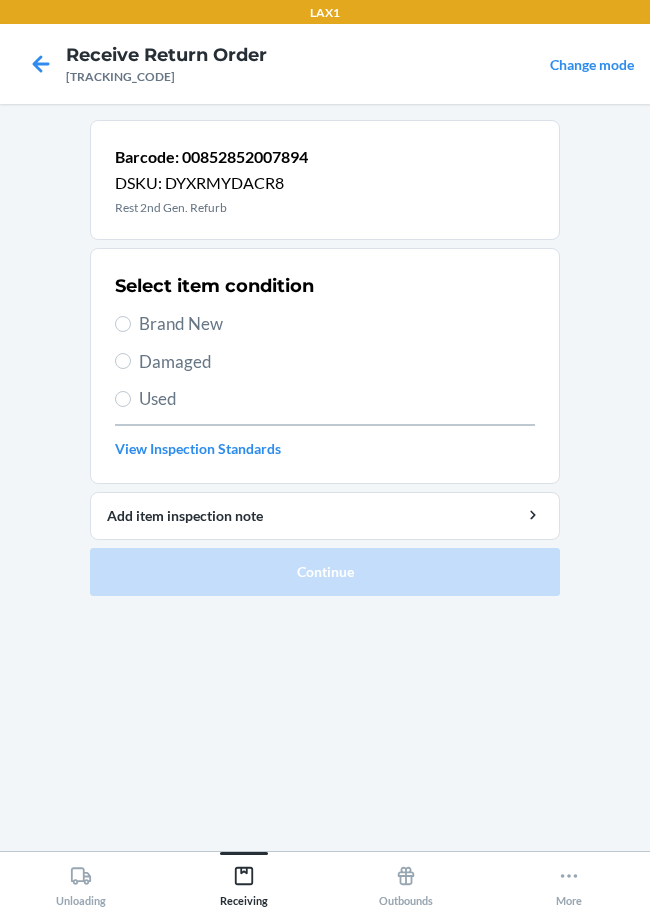 click on "Damaged" at bounding box center [325, 362] 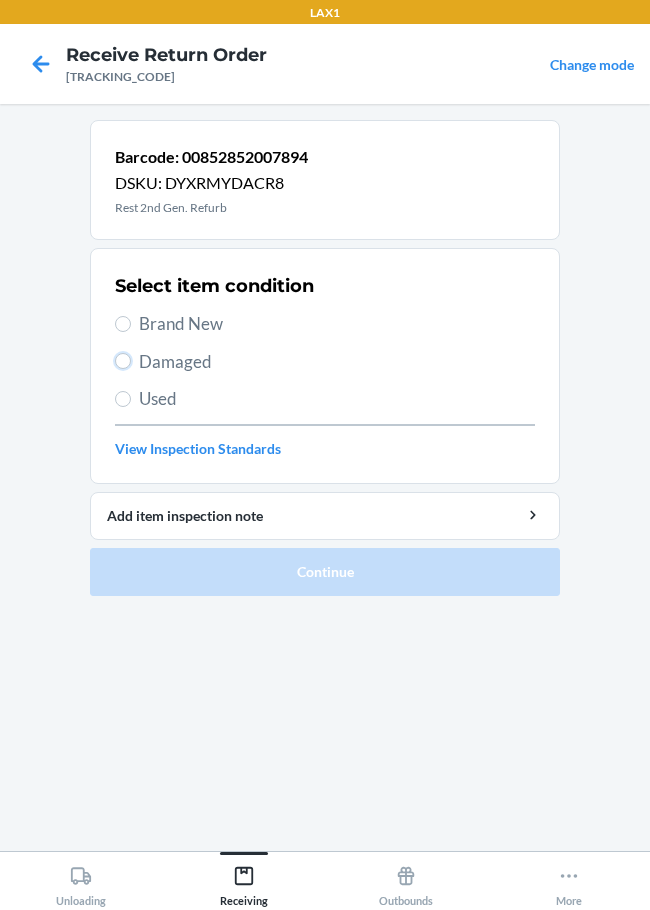 click on "Damaged" at bounding box center (123, 361) 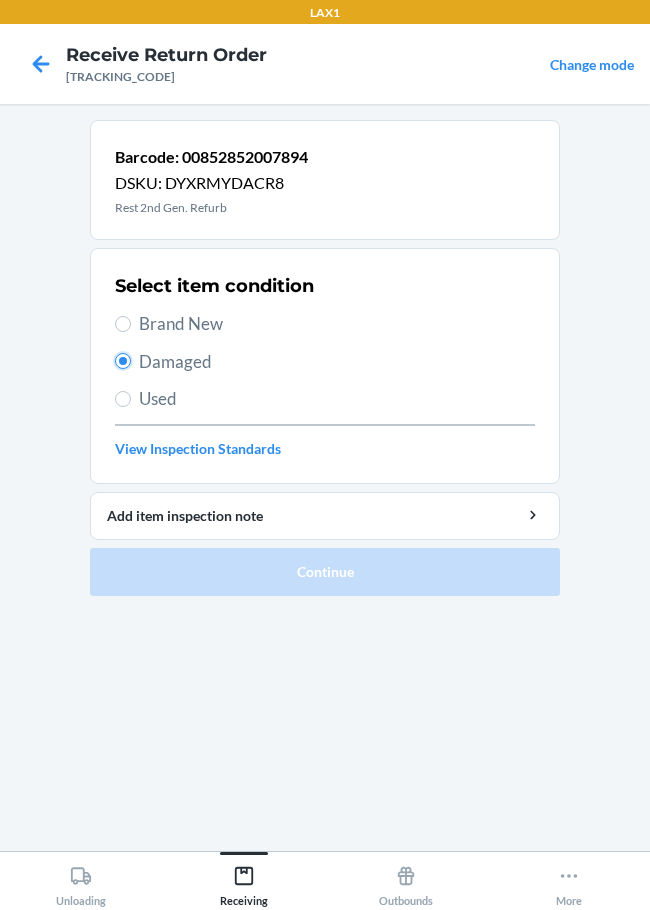 radio on "true" 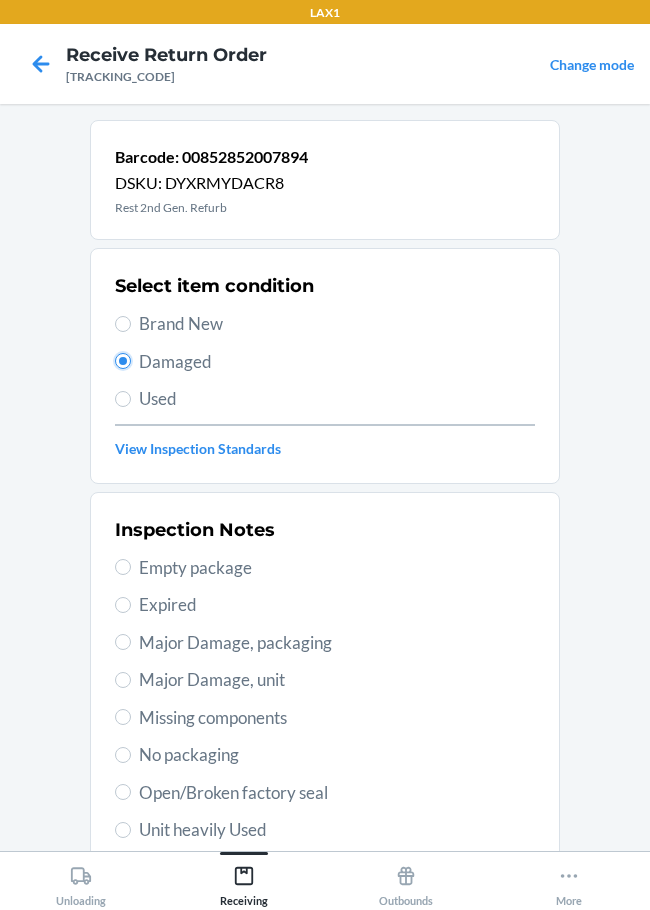 scroll, scrollTop: 200, scrollLeft: 0, axis: vertical 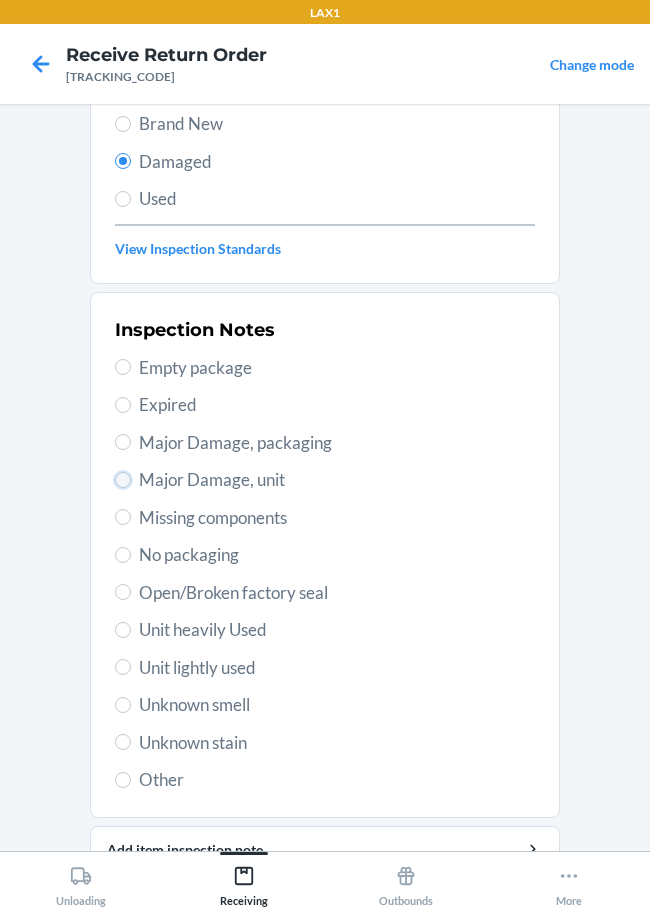 click on "Major Damage, unit" at bounding box center [123, 480] 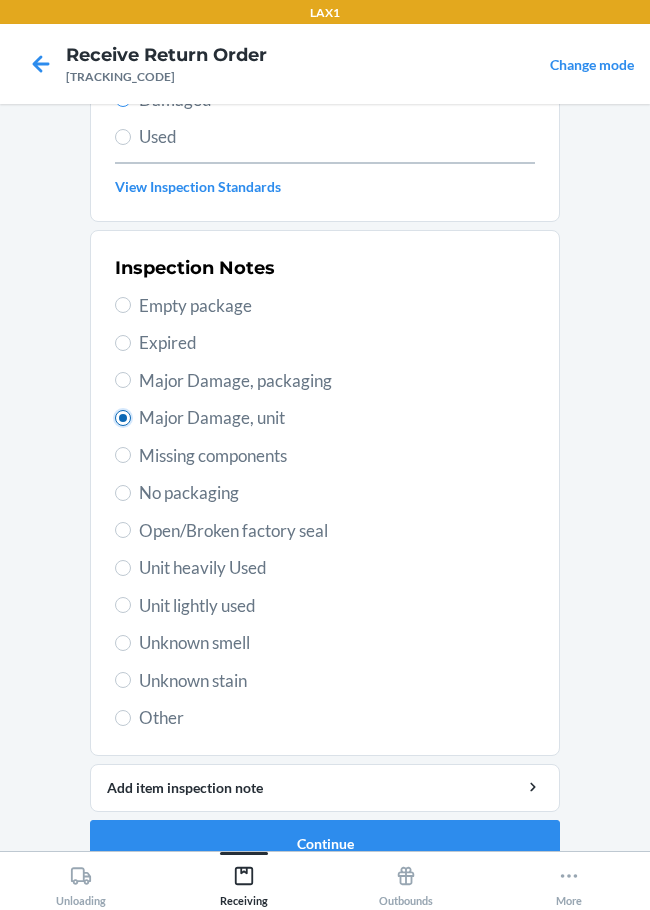 scroll, scrollTop: 295, scrollLeft: 0, axis: vertical 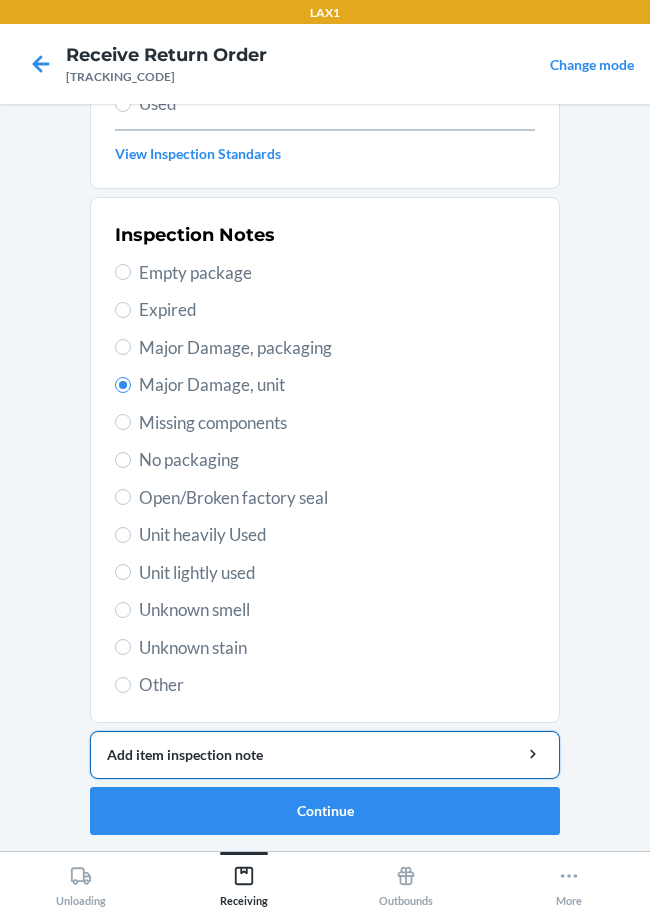 click on "Add item inspection note" at bounding box center [325, 754] 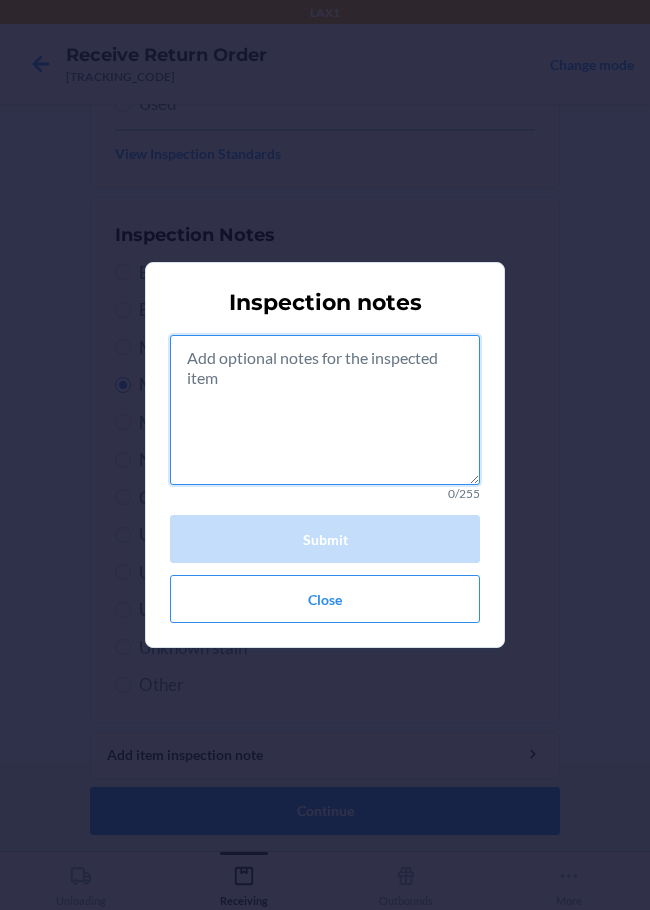 click at bounding box center [325, 410] 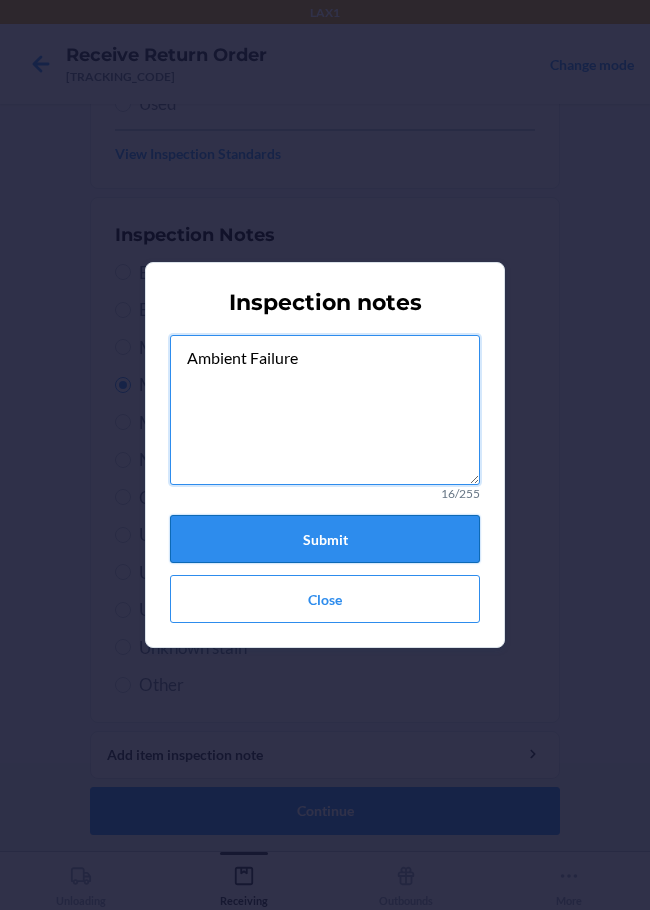 type on "Ambient Failure" 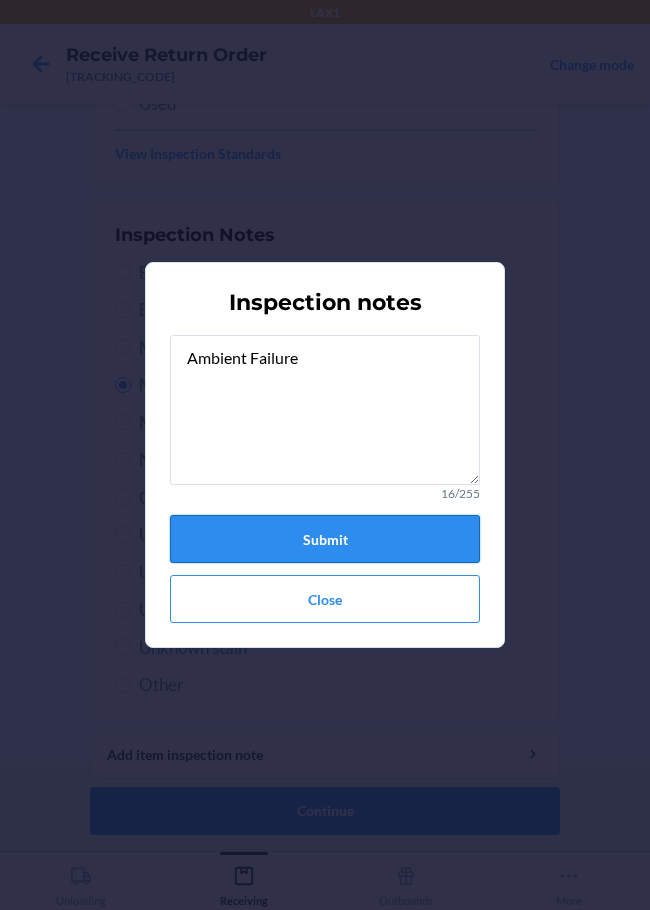 click on "Submit" at bounding box center (325, 539) 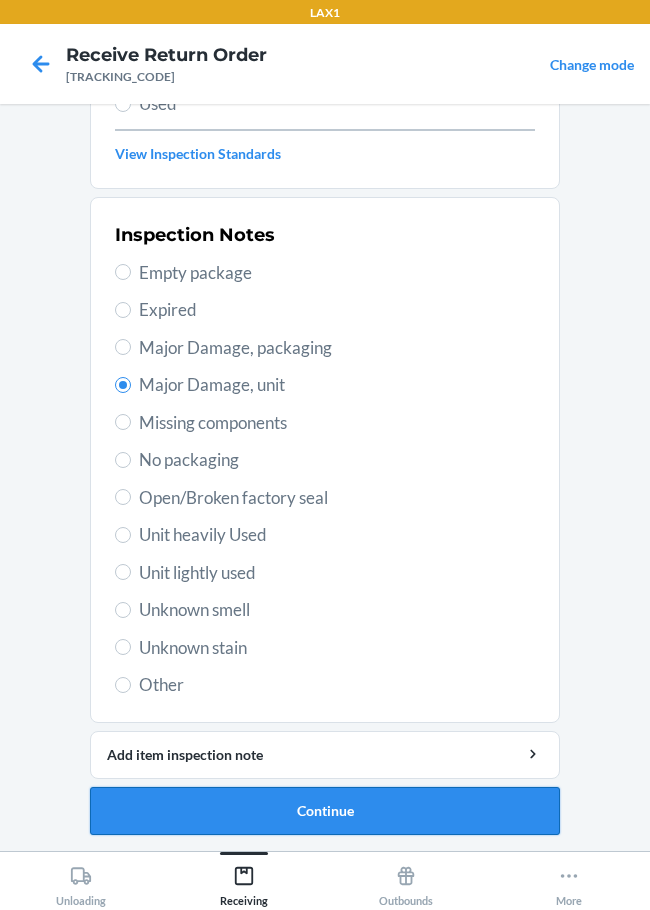 click on "Continue" at bounding box center [325, 811] 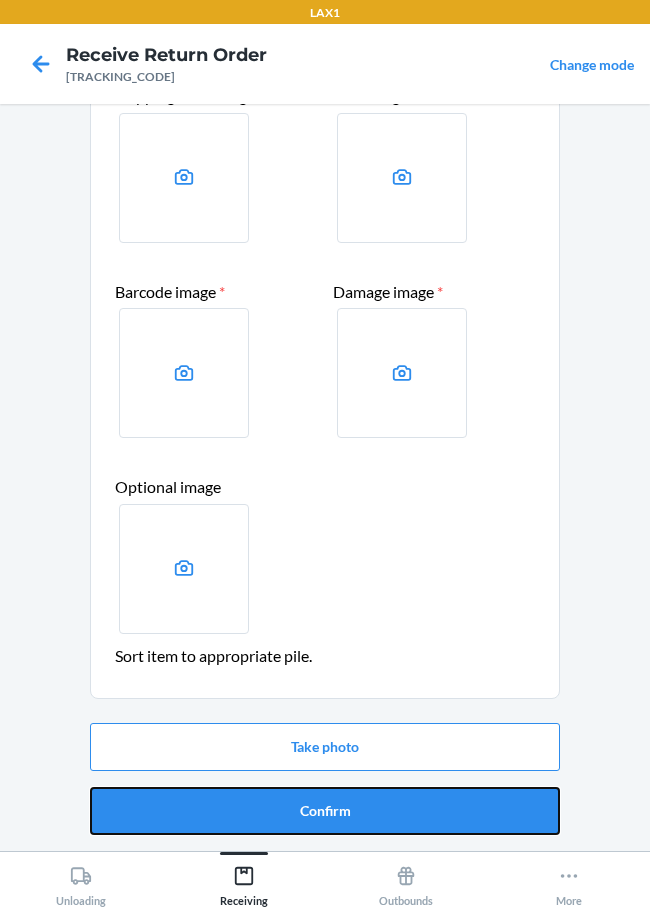 click on "Confirm" at bounding box center [325, 811] 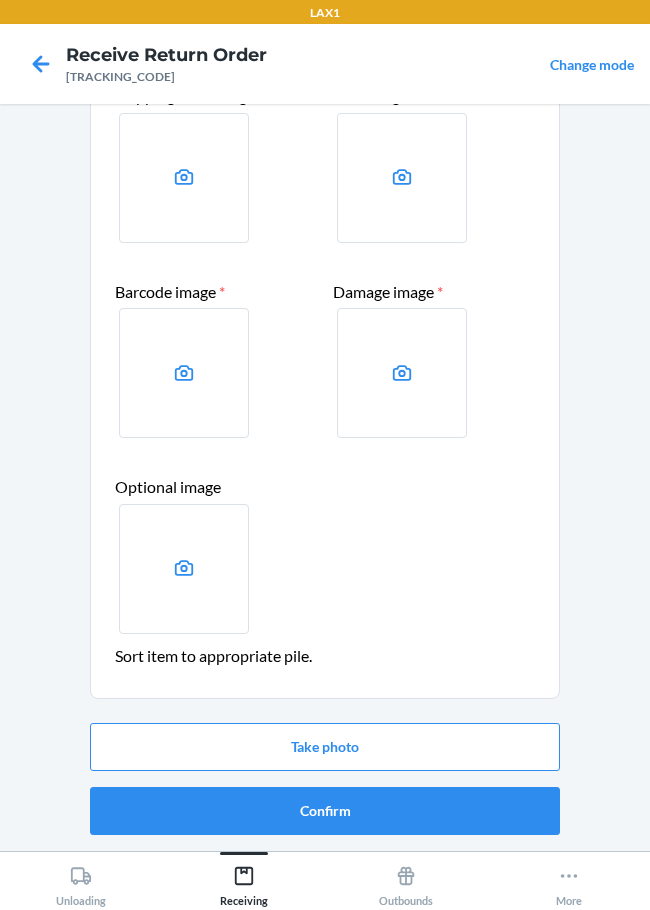 scroll, scrollTop: 0, scrollLeft: 0, axis: both 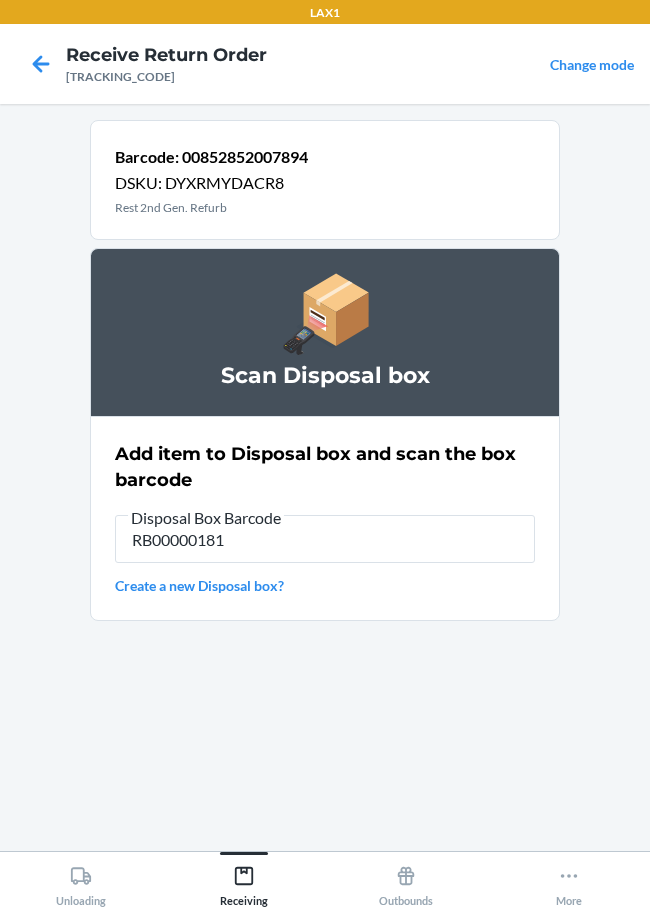 type on "RB000001819" 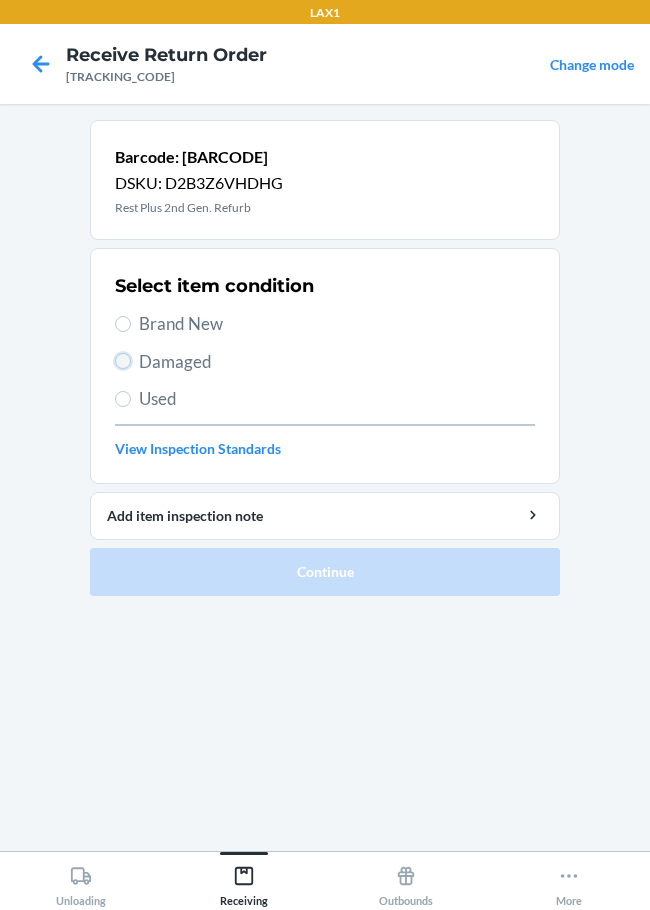 click on "Damaged" at bounding box center [123, 361] 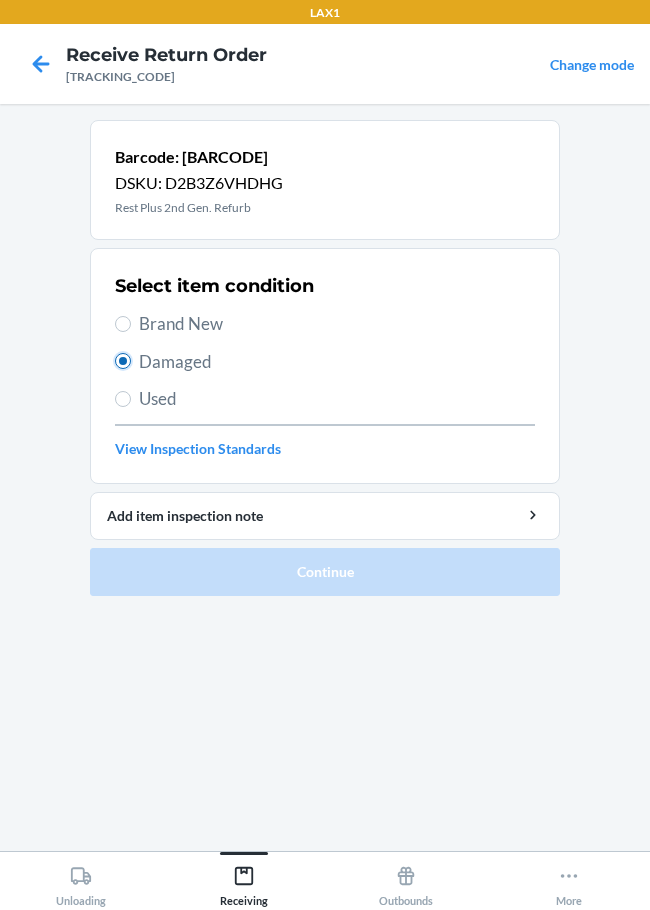radio on "true" 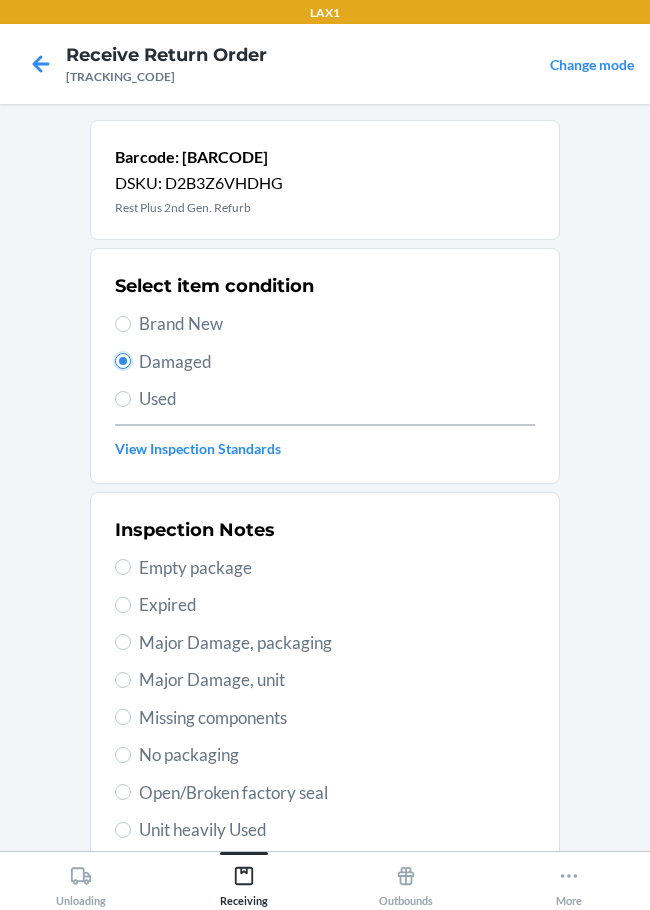 scroll, scrollTop: 295, scrollLeft: 0, axis: vertical 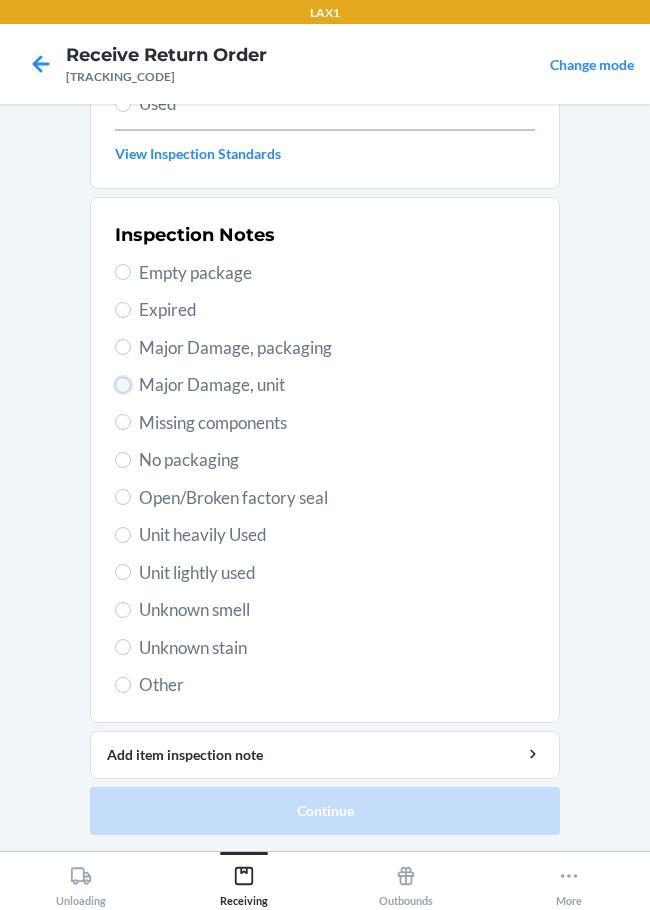 click on "Major Damage, unit" at bounding box center [123, 385] 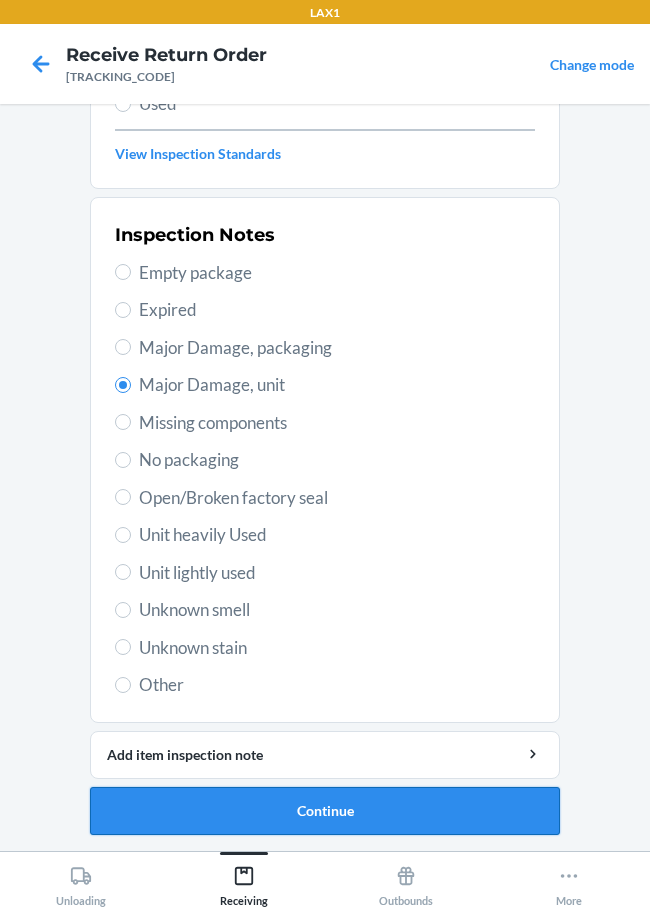click on "Continue" at bounding box center (325, 811) 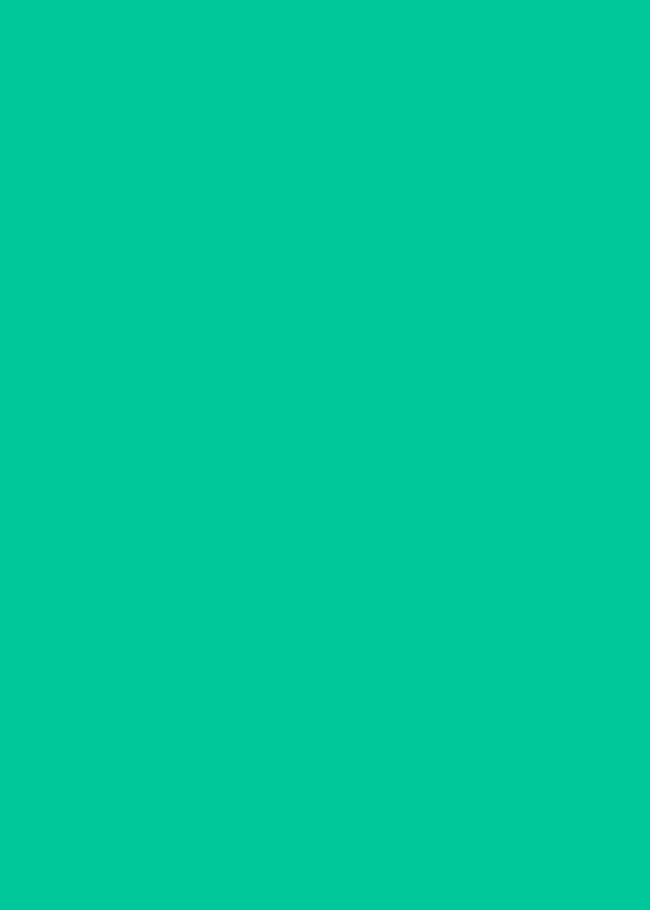 scroll, scrollTop: 130, scrollLeft: 0, axis: vertical 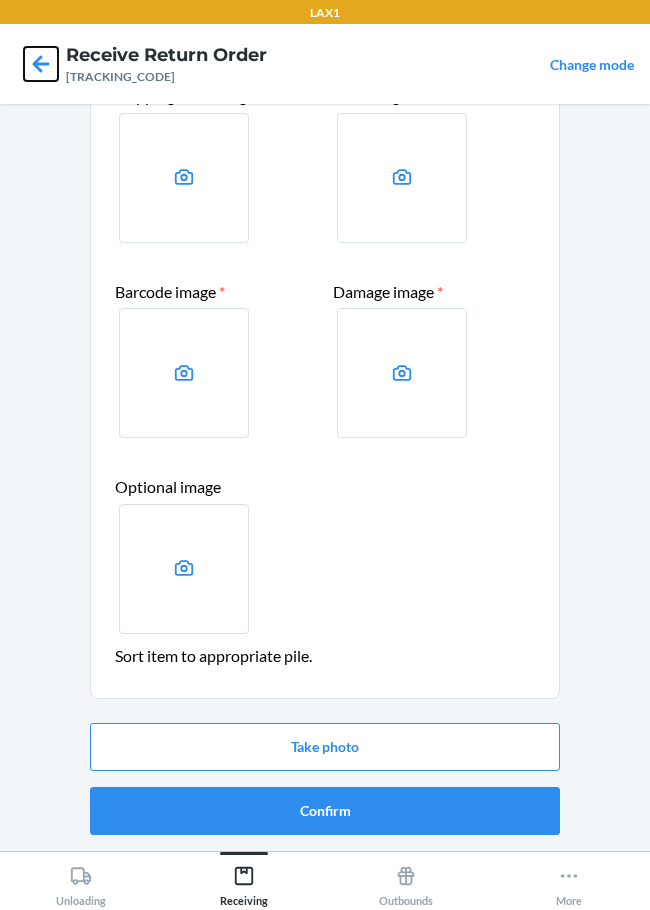 click 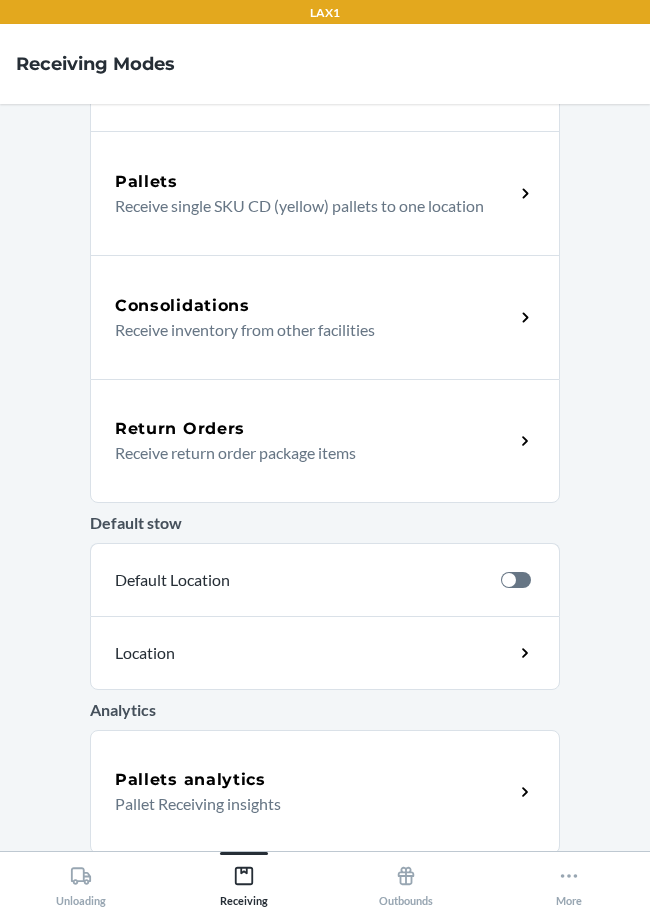 scroll, scrollTop: 360, scrollLeft: 0, axis: vertical 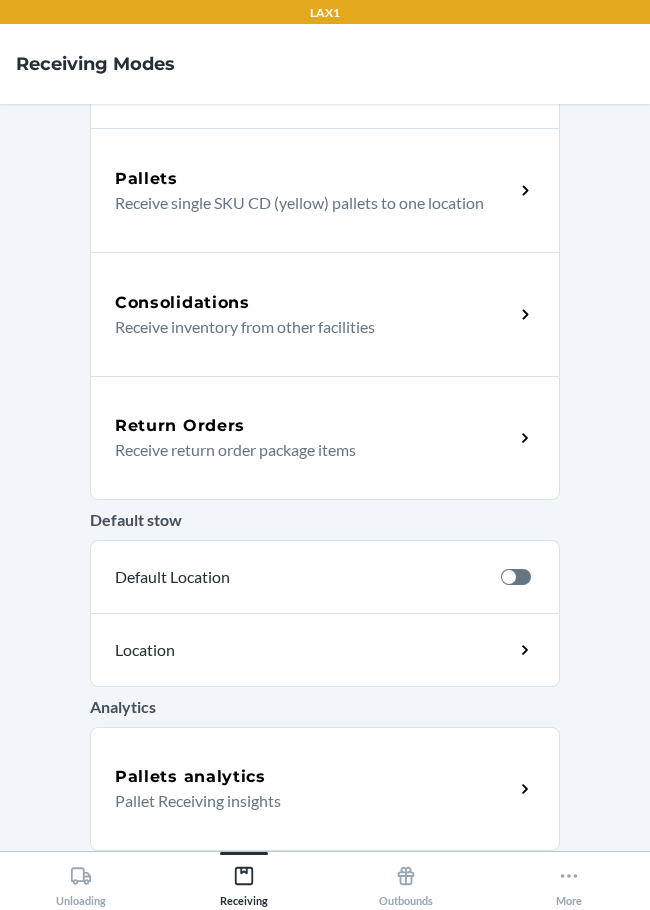 click on "Receive return order package items" at bounding box center (306, 450) 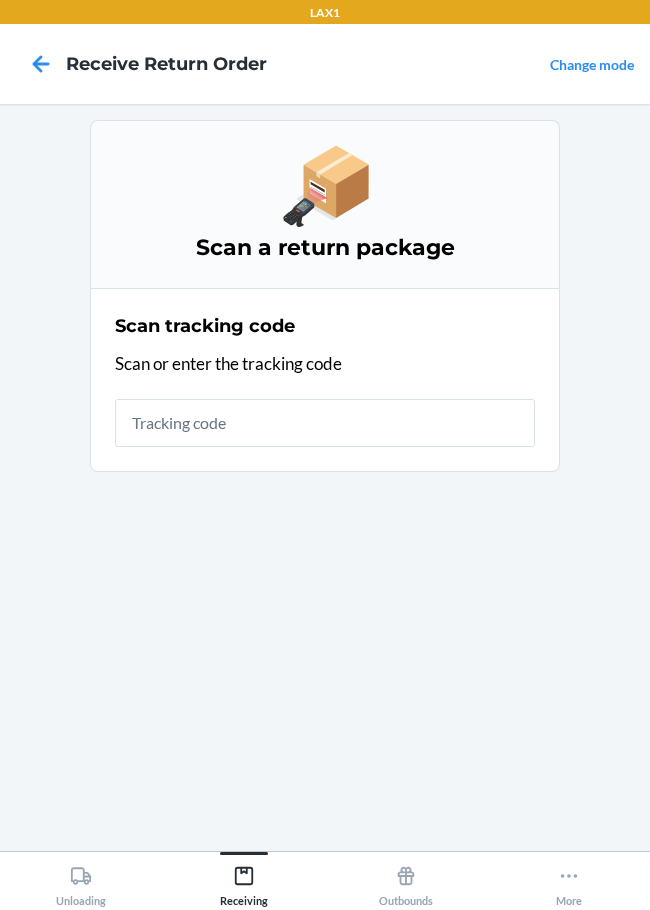 click at bounding box center [325, 423] 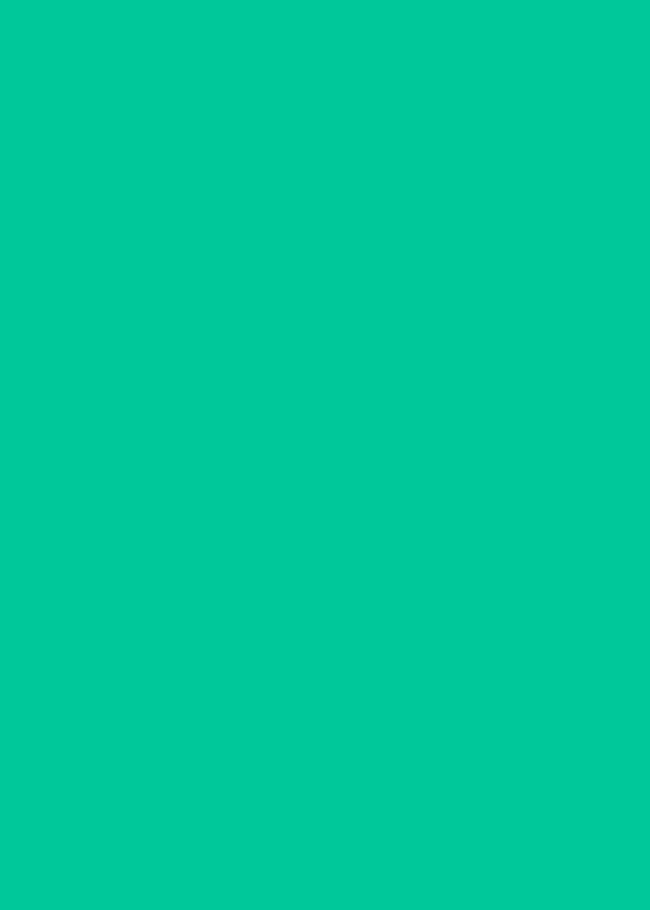 click on "Open this package Scan a barcode 1 item inspected Open the package and scan or enter a barcode. Missing barcode? Fraud item? Add order inspection note Close Return Order" at bounding box center (325, 477) 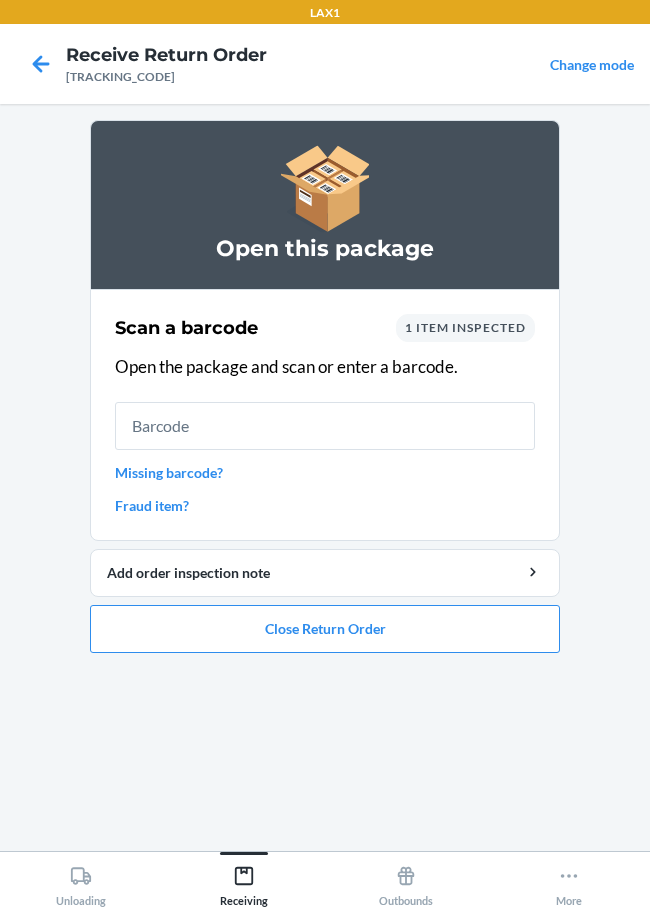 click at bounding box center (325, 426) 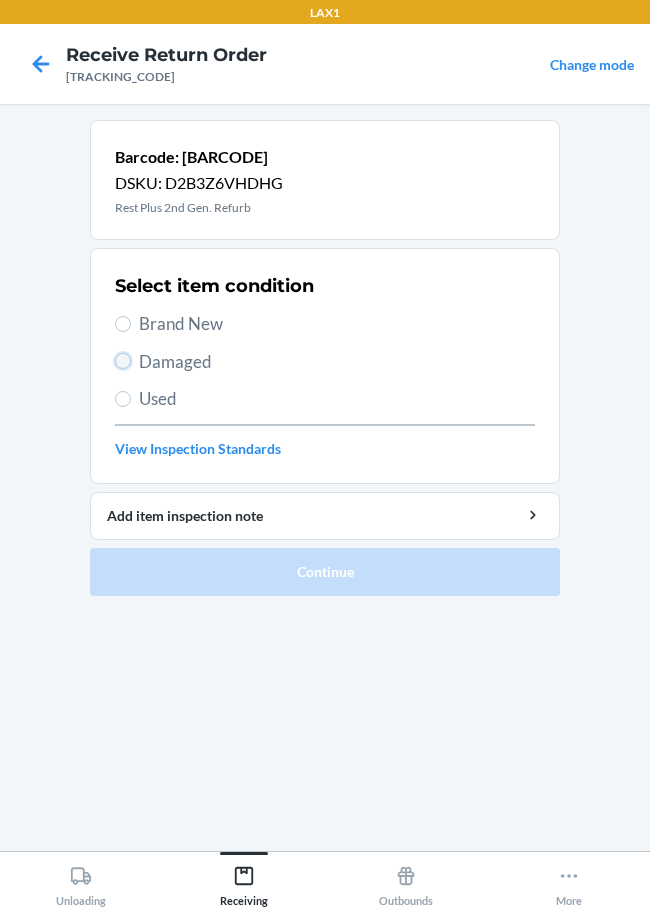 click on "Damaged" at bounding box center (123, 361) 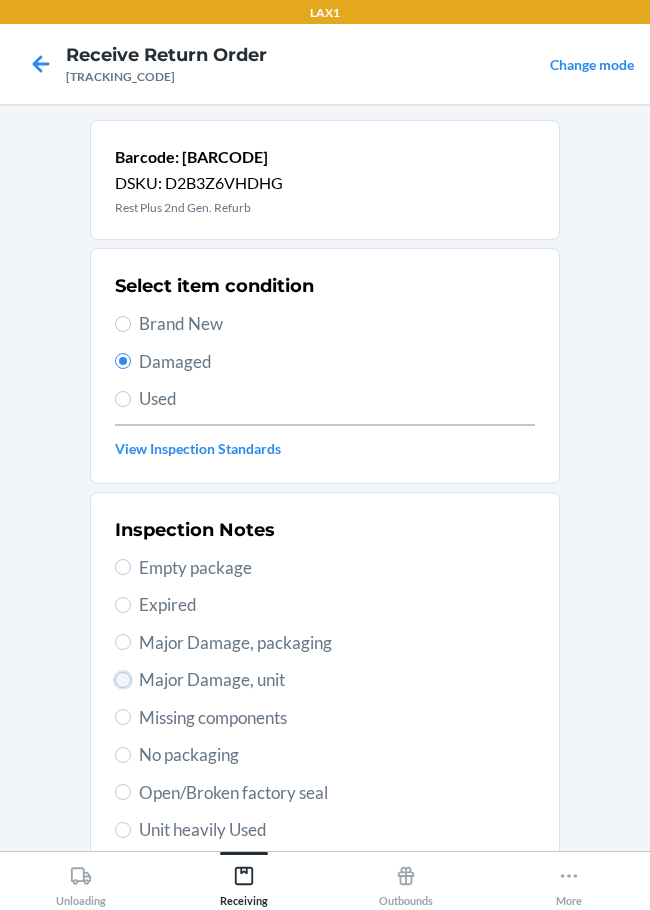 click on "Major Damage, unit" at bounding box center [123, 680] 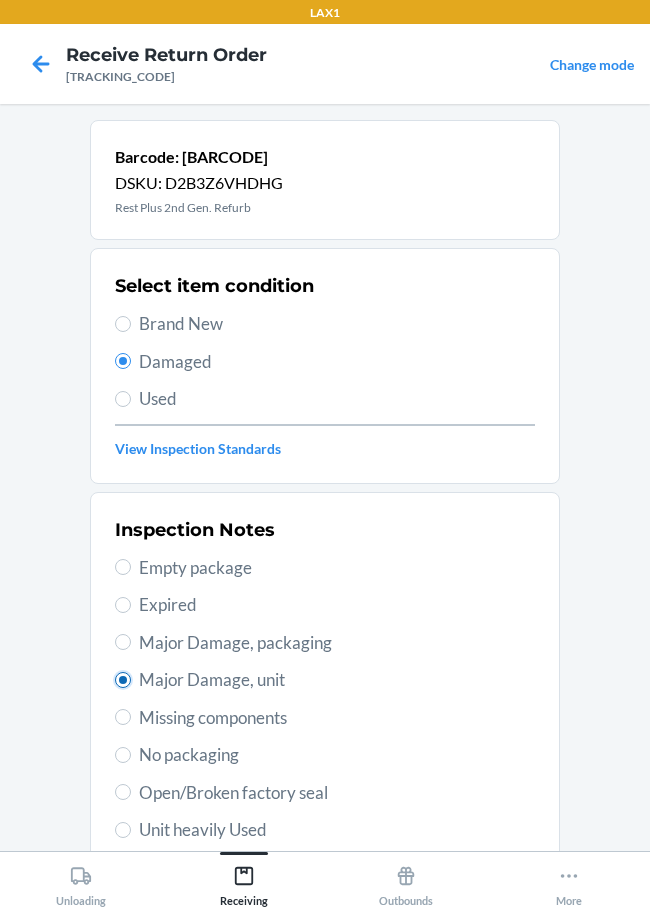 radio on "true" 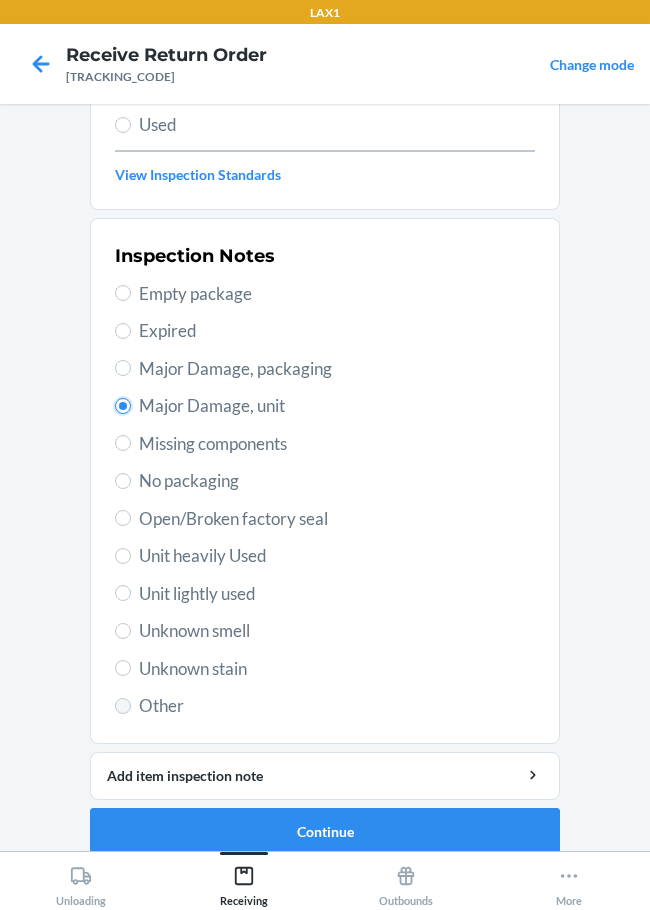 scroll, scrollTop: 295, scrollLeft: 0, axis: vertical 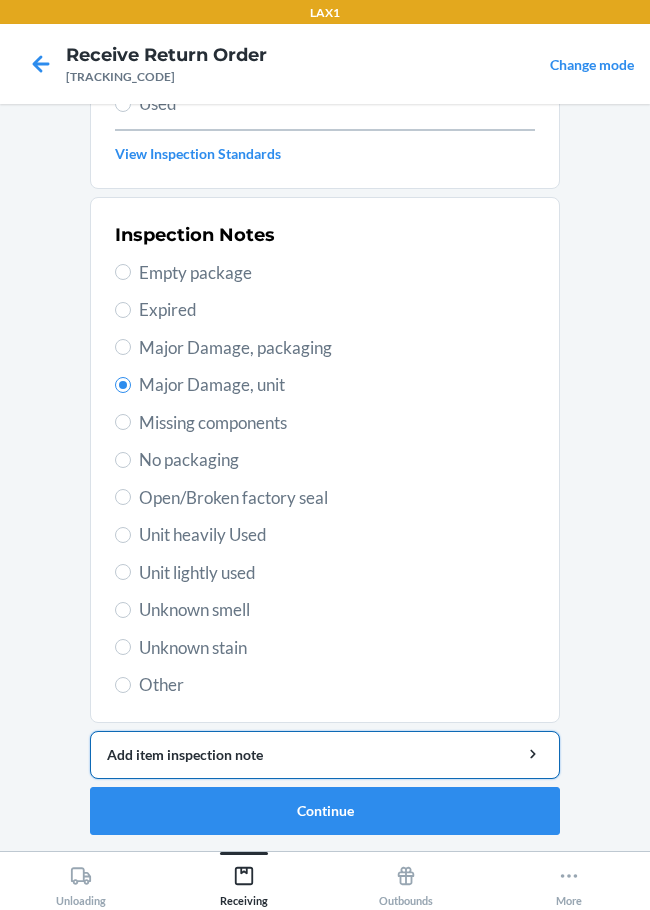 click on "Add item inspection note" at bounding box center (325, 754) 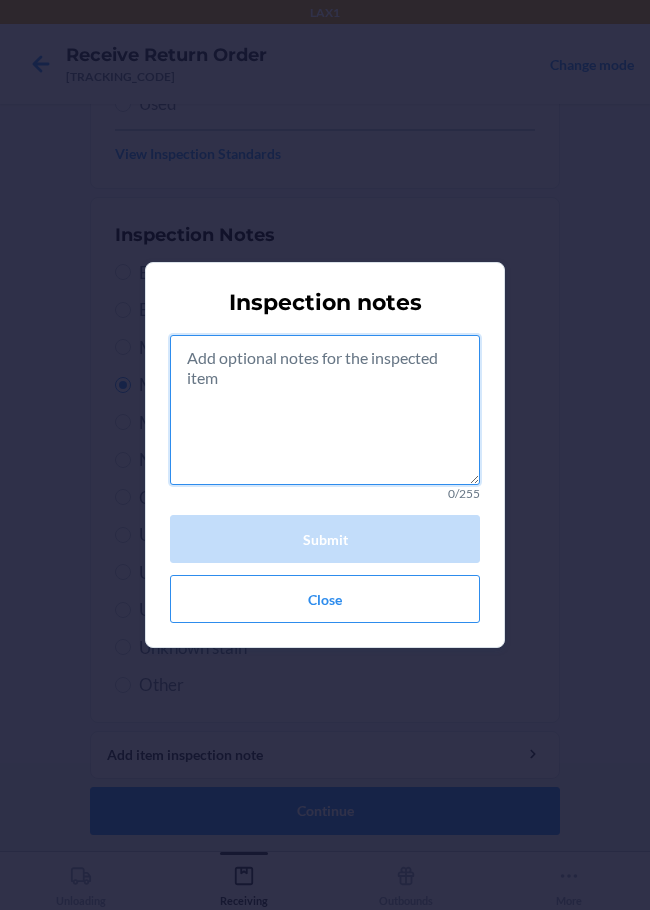 click at bounding box center [325, 410] 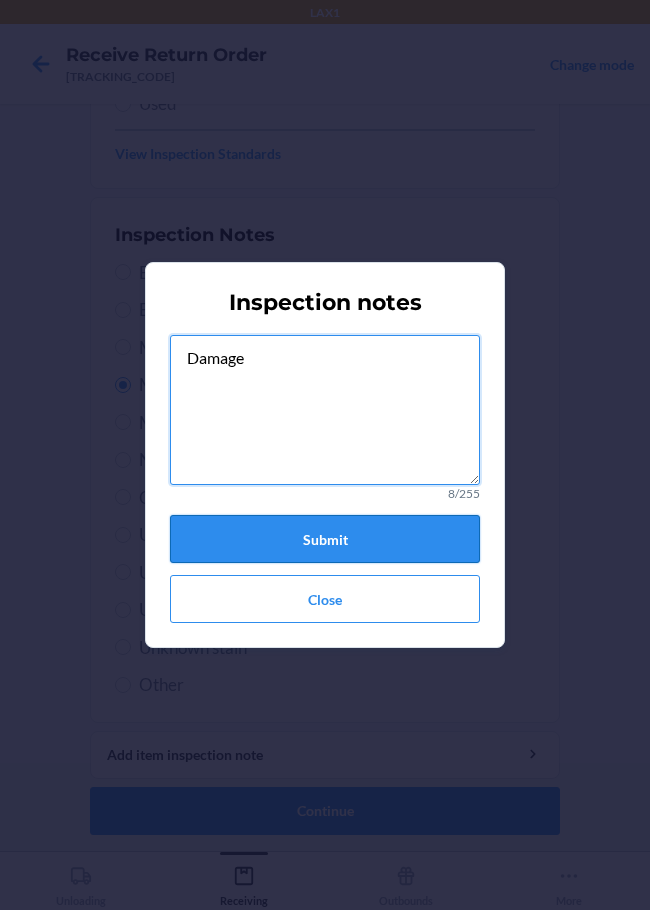 type on "Damage" 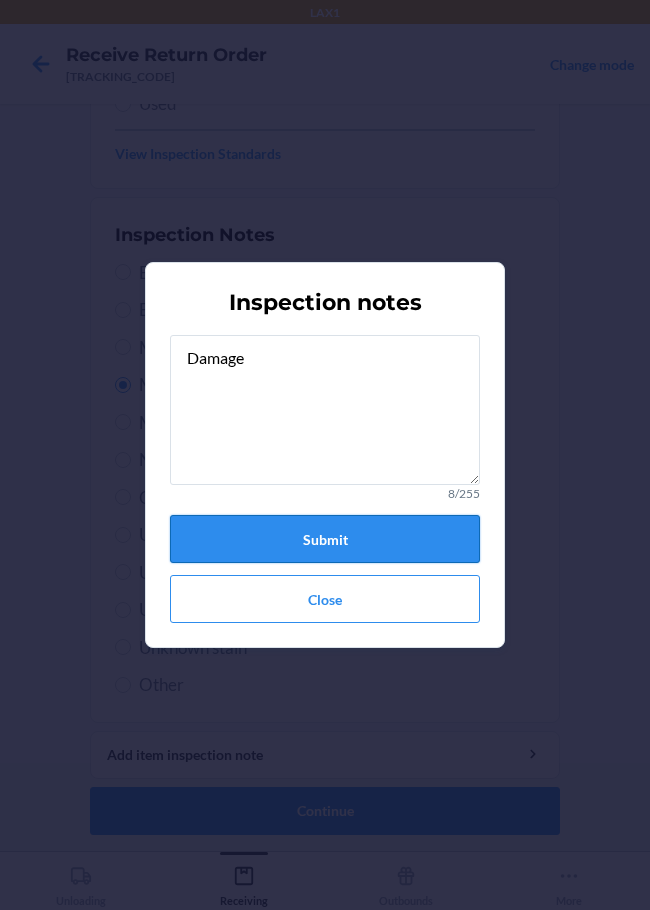 click on "Submit" at bounding box center (325, 539) 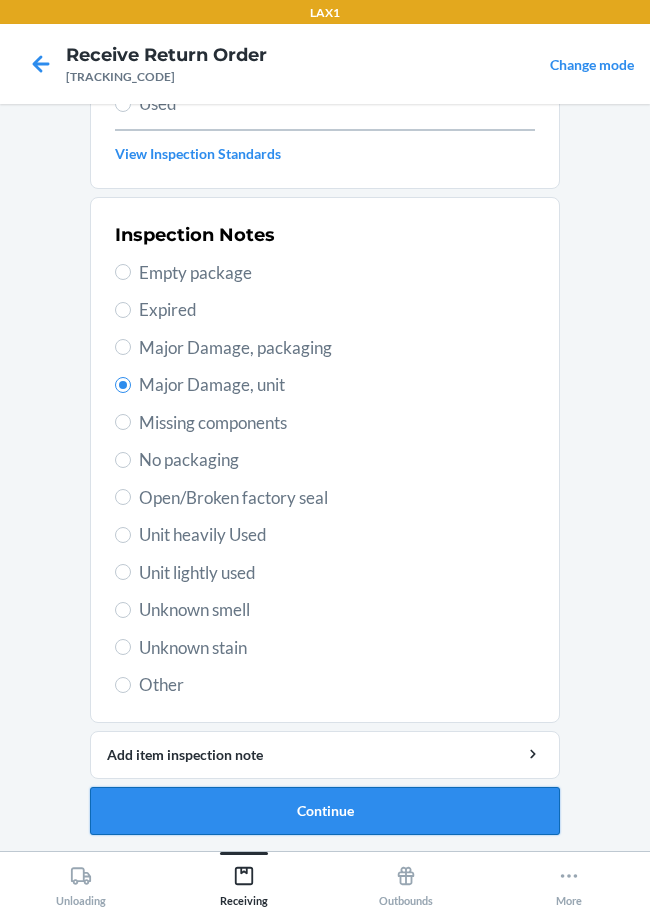 click on "Continue" at bounding box center (325, 811) 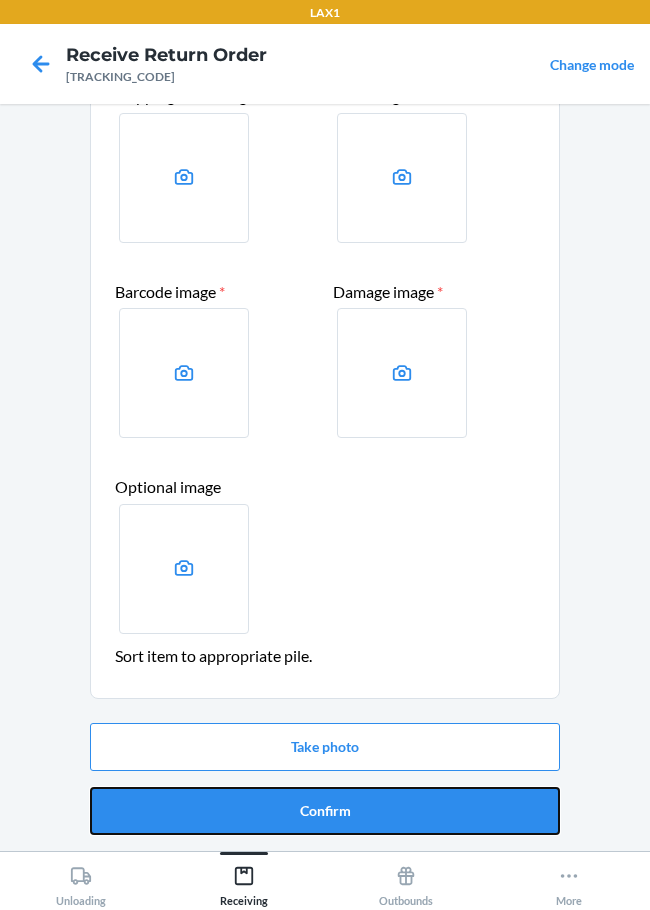 click on "Confirm" at bounding box center [325, 811] 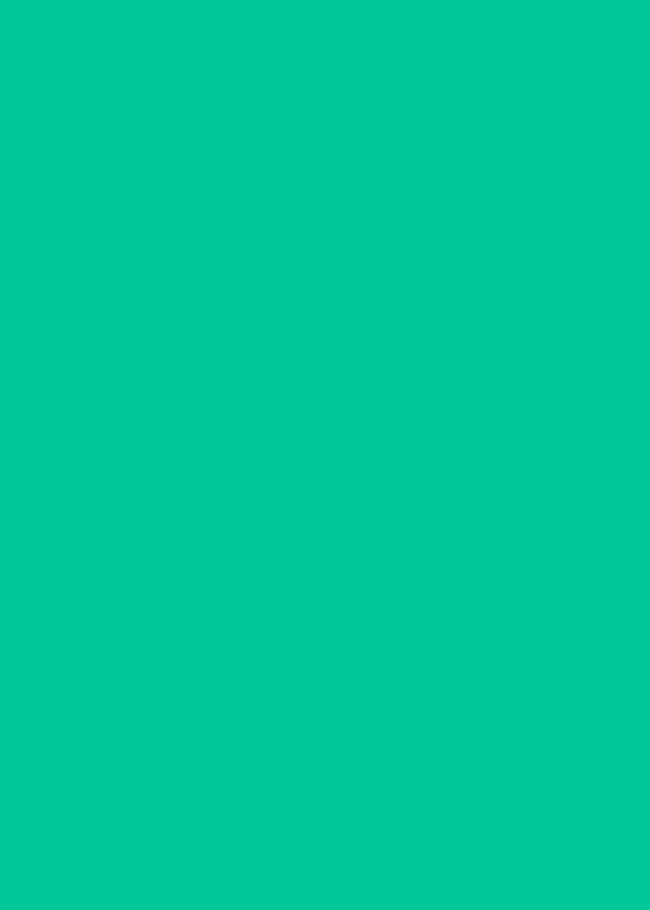 scroll, scrollTop: 0, scrollLeft: 0, axis: both 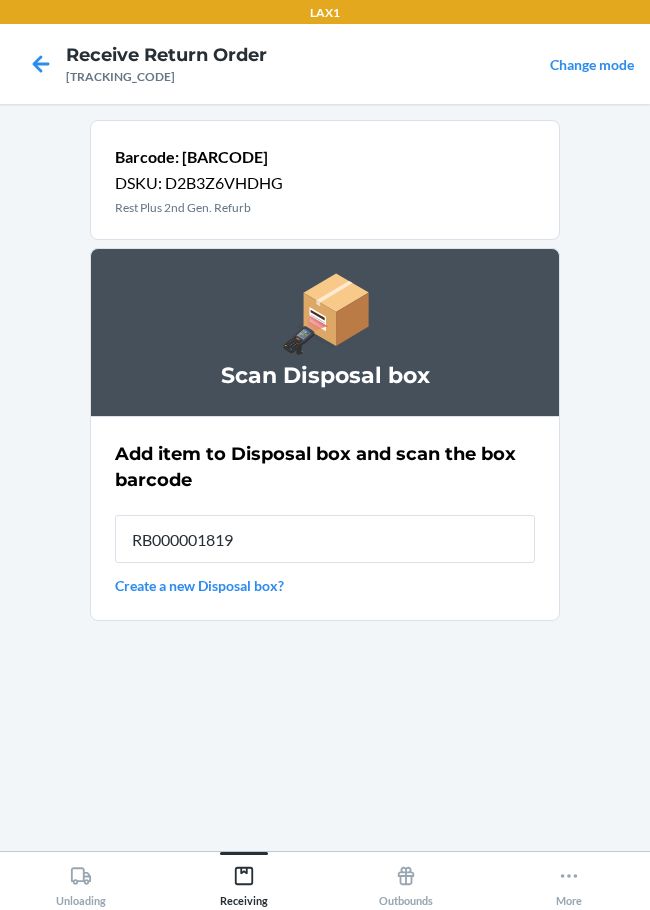 type on "RB000001819" 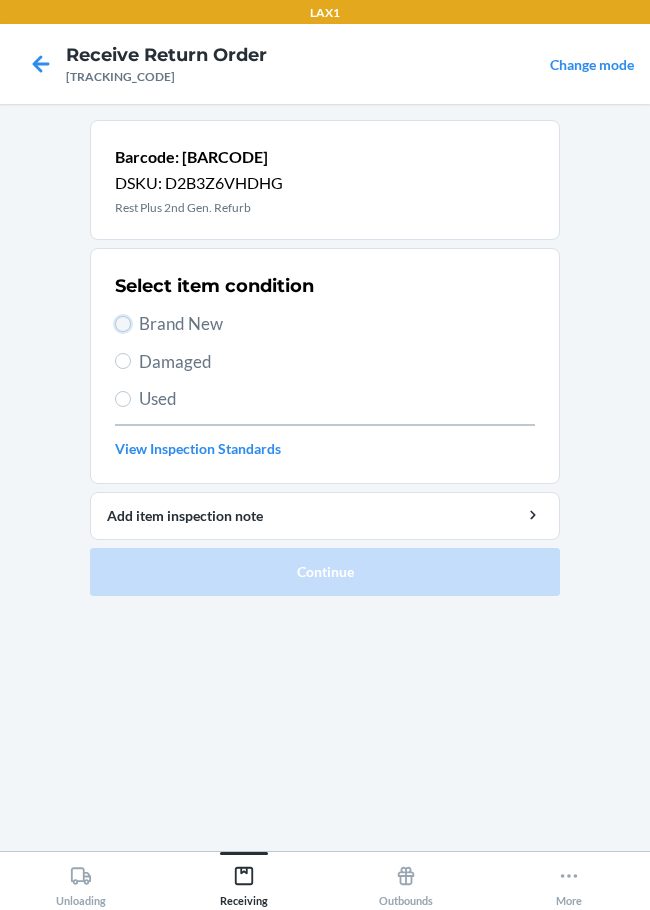 click on "Brand New" at bounding box center (123, 324) 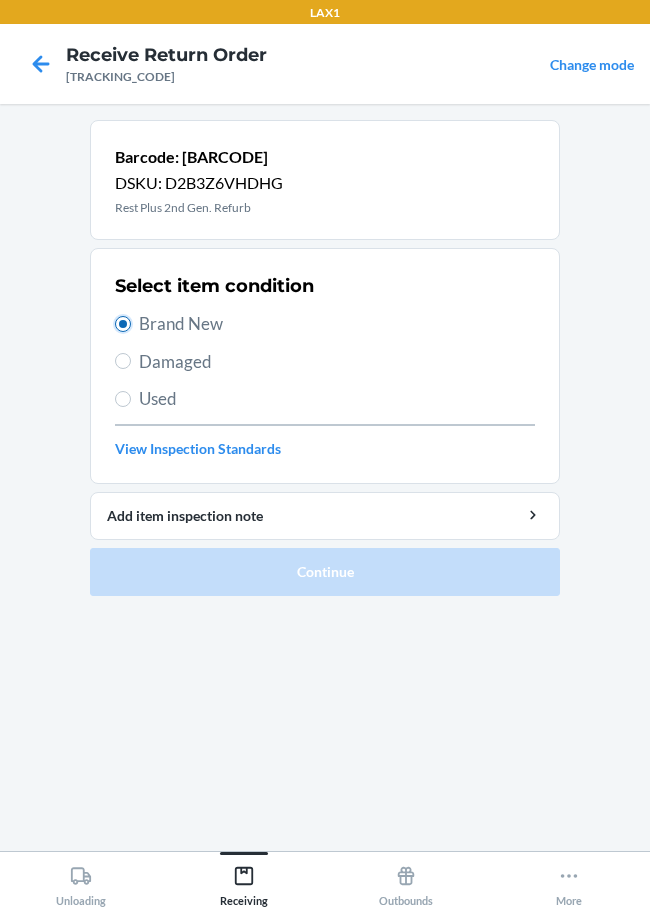 radio on "true" 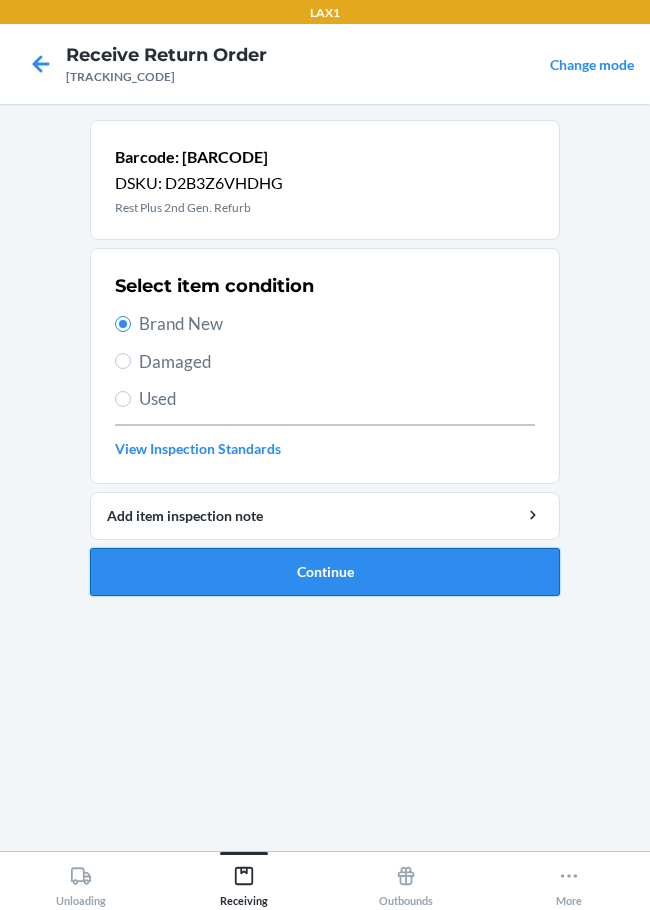 click on "Continue" at bounding box center [325, 572] 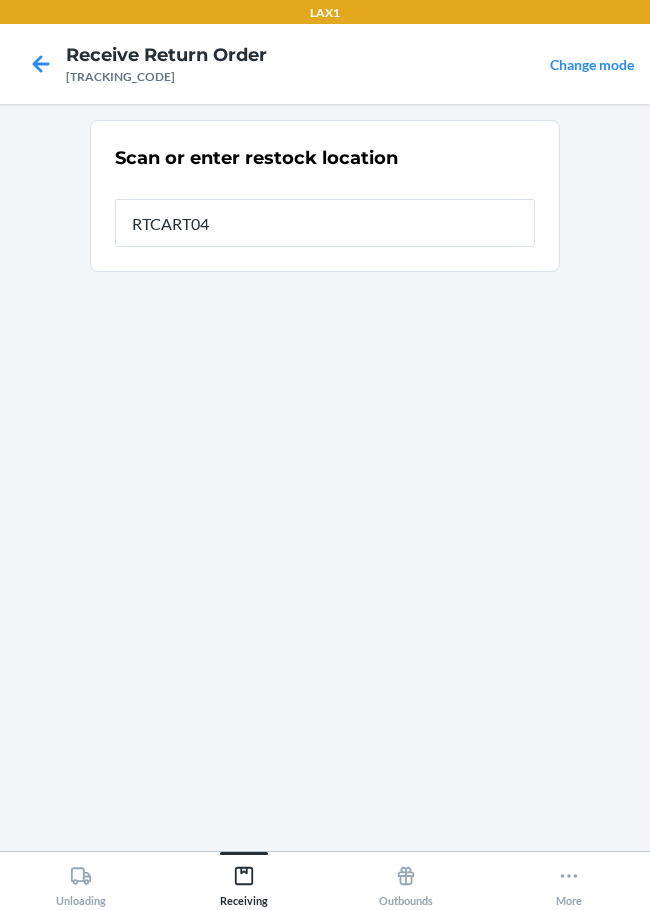 type on "RTCART047" 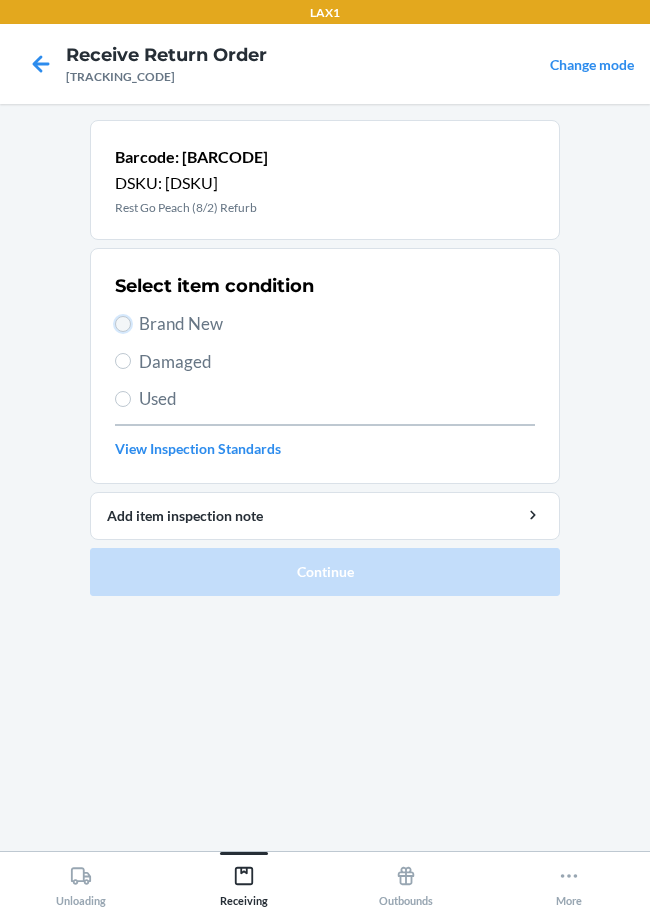 click on "Brand New" at bounding box center [123, 324] 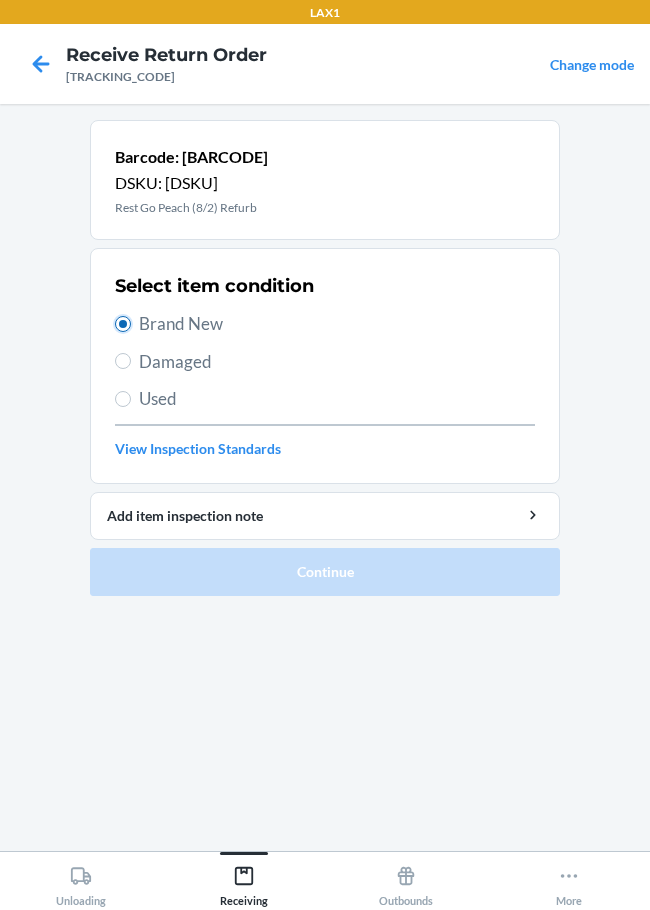 radio on "true" 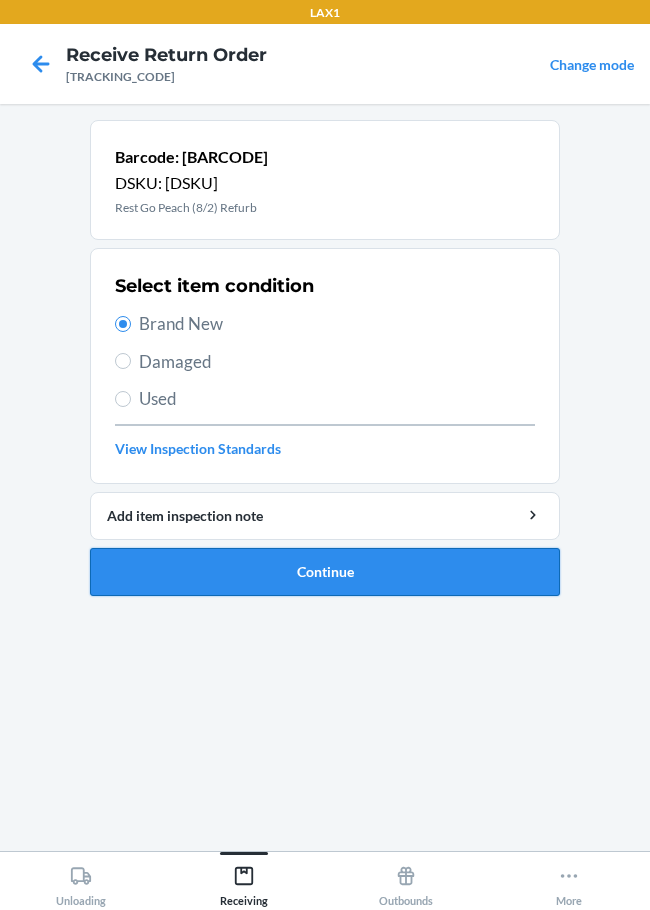 click on "Continue" at bounding box center [325, 572] 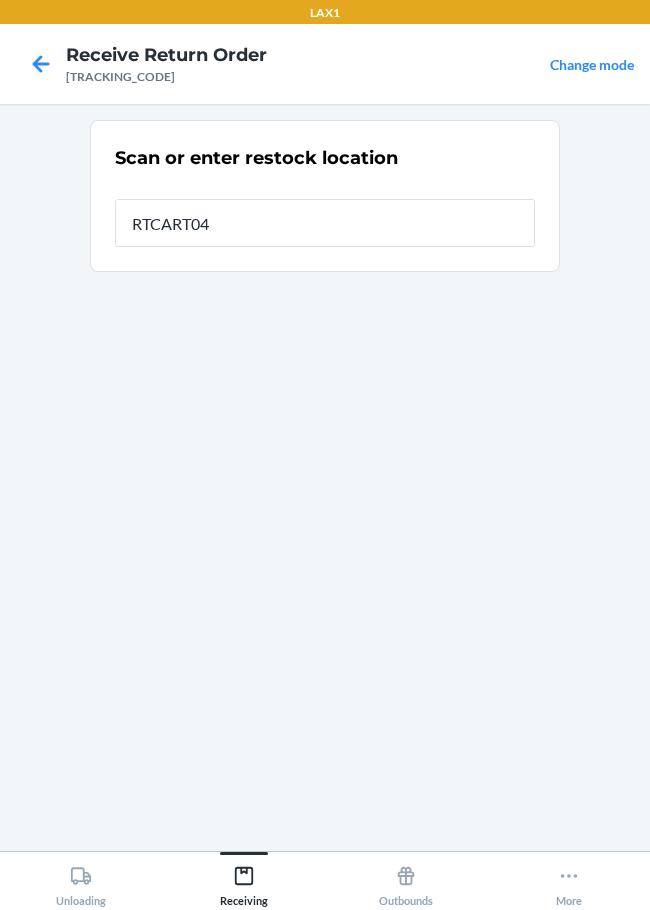 type on "RTCART047" 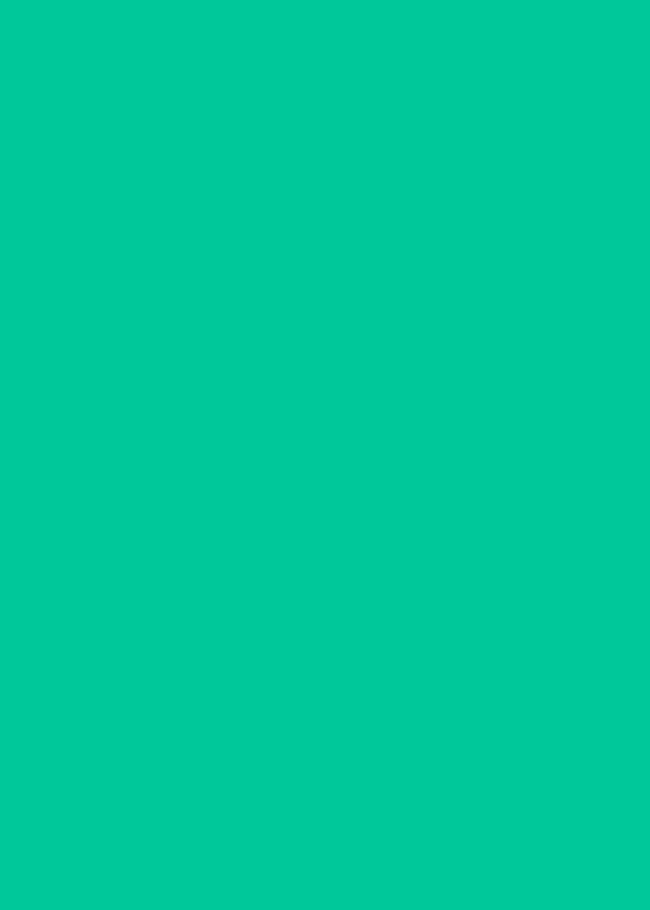 type 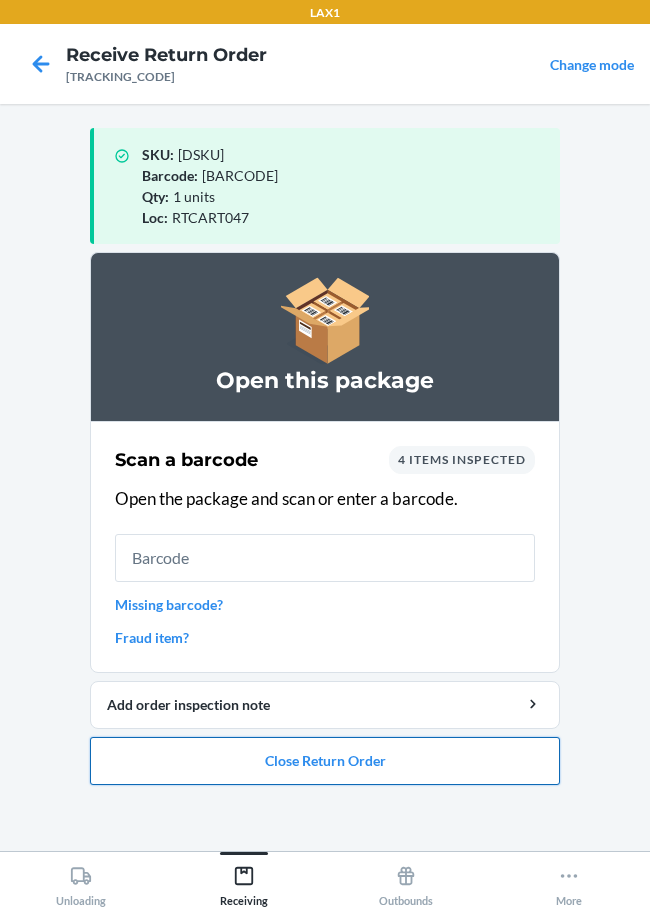 click on "Close Return Order" at bounding box center [325, 761] 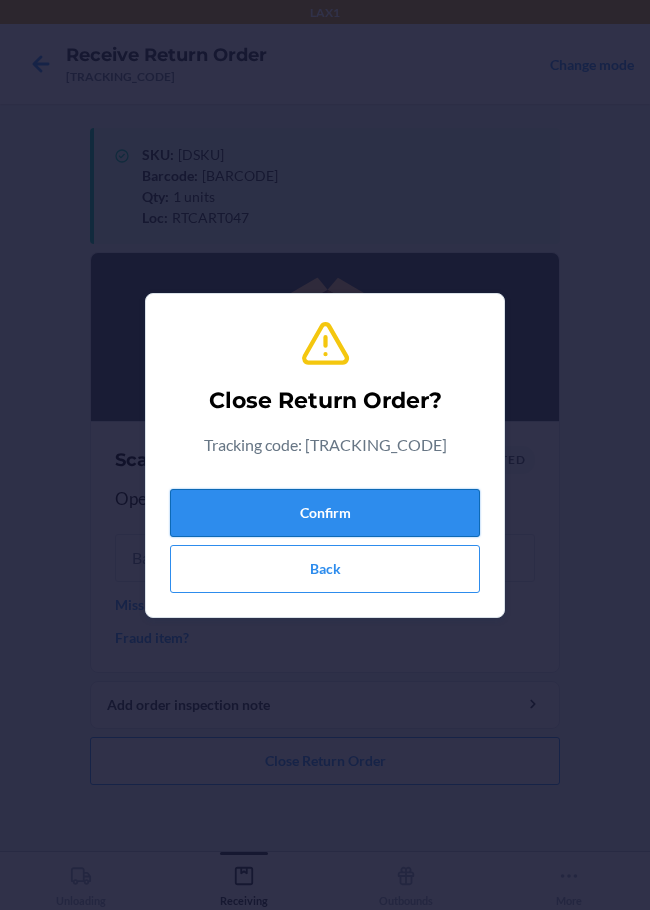 click on "Confirm" at bounding box center [325, 513] 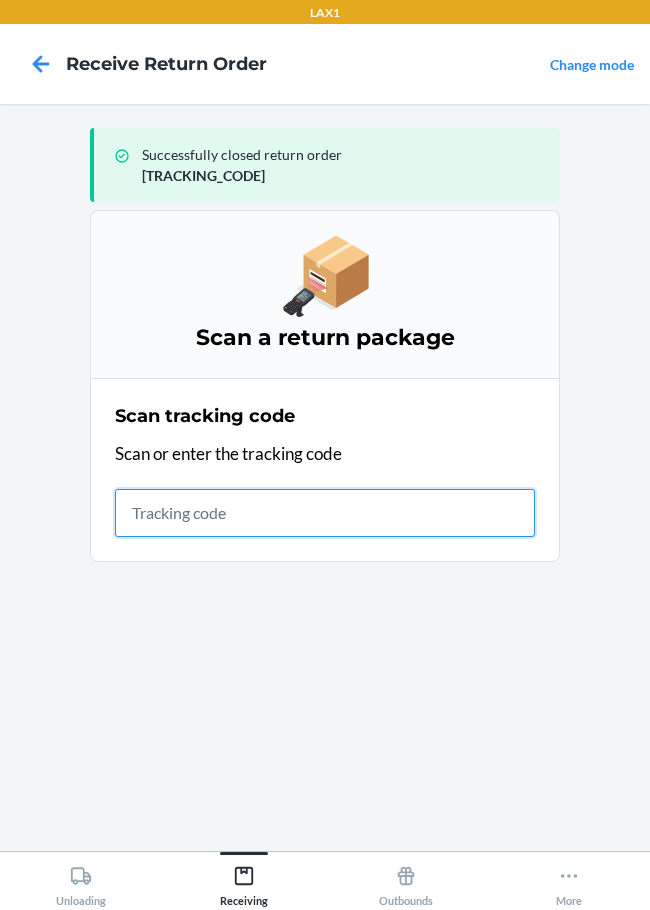 click at bounding box center [325, 513] 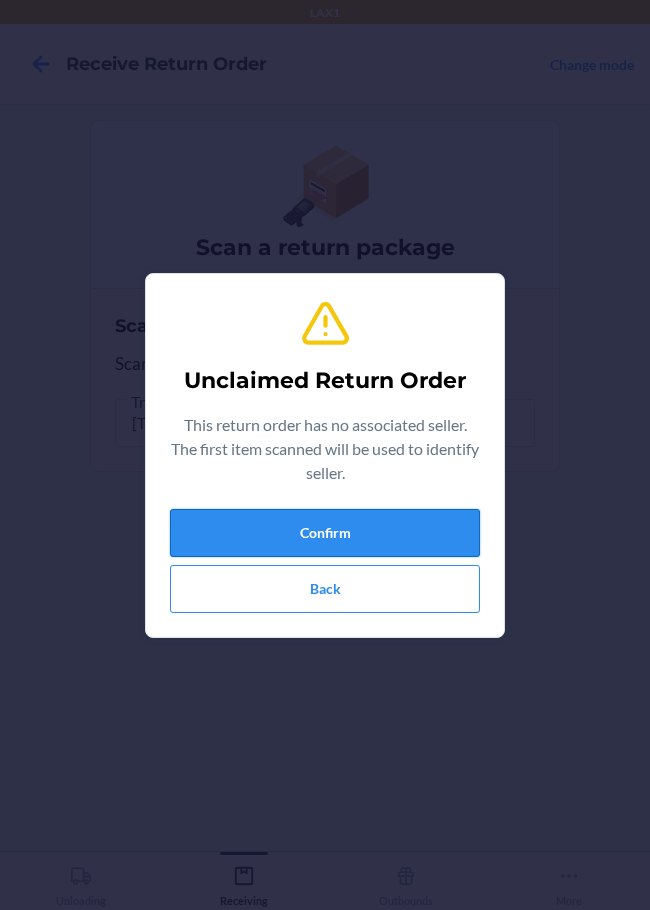 click on "Confirm" at bounding box center (325, 533) 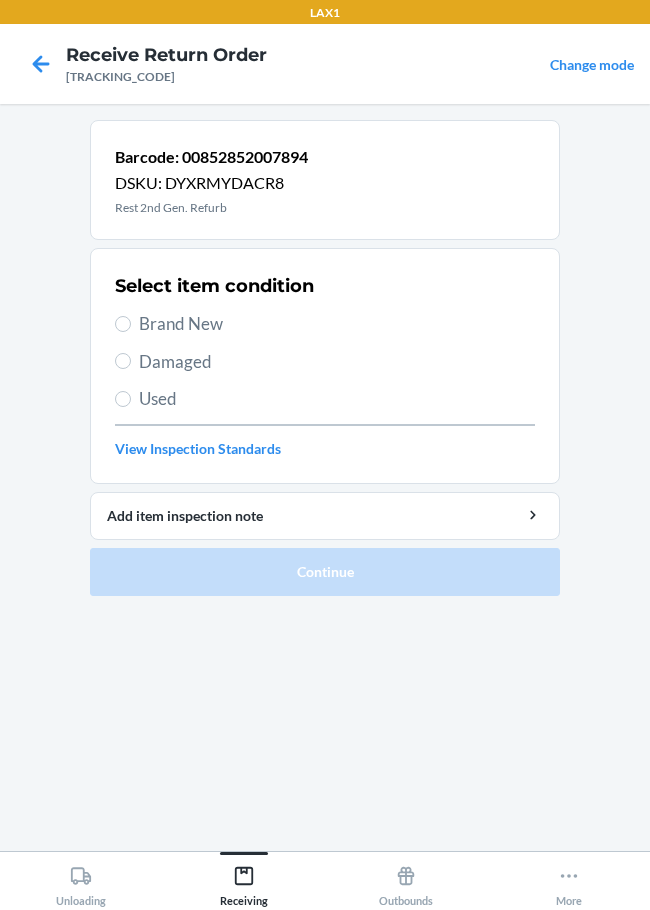 click on "Damaged" at bounding box center [337, 362] 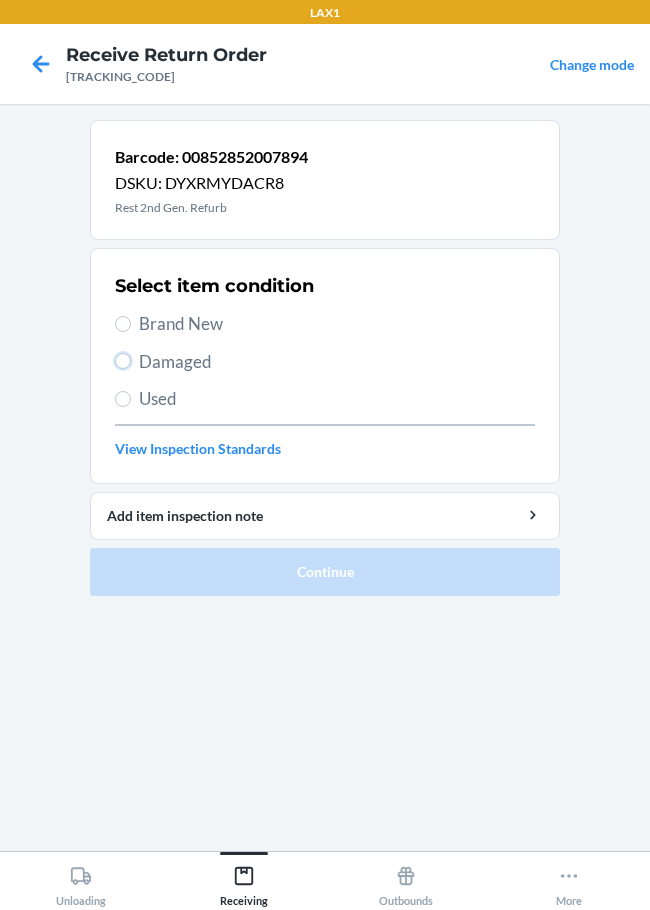click on "Damaged" at bounding box center (123, 361) 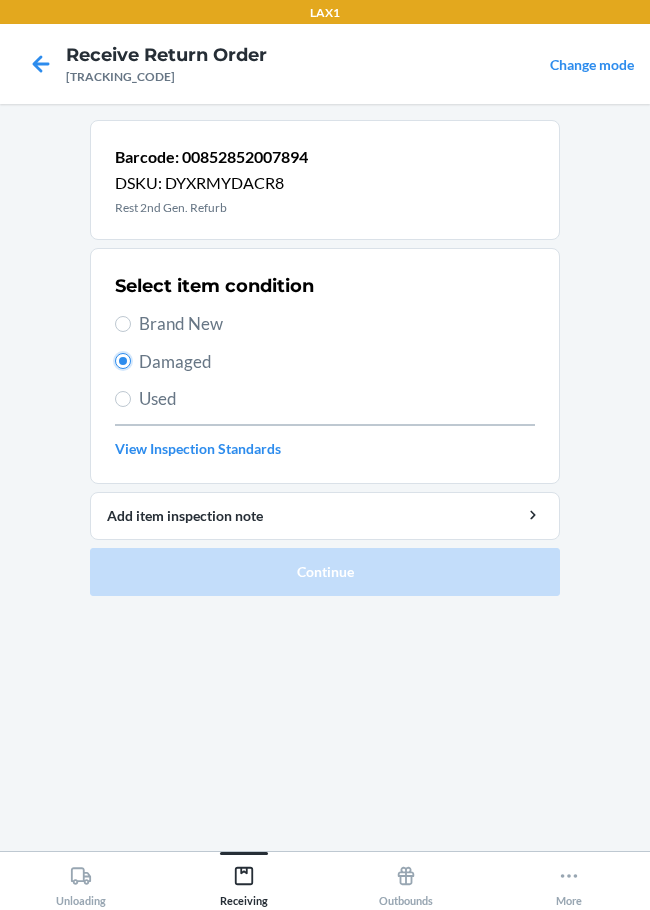 radio on "true" 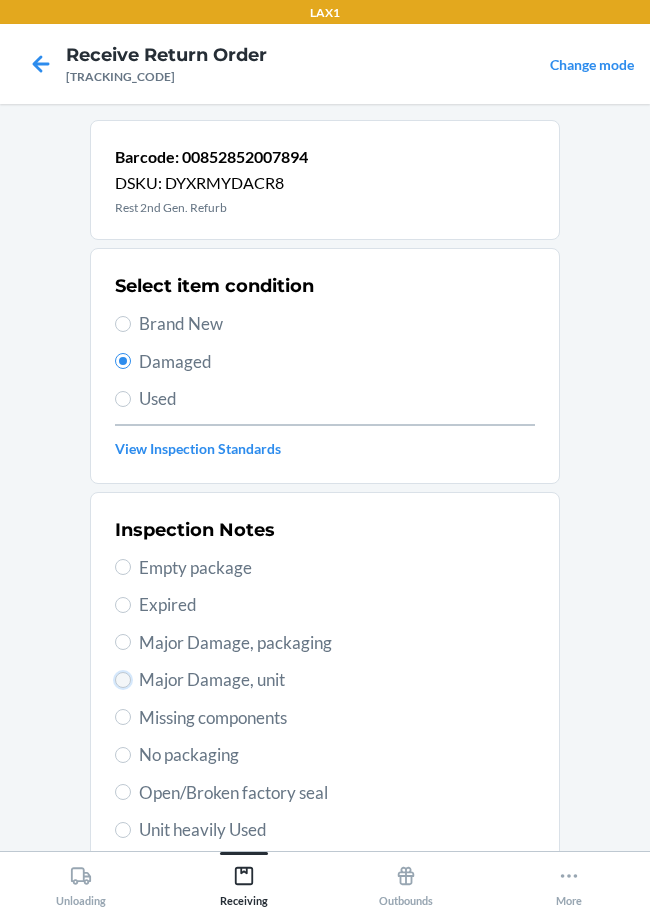 click on "Major Damage, unit" at bounding box center [123, 680] 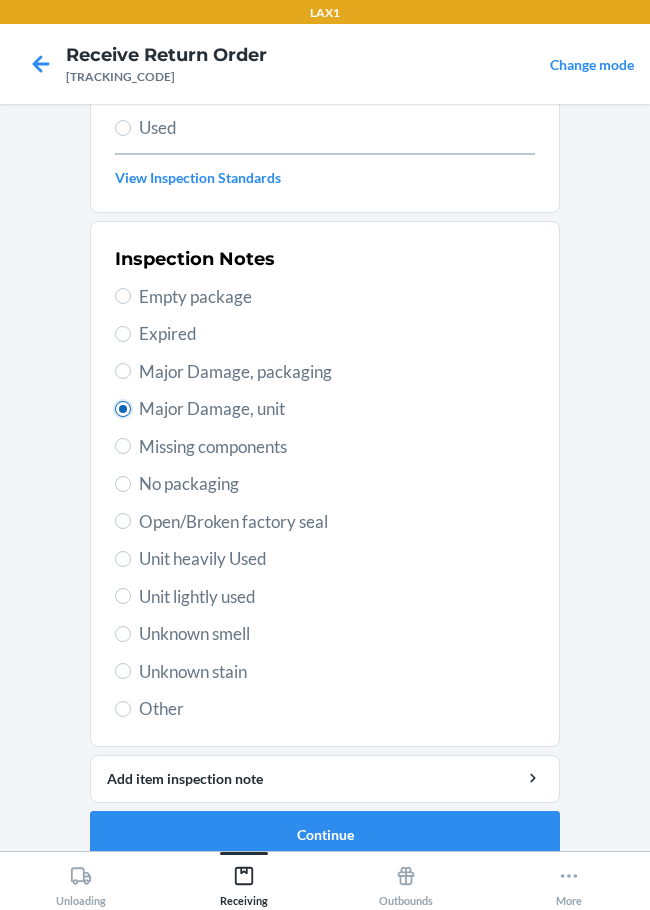 scroll, scrollTop: 295, scrollLeft: 0, axis: vertical 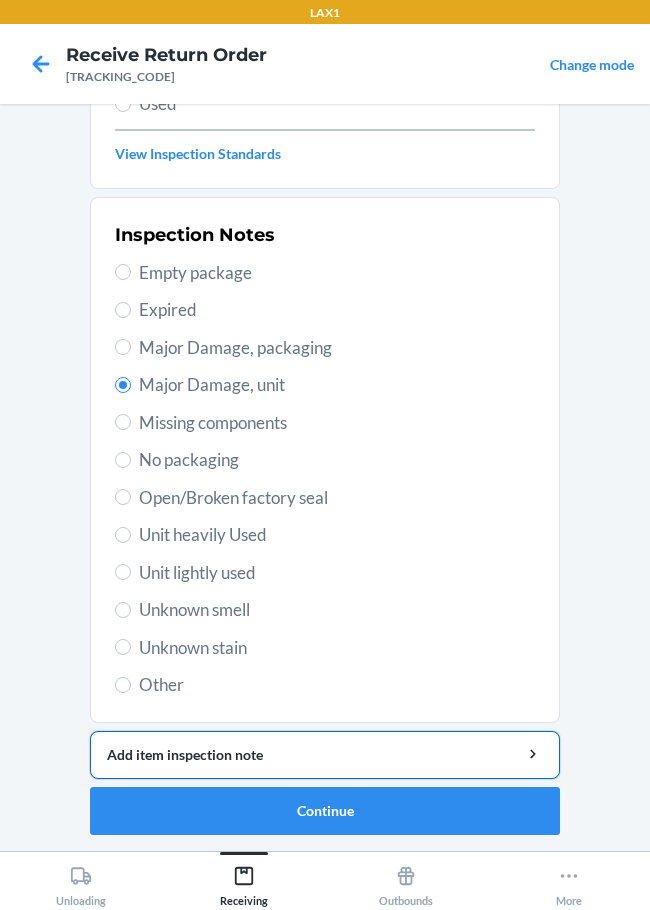 click on "Add item inspection note" at bounding box center (325, 754) 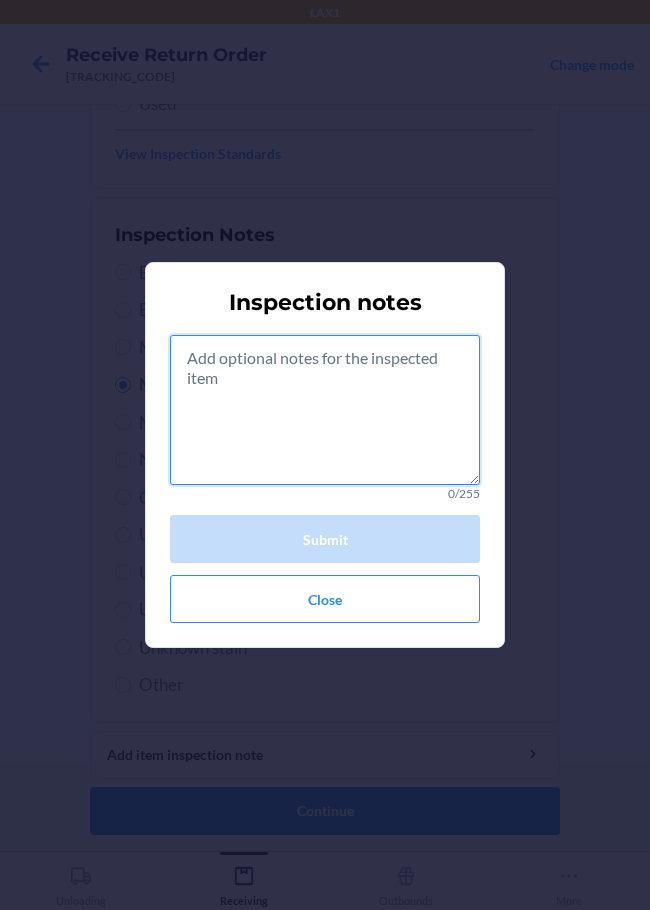 click at bounding box center [325, 410] 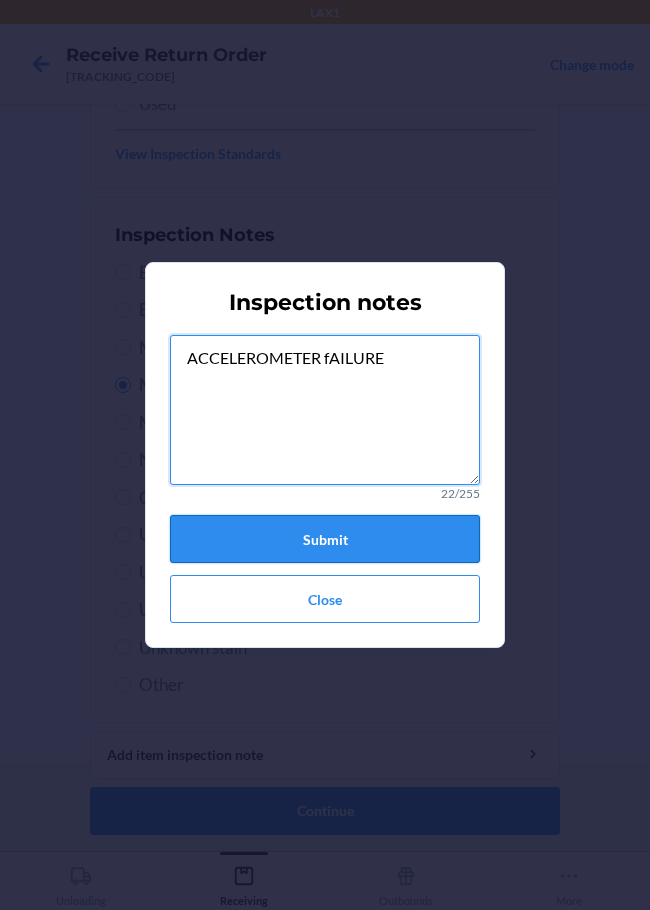 type on "ACCELEROMETER fAILURE" 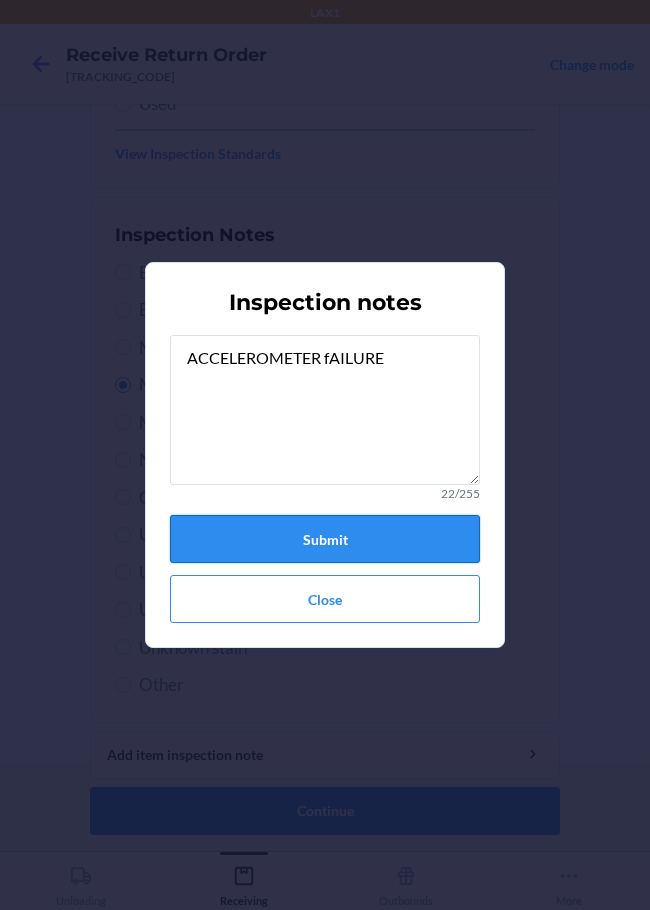 click on "Submit" at bounding box center [325, 539] 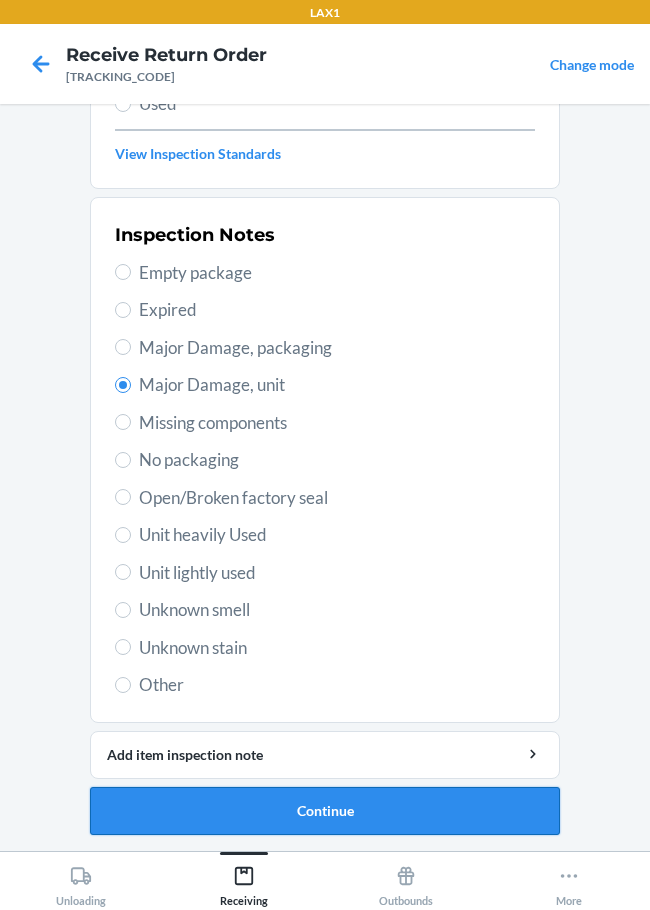 click on "Continue" at bounding box center [325, 811] 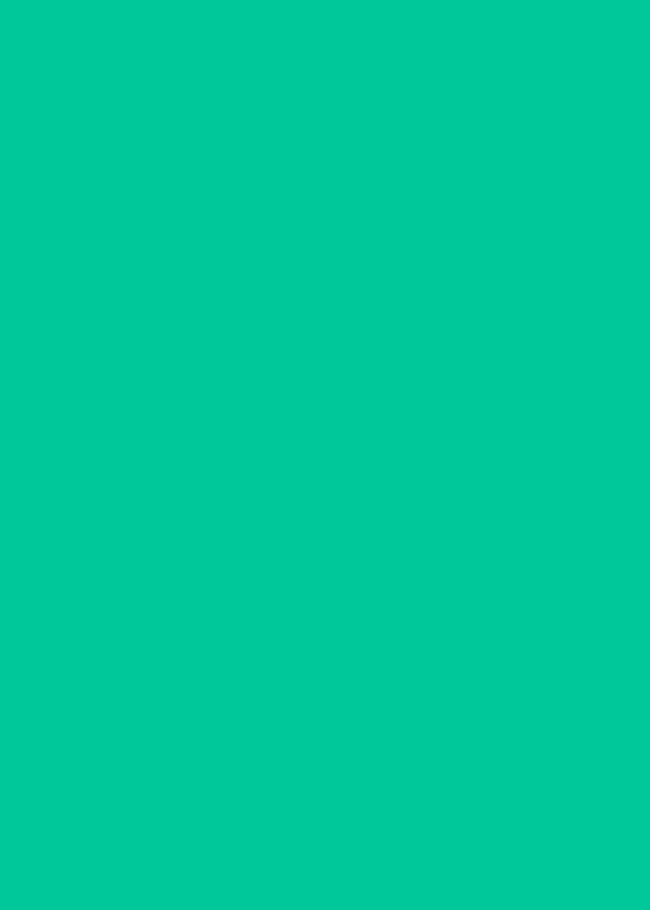 scroll, scrollTop: 130, scrollLeft: 0, axis: vertical 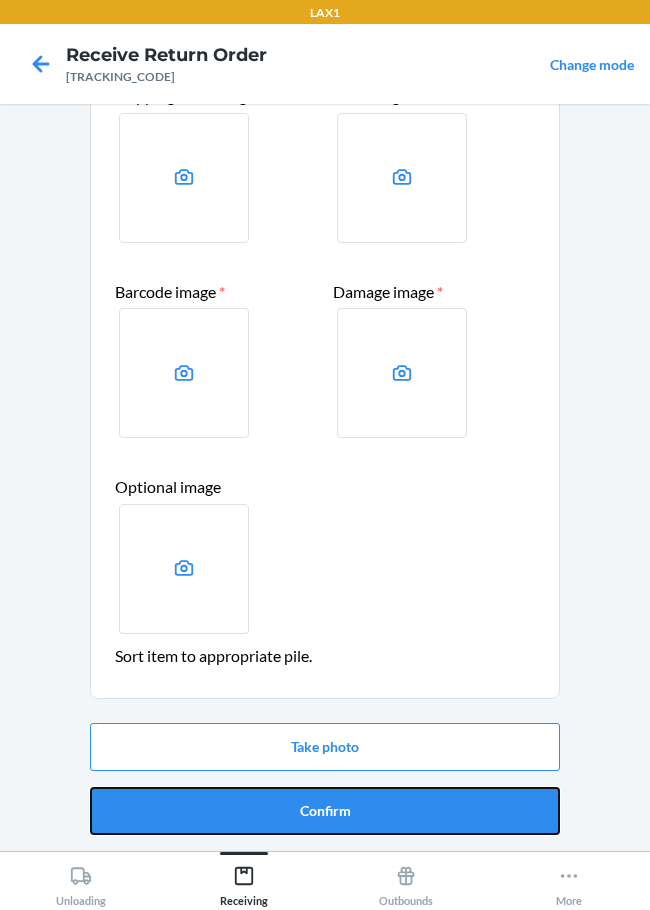 click on "Confirm" at bounding box center (325, 811) 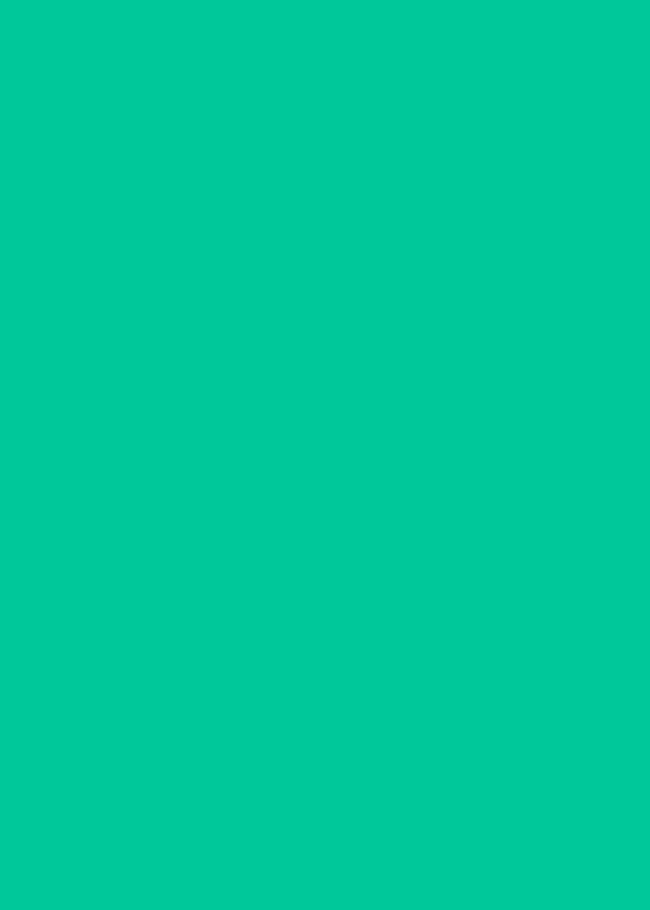 scroll, scrollTop: 0, scrollLeft: 0, axis: both 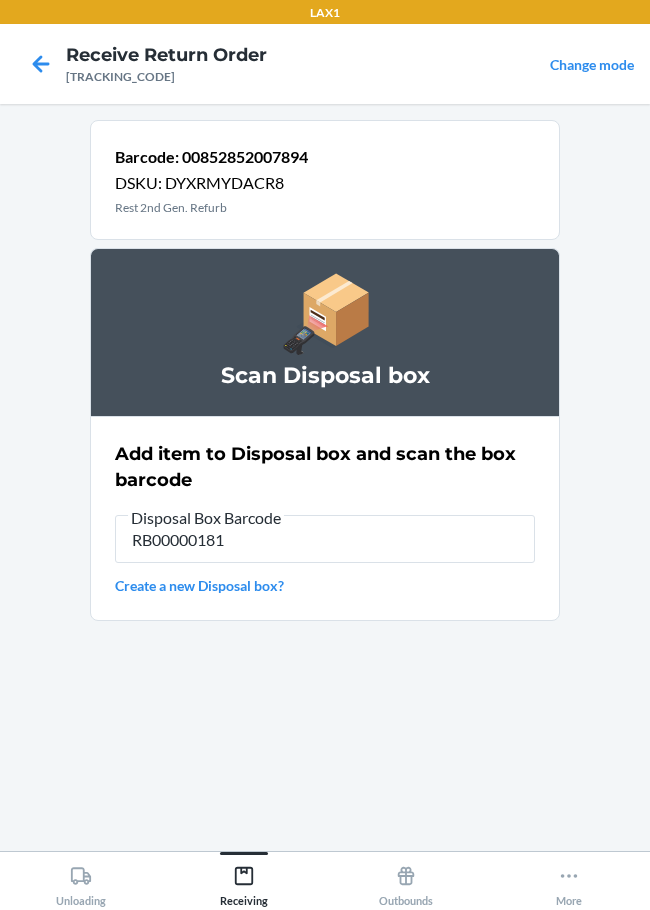 type on "RB000001819" 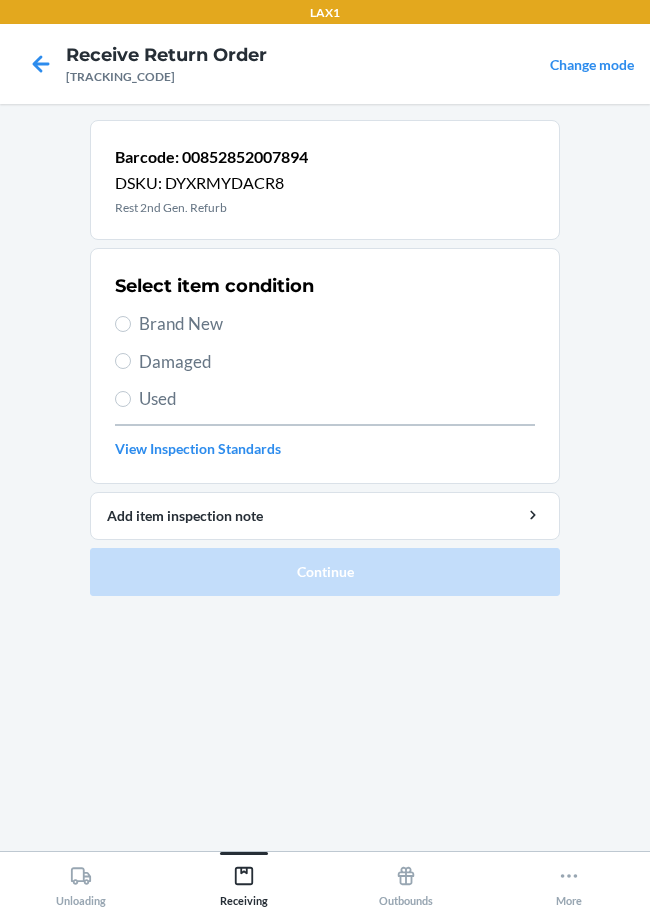 click on "Damaged" at bounding box center [337, 362] 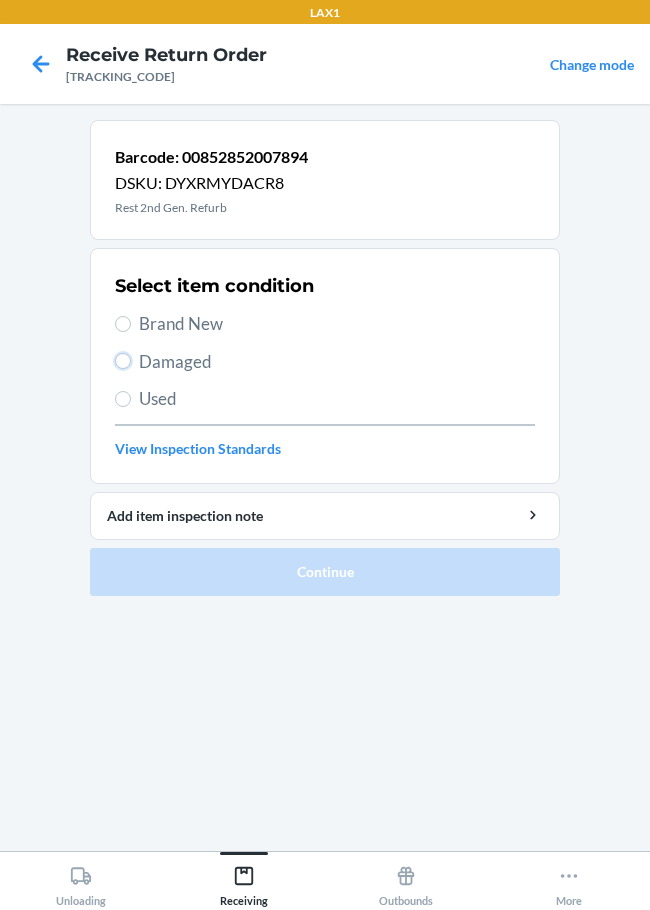 click on "Damaged" at bounding box center [123, 361] 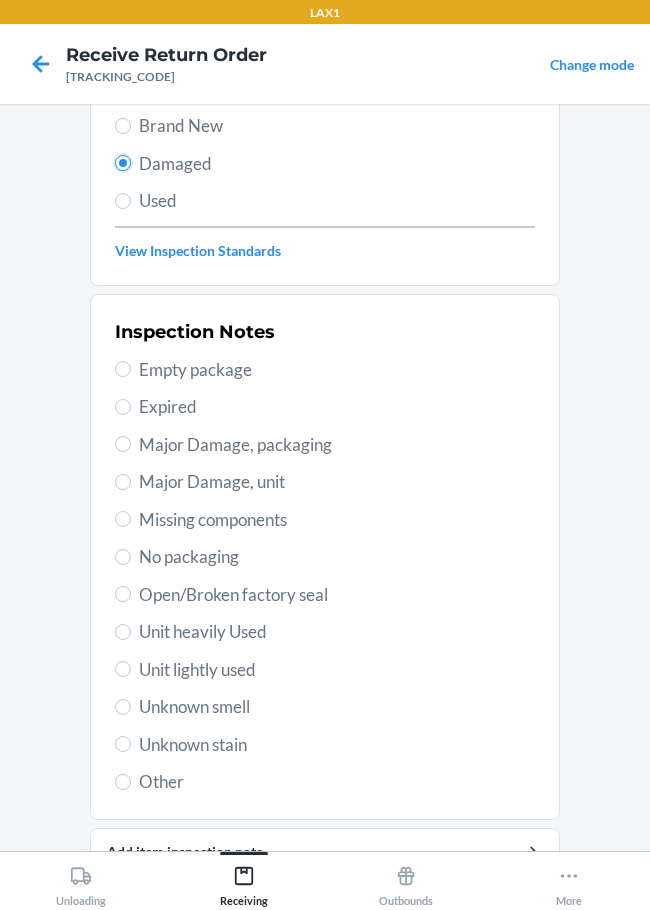 scroll, scrollTop: 200, scrollLeft: 0, axis: vertical 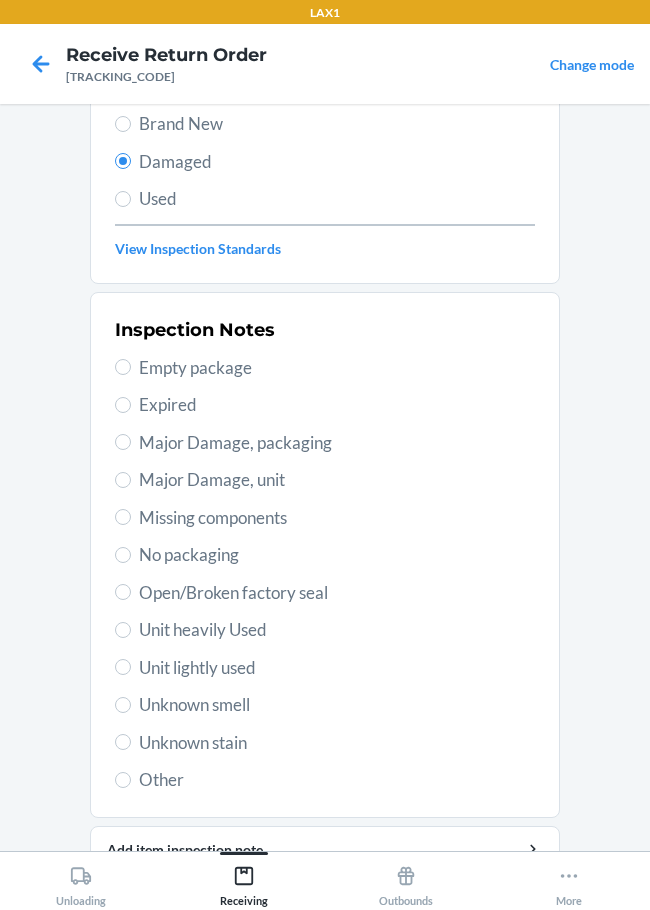 click on "Major Damage, unit" at bounding box center [325, 480] 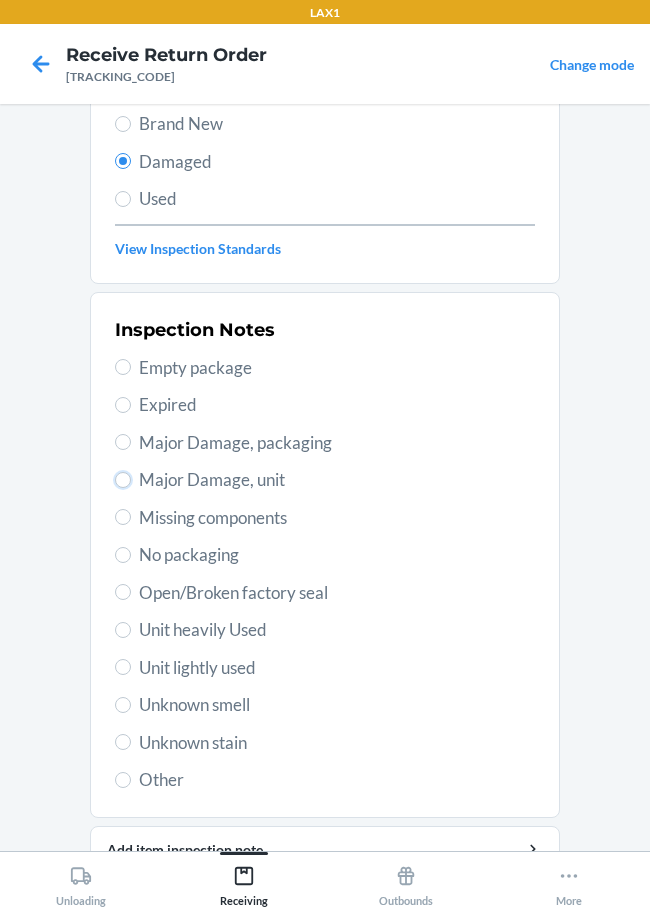 click on "Major Damage, unit" at bounding box center (123, 480) 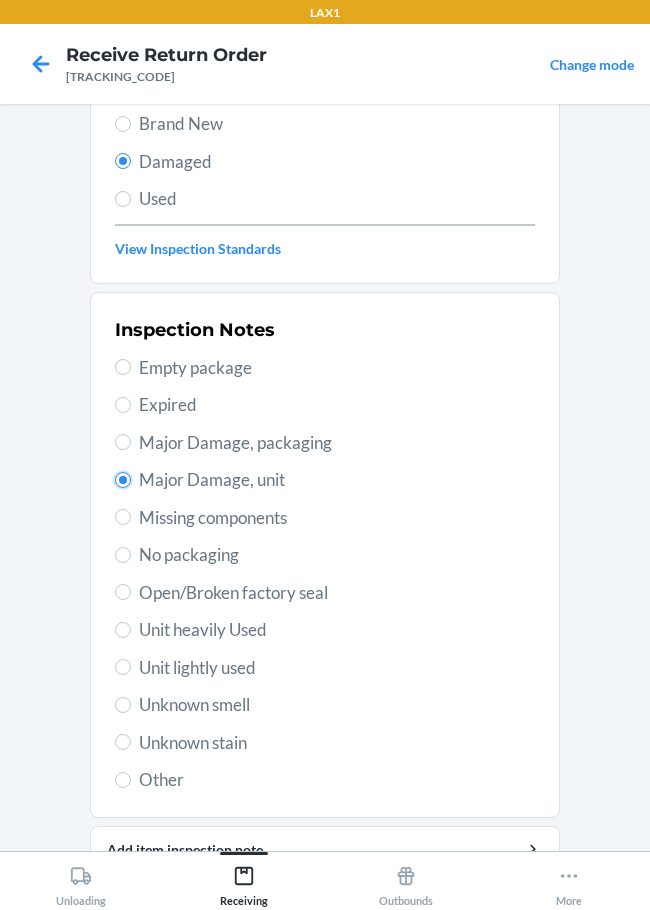 radio on "true" 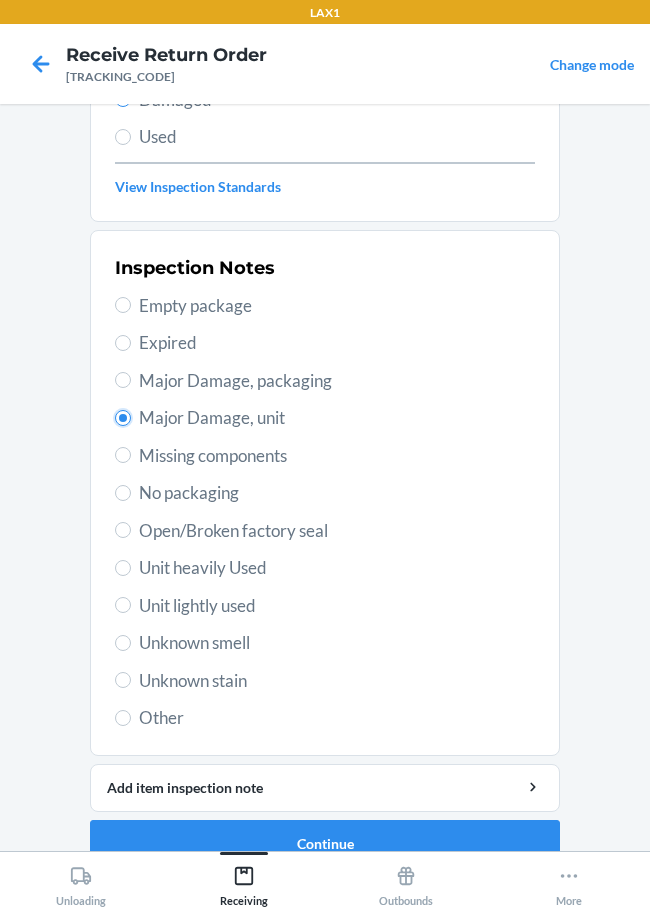 scroll, scrollTop: 295, scrollLeft: 0, axis: vertical 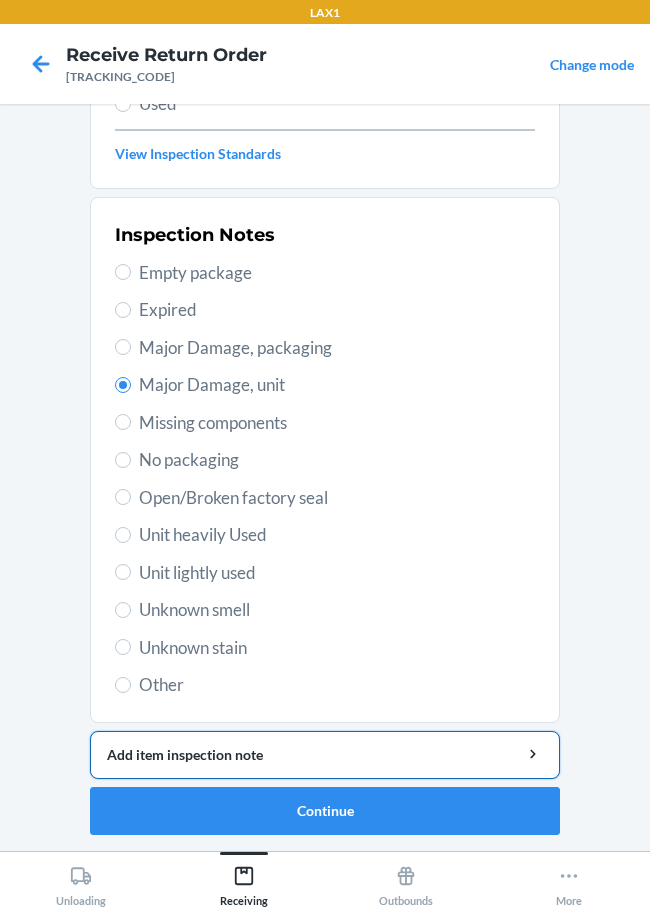 click on "Add item inspection note" at bounding box center [325, 754] 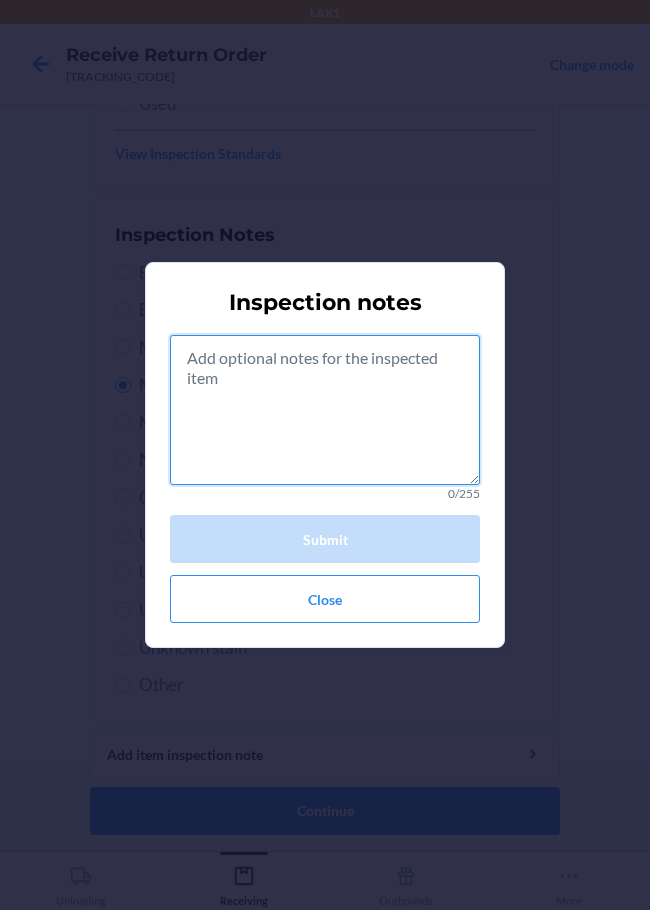 click at bounding box center (325, 410) 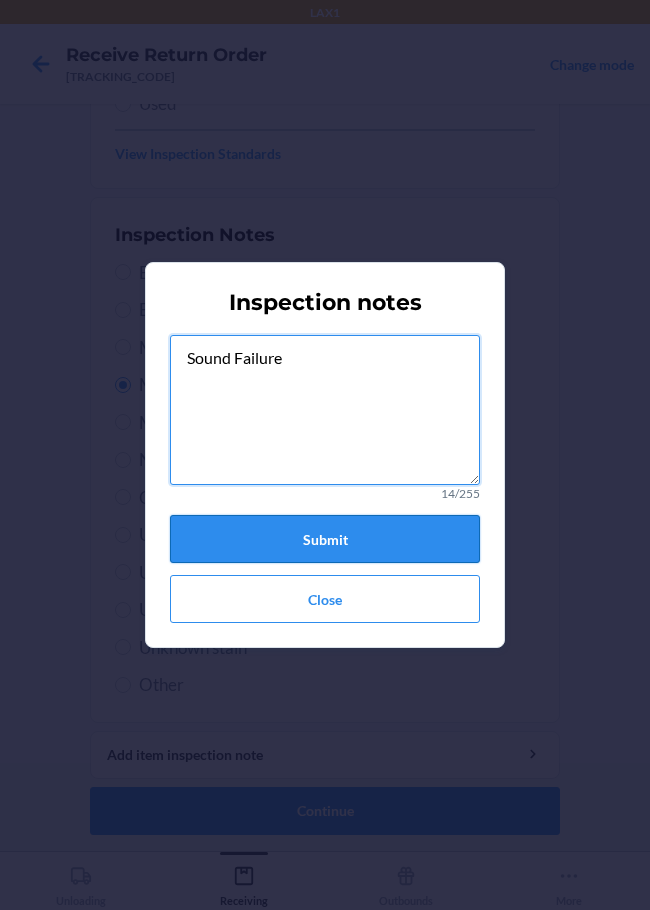 type on "Sound Failure" 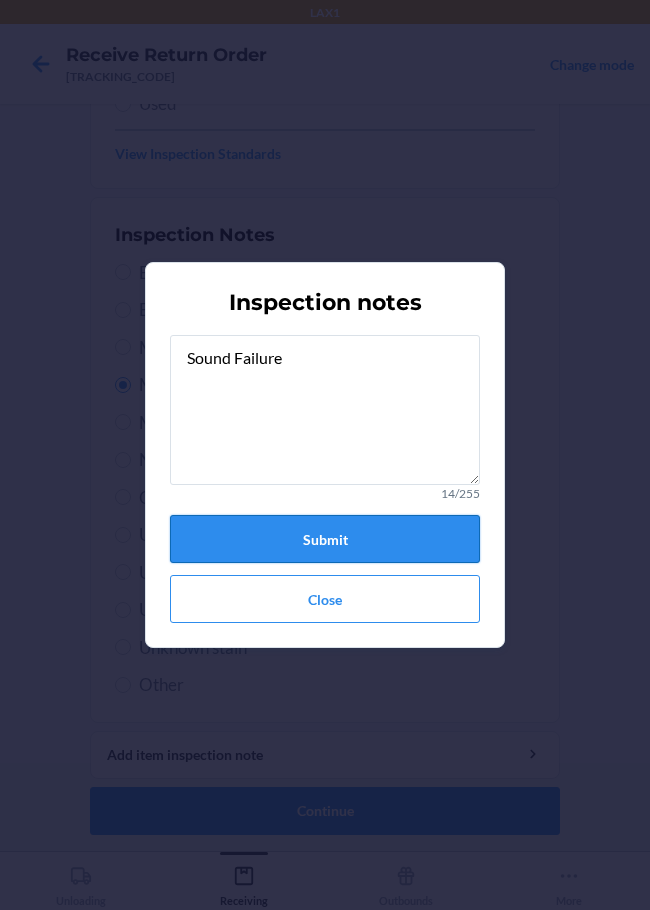 click on "Submit" at bounding box center (325, 539) 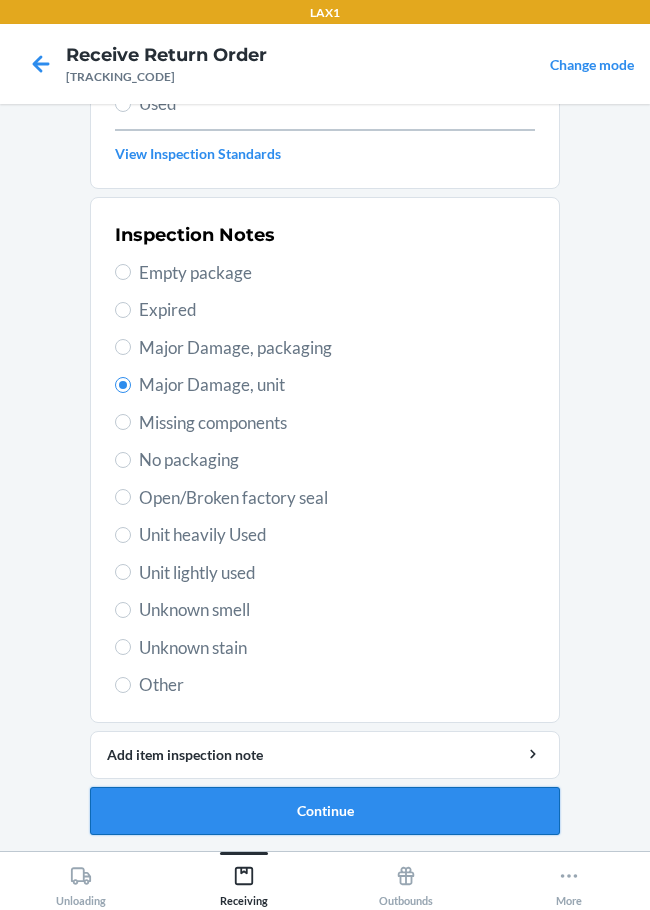 click on "Continue" at bounding box center [325, 811] 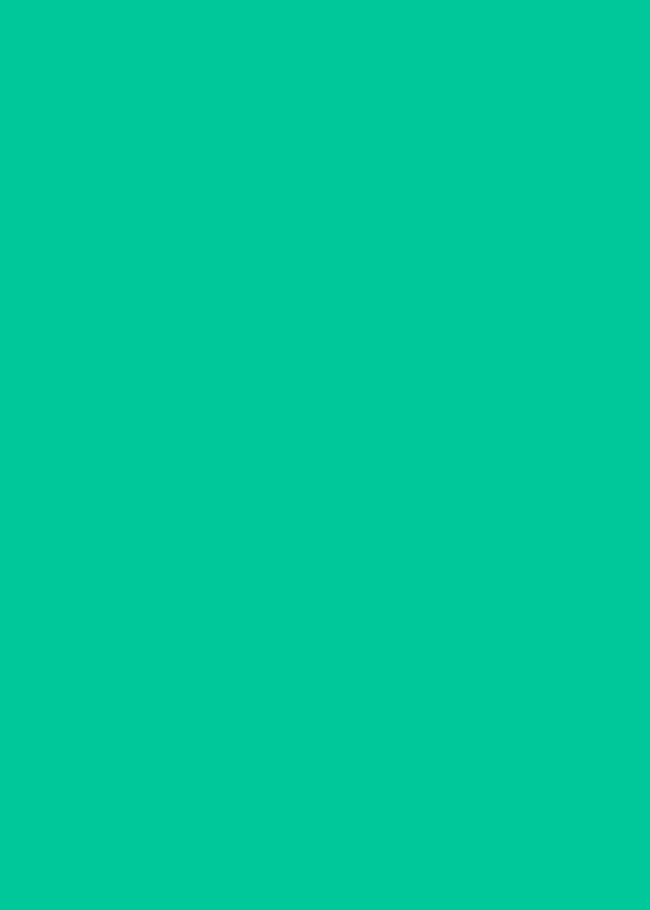 scroll, scrollTop: 130, scrollLeft: 0, axis: vertical 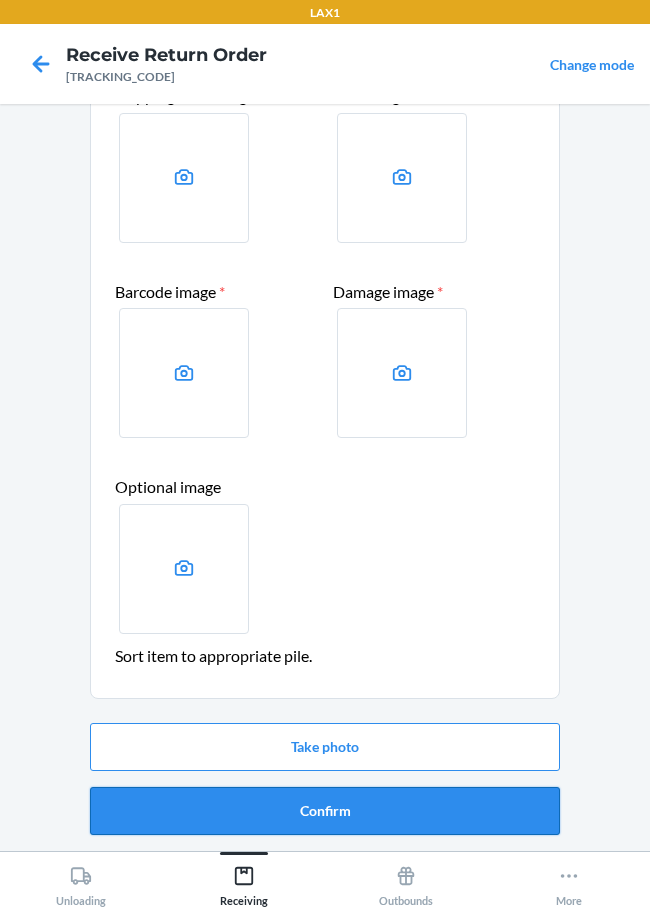 click on "Confirm" at bounding box center [325, 811] 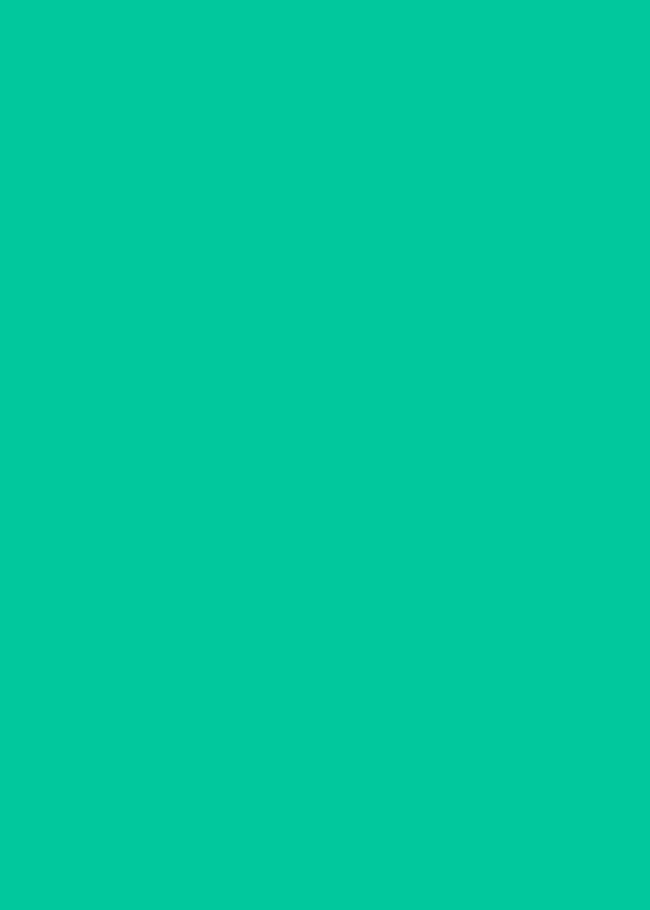 scroll, scrollTop: 0, scrollLeft: 0, axis: both 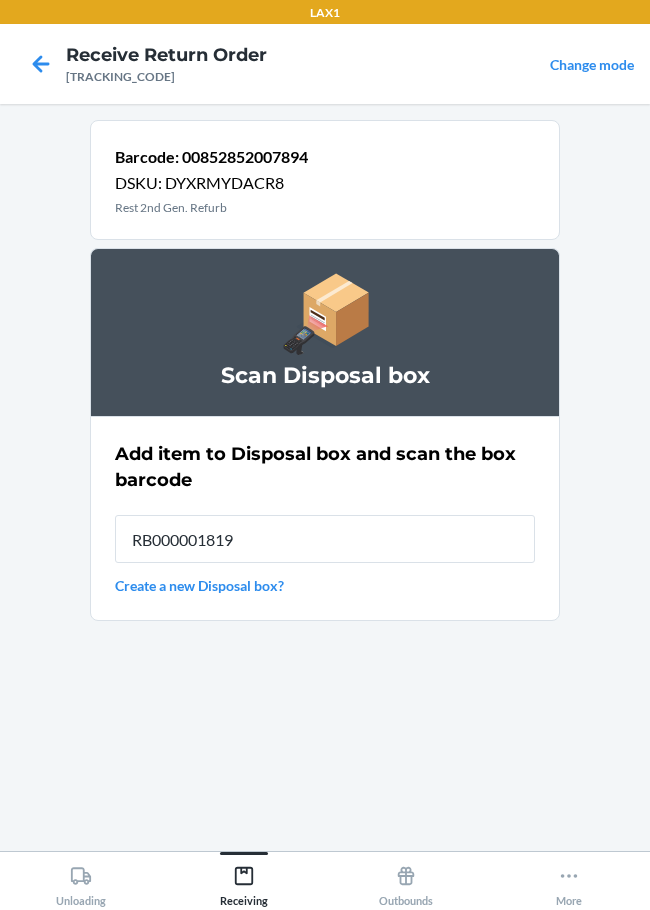 type on "RB000001819" 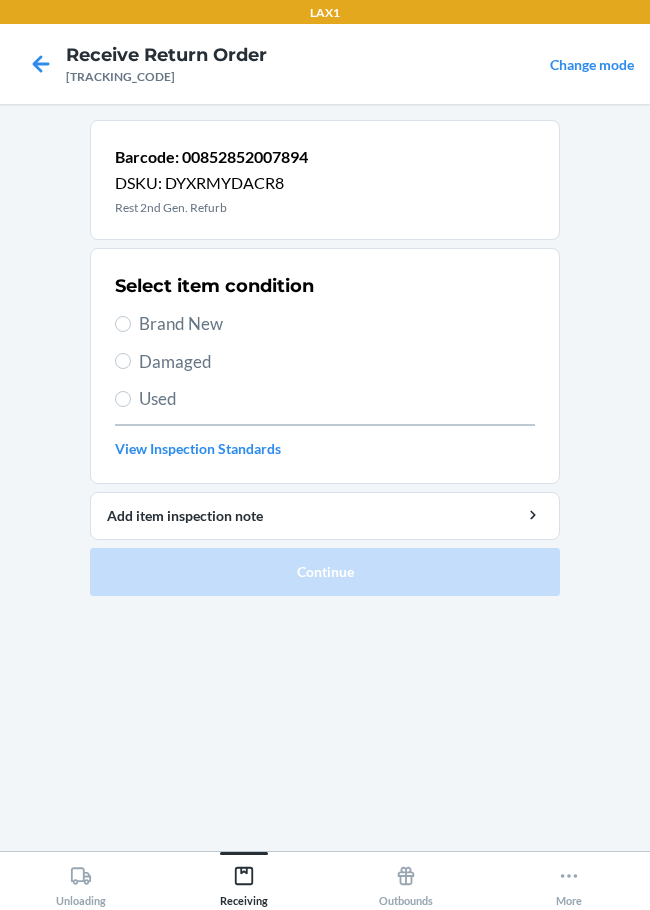 click on "Damaged" at bounding box center [337, 362] 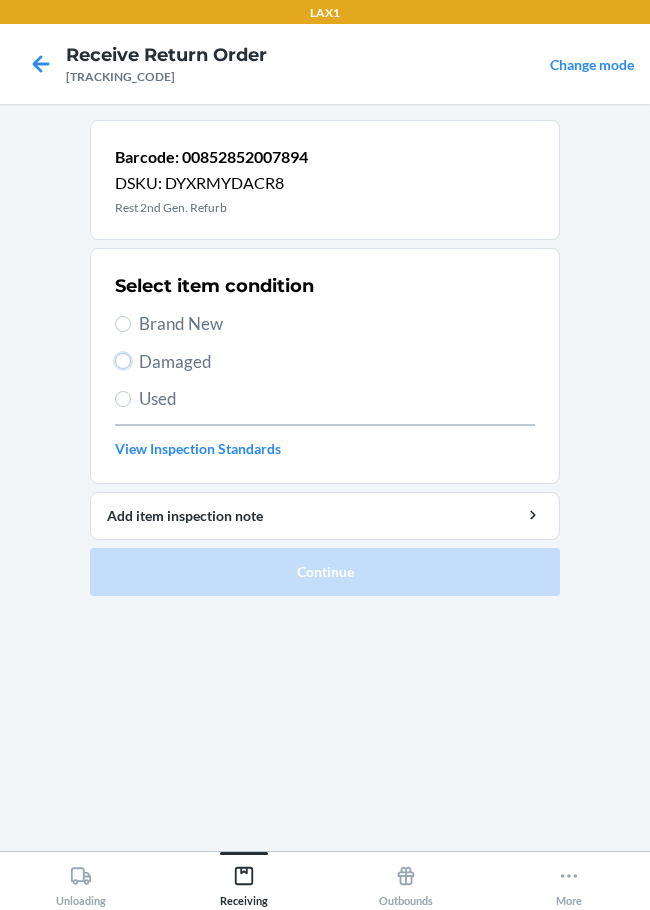 click on "Damaged" at bounding box center [123, 361] 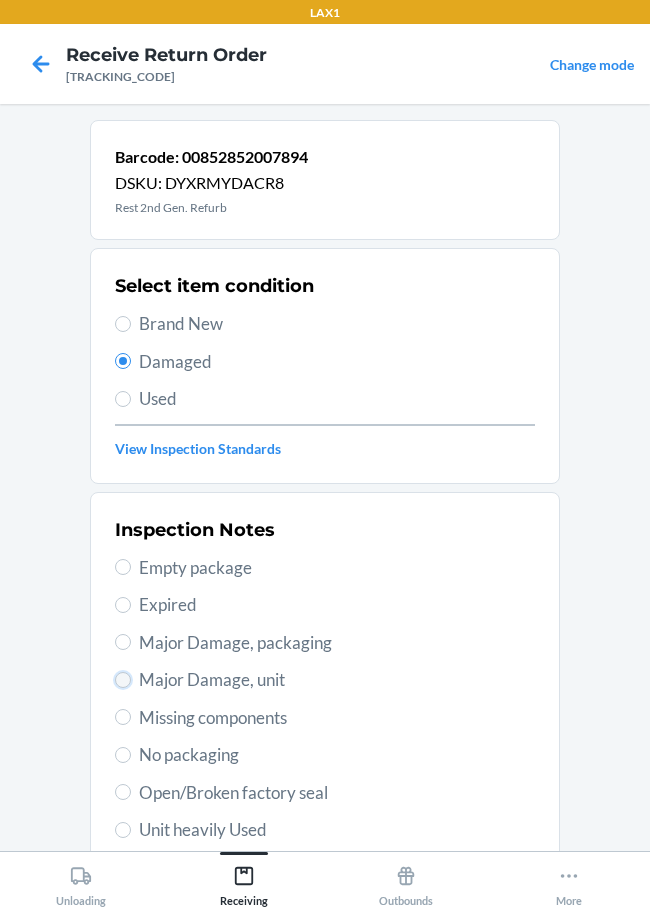 click on "Major Damage, unit" at bounding box center [123, 680] 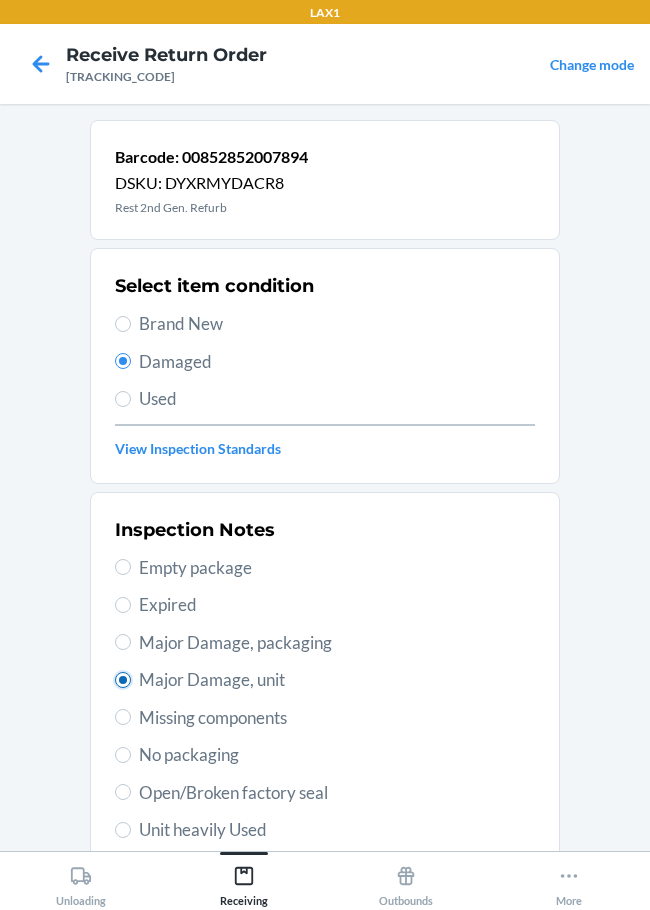radio on "true" 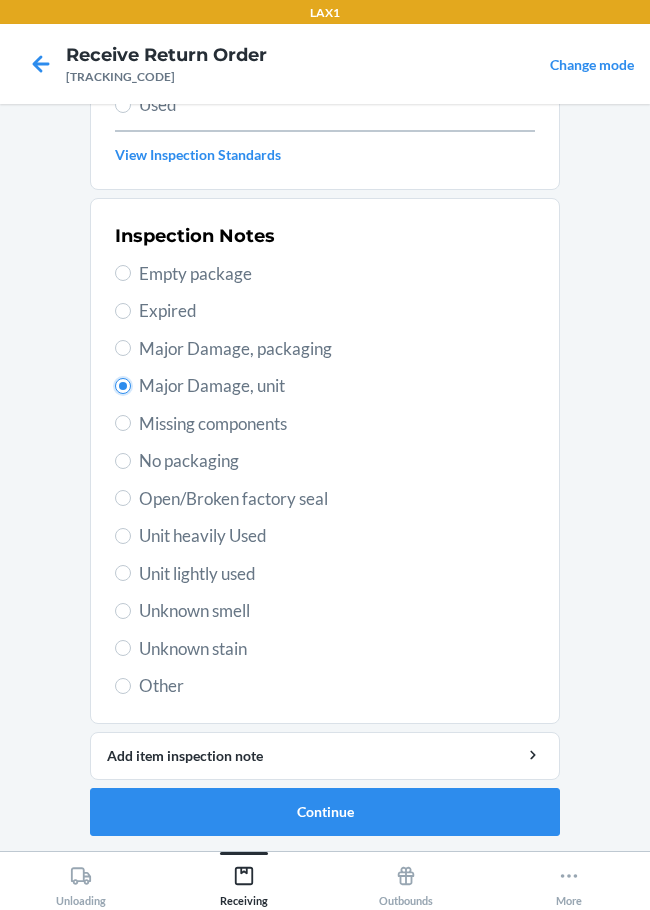 scroll, scrollTop: 295, scrollLeft: 0, axis: vertical 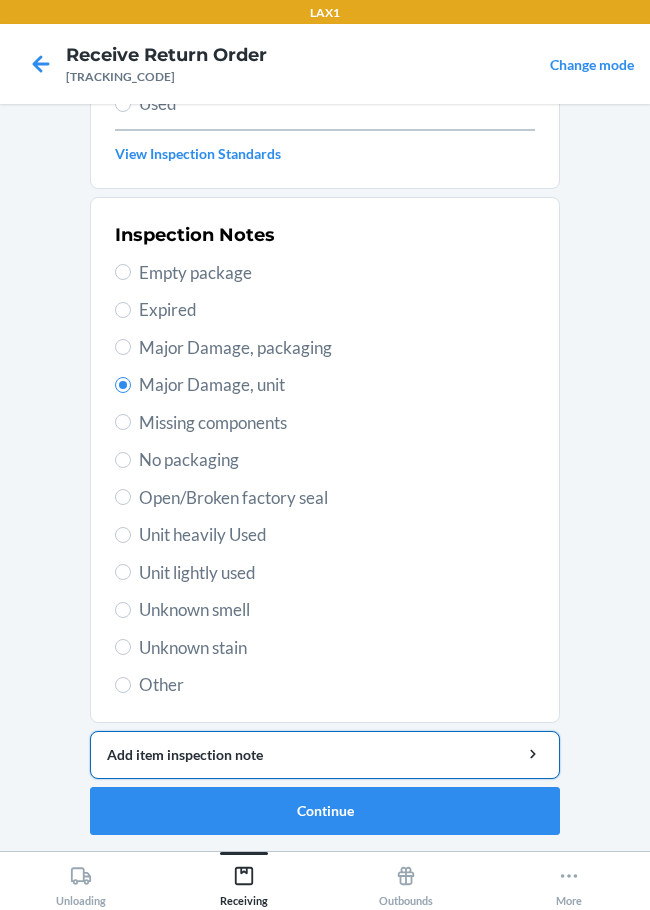 click on "Add item inspection note" at bounding box center [325, 754] 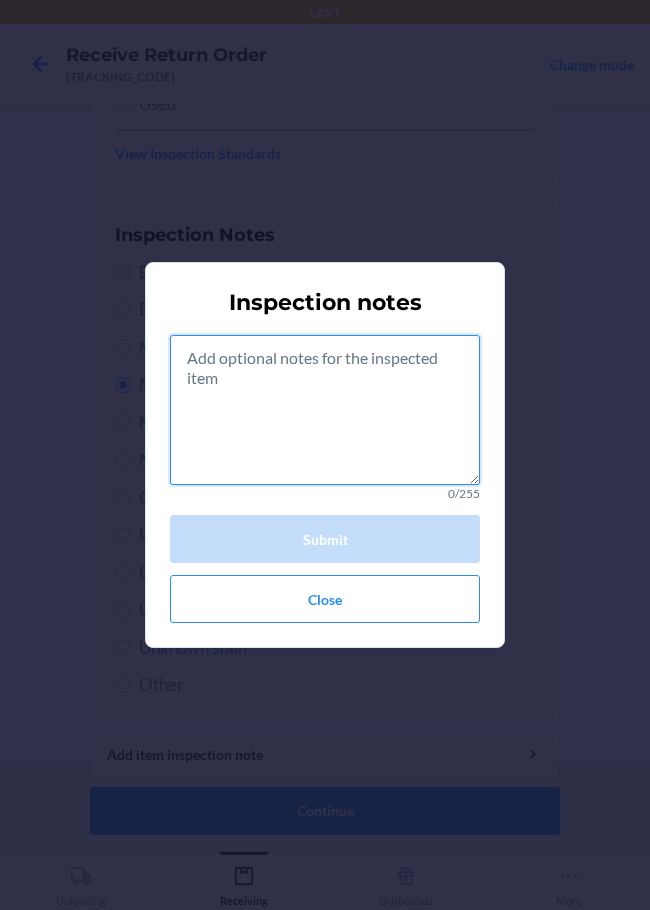 click at bounding box center (325, 410) 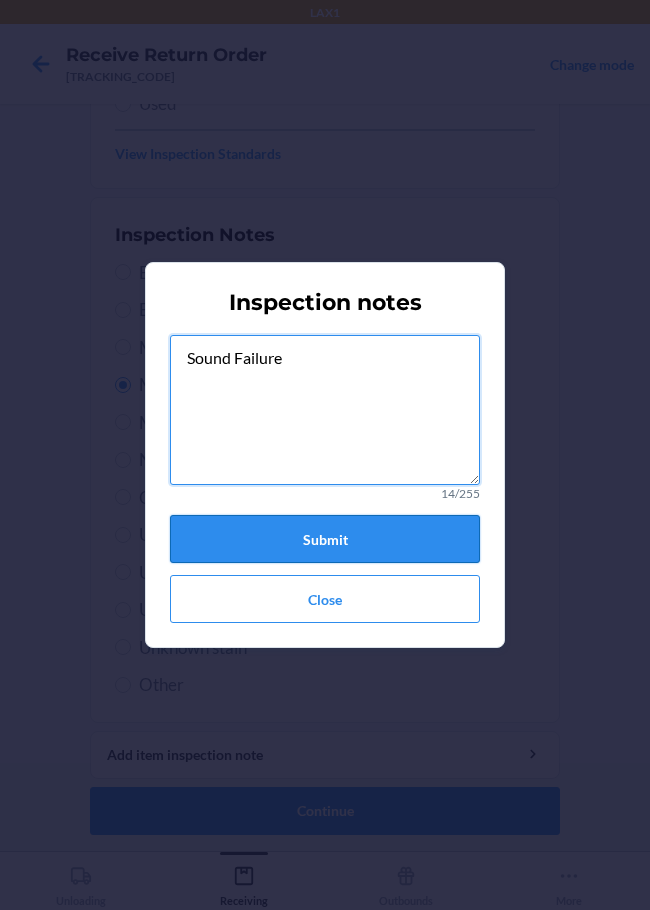 type on "Sound Failure" 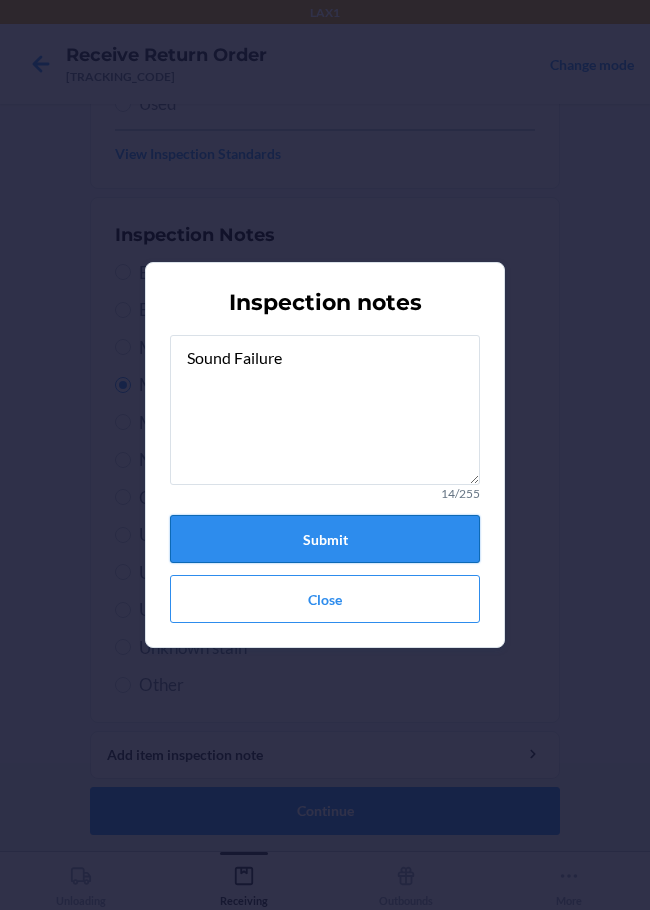 click on "Submit" at bounding box center (325, 539) 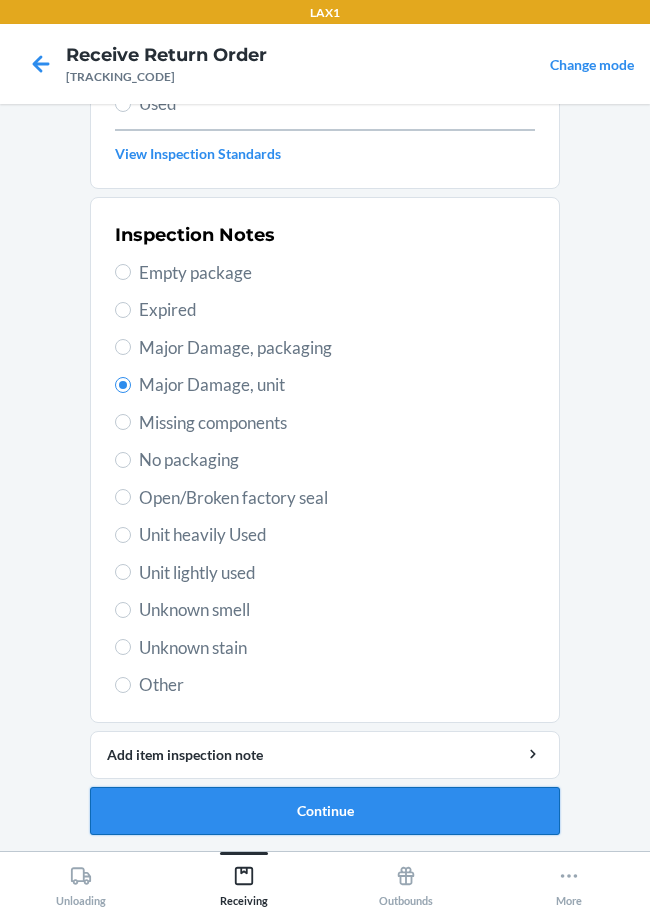 click on "Continue" at bounding box center (325, 811) 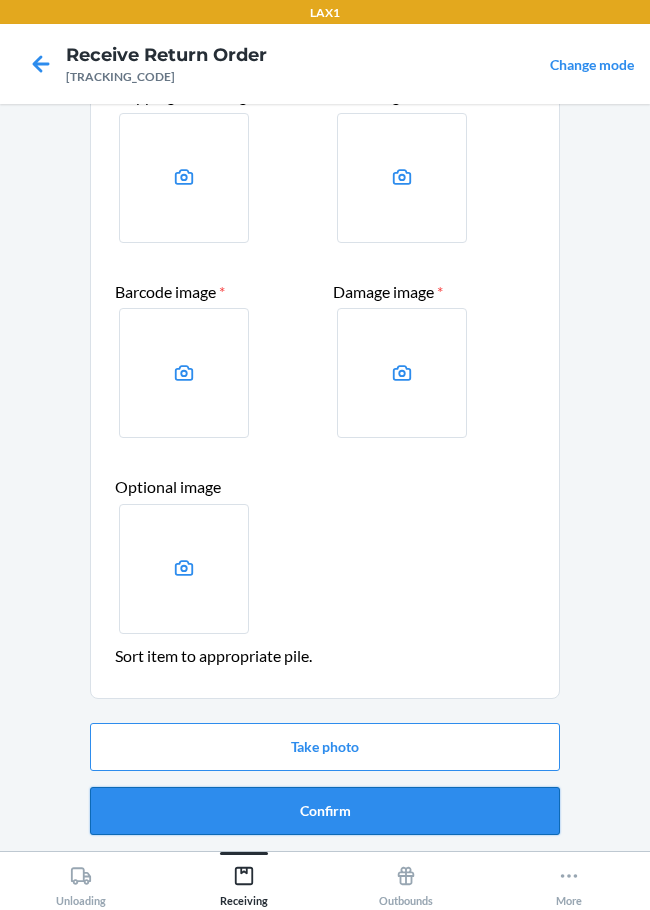 click on "Confirm" at bounding box center [325, 811] 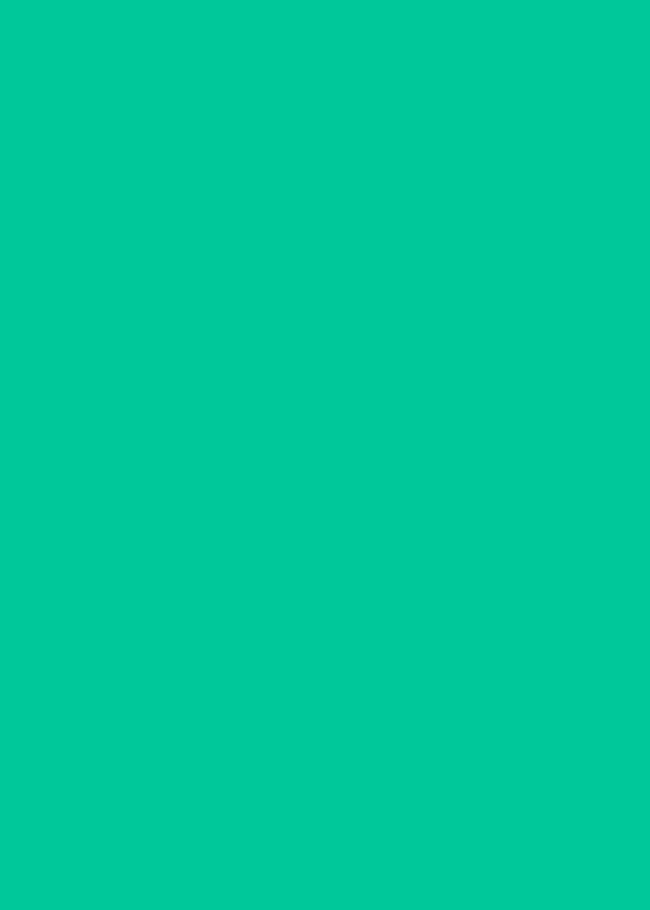 scroll, scrollTop: 0, scrollLeft: 0, axis: both 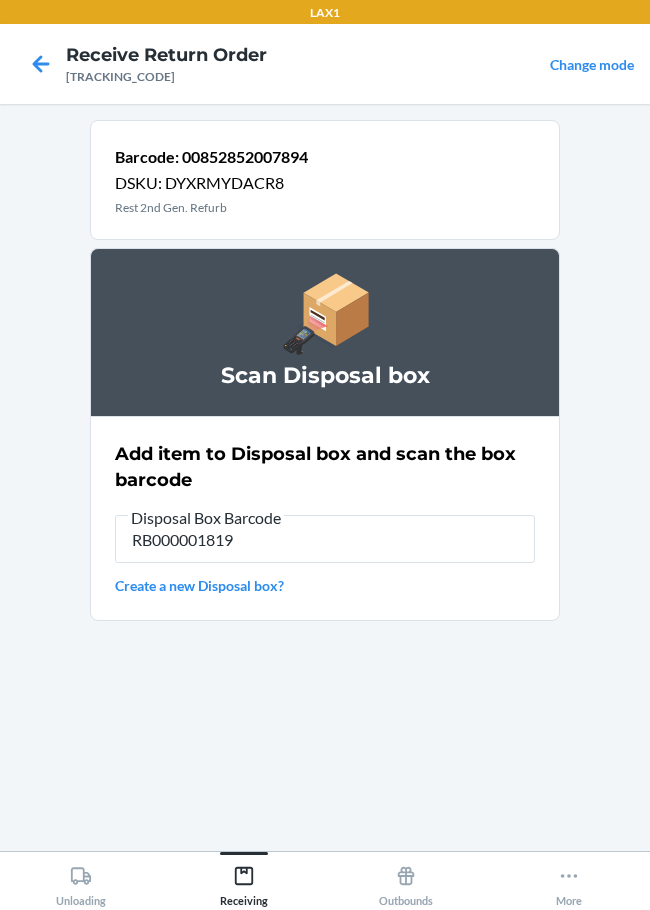 type on "RB000001819" 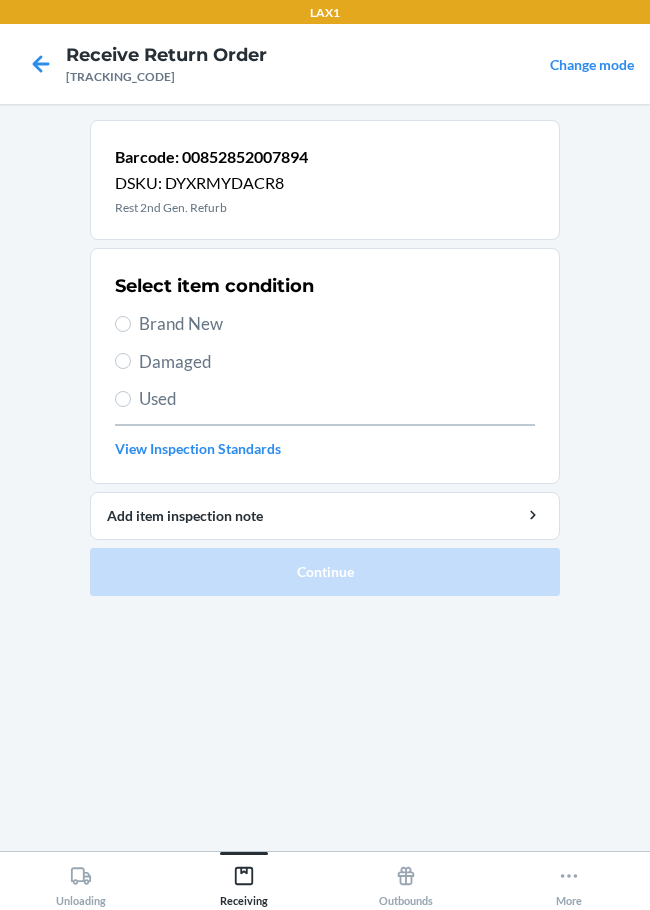click on "Damaged" at bounding box center [337, 362] 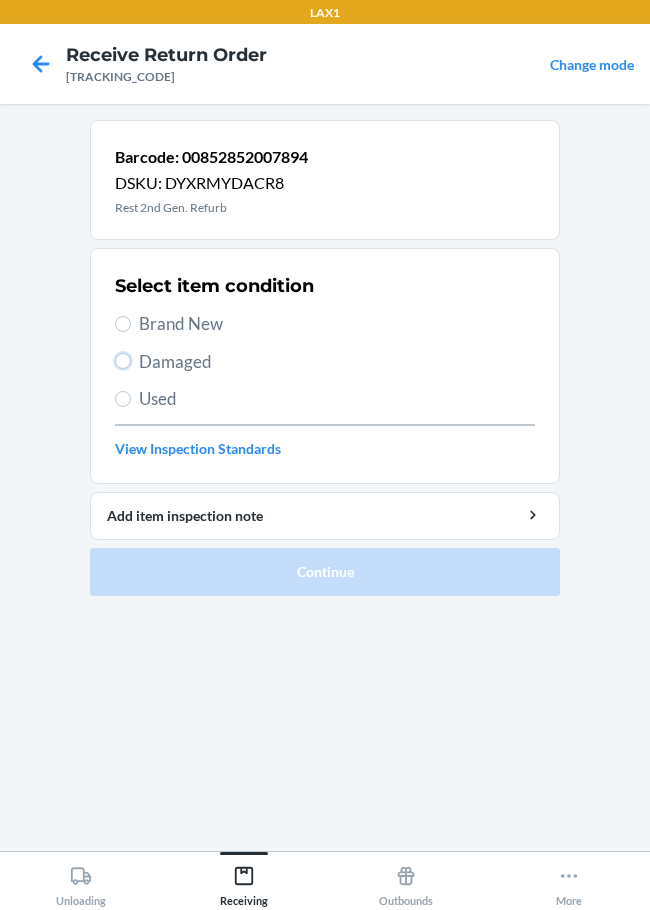 click on "Damaged" at bounding box center (123, 361) 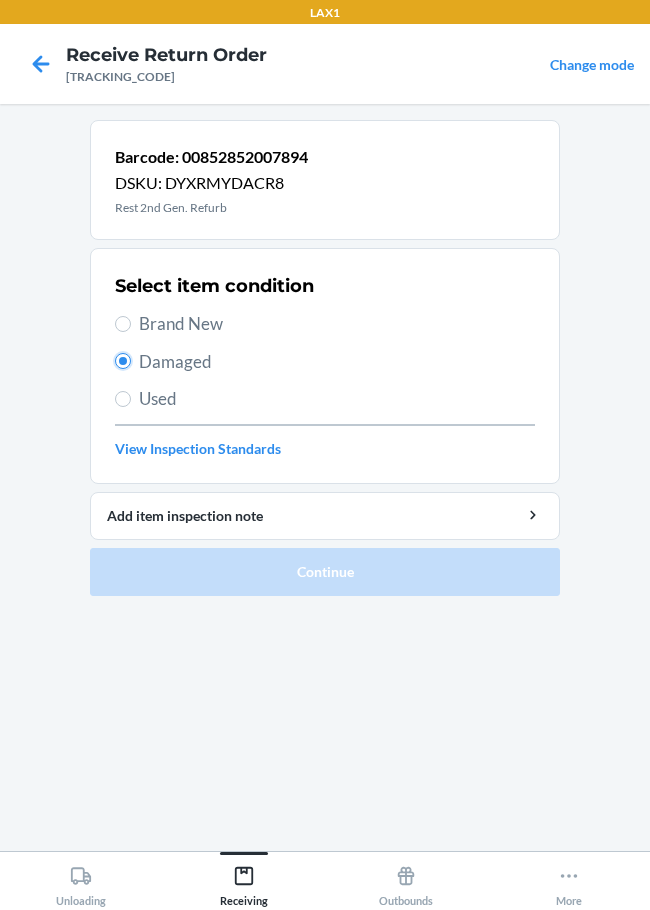radio on "true" 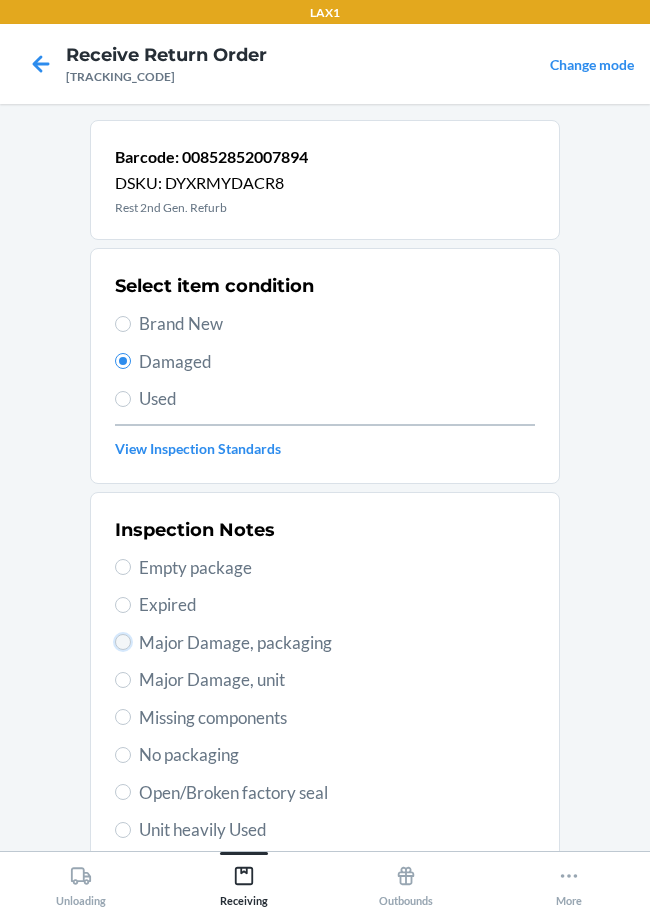 click on "Major Damage, packaging" at bounding box center (123, 642) 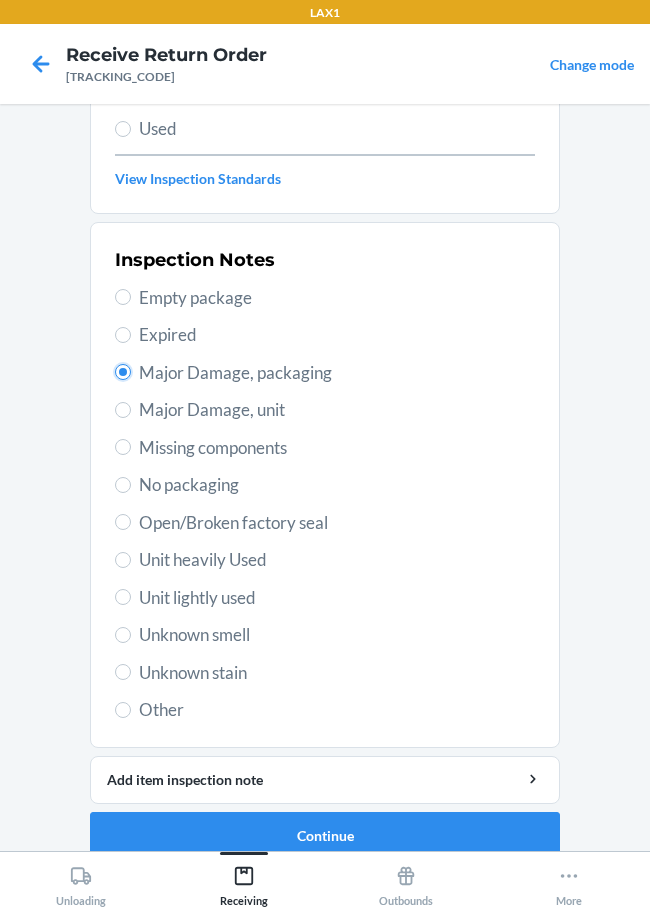 scroll, scrollTop: 295, scrollLeft: 0, axis: vertical 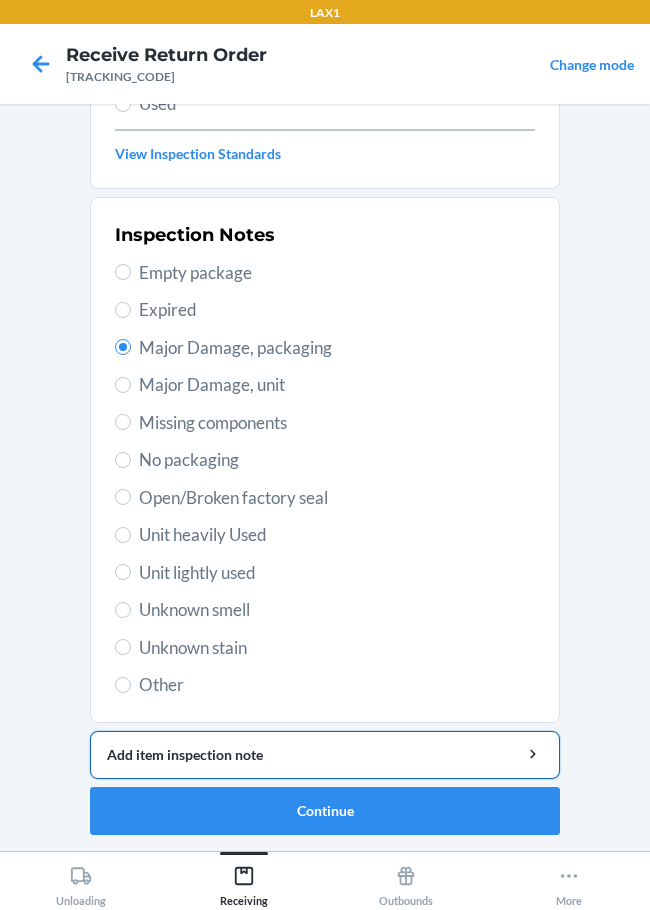 click on "Add item inspection note" at bounding box center (325, 754) 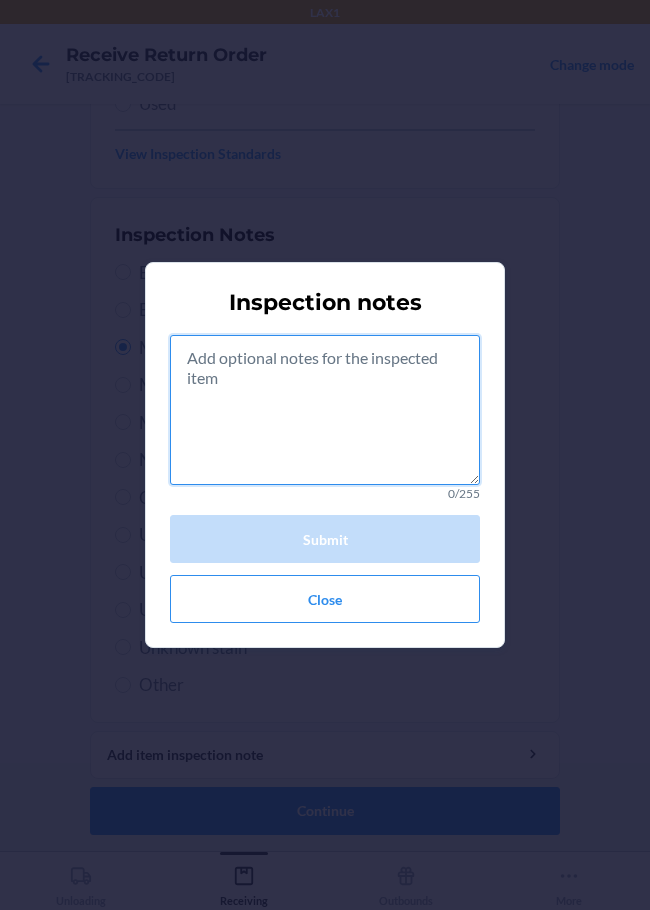 click at bounding box center (325, 410) 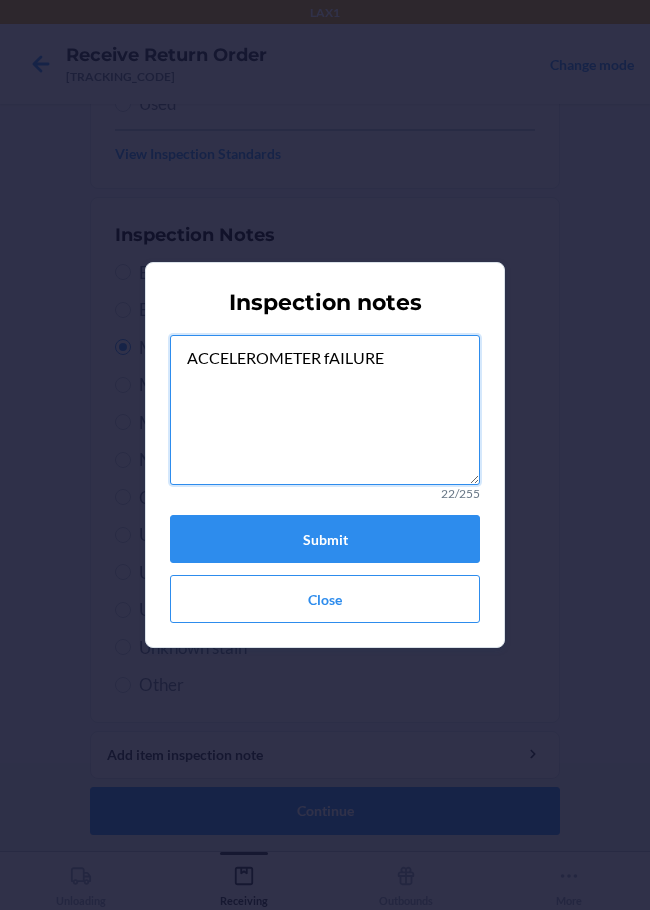 click on "ACCELEROMETER fAILURE" at bounding box center (325, 410) 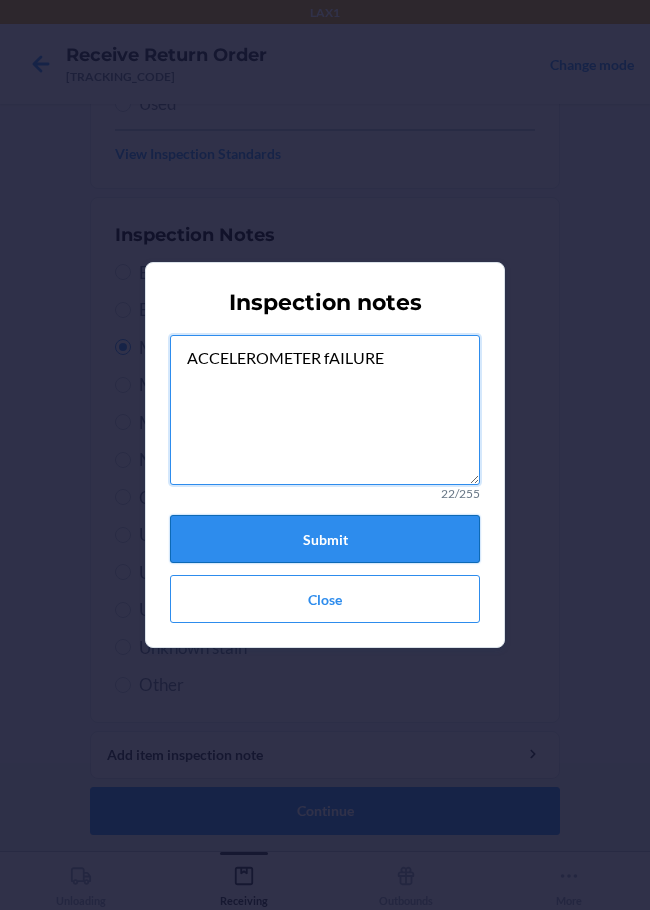type on "ACCELEROMETER fAILURE" 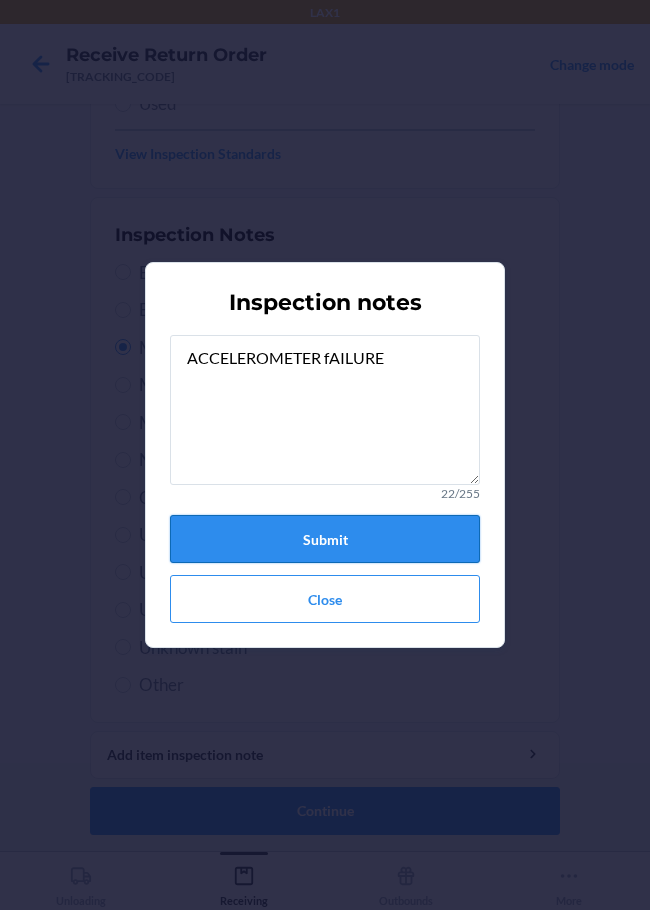 click on "Submit" at bounding box center [325, 539] 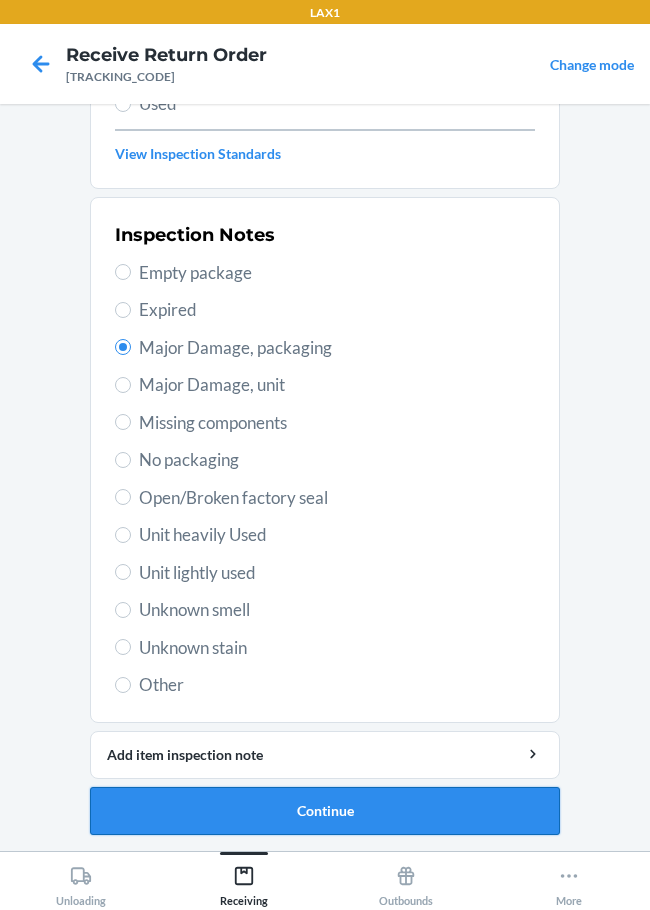 click on "Continue" at bounding box center (325, 811) 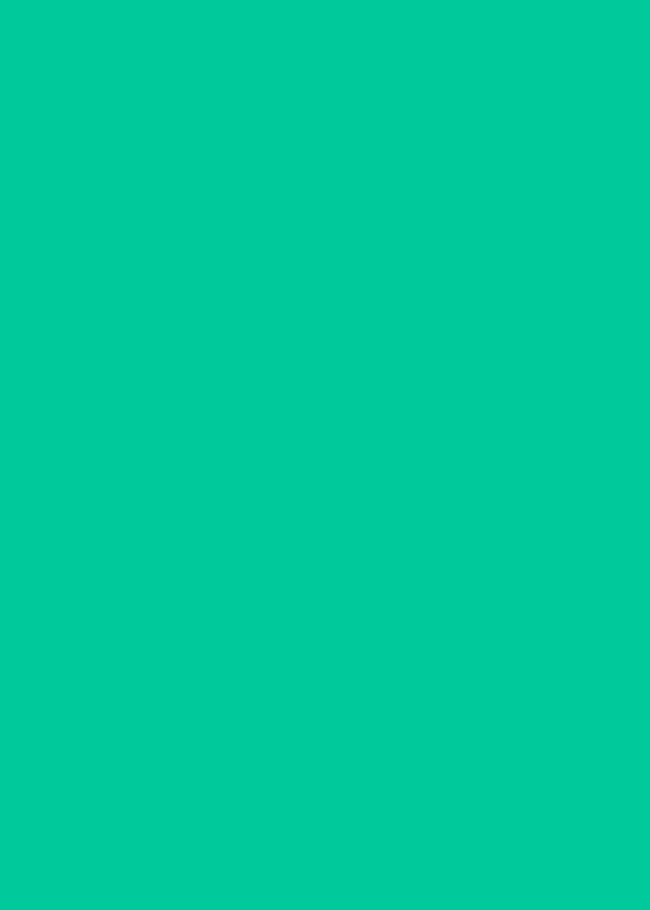 scroll, scrollTop: 130, scrollLeft: 0, axis: vertical 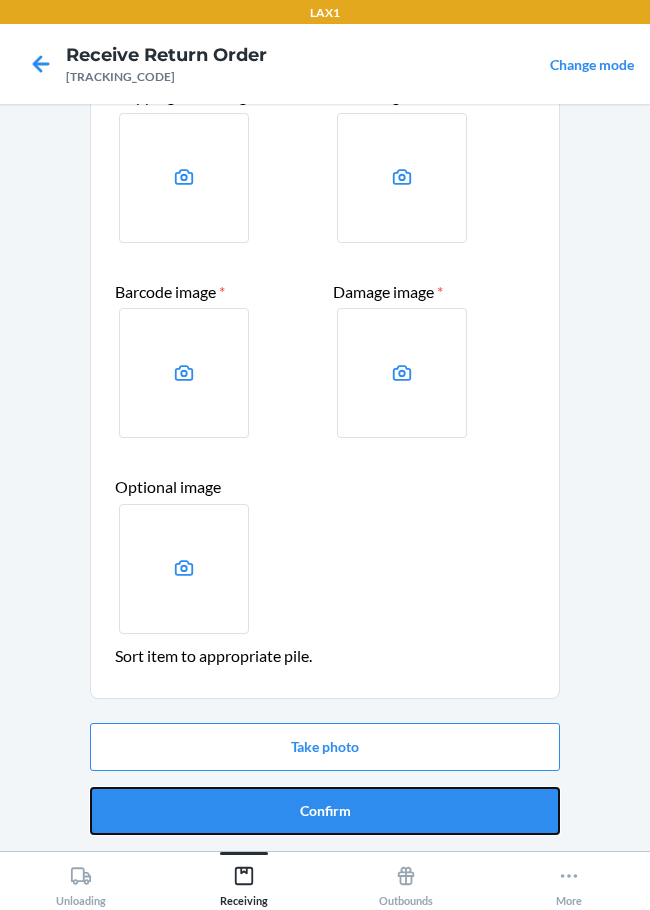 click on "Confirm" at bounding box center [325, 811] 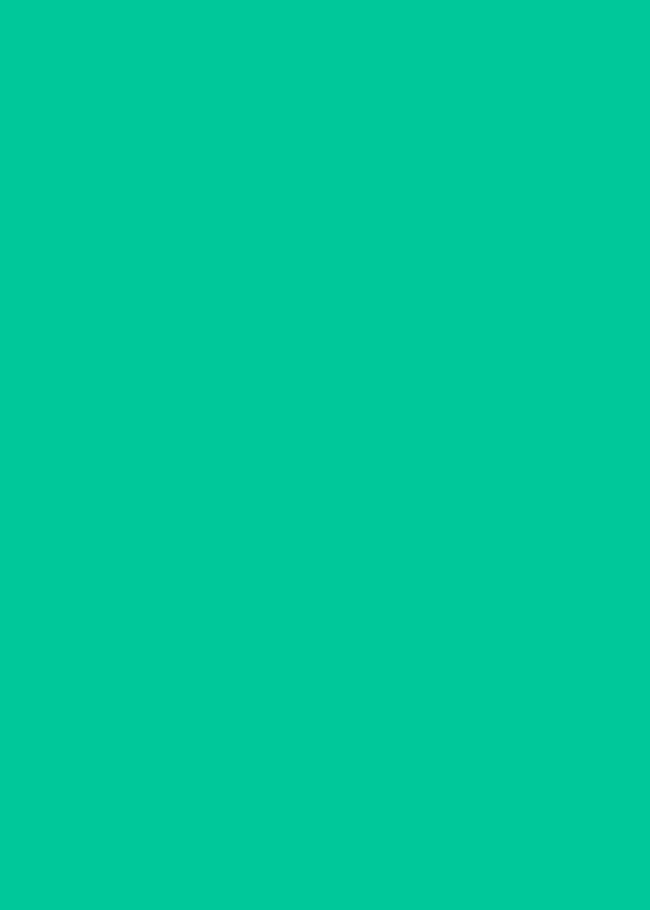 scroll, scrollTop: 0, scrollLeft: 0, axis: both 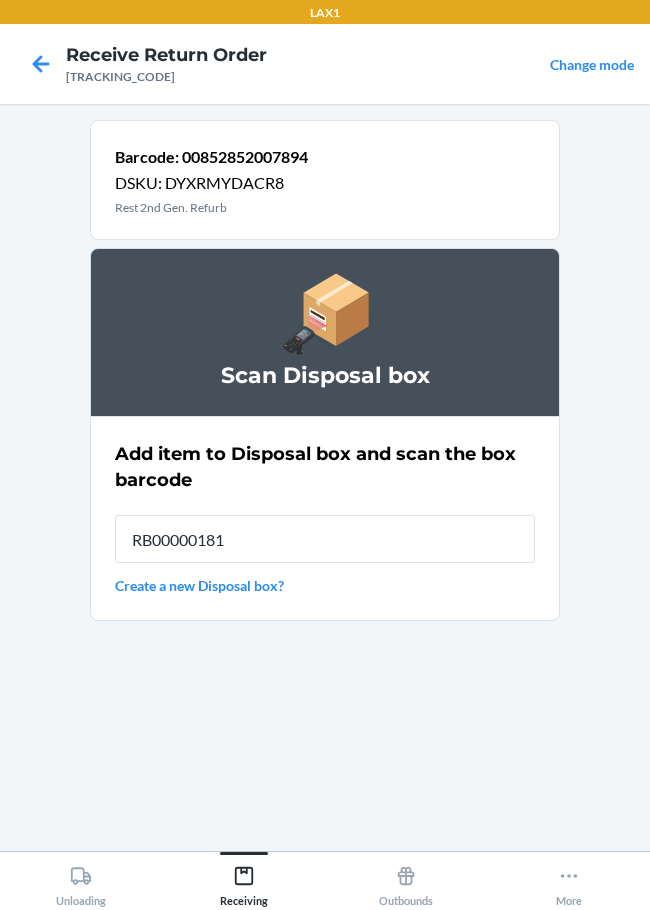 type on "RB000001819" 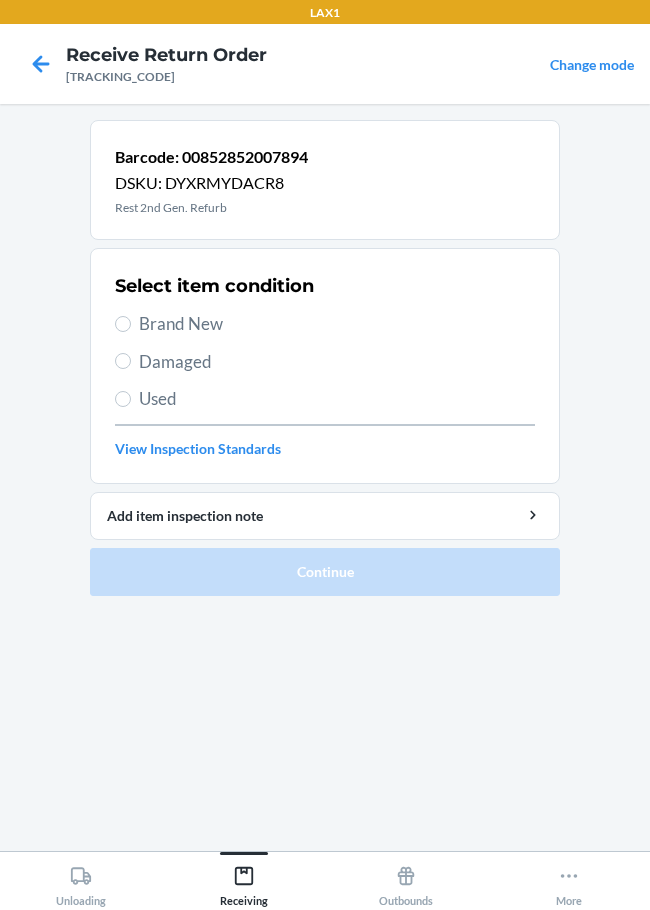 click on "Damaged" at bounding box center [337, 362] 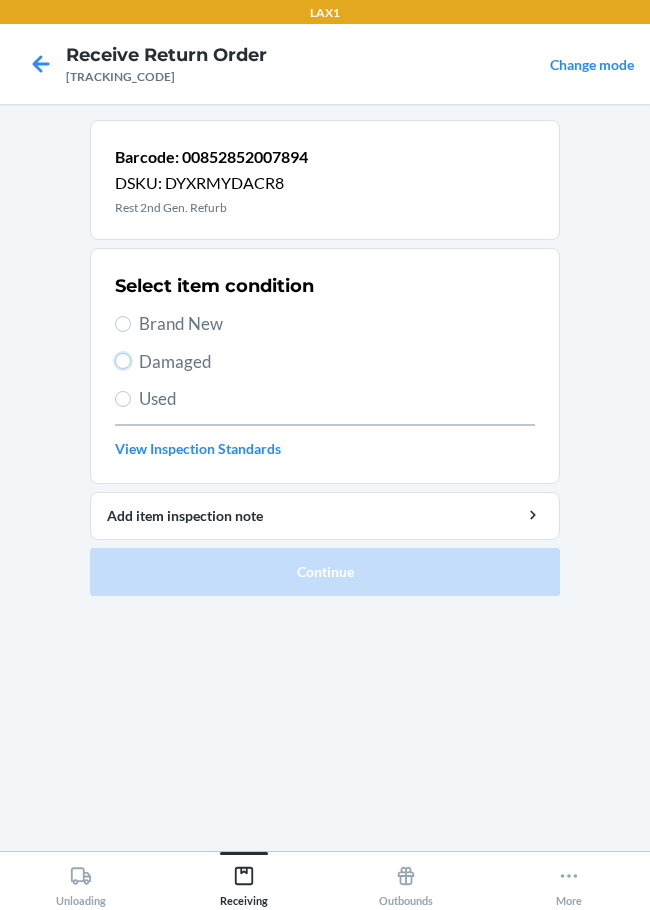 click on "Damaged" at bounding box center (123, 361) 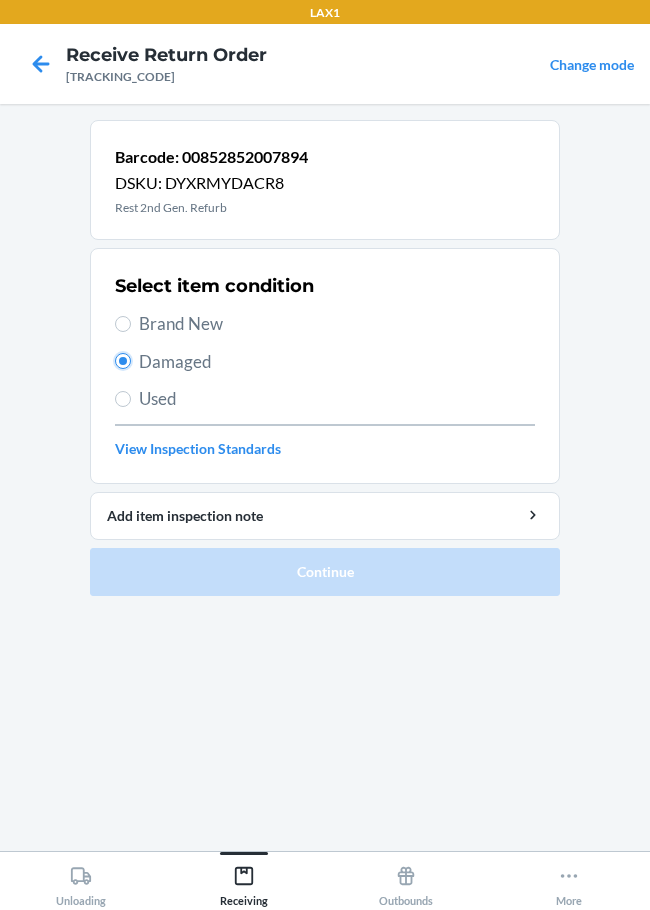 radio on "true" 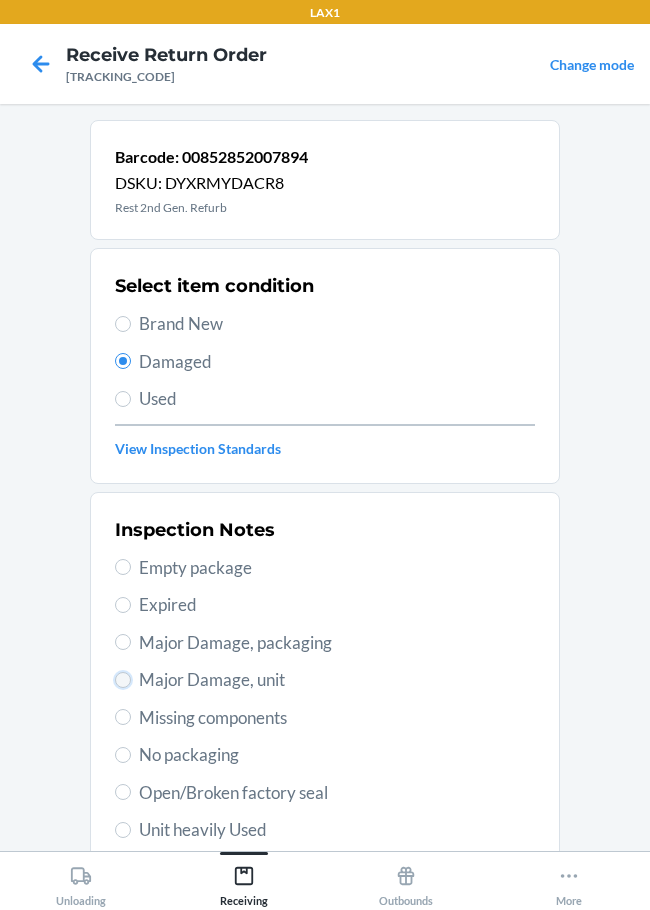 click on "Major Damage, unit" at bounding box center (123, 680) 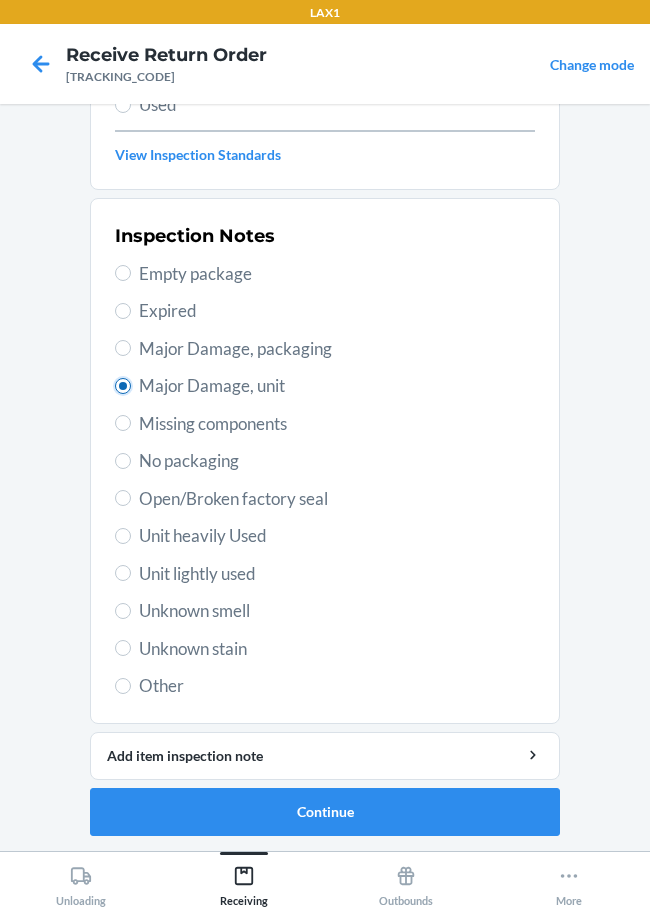scroll, scrollTop: 295, scrollLeft: 0, axis: vertical 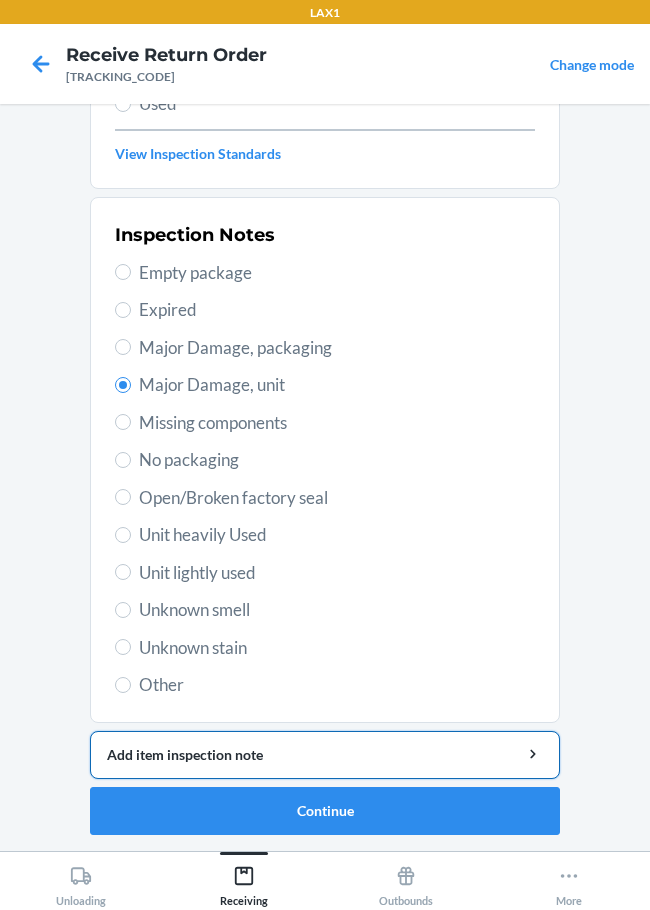click on "Add item inspection note" at bounding box center [325, 754] 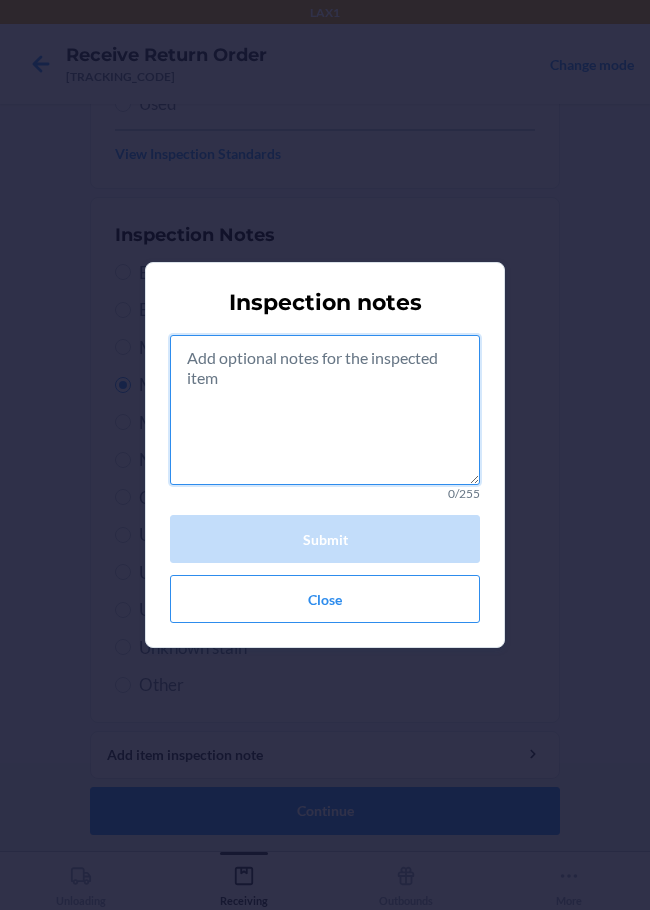 click at bounding box center [325, 410] 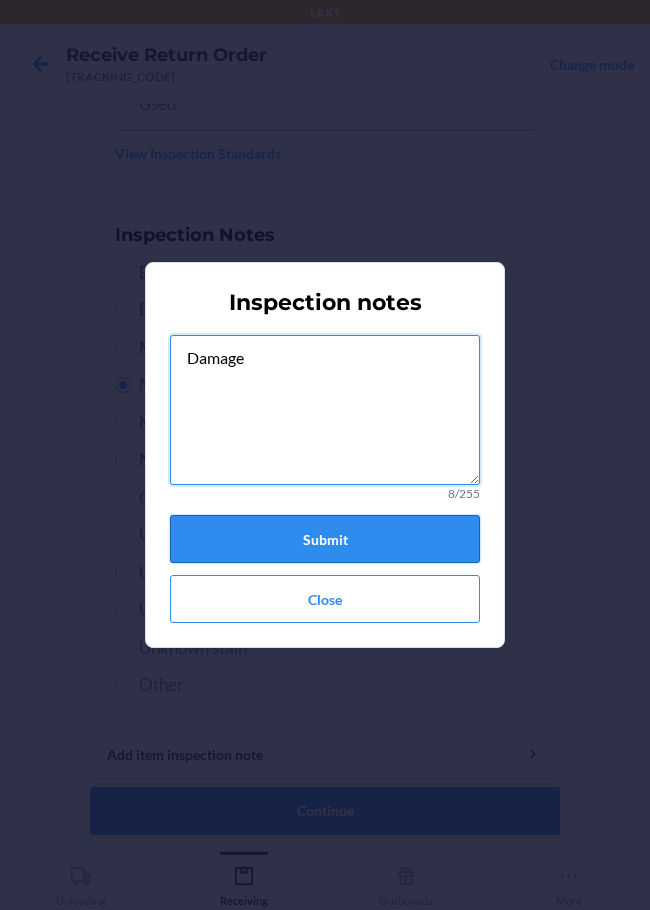 type on "Damage" 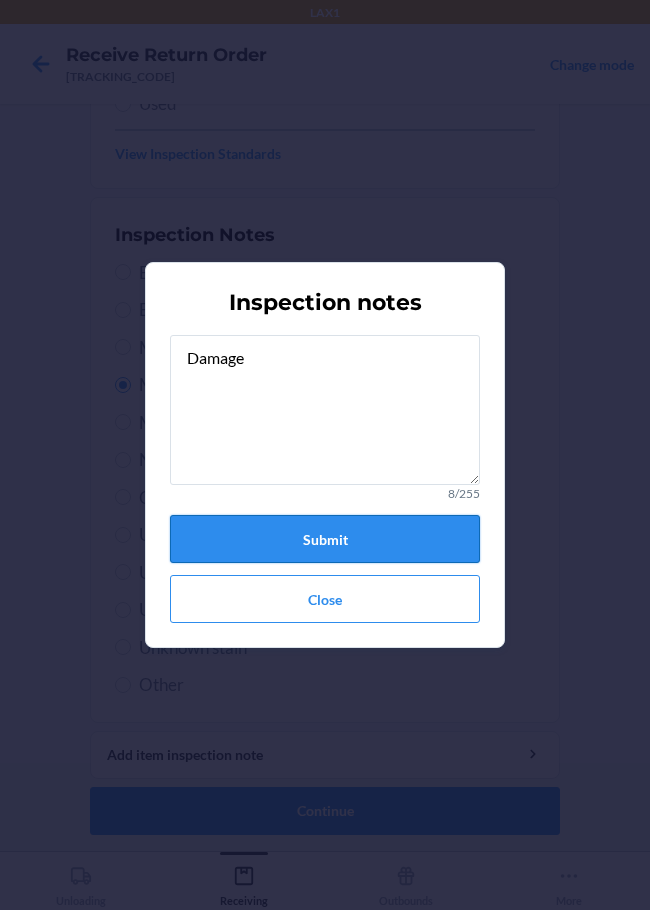 click on "Submit" at bounding box center (325, 539) 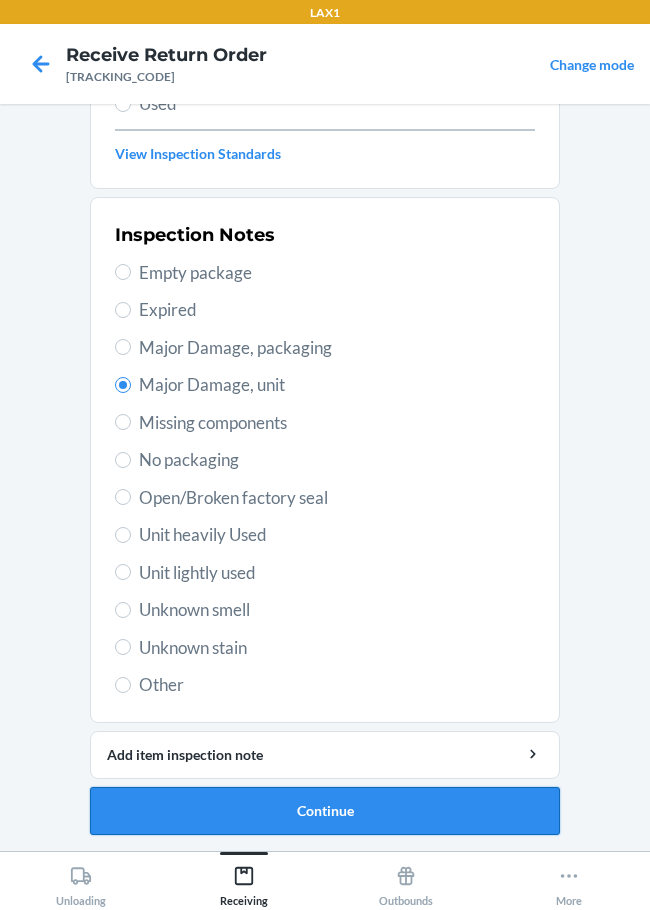 click on "Continue" at bounding box center [325, 811] 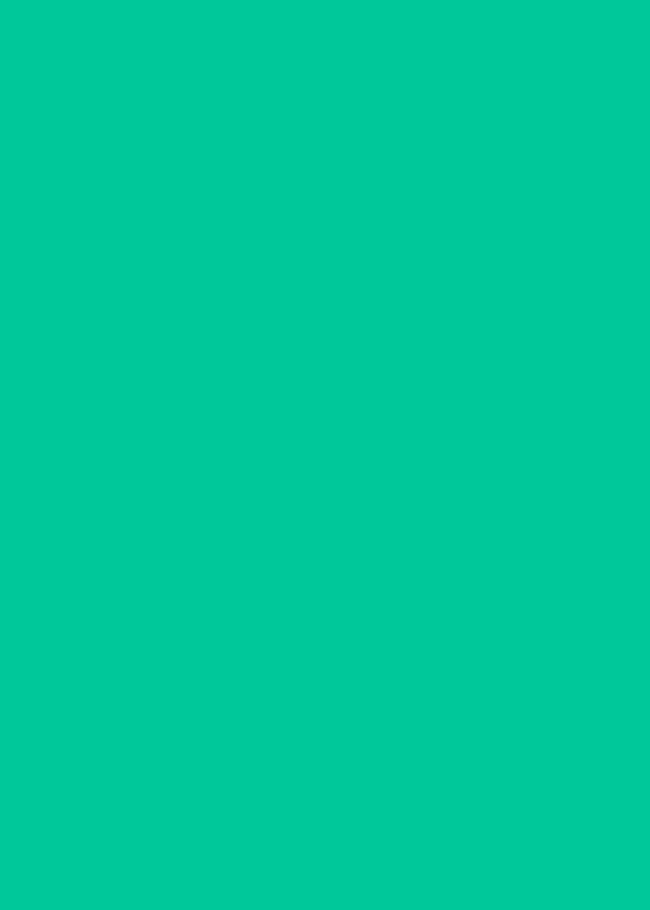 scroll, scrollTop: 130, scrollLeft: 0, axis: vertical 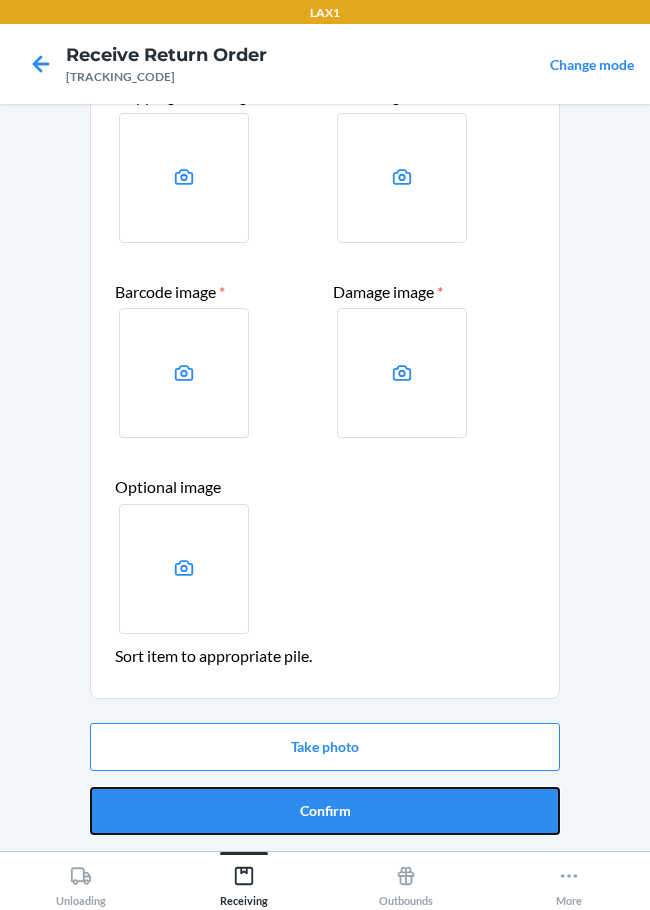 click on "Confirm" at bounding box center (325, 811) 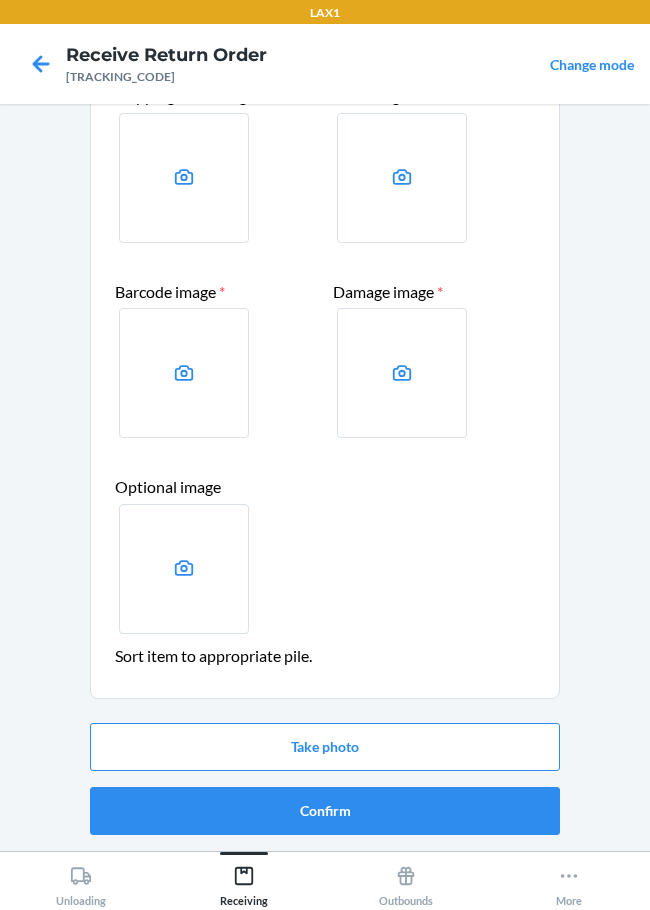scroll, scrollTop: 0, scrollLeft: 0, axis: both 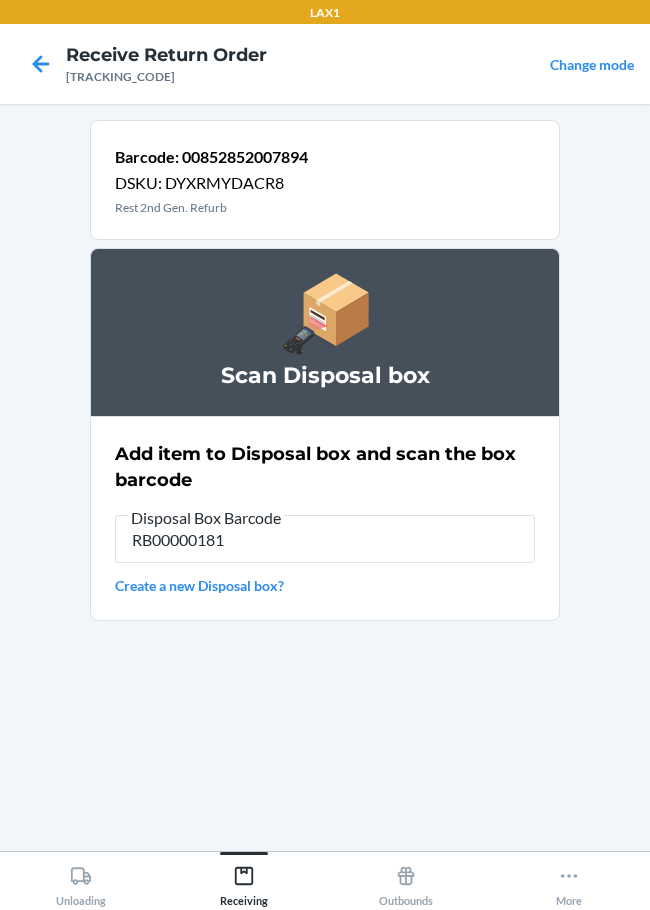 type on "RB000001819" 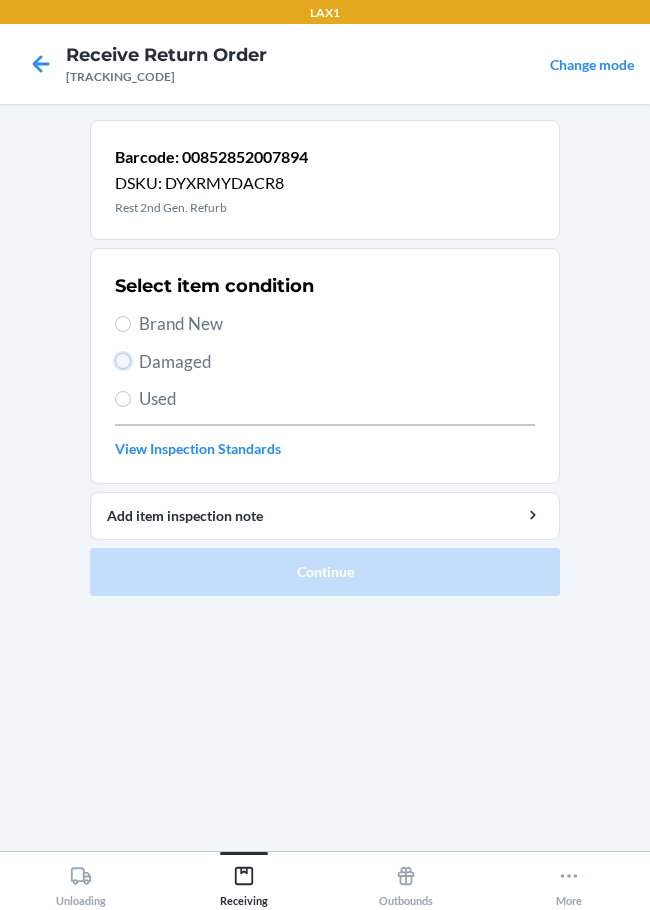 click on "Damaged" at bounding box center (123, 361) 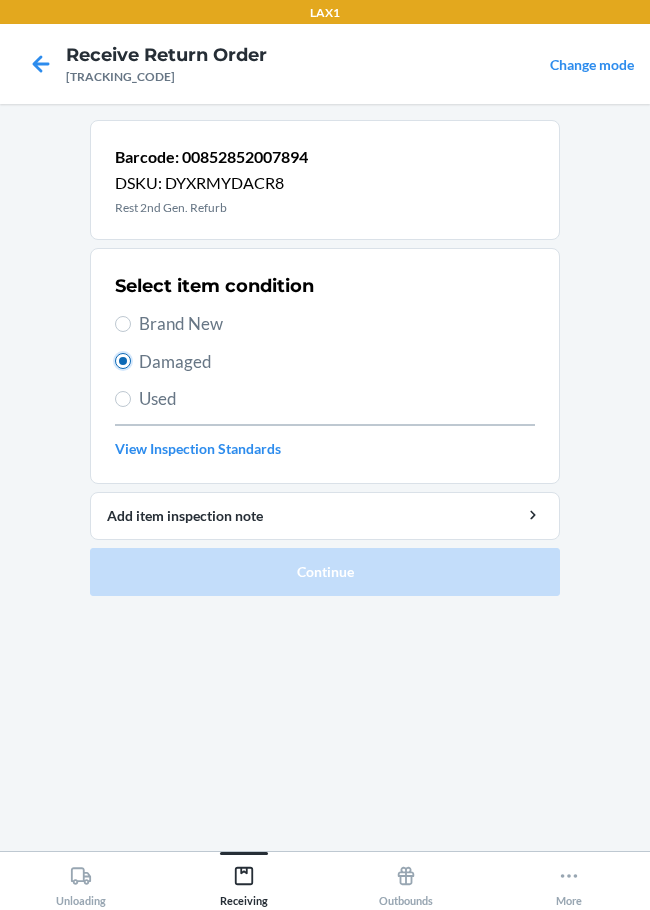 radio on "true" 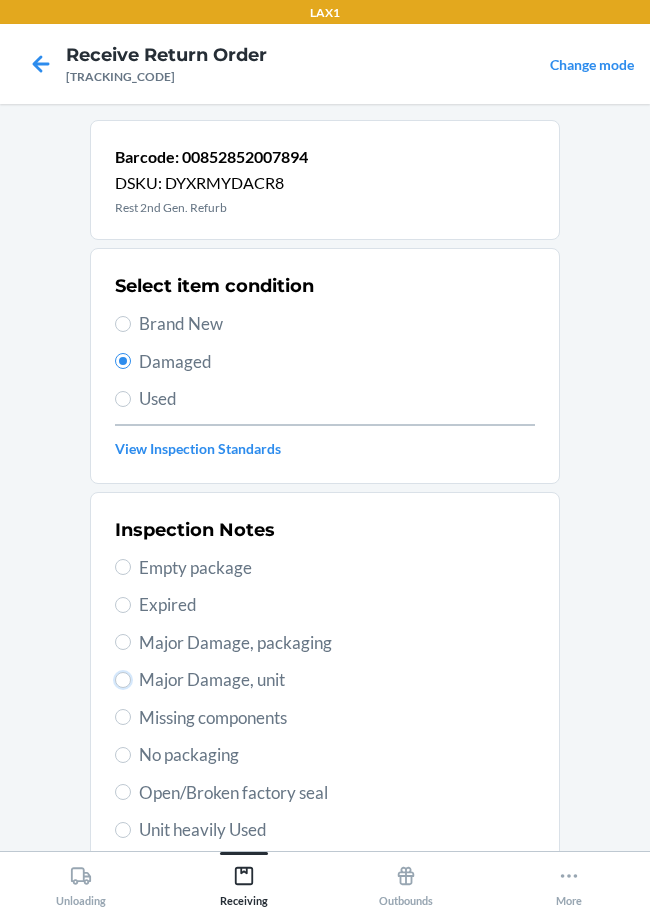 drag, startPoint x: 114, startPoint y: 685, endPoint x: 346, endPoint y: 828, distance: 272.53073 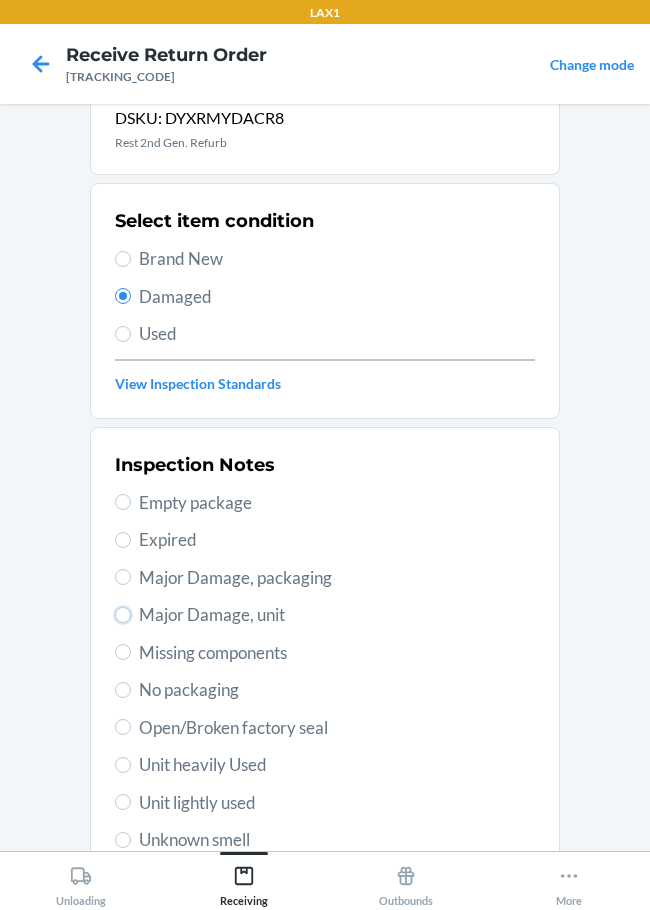 scroll, scrollTop: 100, scrollLeft: 0, axis: vertical 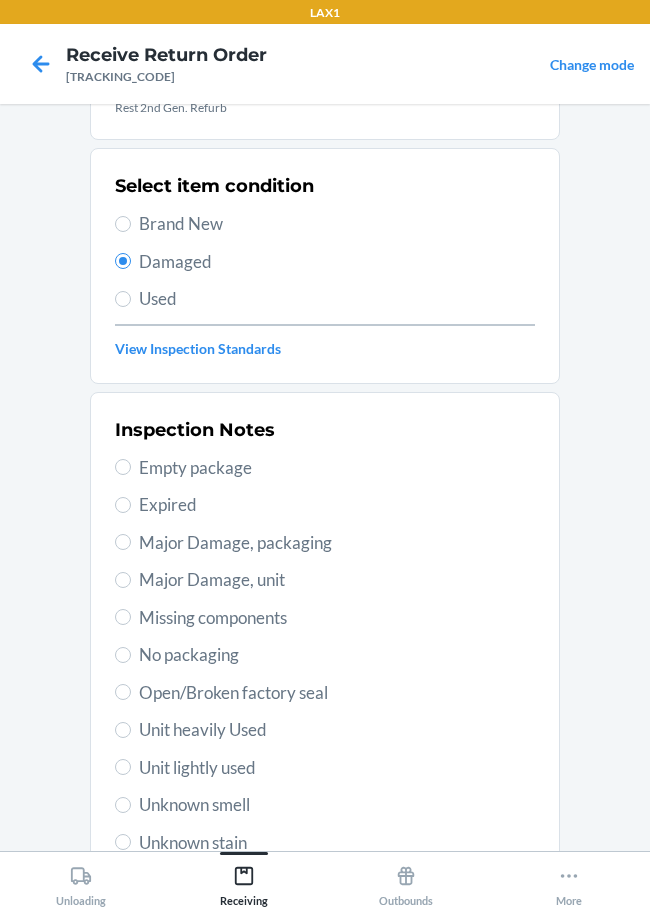 drag, startPoint x: 124, startPoint y: 591, endPoint x: 188, endPoint y: 698, distance: 124.67959 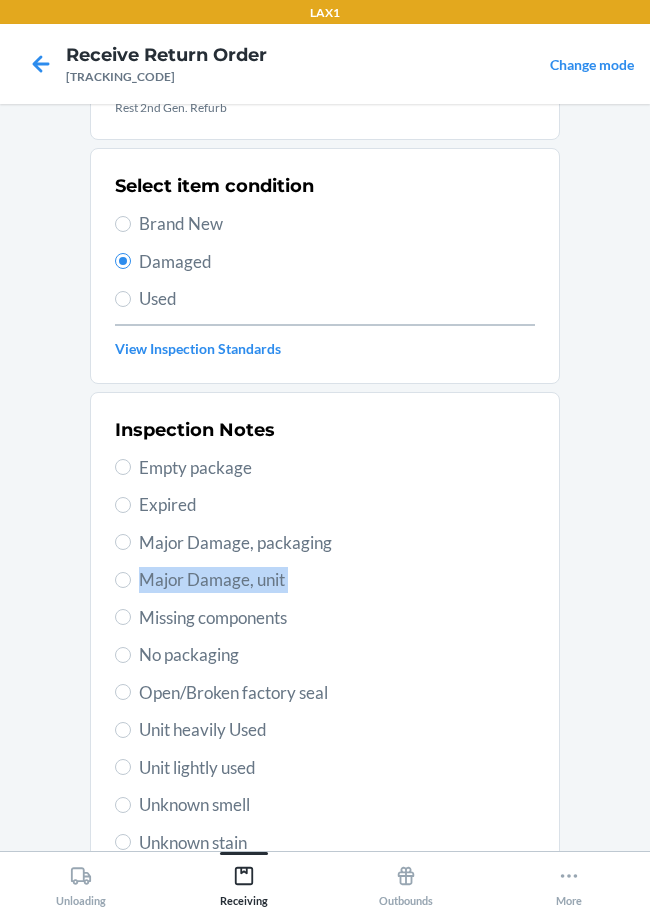 scroll, scrollTop: 295, scrollLeft: 0, axis: vertical 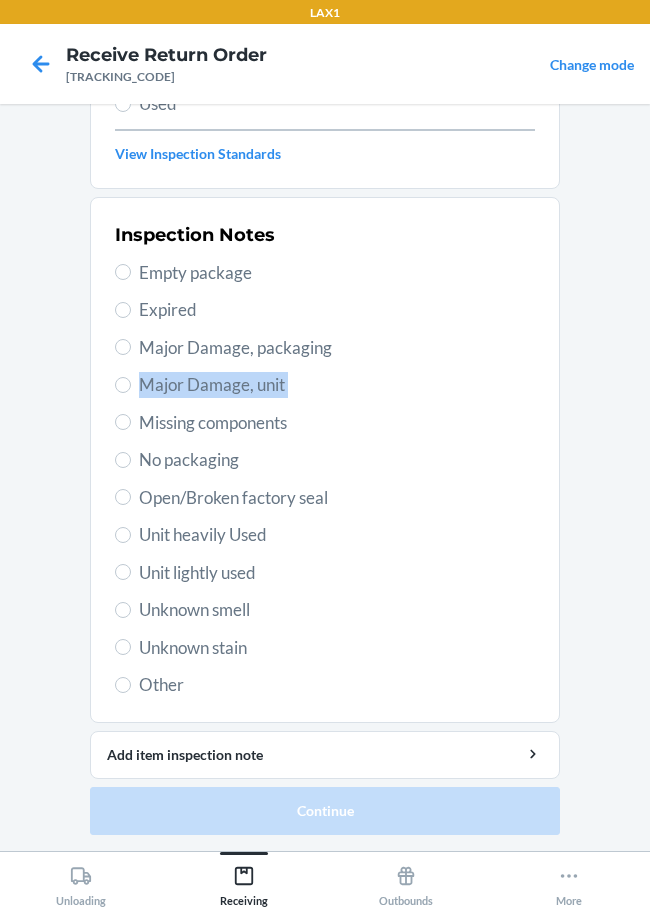 click on "Major Damage, unit" at bounding box center (325, 385) 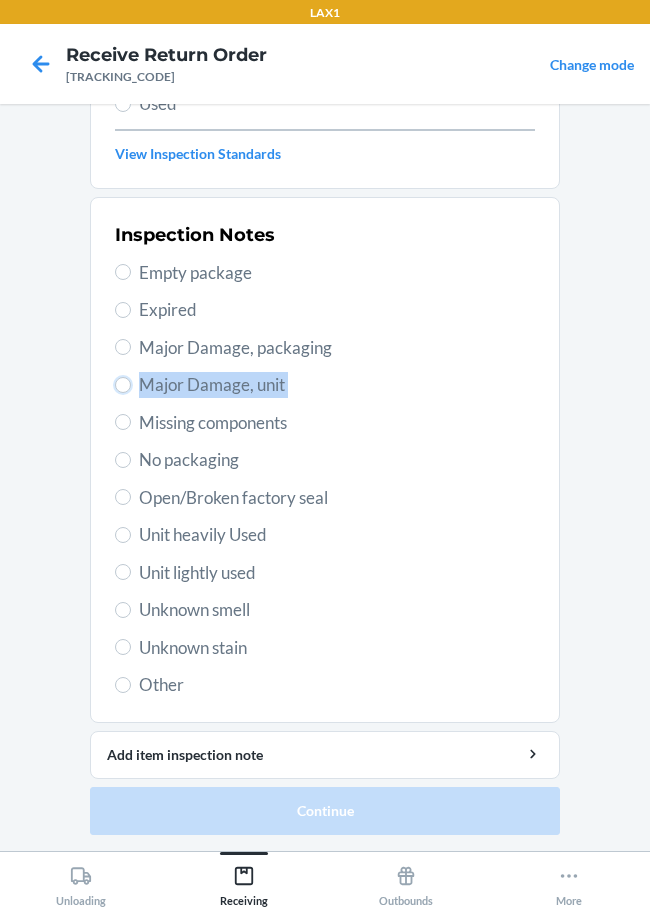 click on "Major Damage, unit" at bounding box center [123, 385] 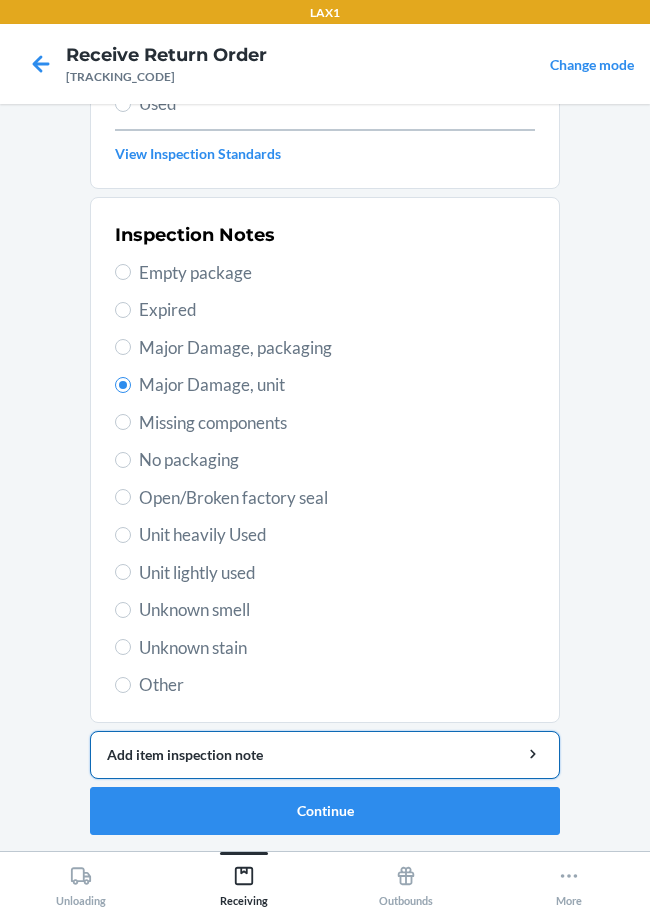 click on "Add item inspection note" at bounding box center (325, 754) 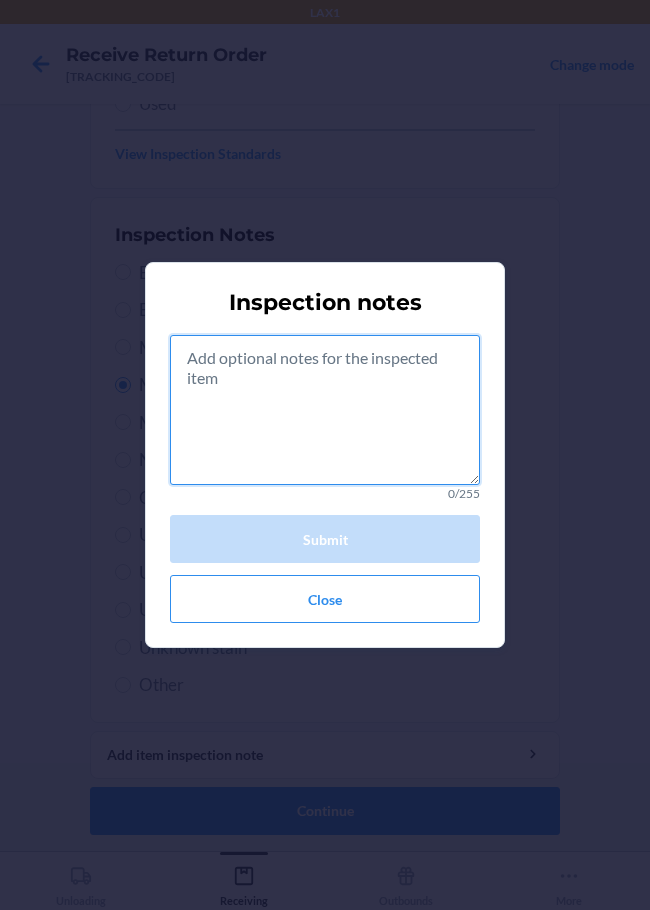click at bounding box center [325, 410] 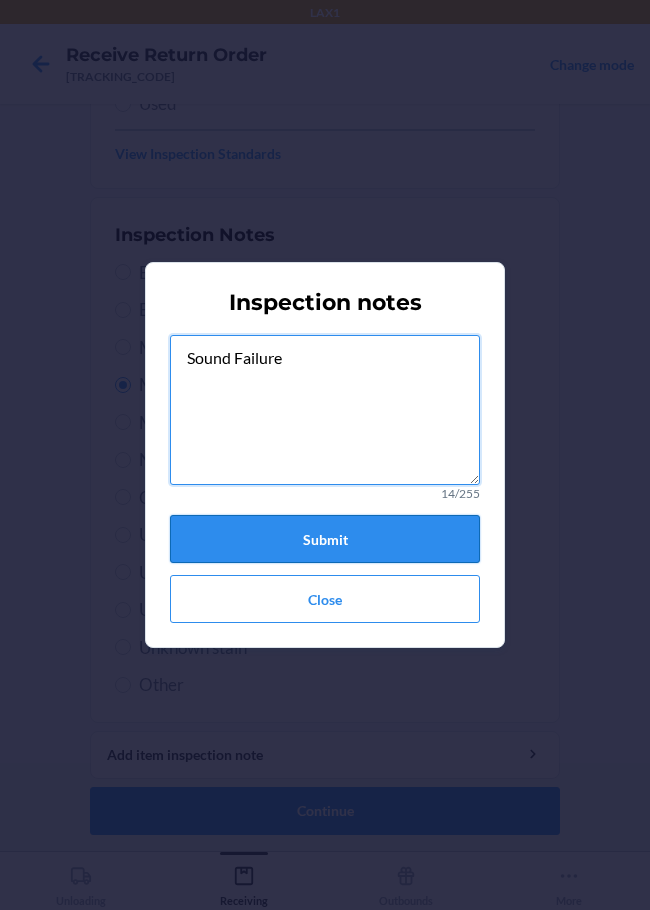 type on "Sound Failure" 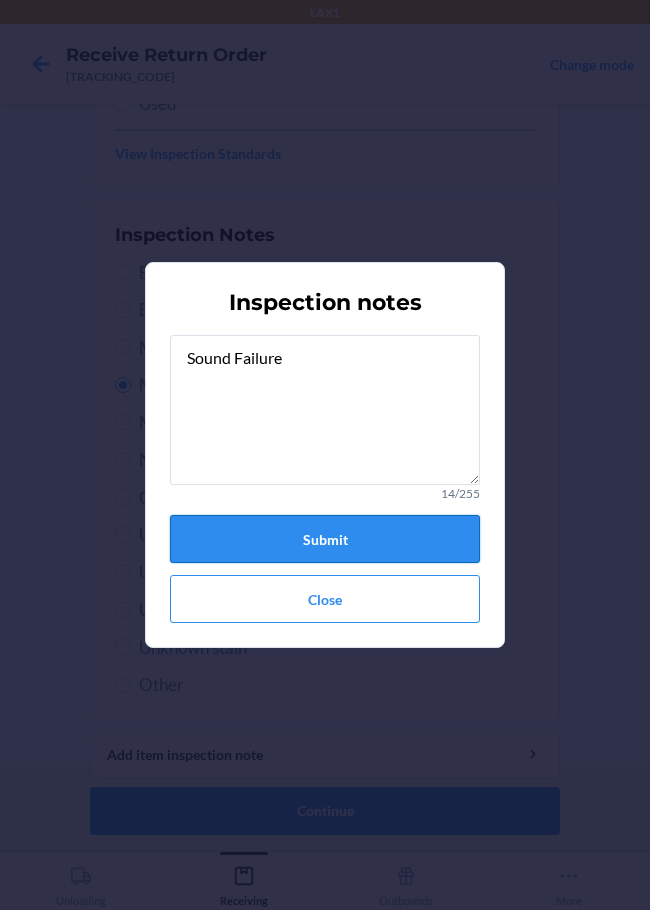 click on "Submit" at bounding box center [325, 539] 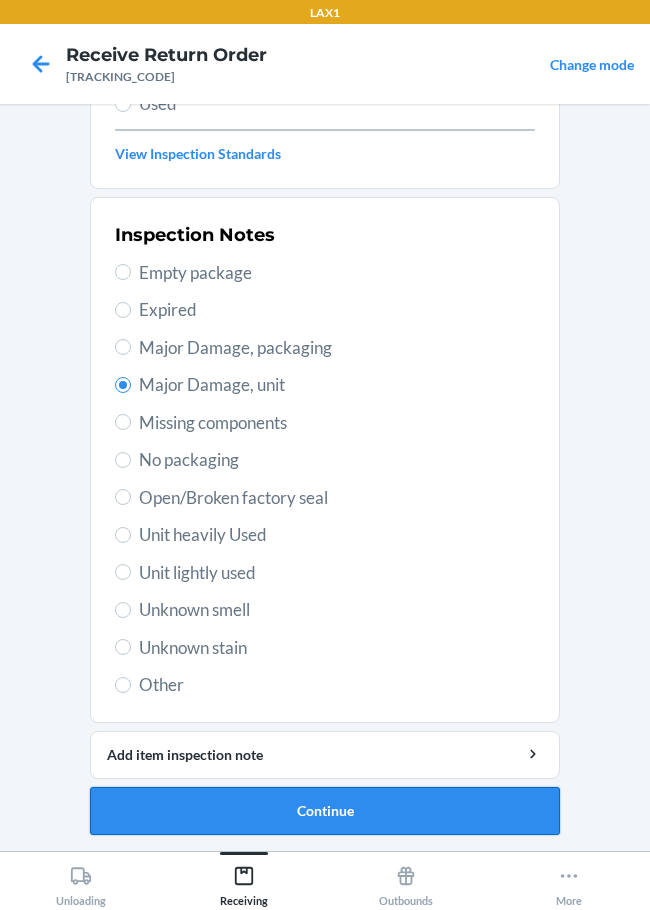 click on "Continue" at bounding box center (325, 811) 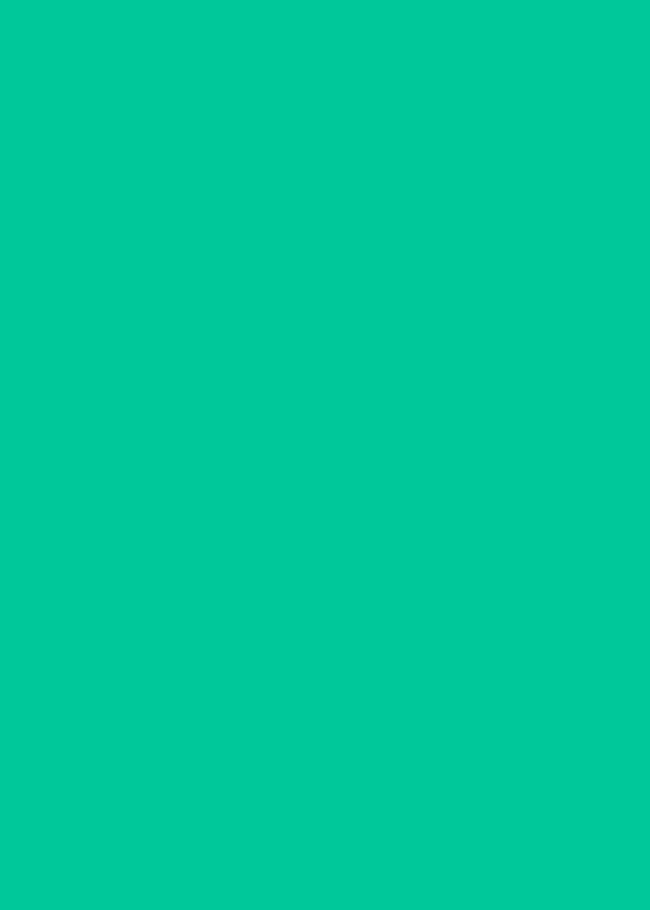 scroll, scrollTop: 130, scrollLeft: 0, axis: vertical 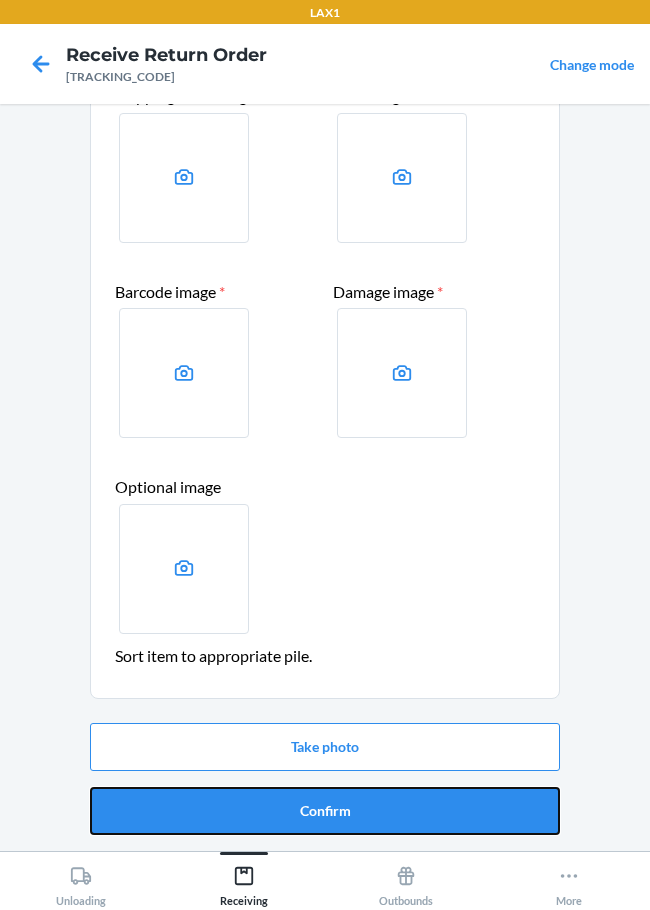 click on "Confirm" at bounding box center [325, 811] 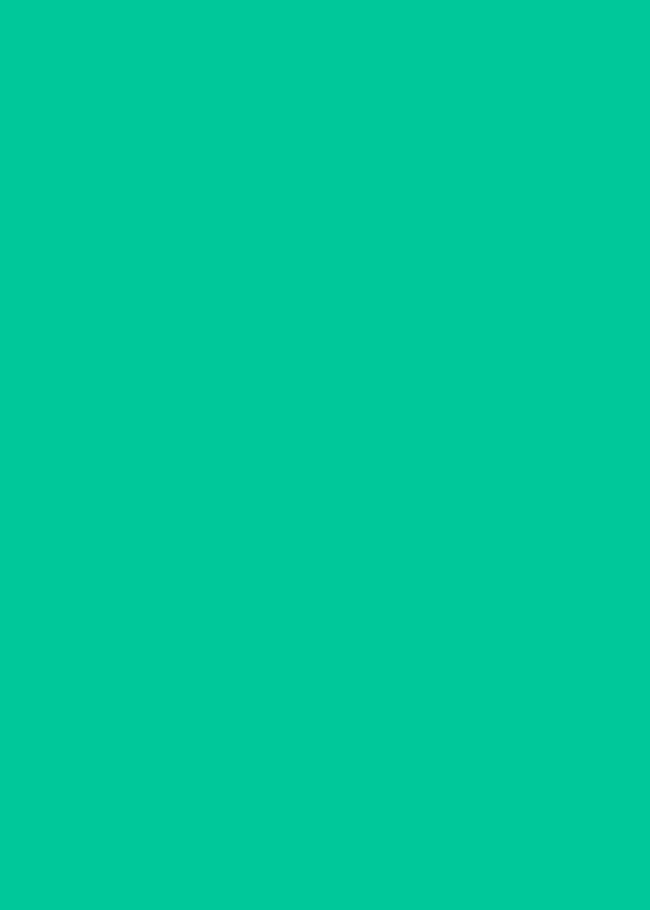 scroll, scrollTop: 0, scrollLeft: 0, axis: both 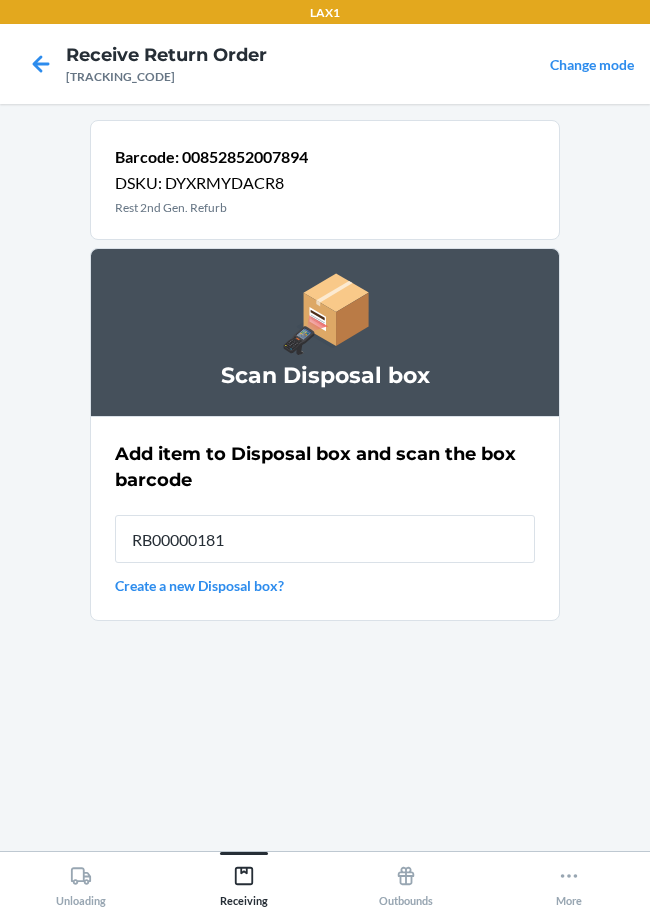 type on "RB000001819" 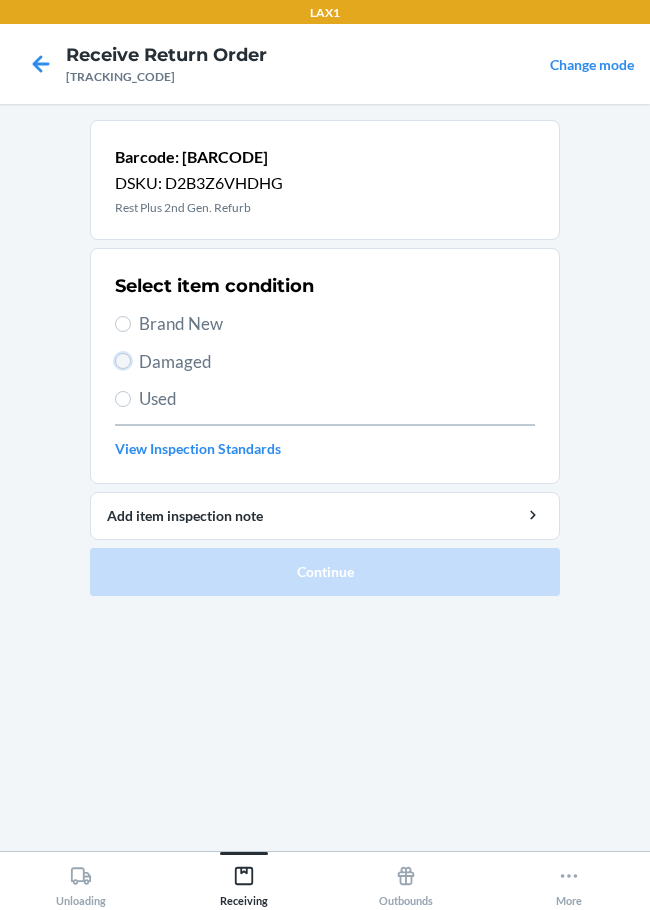 click on "Damaged" at bounding box center (123, 361) 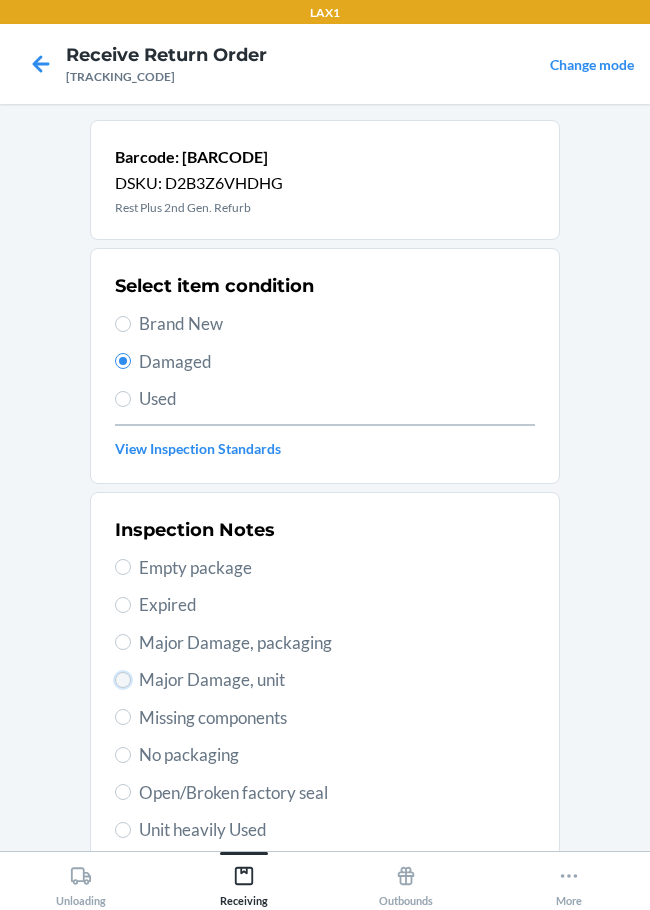 click on "Major Damage, unit" at bounding box center [123, 680] 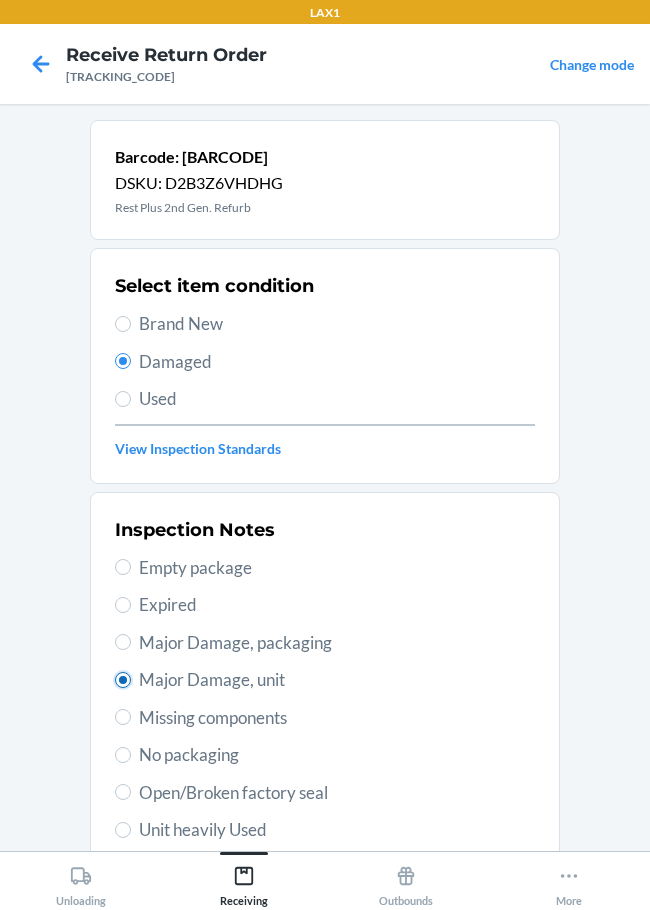 radio on "true" 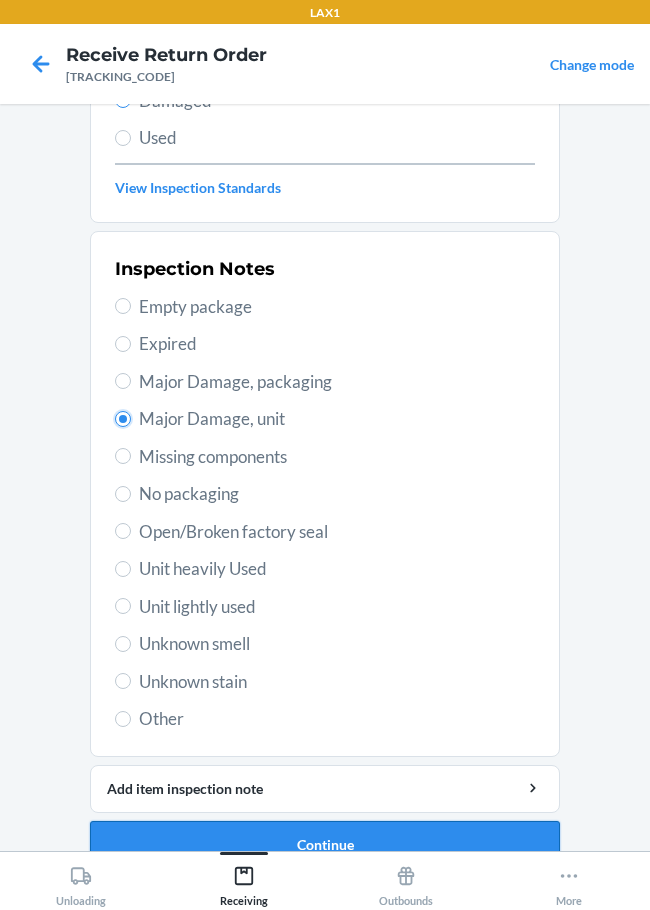 scroll, scrollTop: 295, scrollLeft: 0, axis: vertical 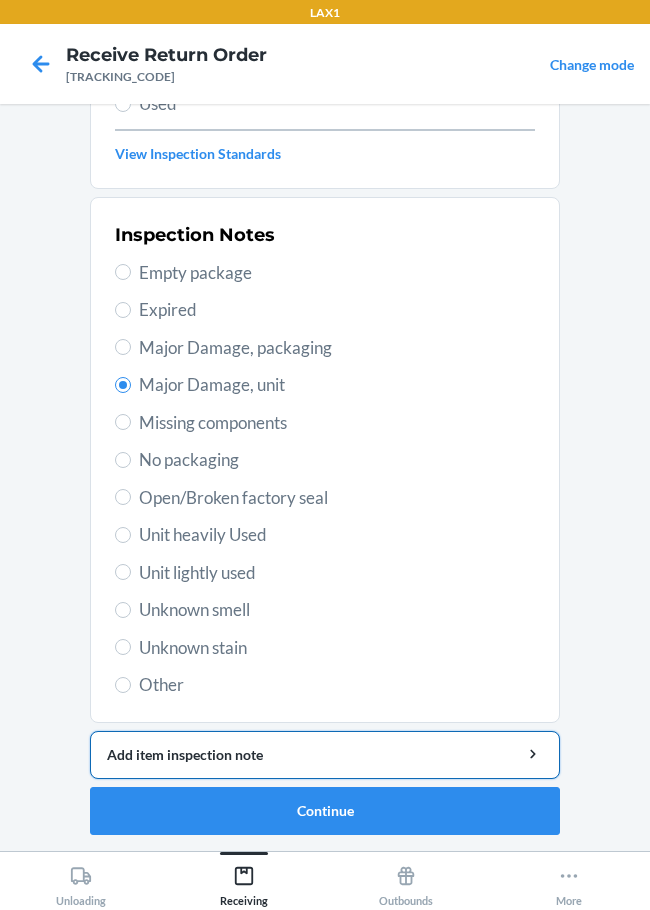 click on "Add item inspection note" at bounding box center (325, 754) 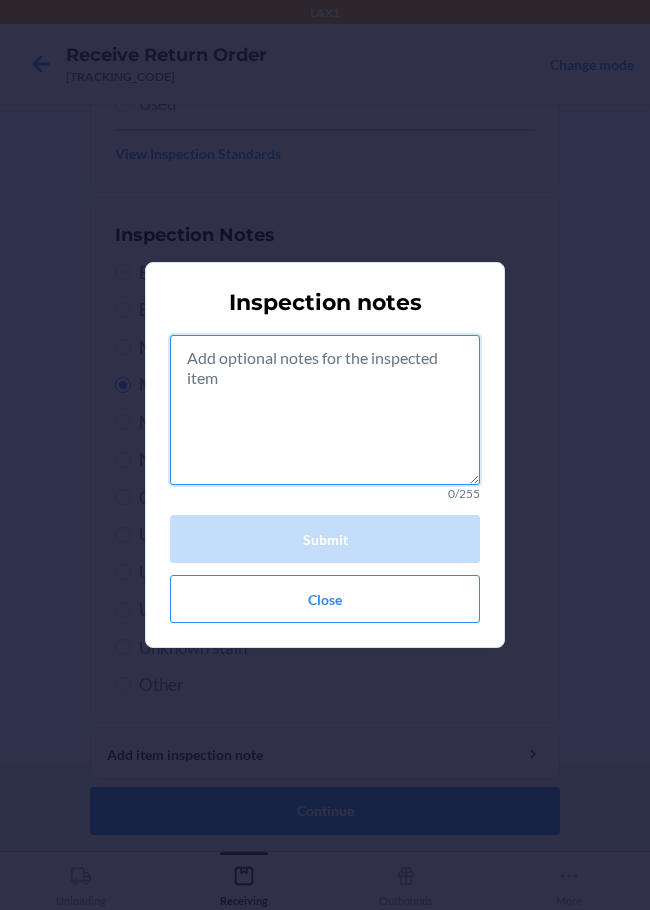 click at bounding box center (325, 410) 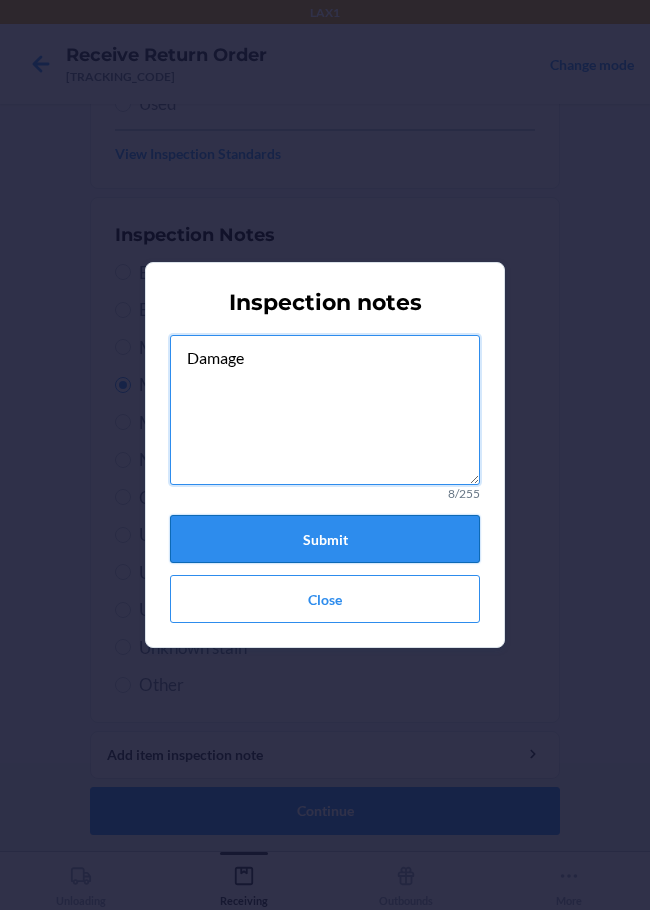 type on "Damage" 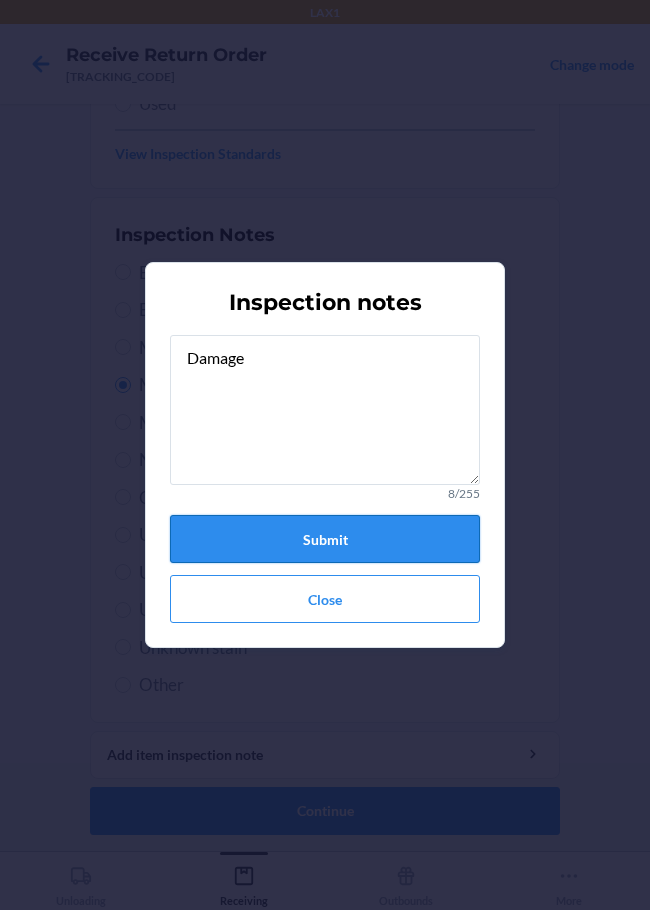 click on "Submit" at bounding box center [325, 539] 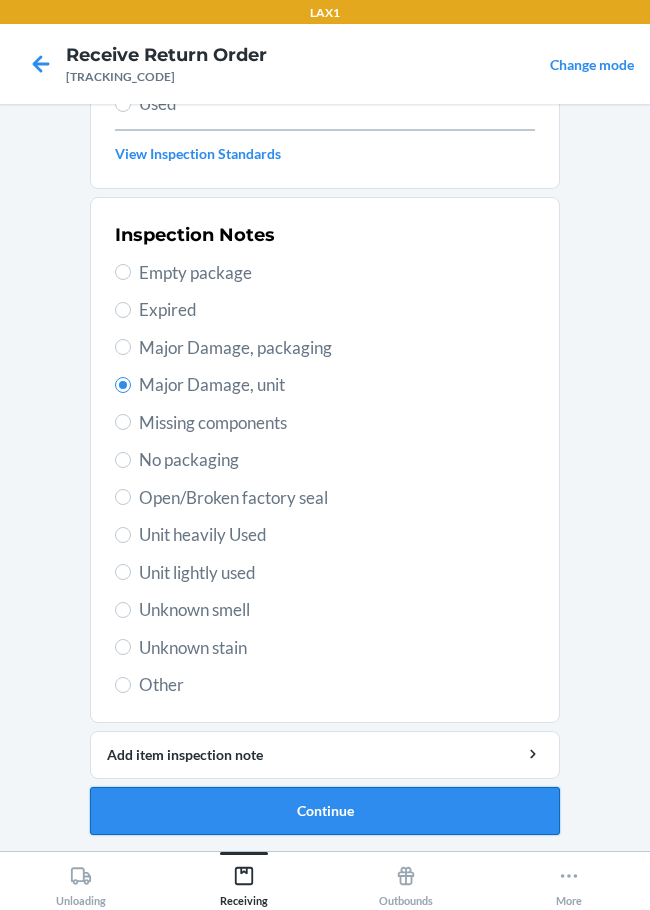 click on "Continue" at bounding box center [325, 811] 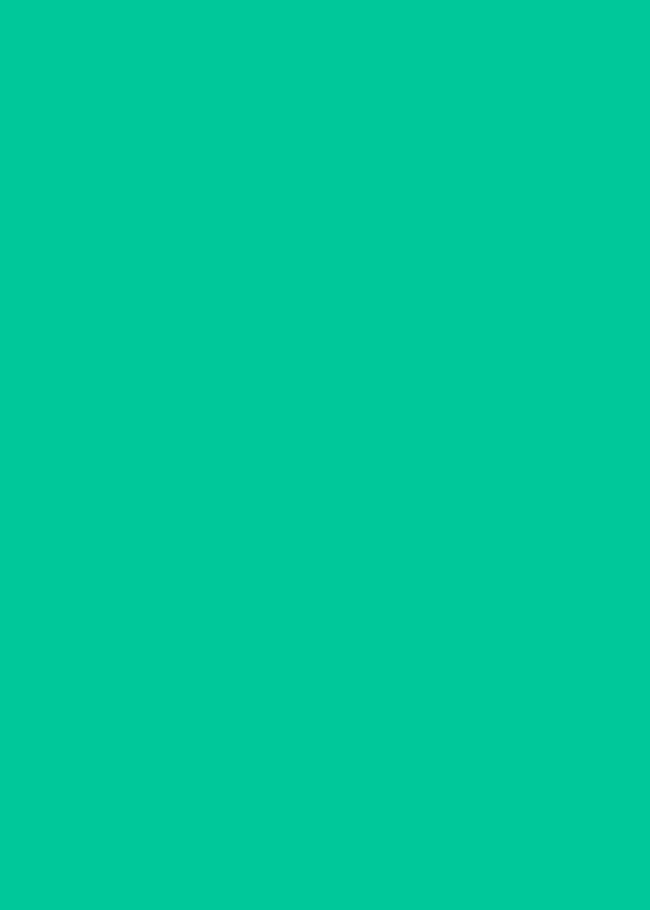 scroll, scrollTop: 130, scrollLeft: 0, axis: vertical 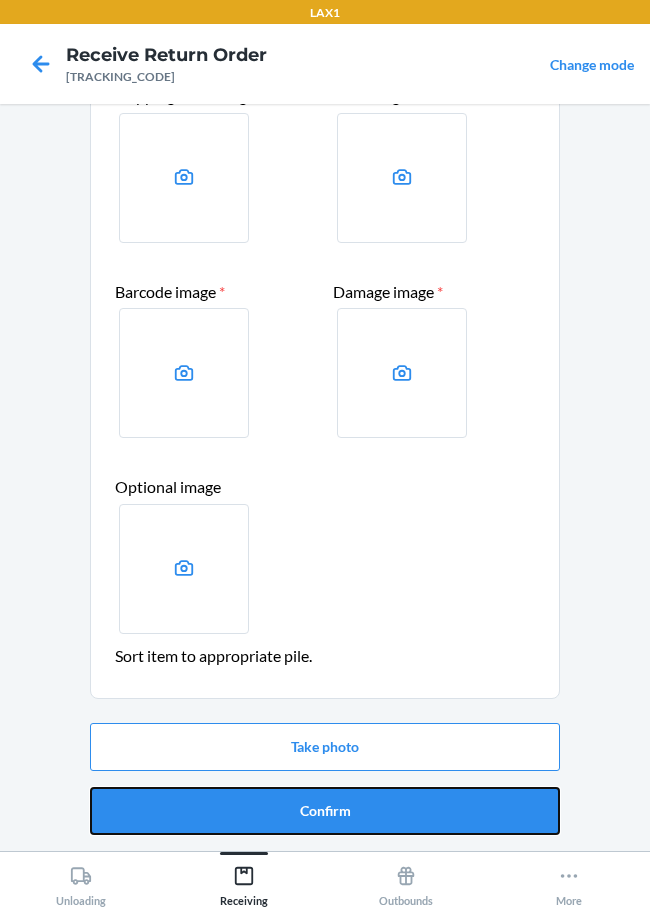 click on "Confirm" at bounding box center [325, 811] 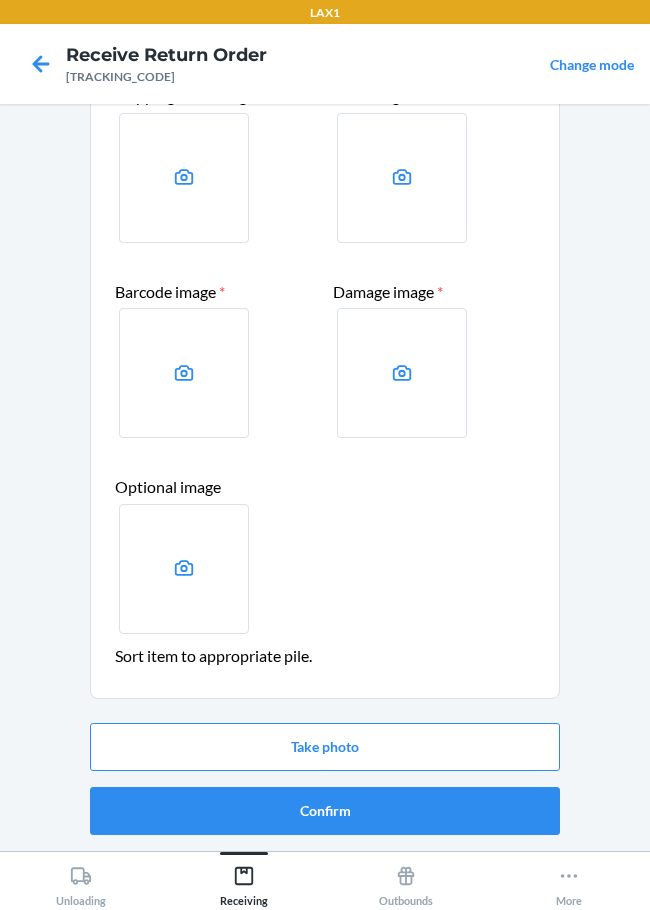 scroll, scrollTop: 0, scrollLeft: 0, axis: both 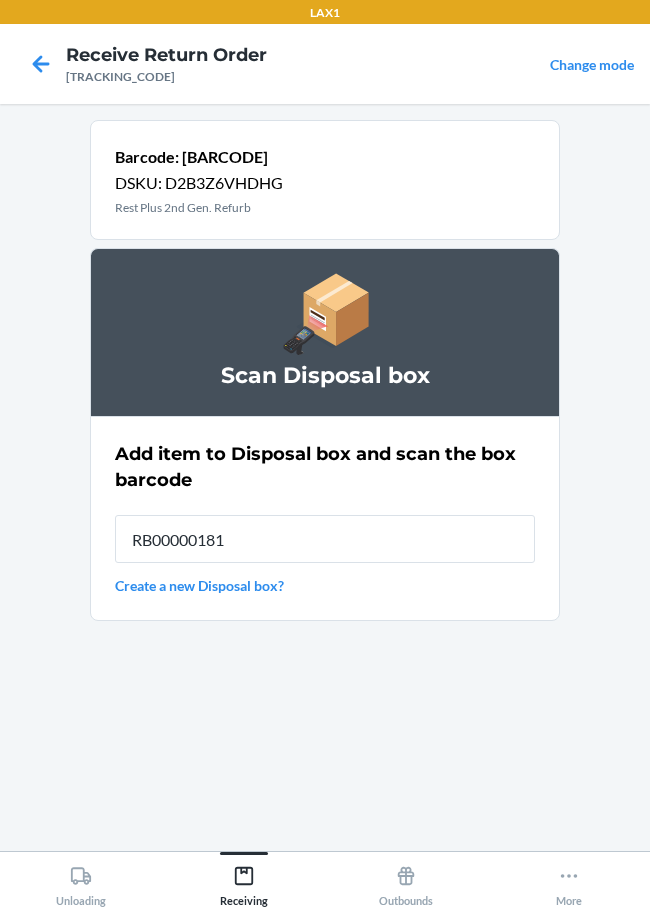 type on "RB000001819" 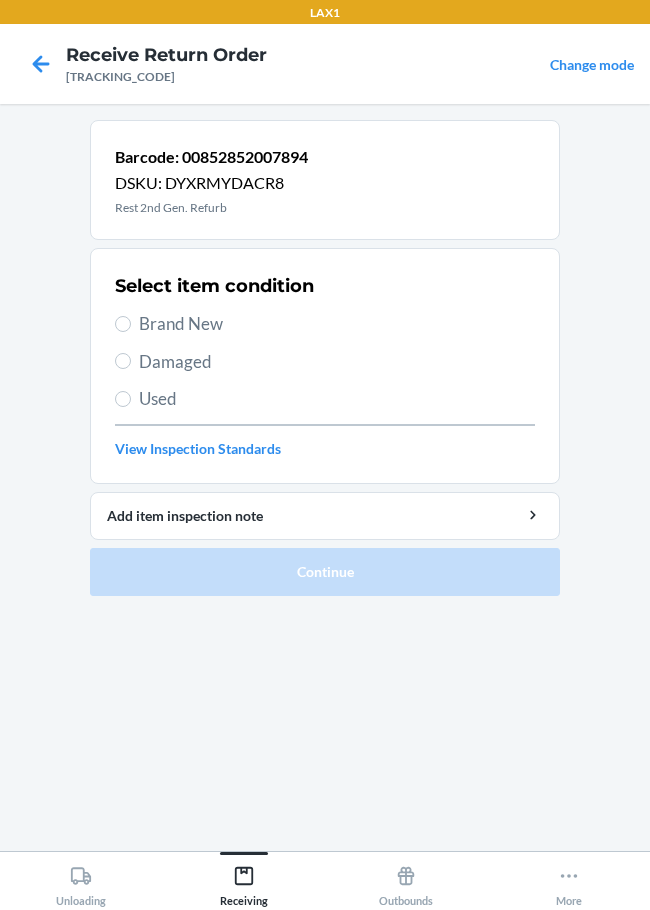 click on "Damaged" at bounding box center [337, 362] 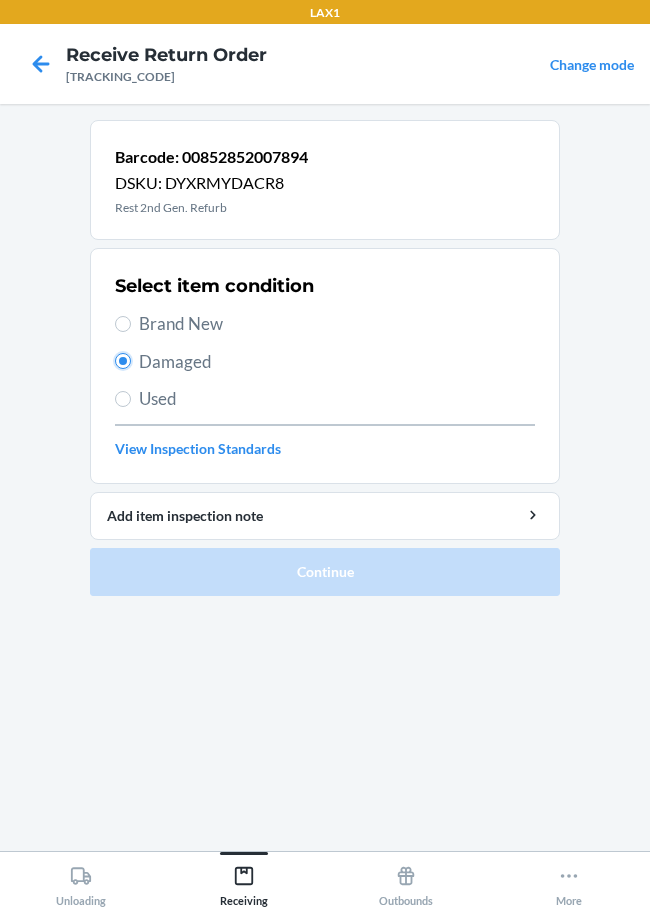 radio on "true" 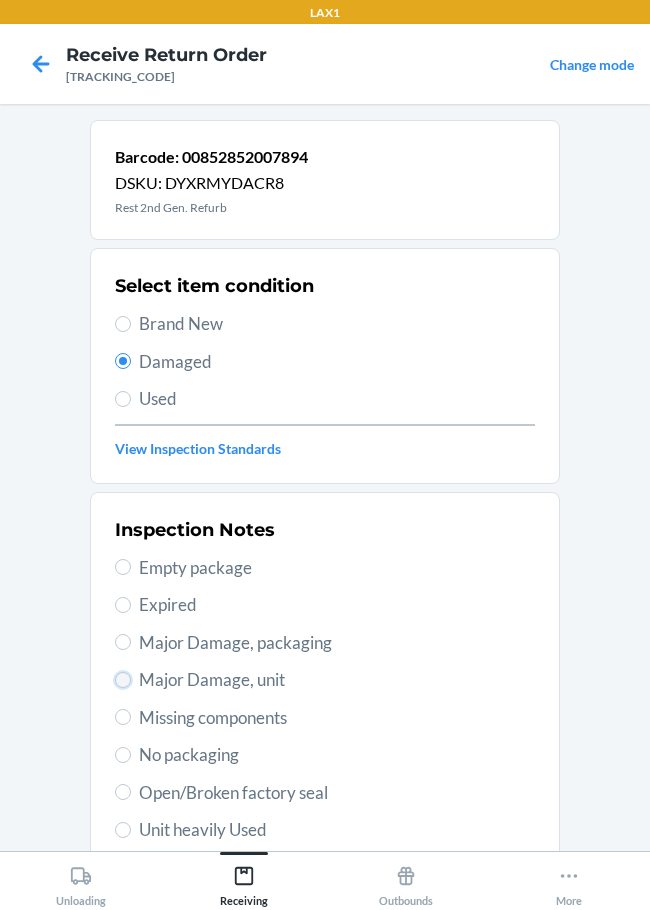 click on "Major Damage, unit" at bounding box center [123, 680] 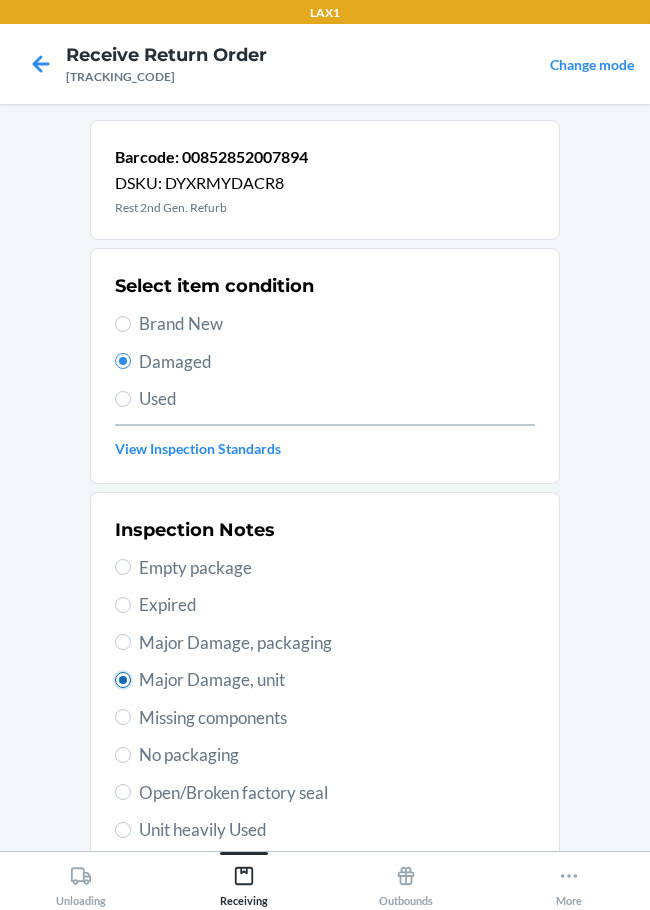 radio on "true" 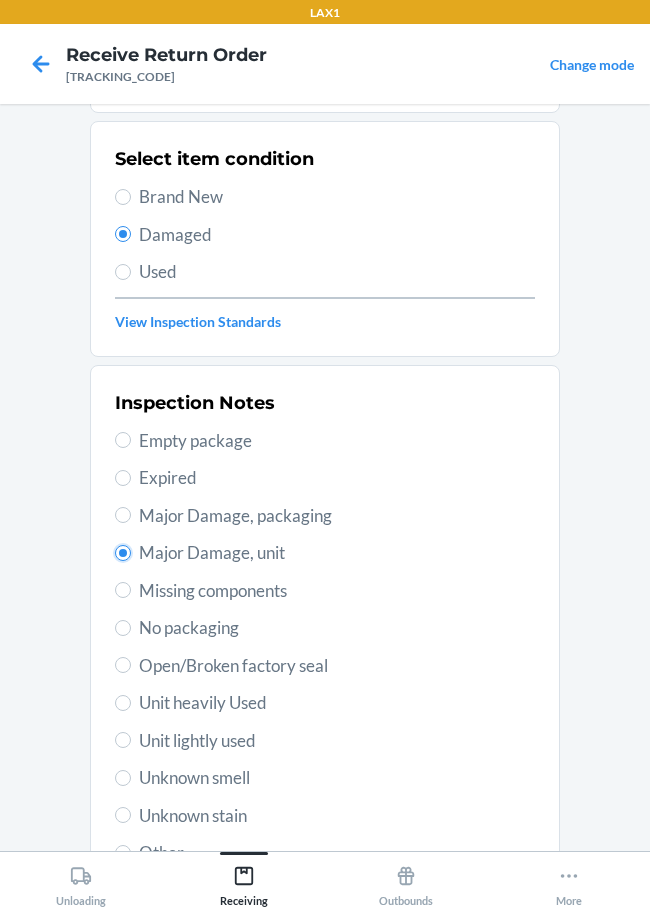 scroll, scrollTop: 295, scrollLeft: 0, axis: vertical 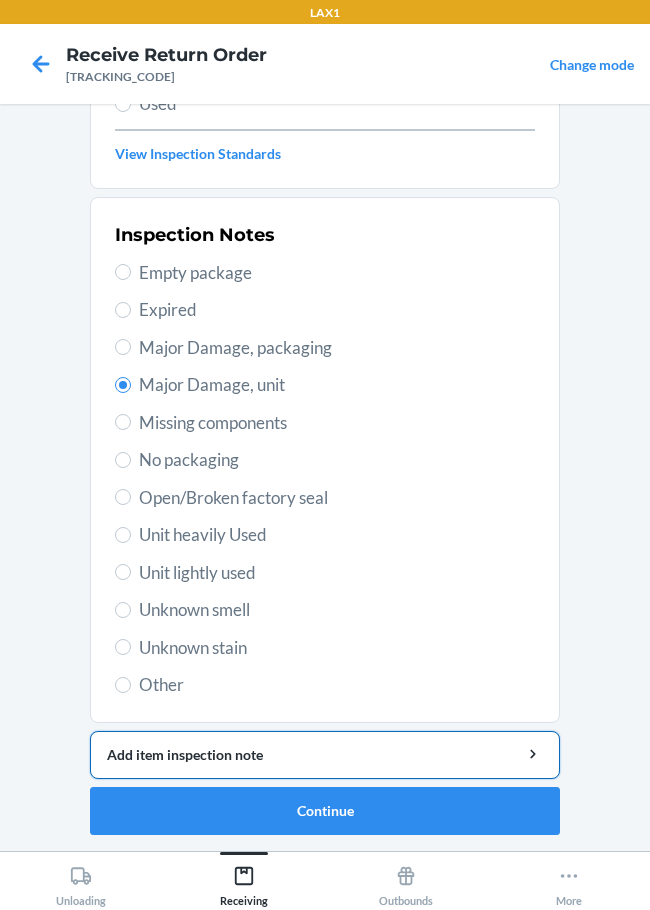 click on "Add item inspection note" at bounding box center (325, 754) 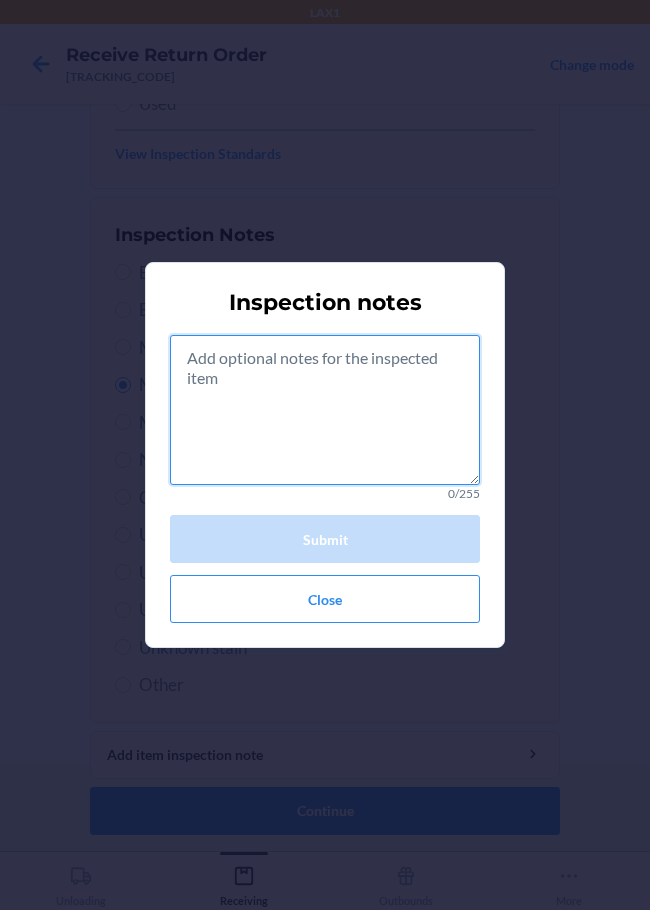 click at bounding box center [325, 410] 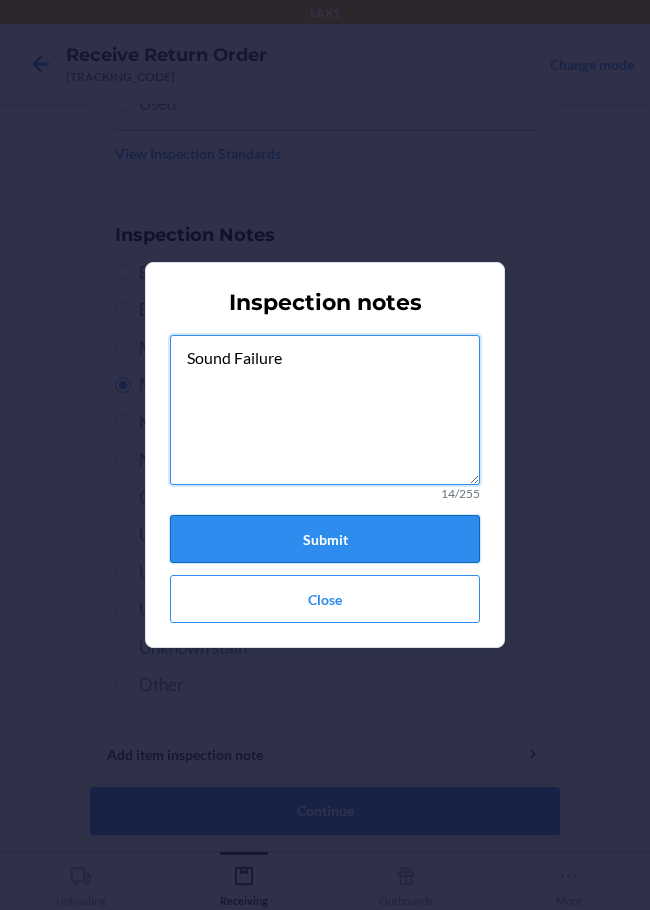 type on "Sound Failure" 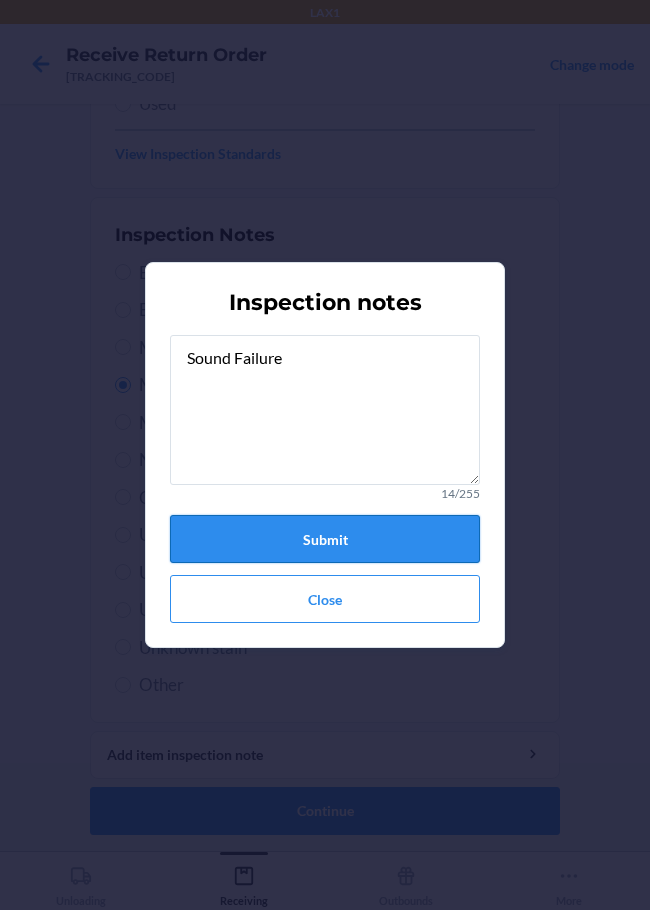 click on "Submit" at bounding box center (325, 539) 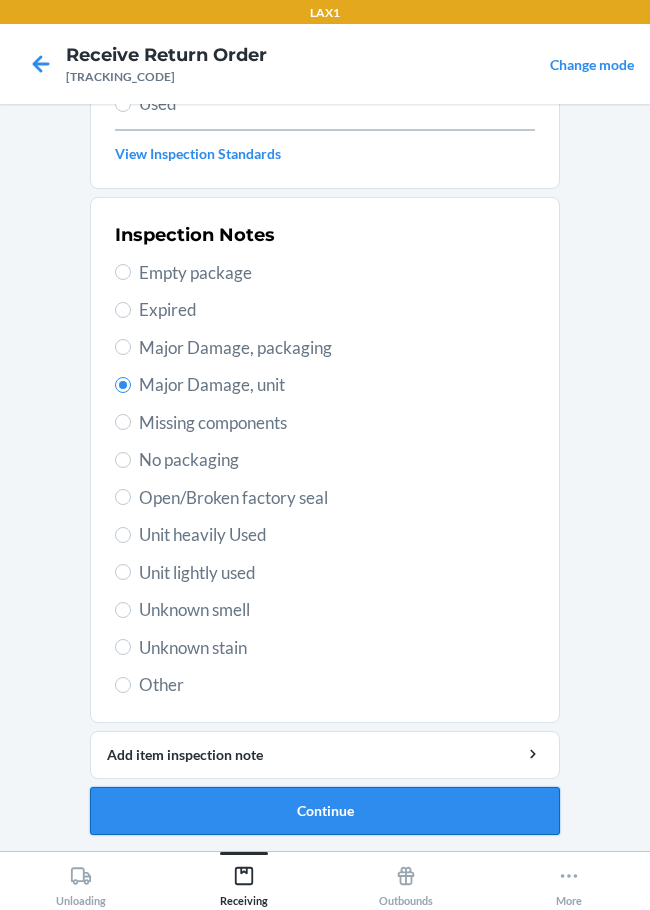 click on "Continue" at bounding box center [325, 811] 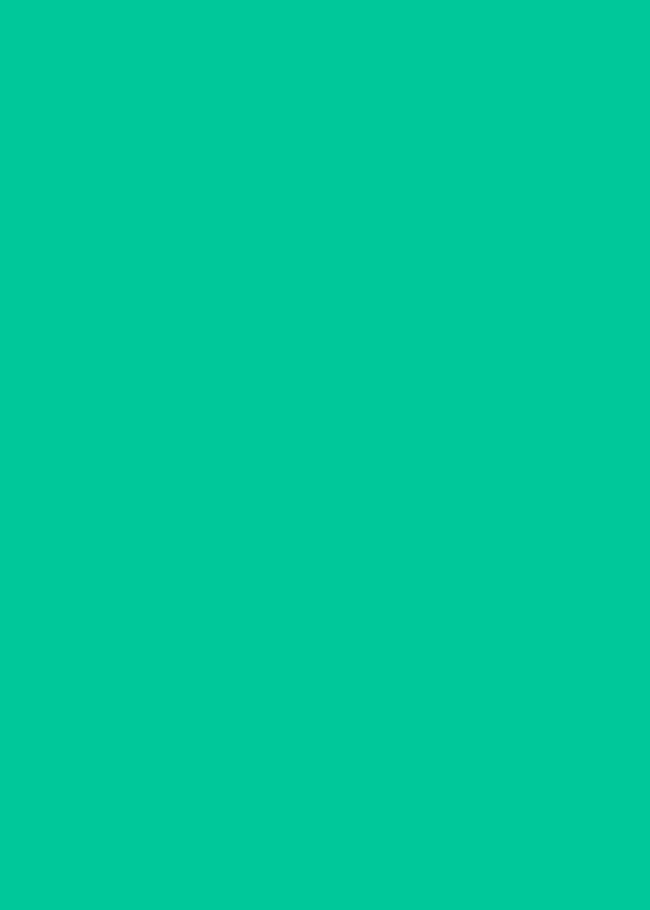 scroll, scrollTop: 130, scrollLeft: 0, axis: vertical 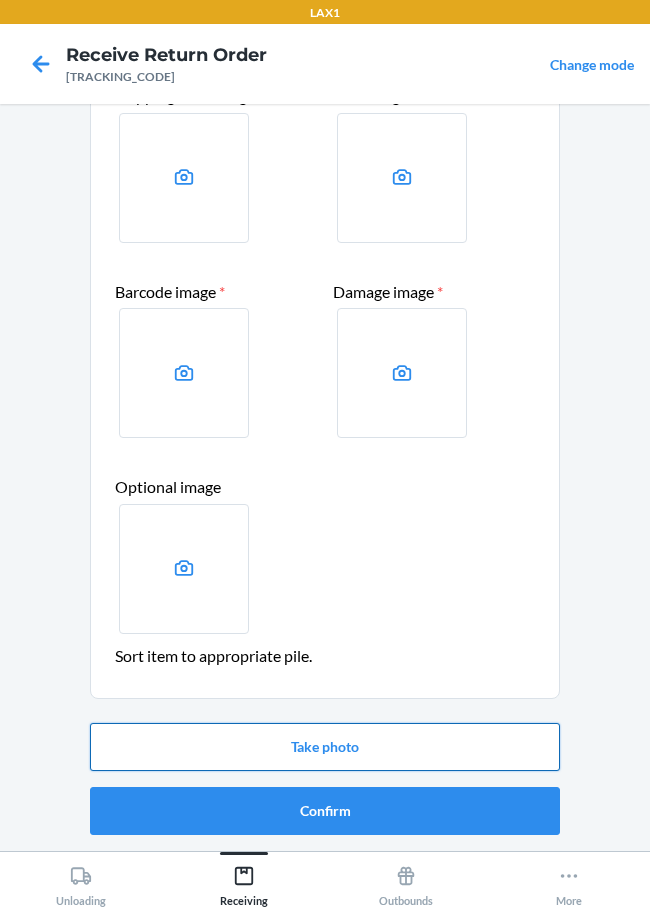click on "Take photo" at bounding box center [325, 747] 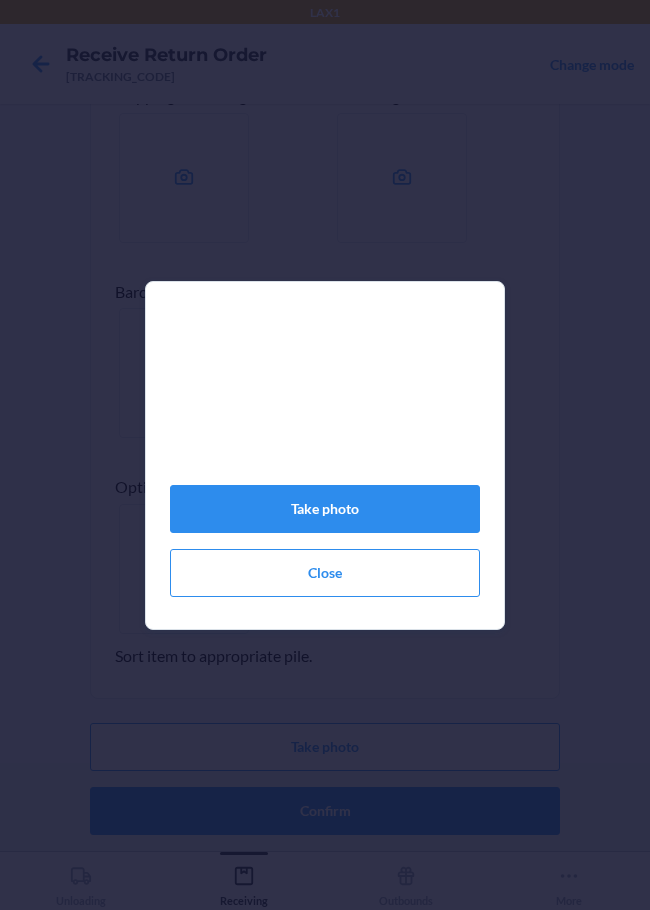 click on "Take photo Close" at bounding box center (325, 455) 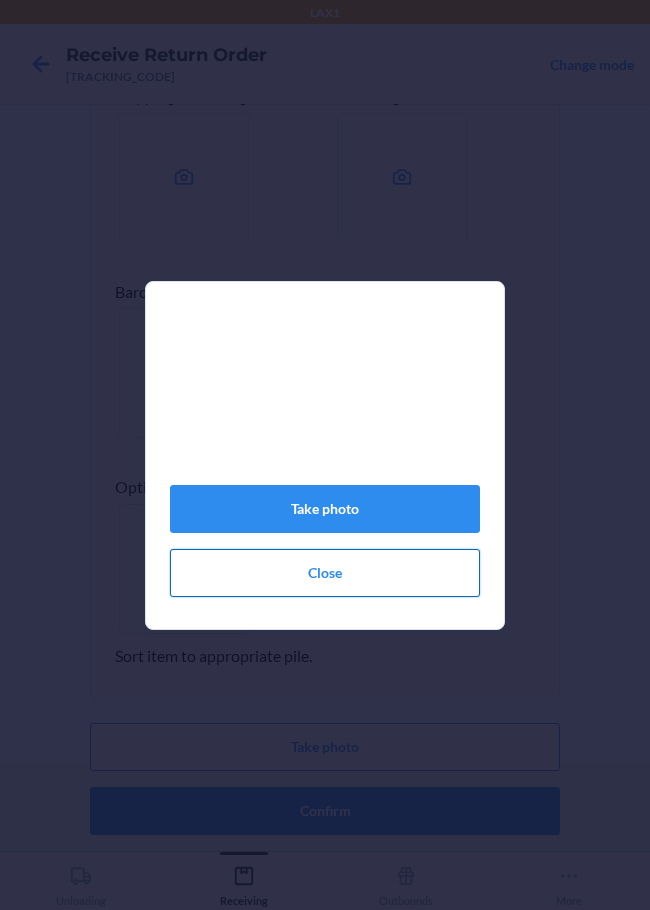 click on "Close" 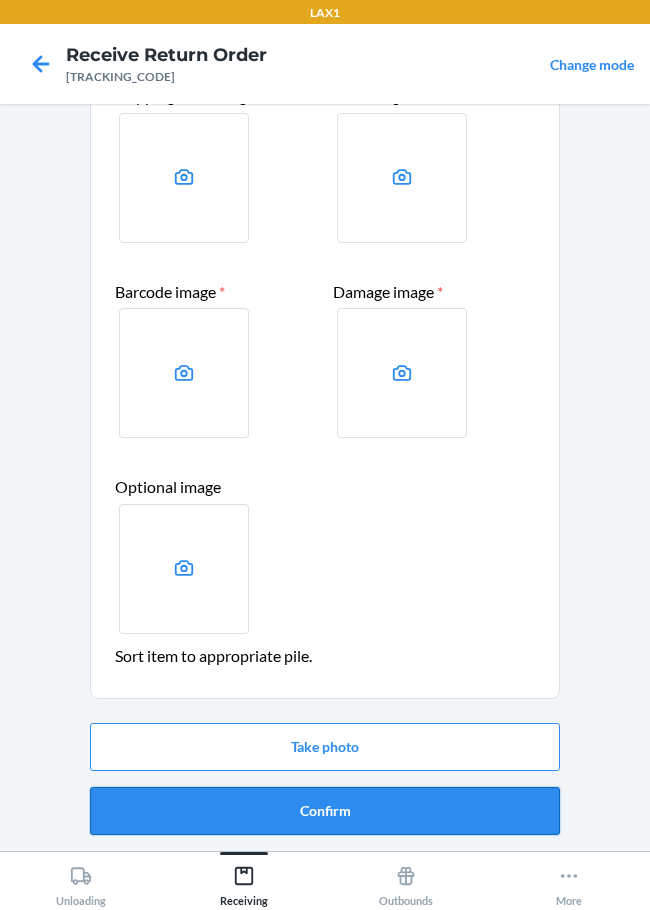 click on "Confirm" at bounding box center [325, 811] 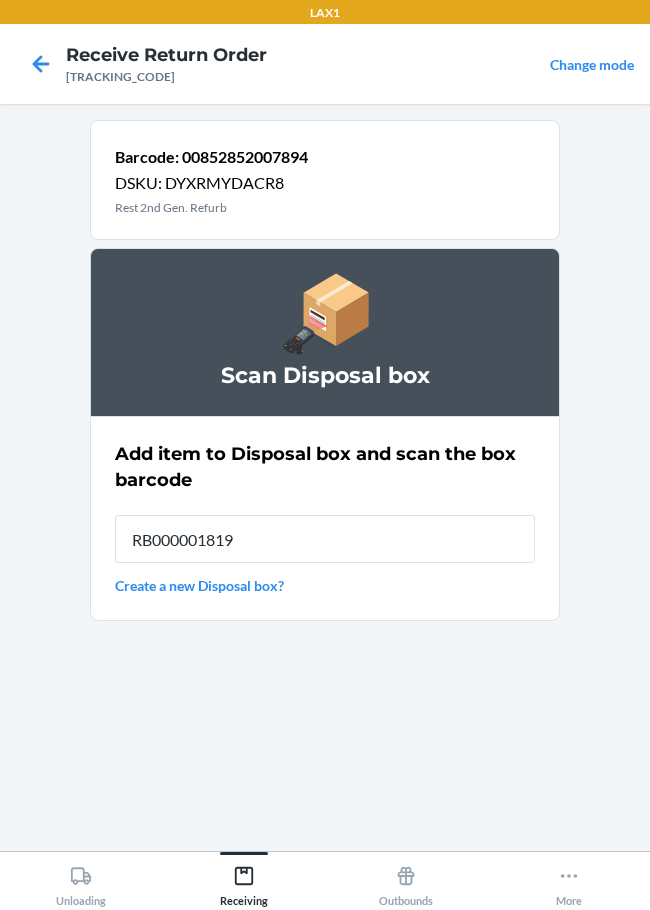 type on "RB000001819" 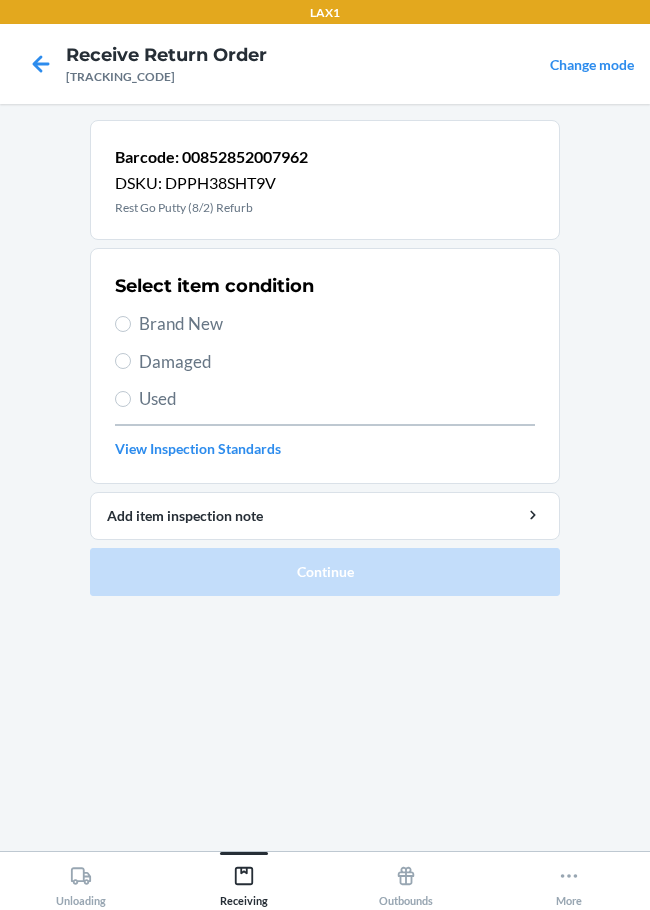 click on "Damaged" at bounding box center (337, 362) 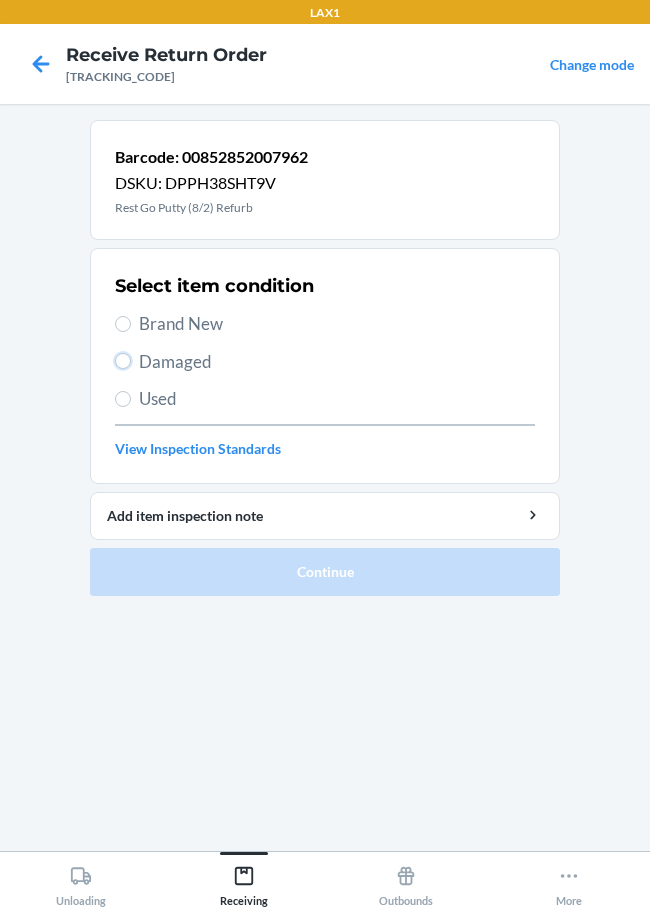 click on "Damaged" at bounding box center [123, 361] 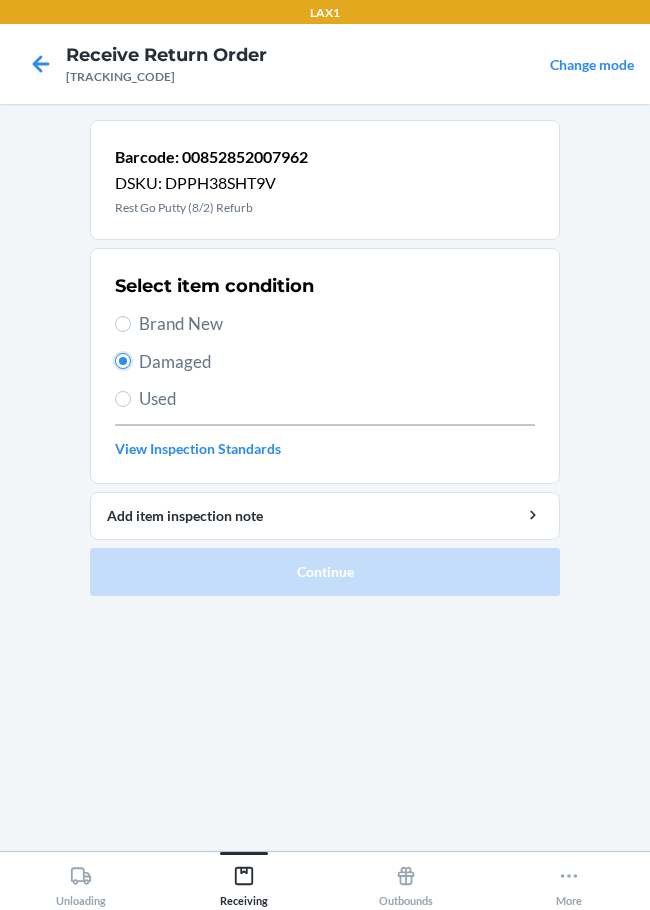 radio on "true" 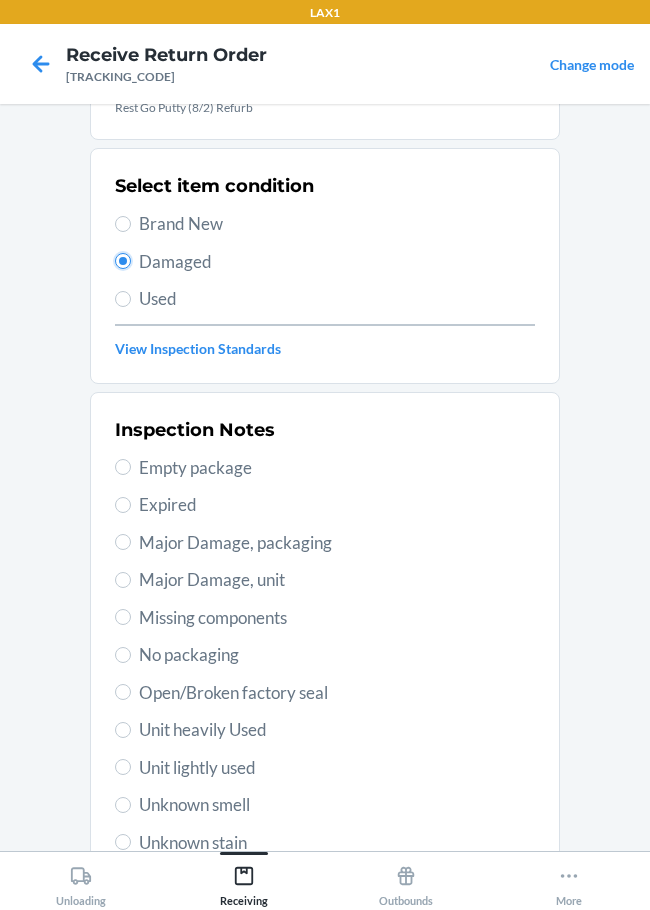 scroll, scrollTop: 200, scrollLeft: 0, axis: vertical 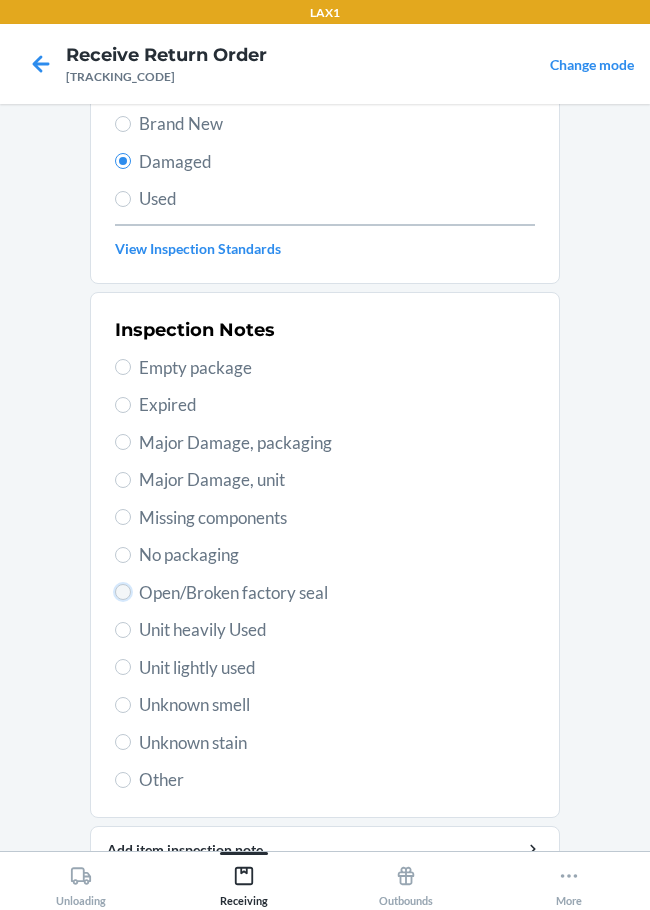 click on "Open/Broken factory seal" at bounding box center [123, 592] 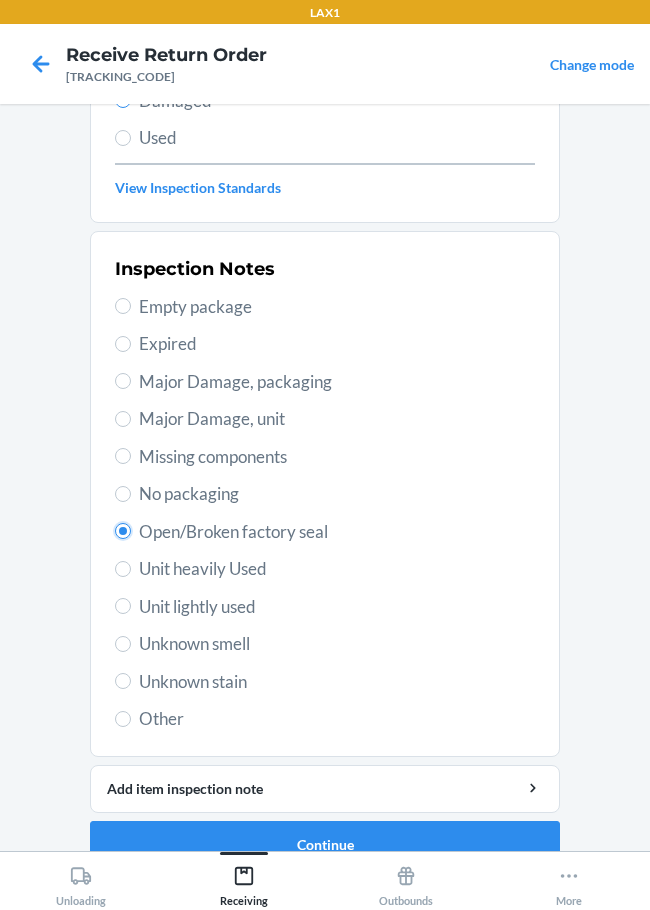 scroll, scrollTop: 295, scrollLeft: 0, axis: vertical 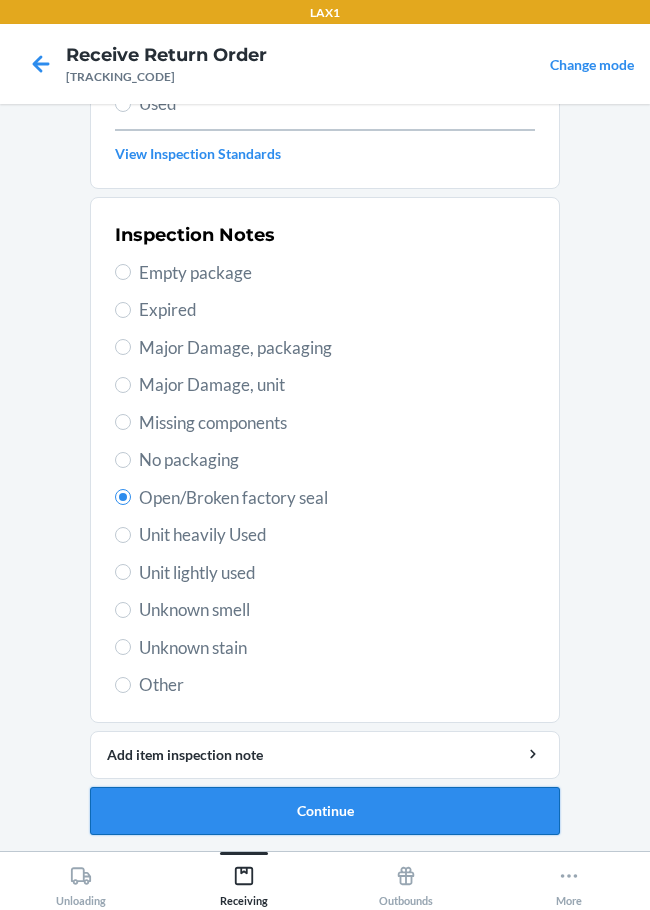 click on "Continue" at bounding box center [325, 811] 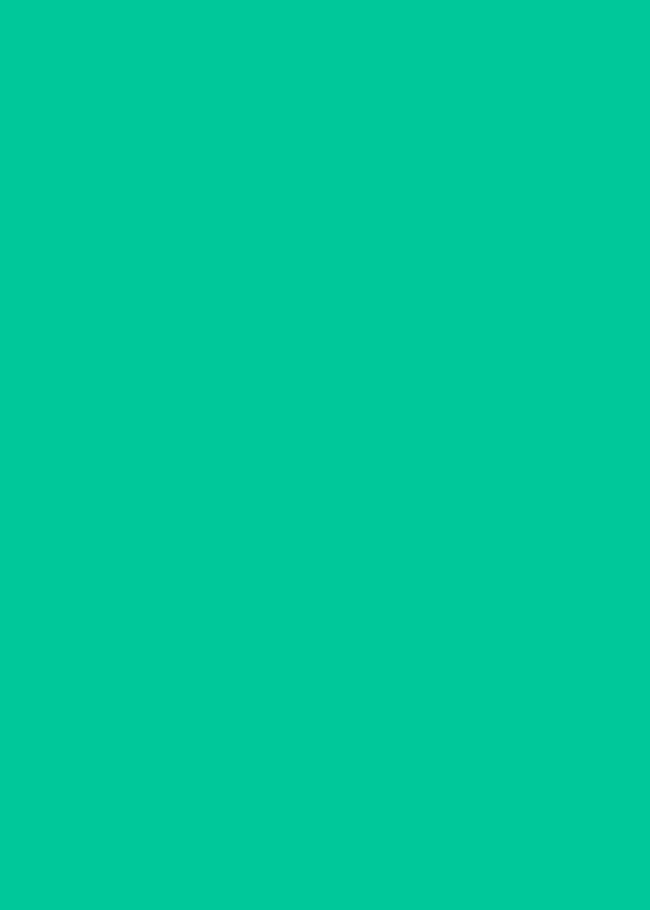 scroll, scrollTop: 130, scrollLeft: 0, axis: vertical 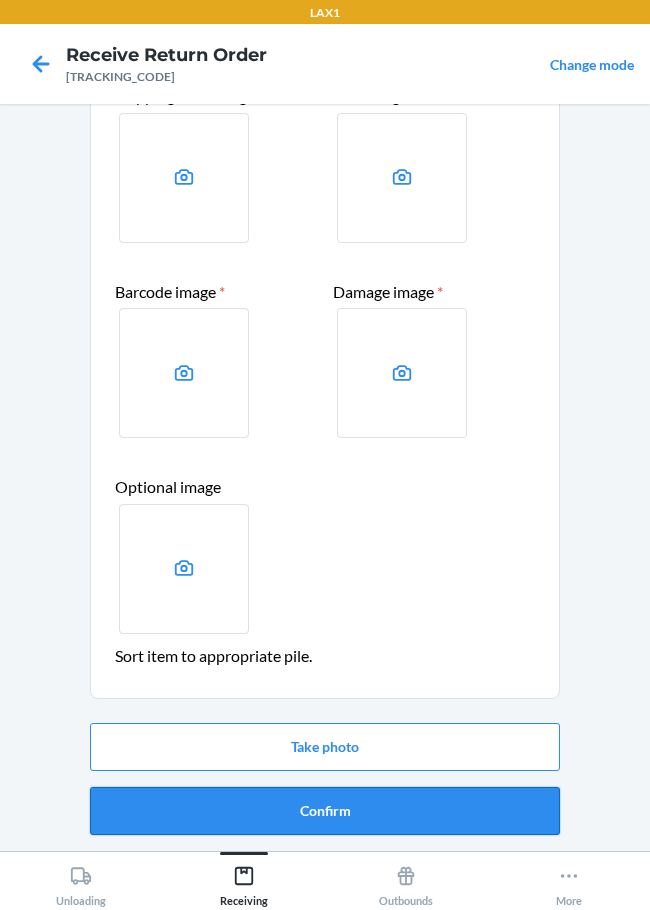 click on "Confirm" at bounding box center (325, 811) 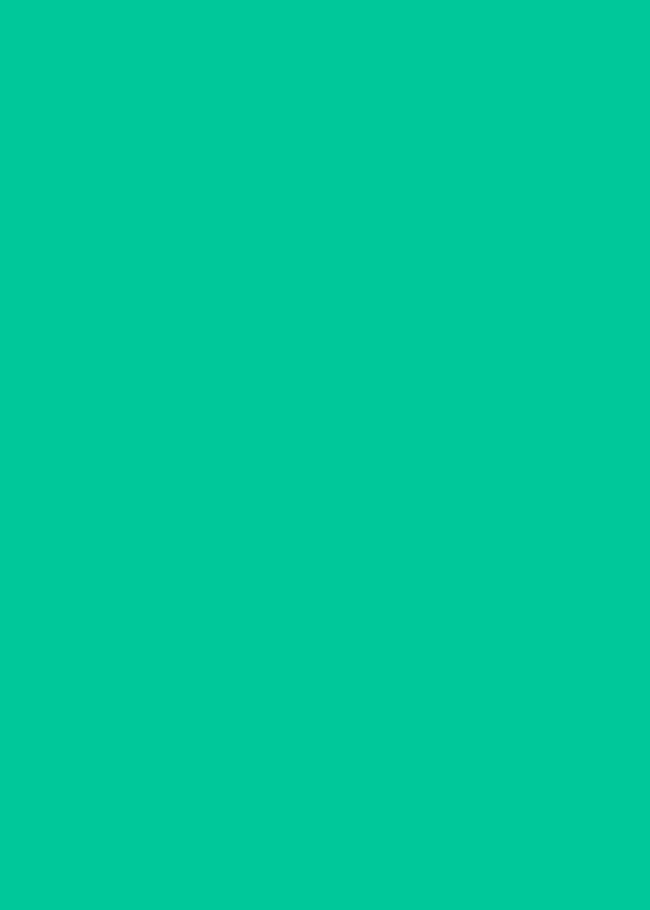 scroll, scrollTop: 0, scrollLeft: 0, axis: both 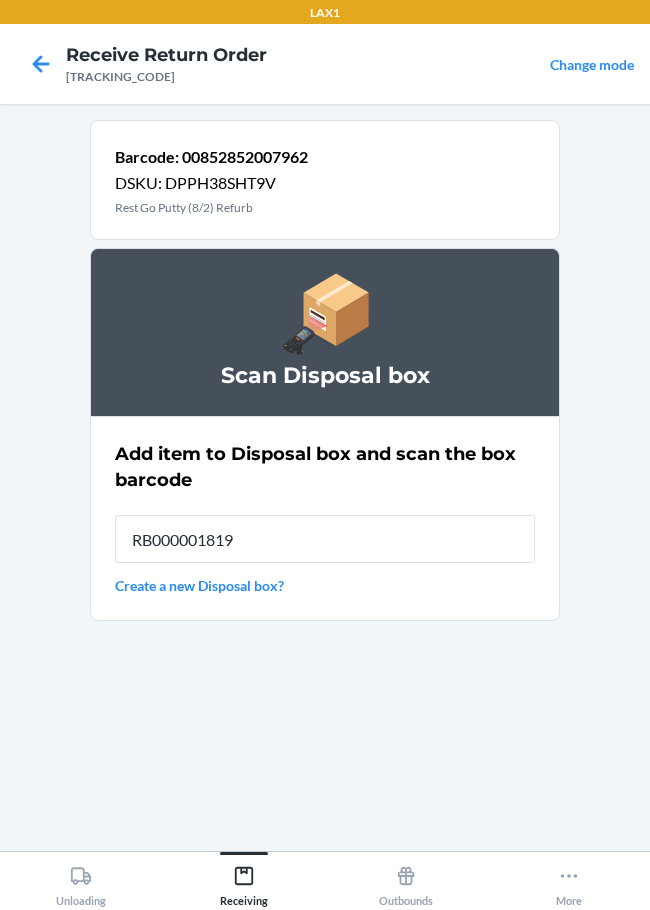 type on "RB000001819" 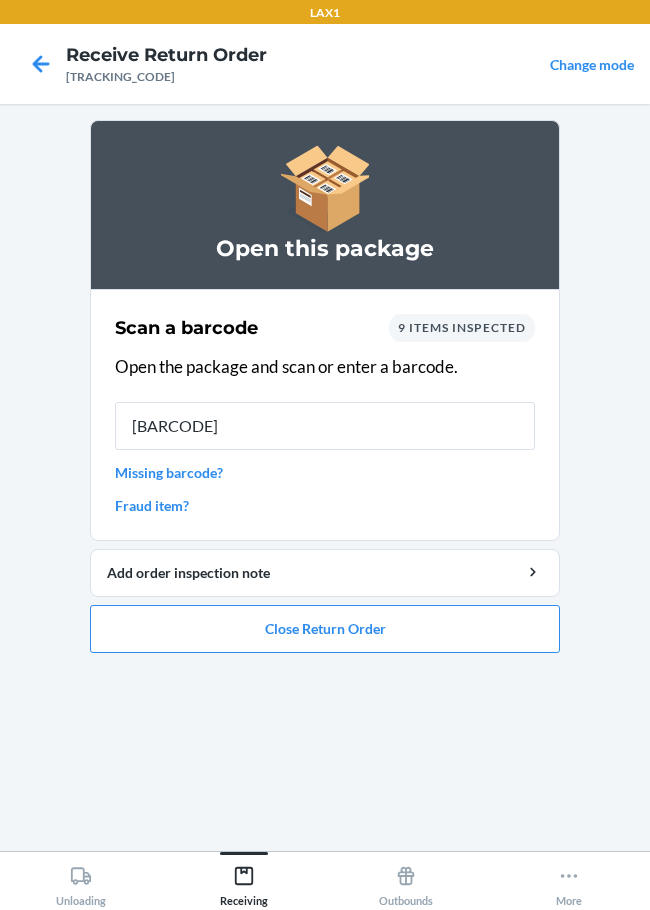 type on "[BARCODE]" 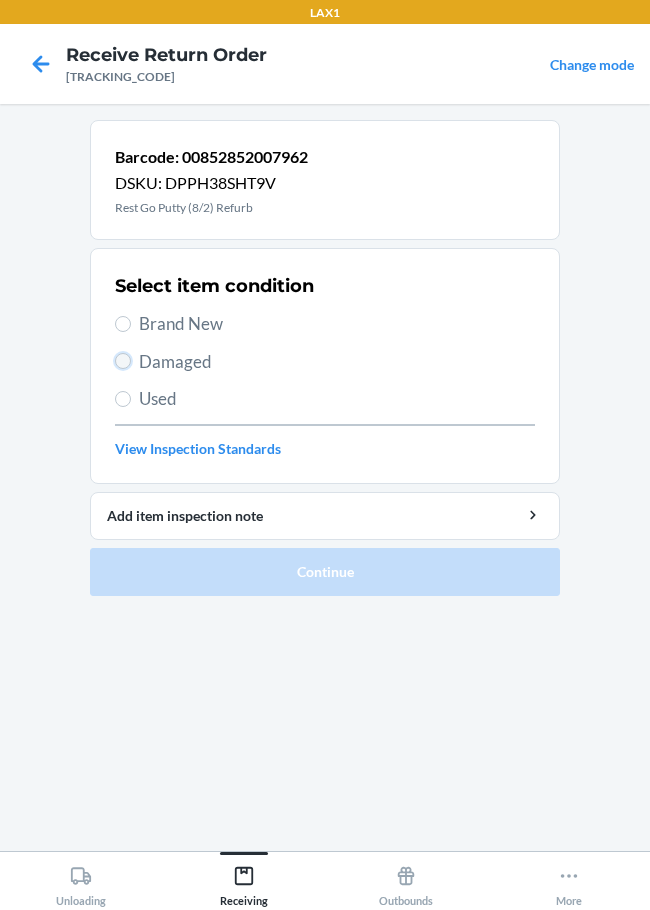 click on "Damaged" at bounding box center [123, 361] 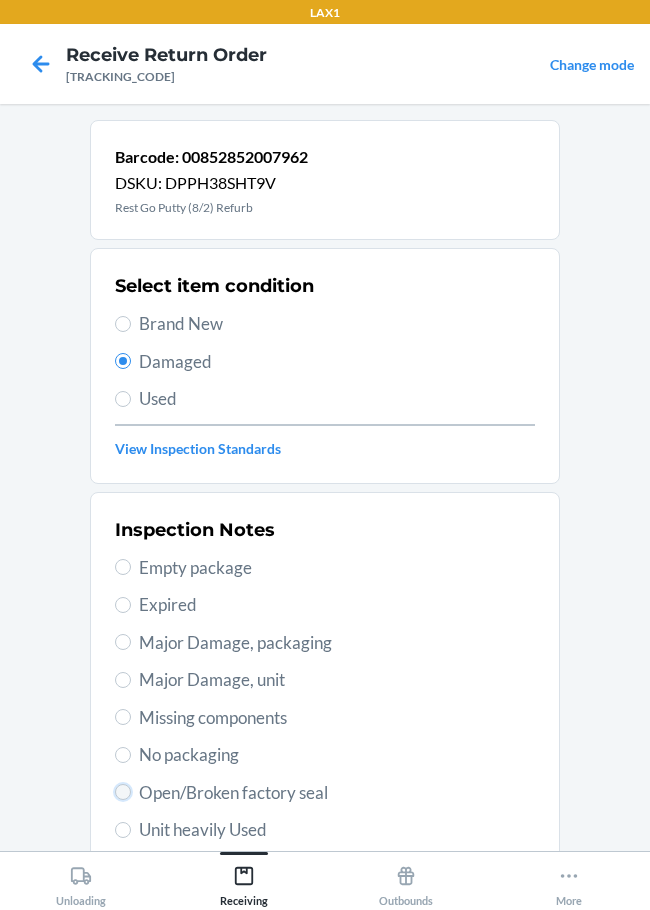 click on "Open/Broken factory seal" at bounding box center (123, 792) 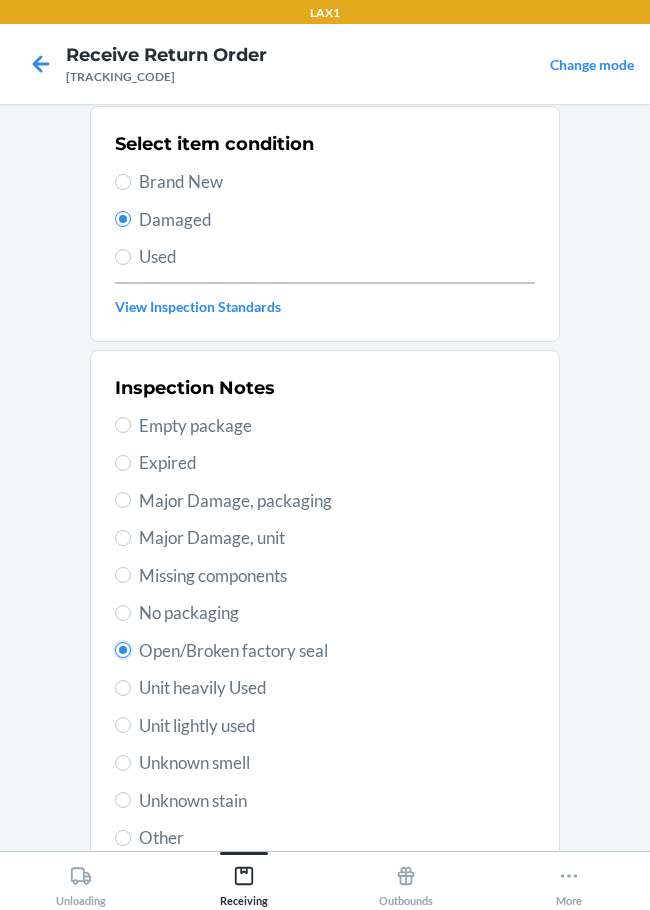 scroll, scrollTop: 295, scrollLeft: 0, axis: vertical 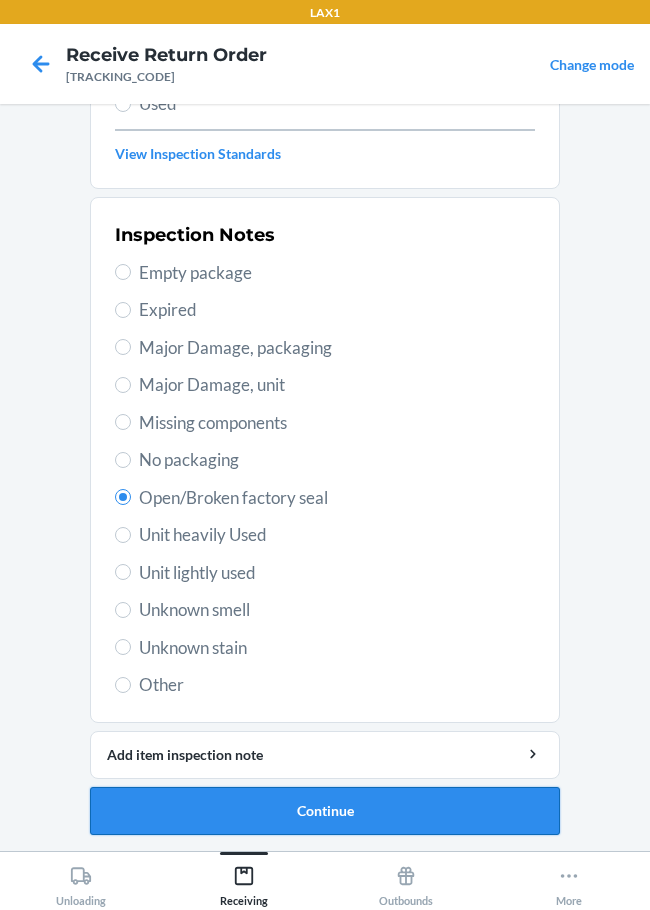click on "Continue" at bounding box center [325, 811] 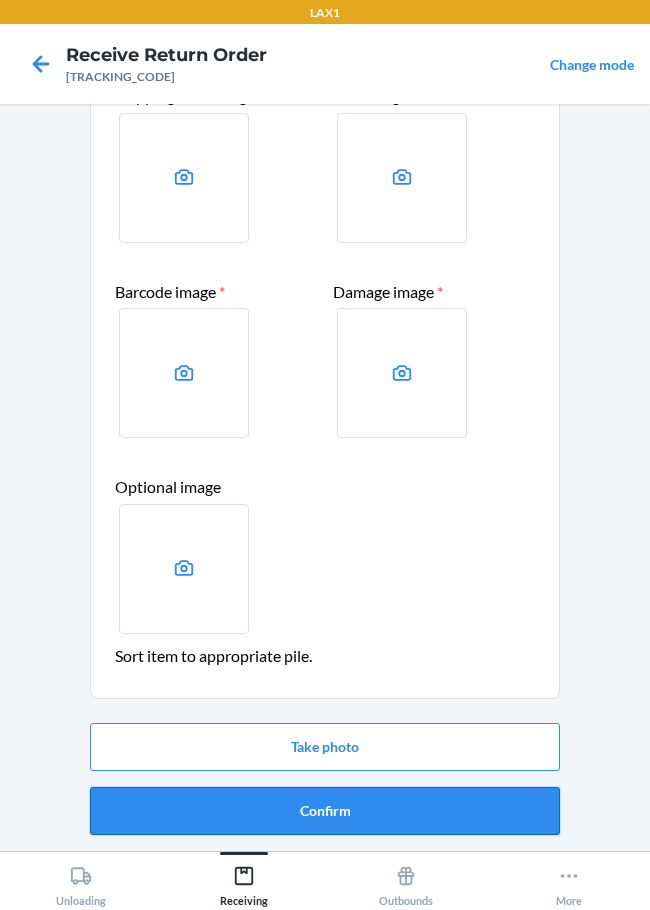 click on "Confirm" at bounding box center (325, 811) 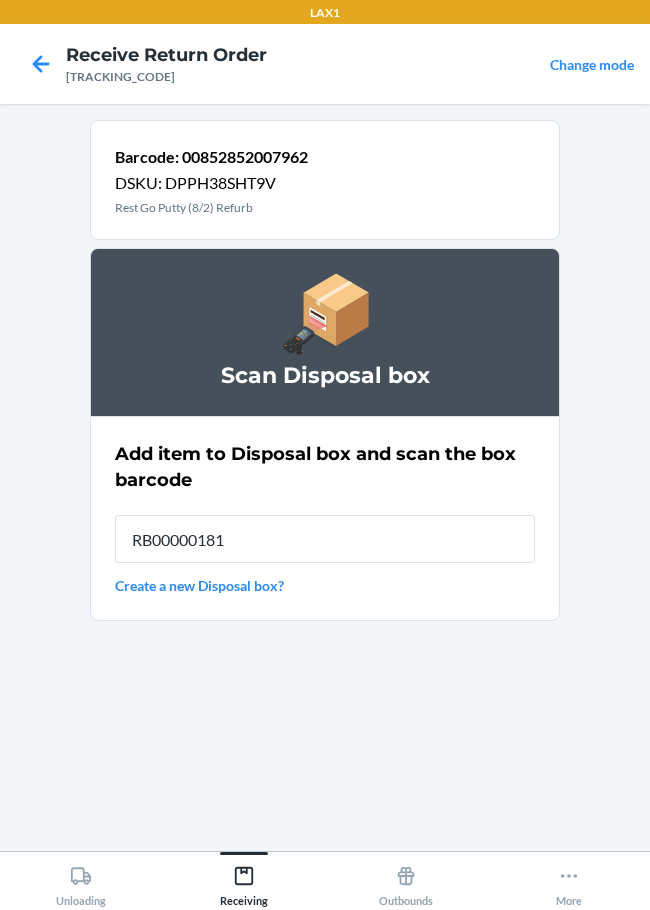 type on "RB000001819" 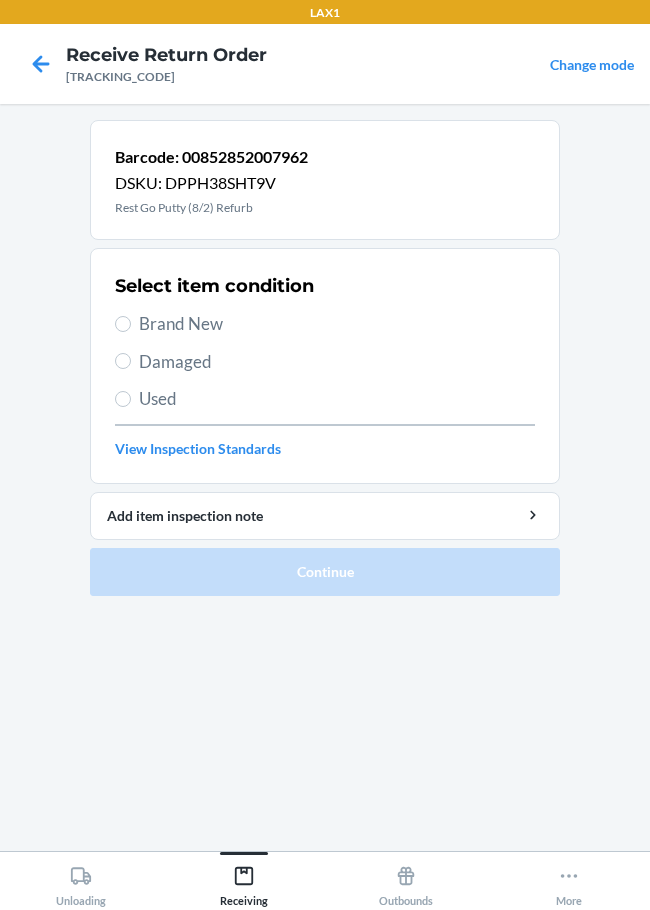 click on "Brand New" at bounding box center [337, 324] 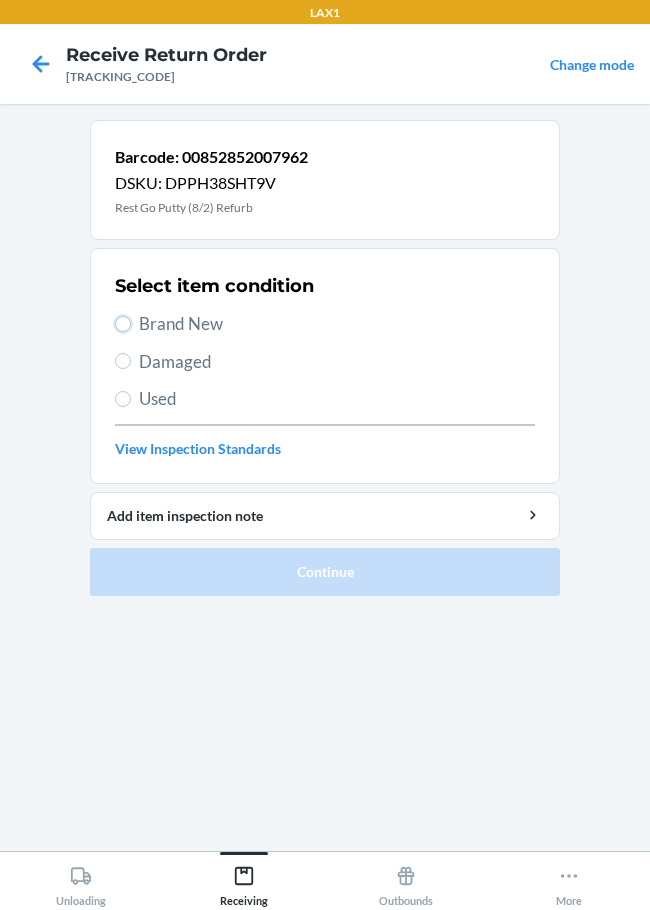 click on "Brand New" at bounding box center (123, 324) 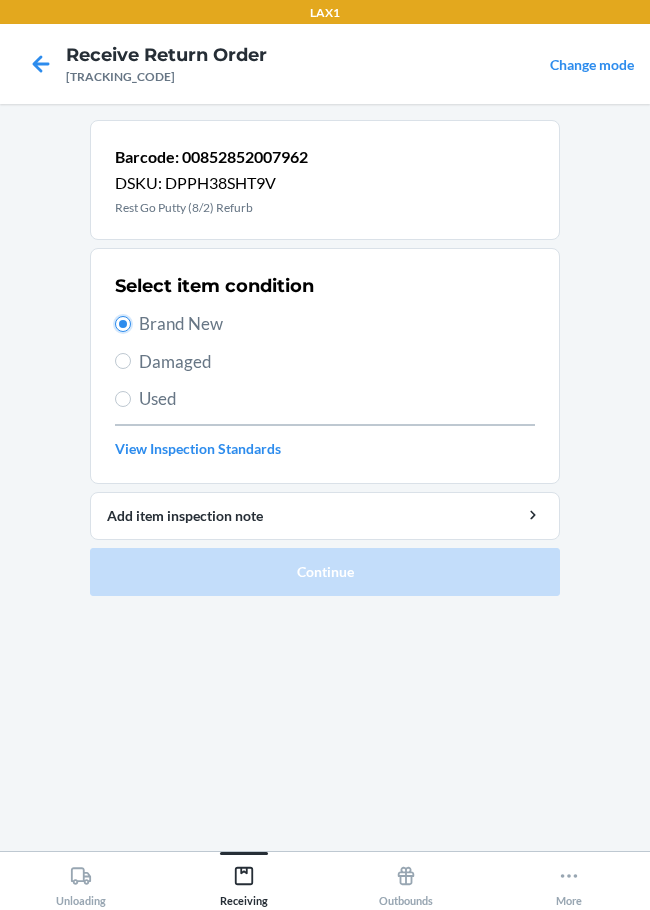 radio on "true" 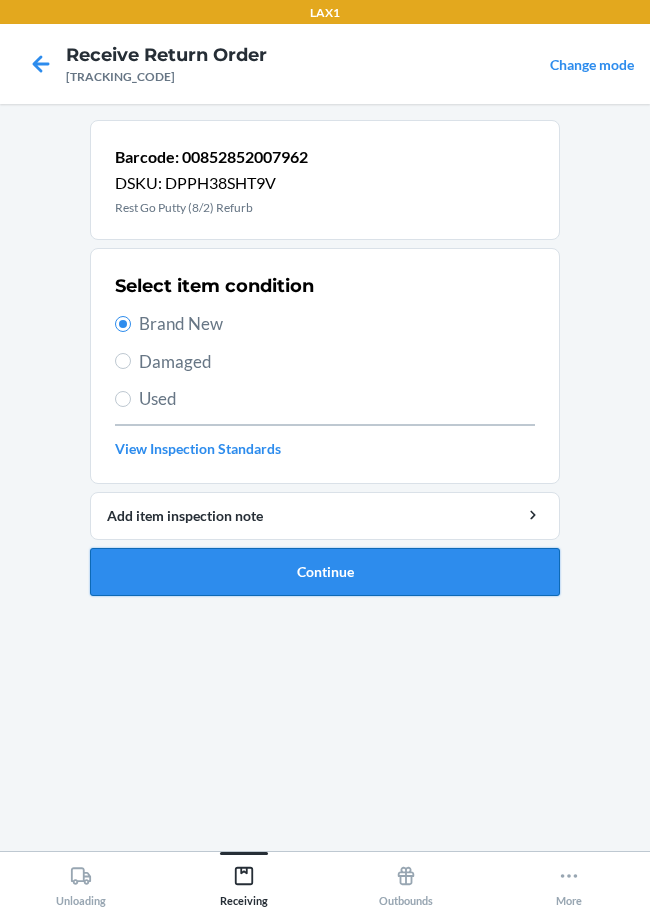 click on "Continue" at bounding box center [325, 572] 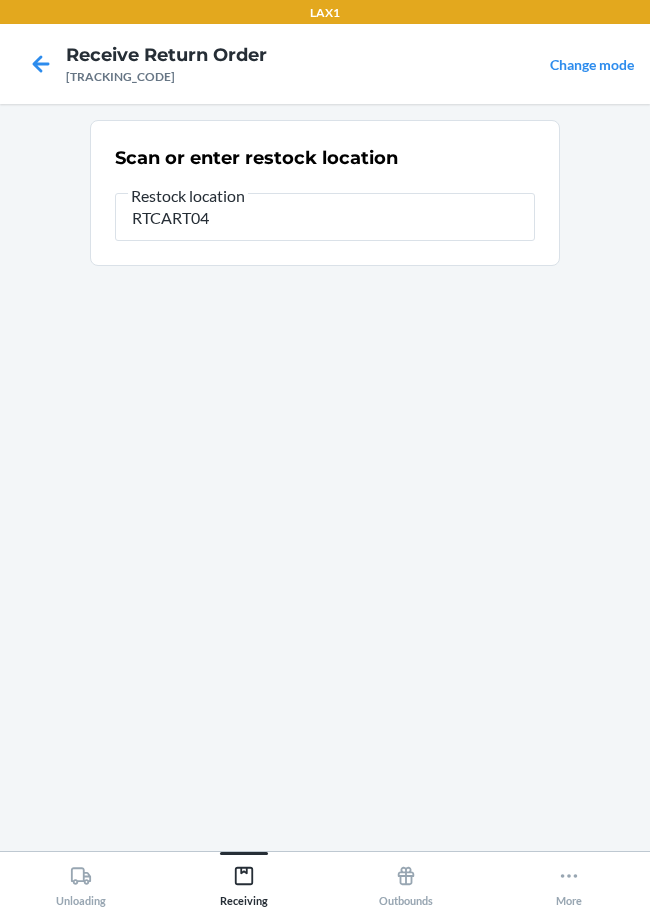type on "RTCART047" 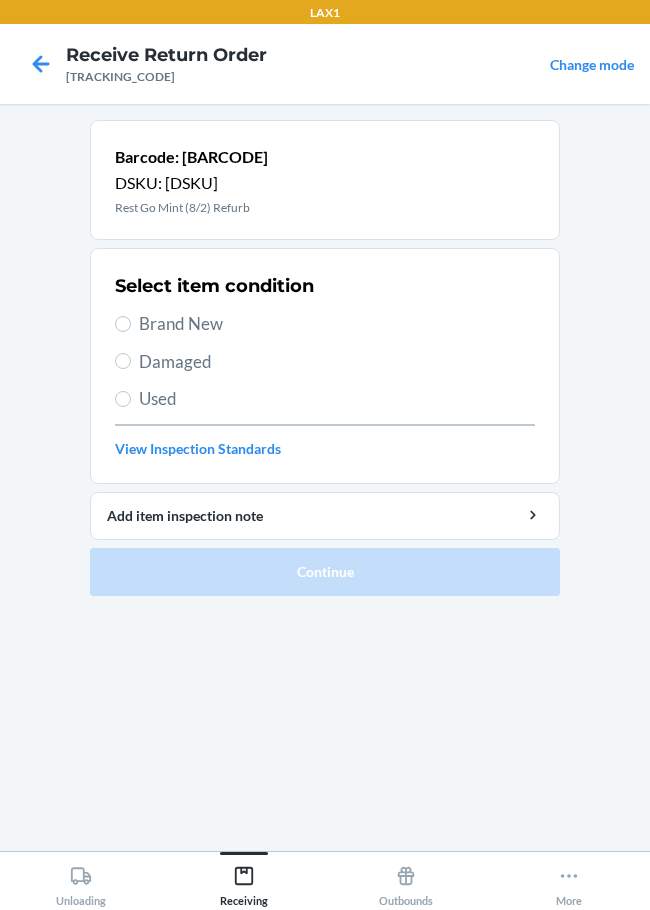 click on "Damaged" at bounding box center (337, 362) 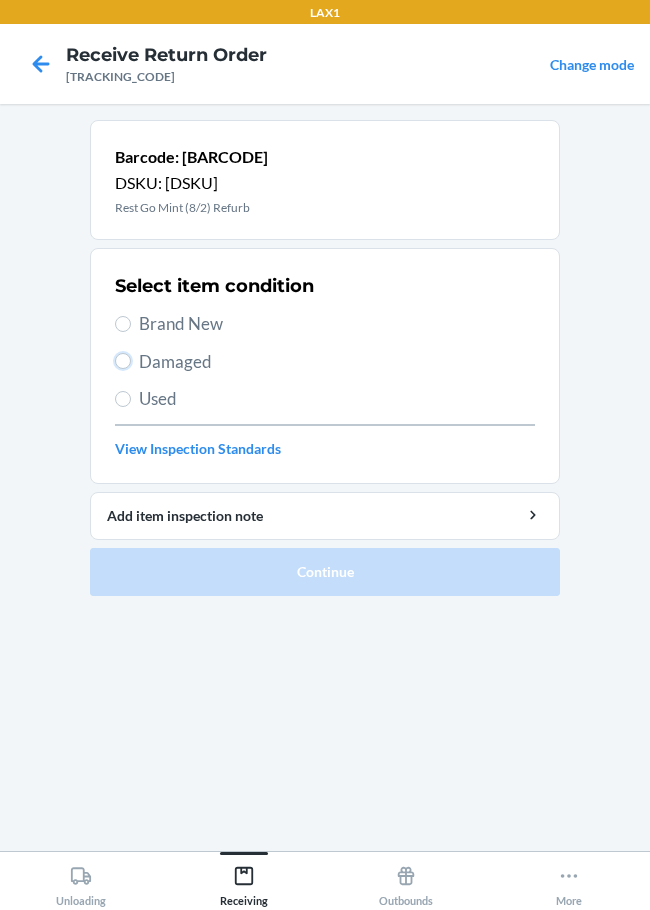 click on "Damaged" at bounding box center [123, 361] 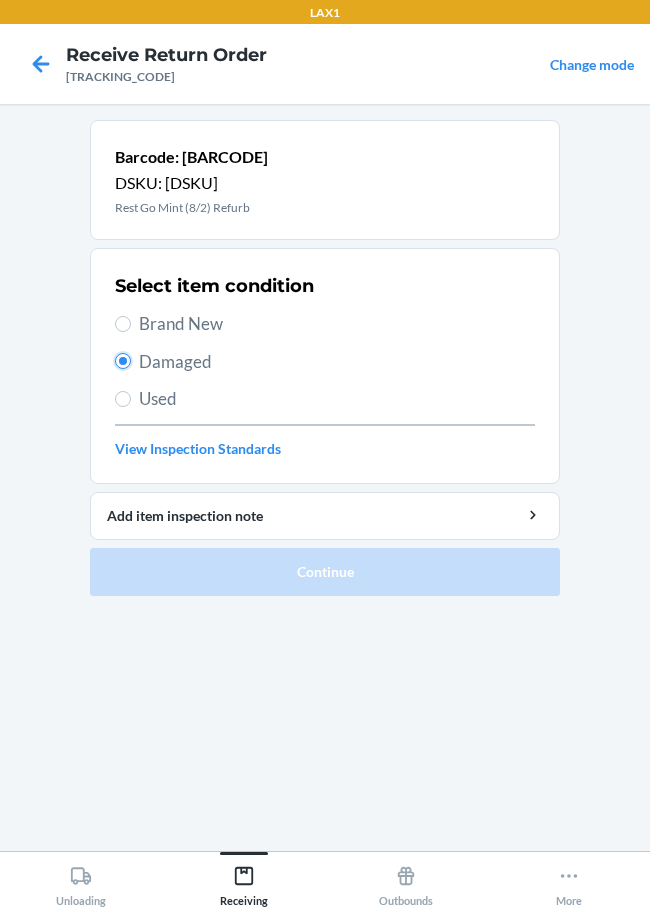 radio on "true" 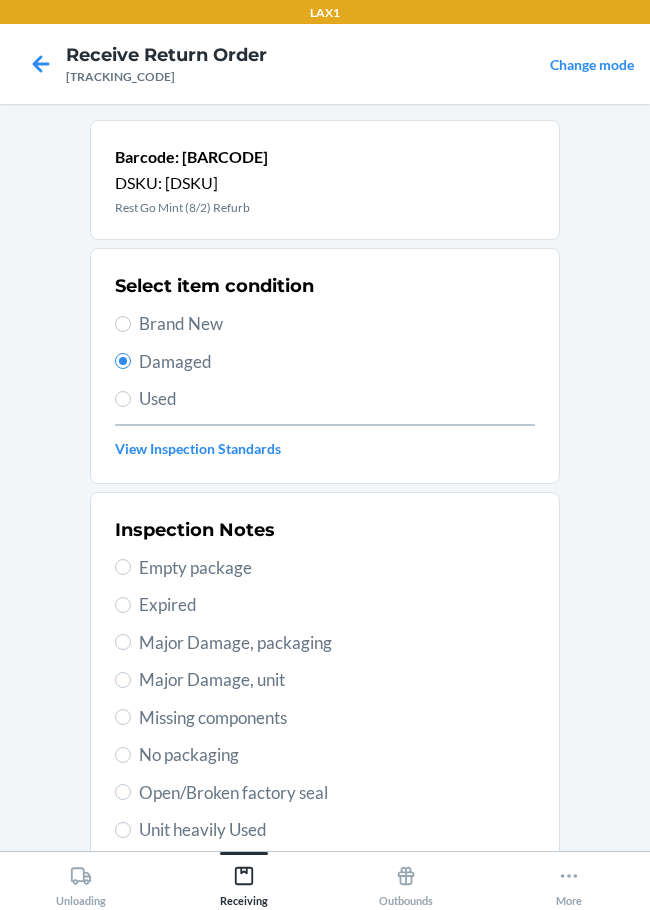 click on "Inspection Notes Empty package Expired Major Damage, packaging Major Damage, unit Missing components No packaging Open/Broken factory seal Unit heavily Used Unit lightly used Unknown smell Unknown stain Other" at bounding box center (325, 755) 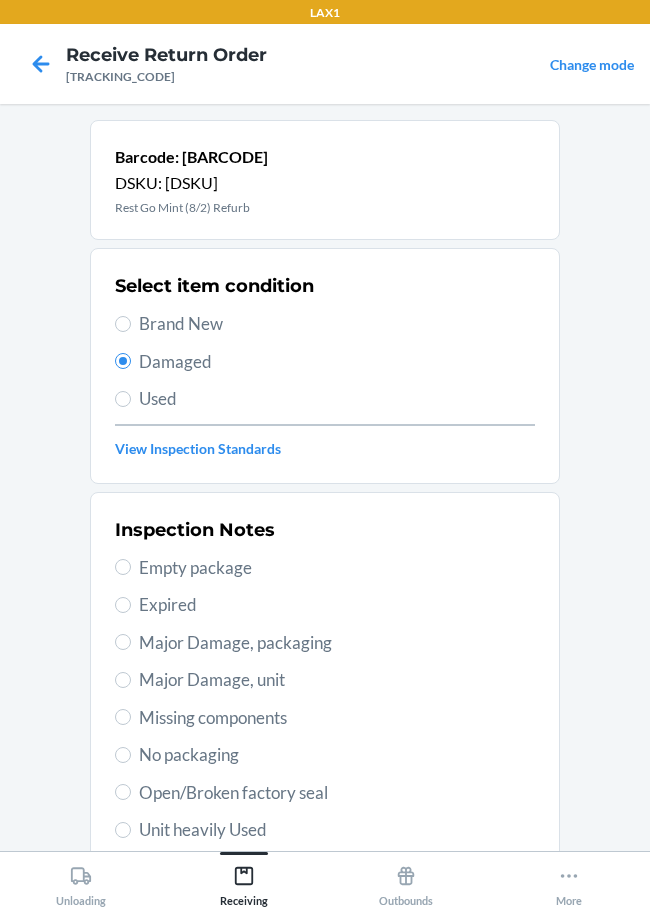 click on "Open/Broken factory seal" at bounding box center (337, 793) 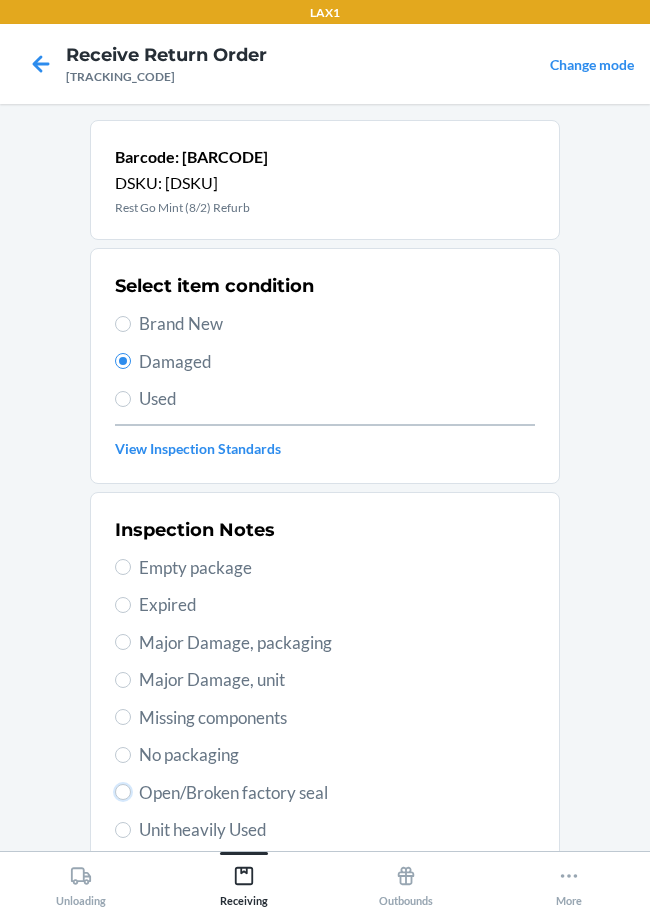 click on "Open/Broken factory seal" at bounding box center (123, 792) 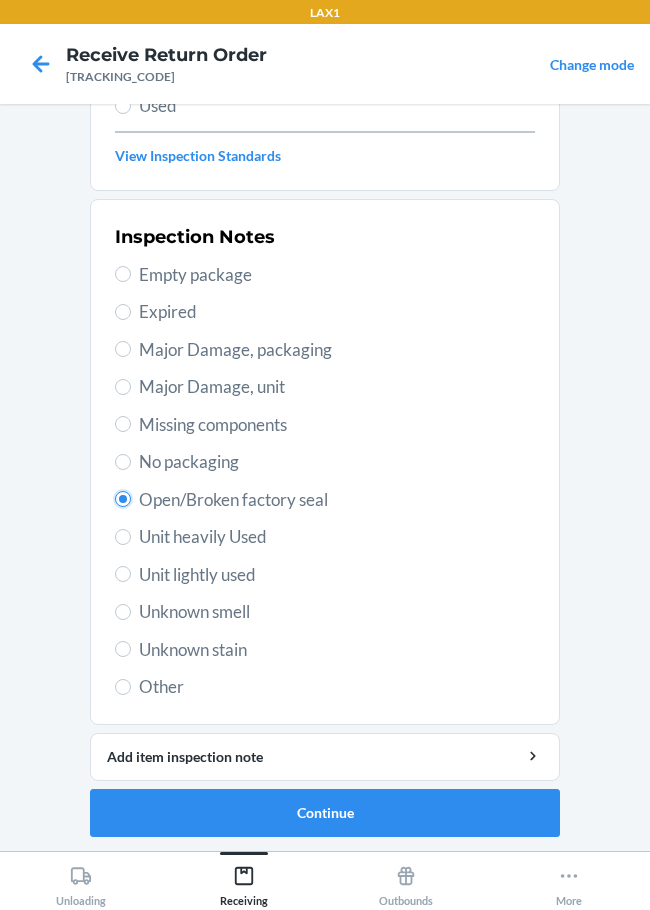 scroll, scrollTop: 295, scrollLeft: 0, axis: vertical 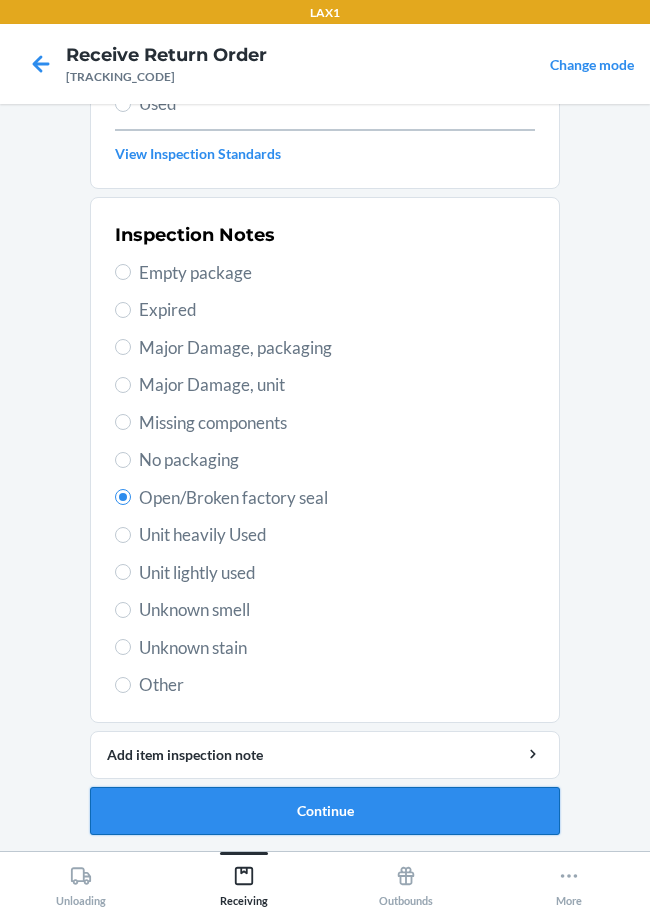 click on "Continue" at bounding box center (325, 811) 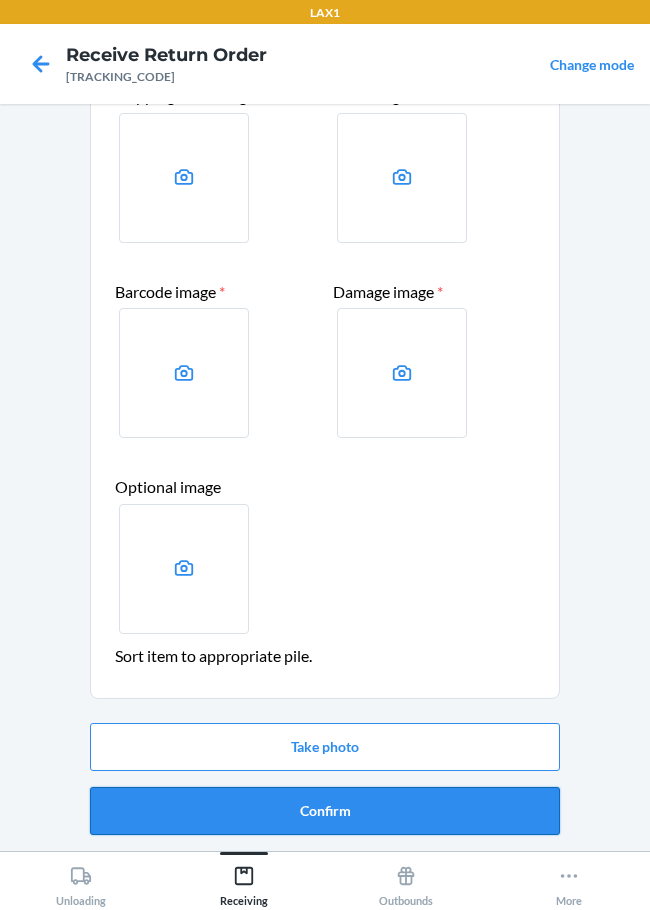 click on "Confirm" at bounding box center (325, 811) 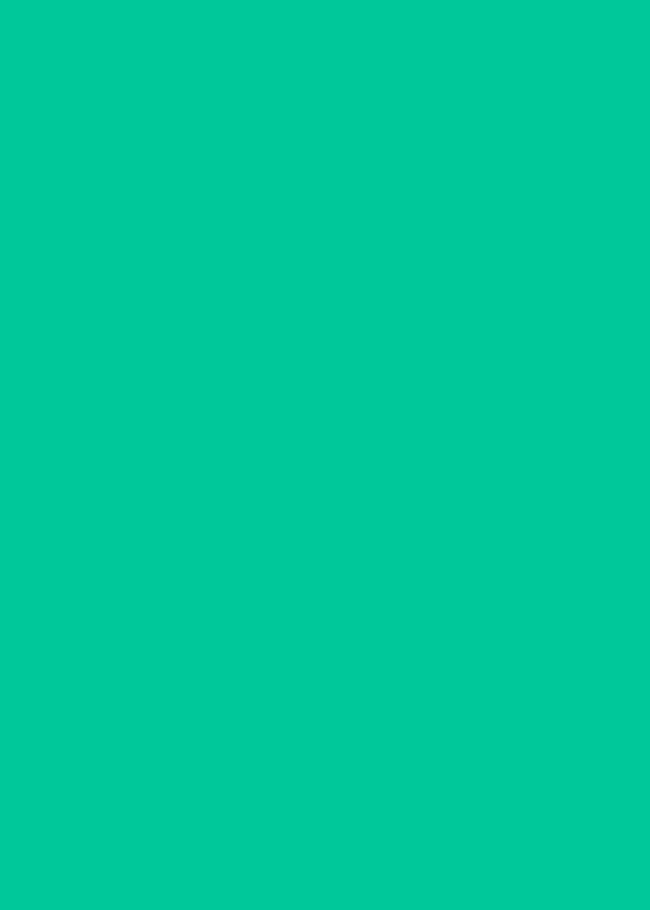 scroll, scrollTop: 0, scrollLeft: 0, axis: both 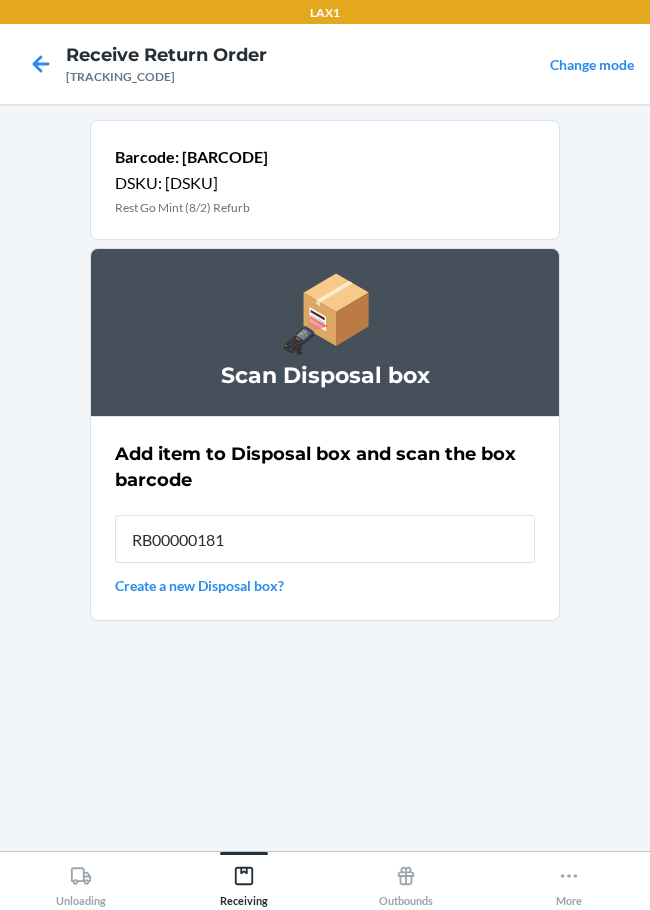 type on "RB000001819" 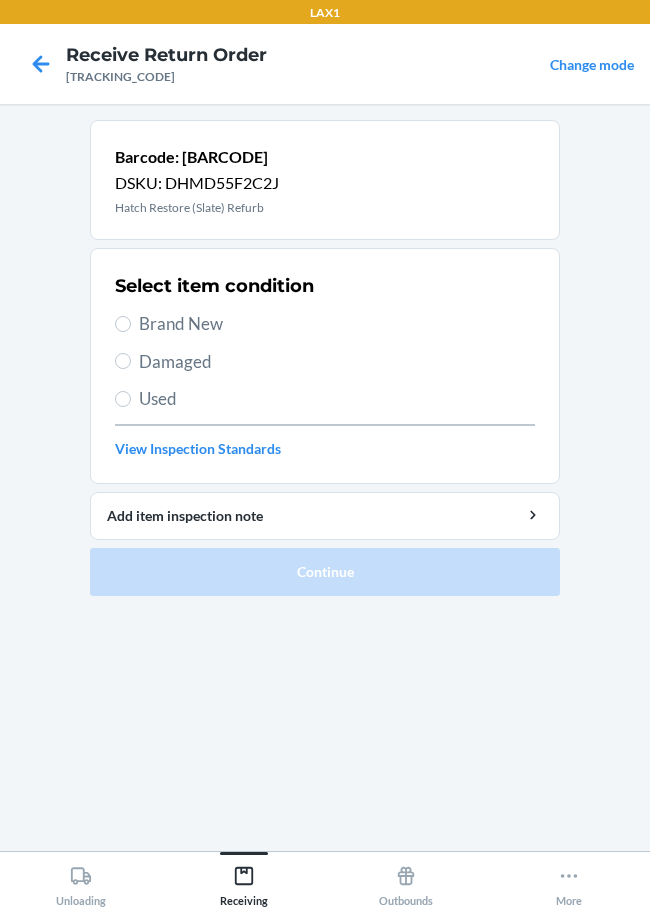 click on "Damaged" at bounding box center [337, 362] 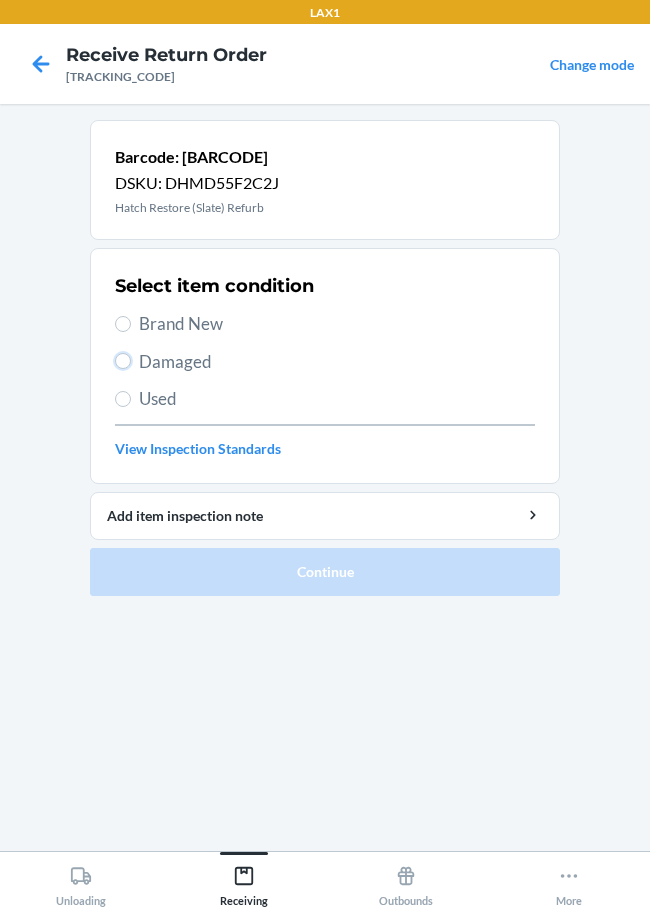 click on "Damaged" at bounding box center [123, 361] 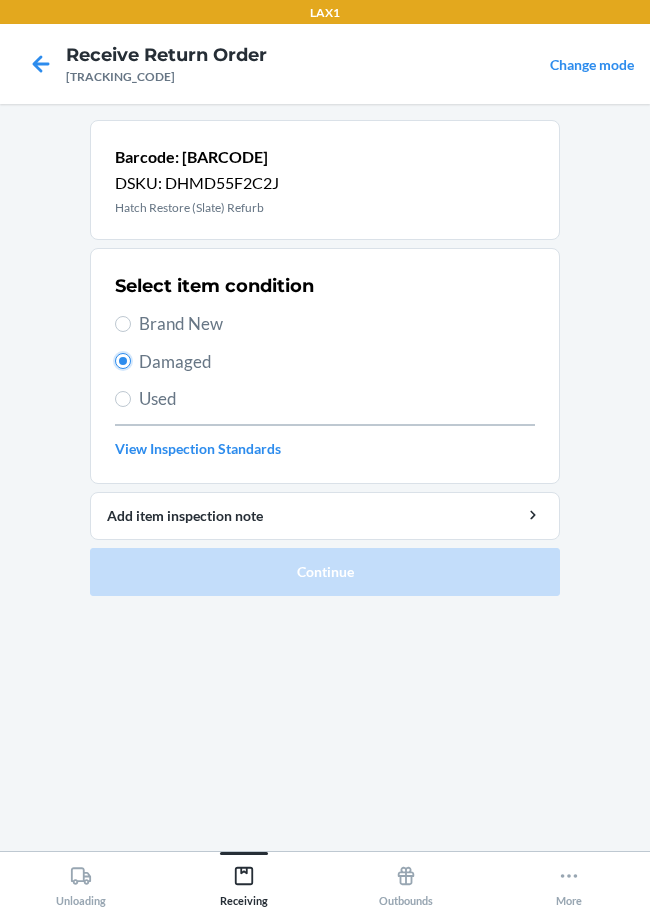 radio on "true" 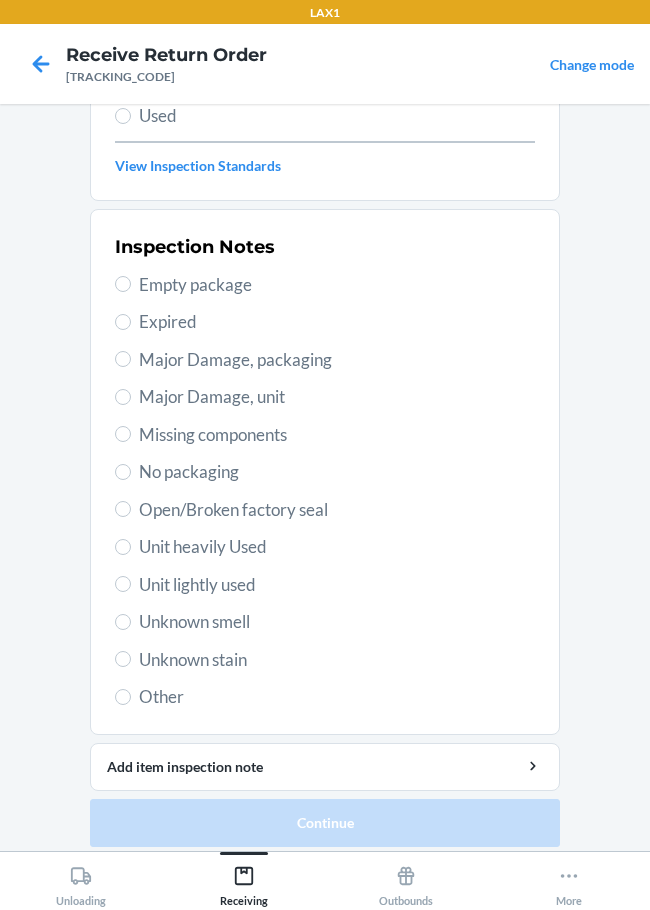 scroll, scrollTop: 295, scrollLeft: 0, axis: vertical 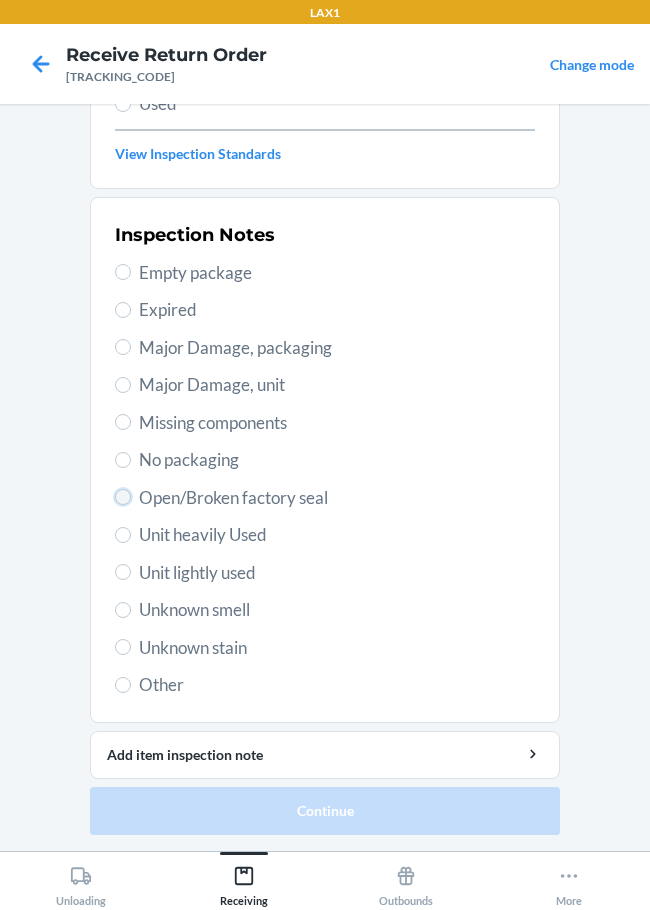 click on "Open/Broken factory seal" at bounding box center [123, 497] 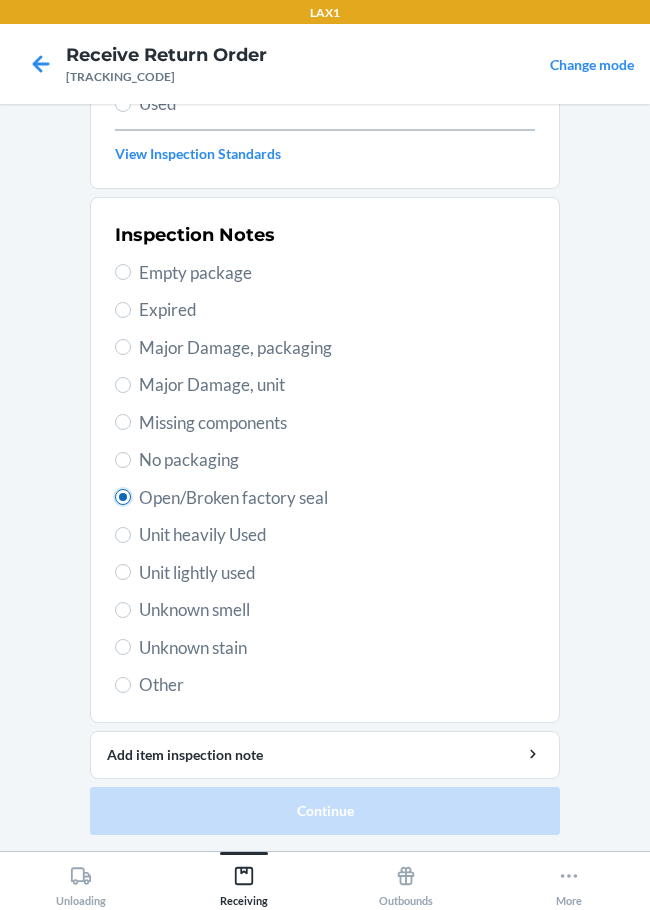 radio on "true" 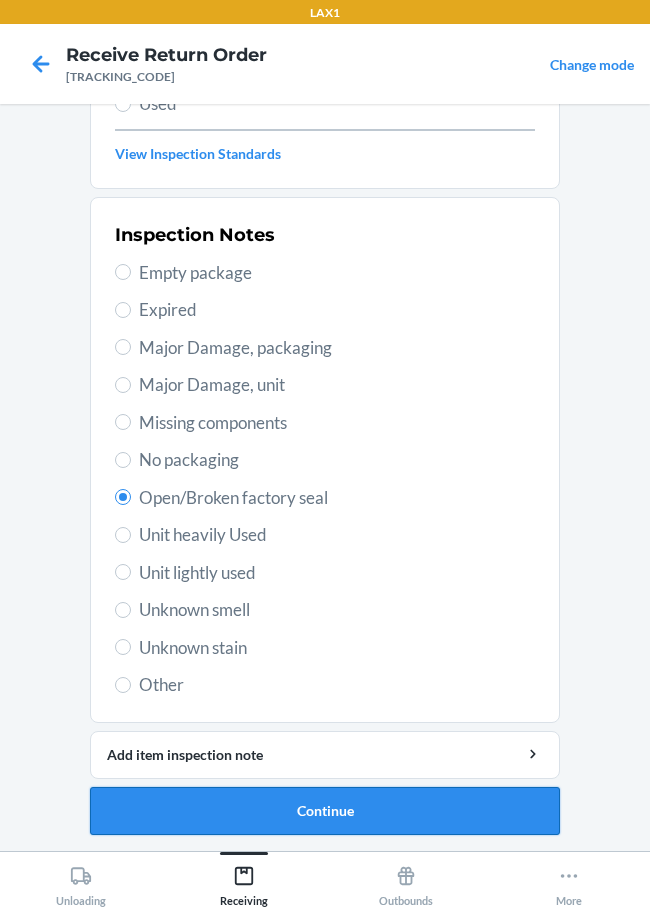 click on "Continue" at bounding box center (325, 811) 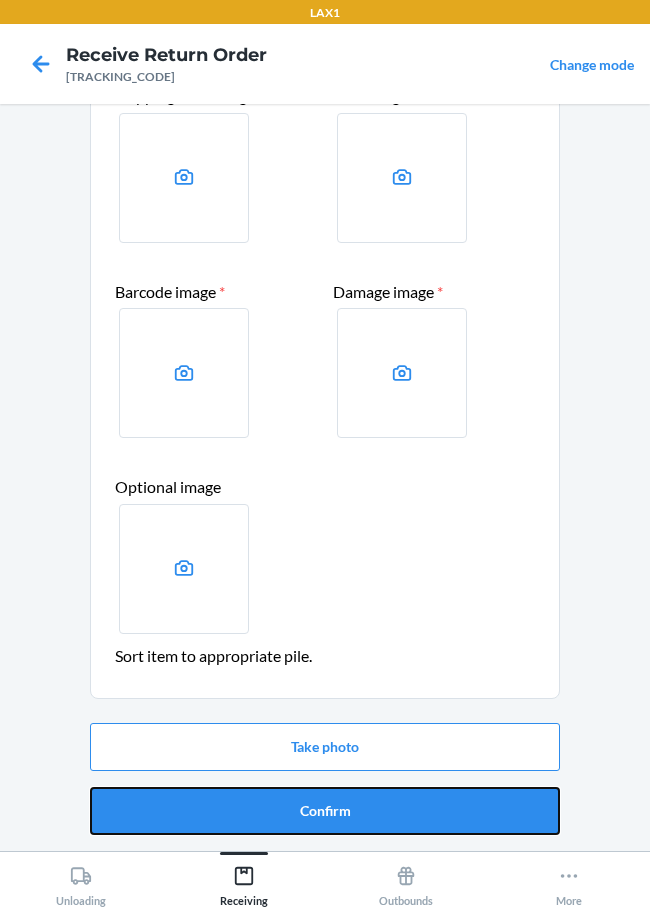 click on "Confirm" at bounding box center [325, 811] 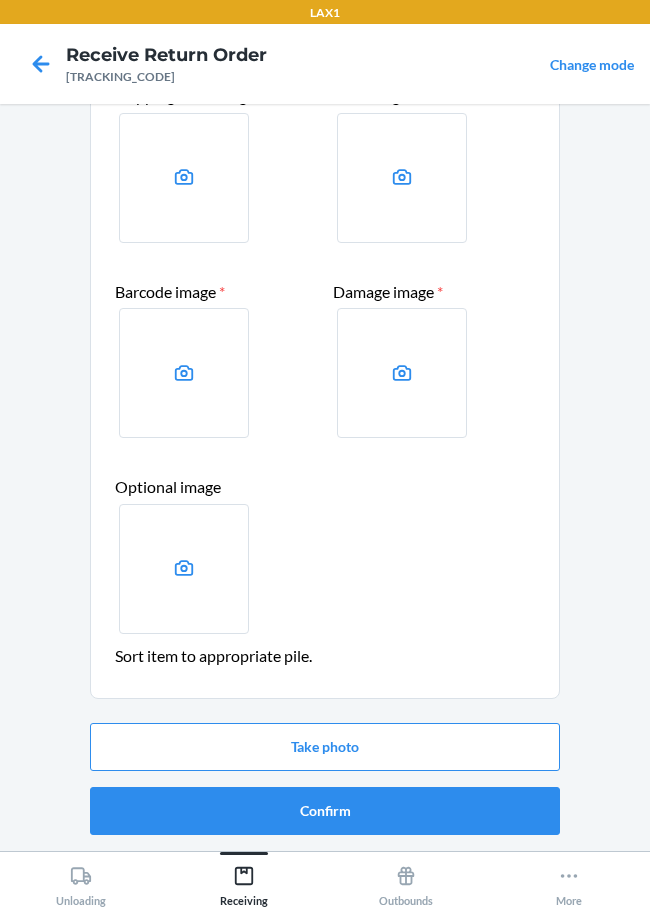 scroll, scrollTop: 0, scrollLeft: 0, axis: both 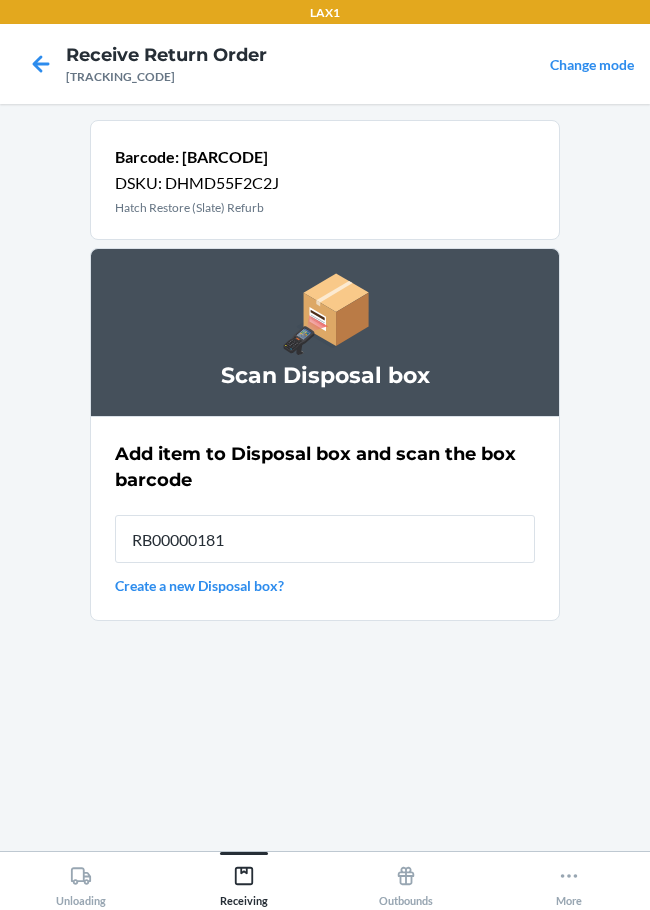 type on "RB000001819" 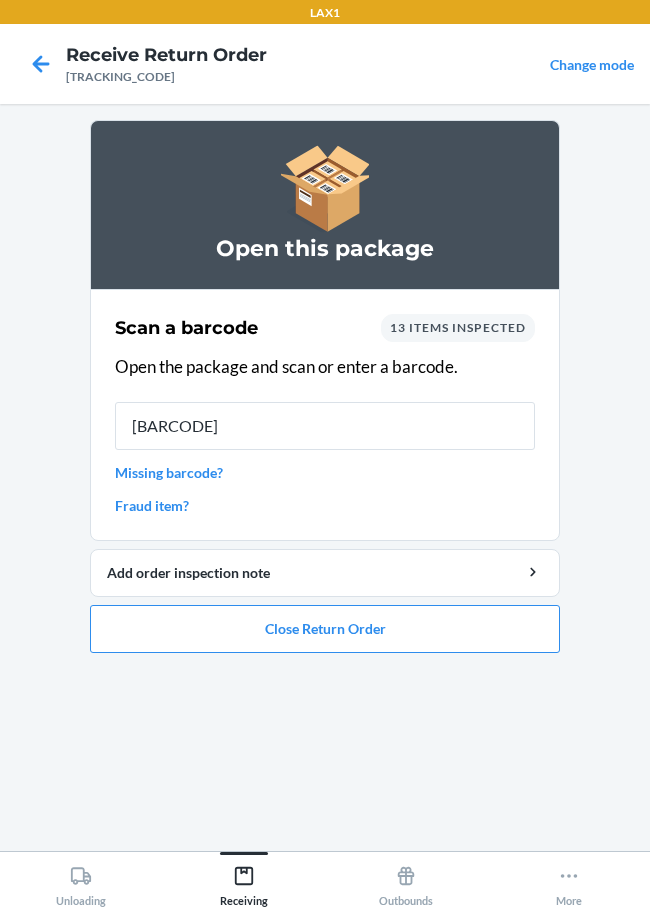 type on "[BARCODE]" 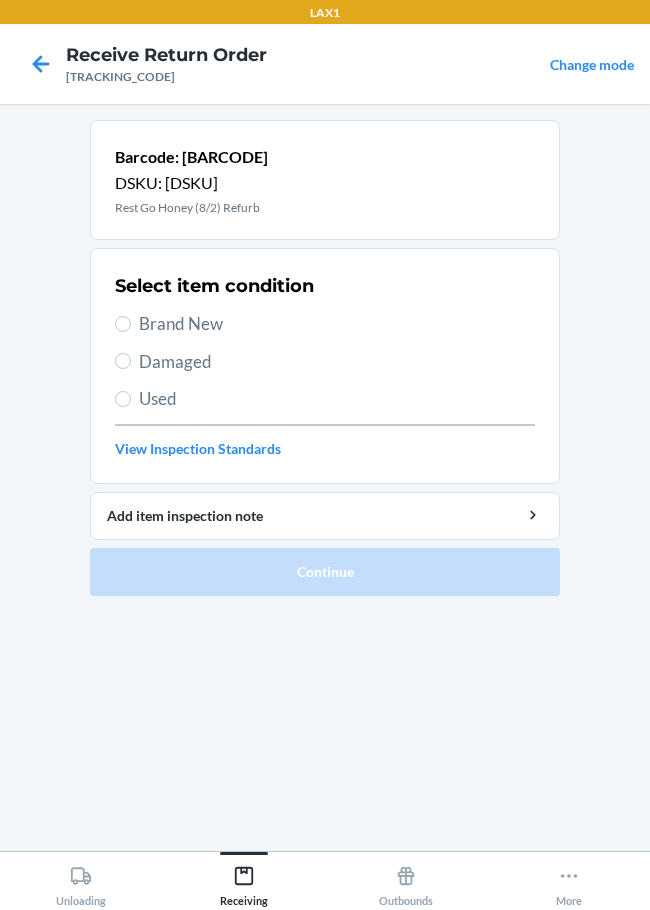 click on "Brand New" at bounding box center (325, 324) 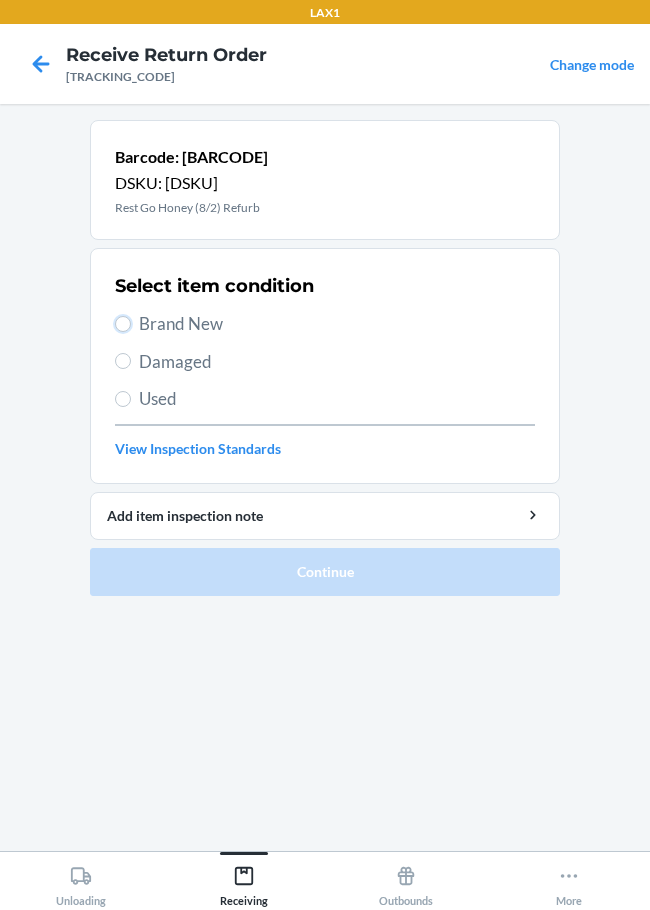 click on "Brand New" at bounding box center [123, 324] 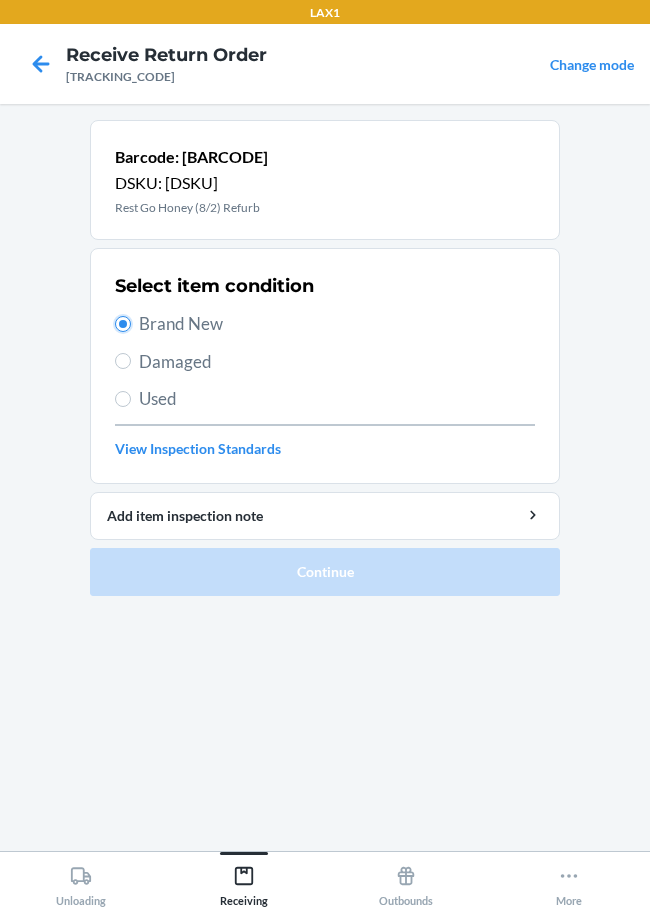 radio on "true" 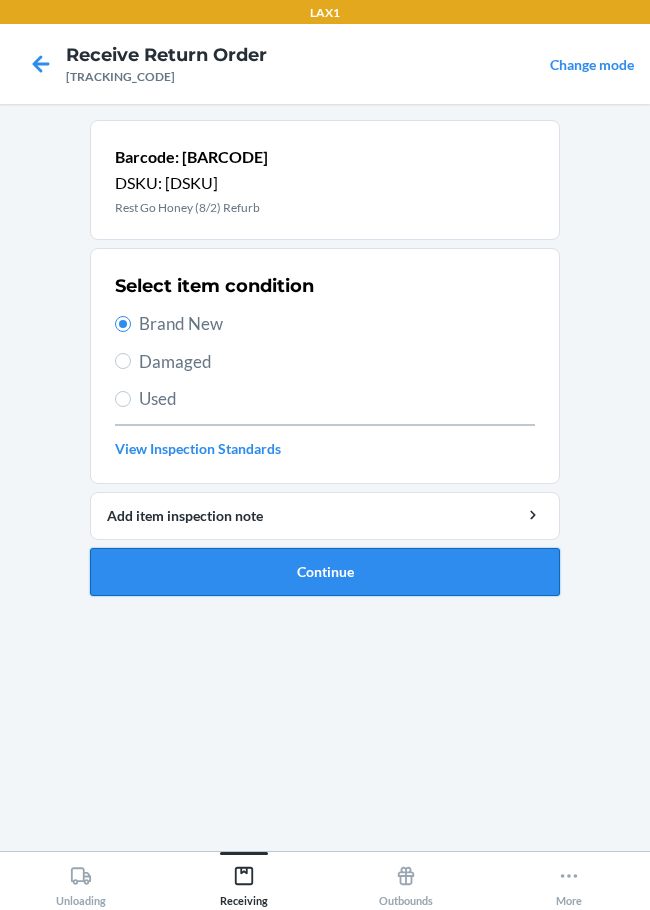 click on "Continue" at bounding box center (325, 572) 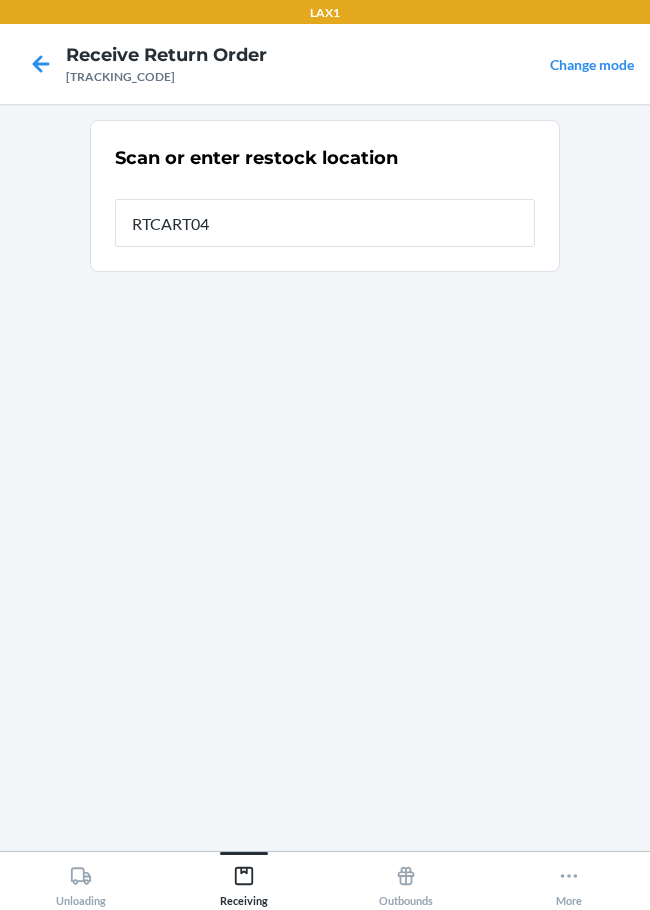 type on "RTCART047" 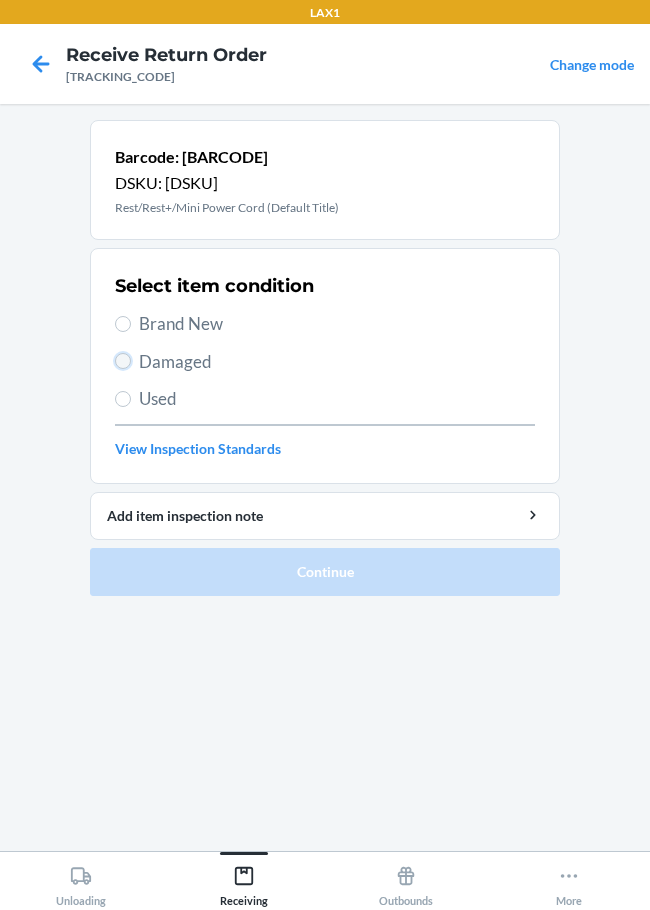 click on "Damaged" at bounding box center (123, 361) 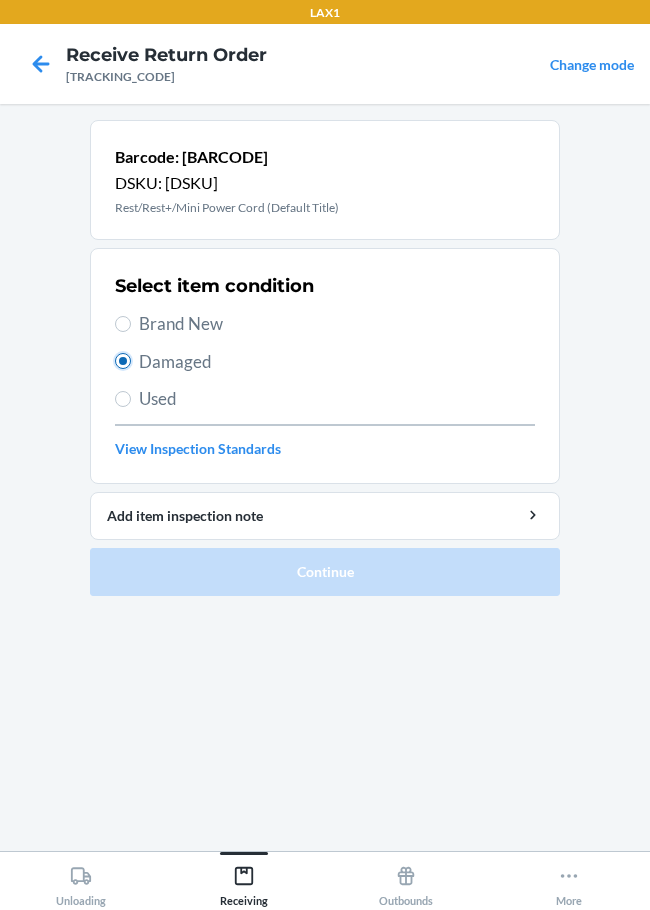 radio on "true" 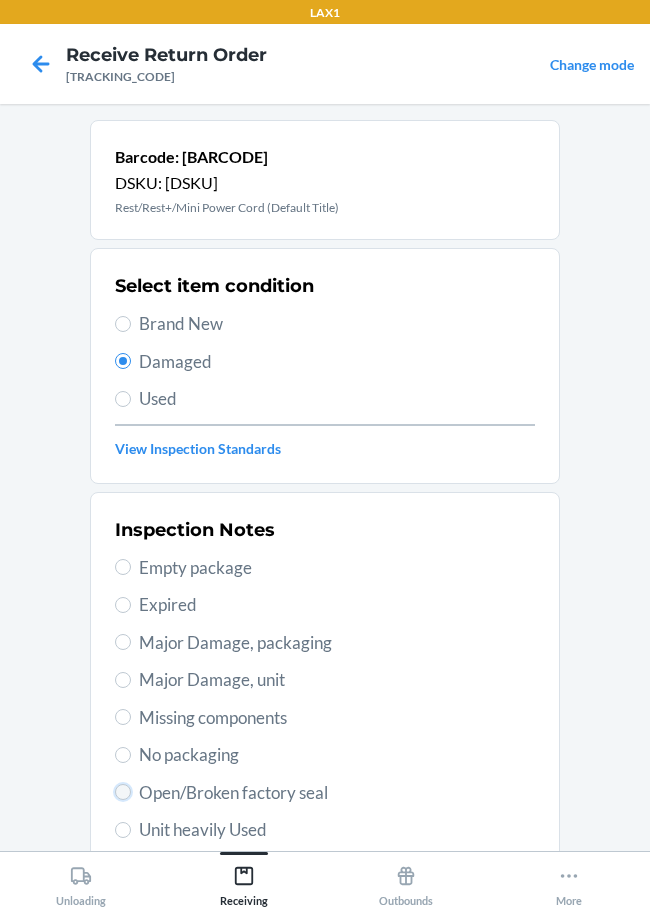 click on "Open/Broken factory seal" at bounding box center (123, 792) 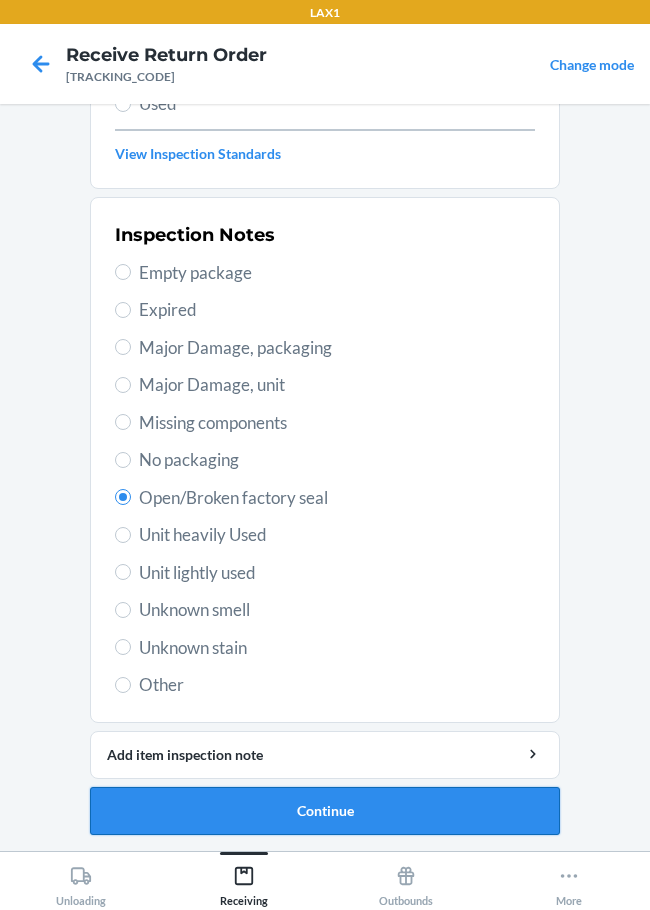 click on "Continue" at bounding box center [325, 811] 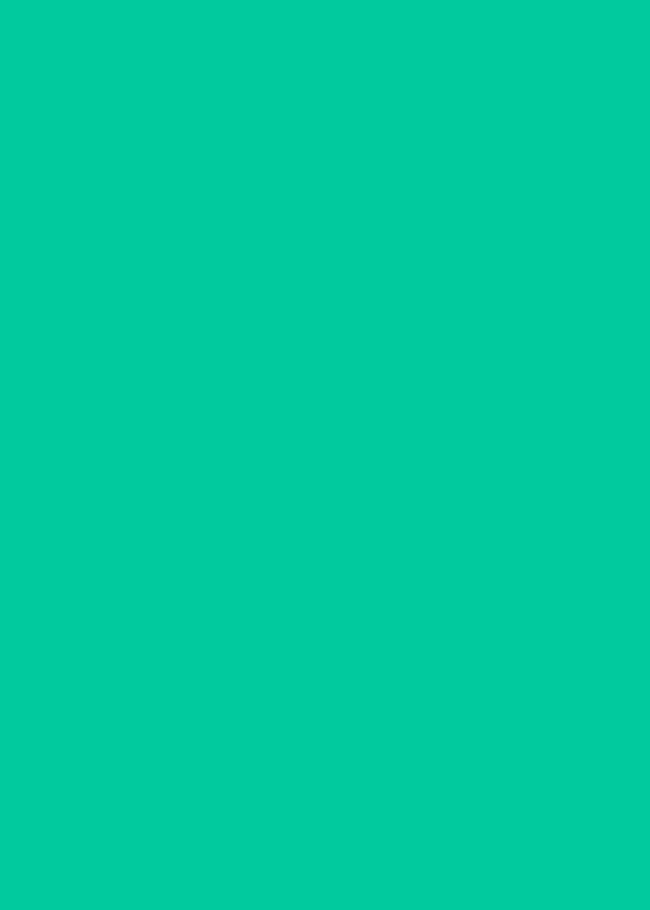 scroll, scrollTop: 130, scrollLeft: 0, axis: vertical 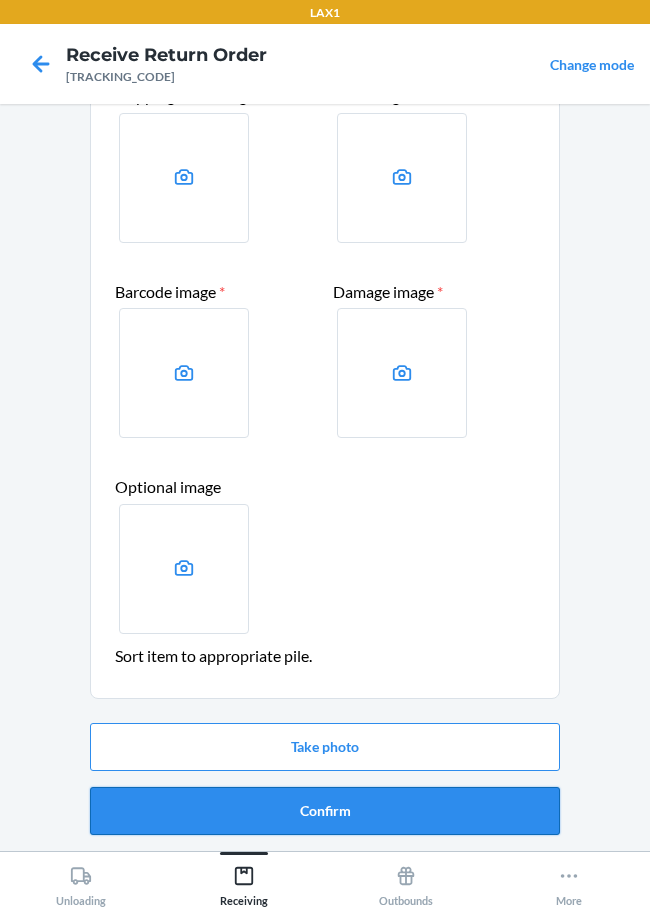 click on "Confirm" at bounding box center (325, 811) 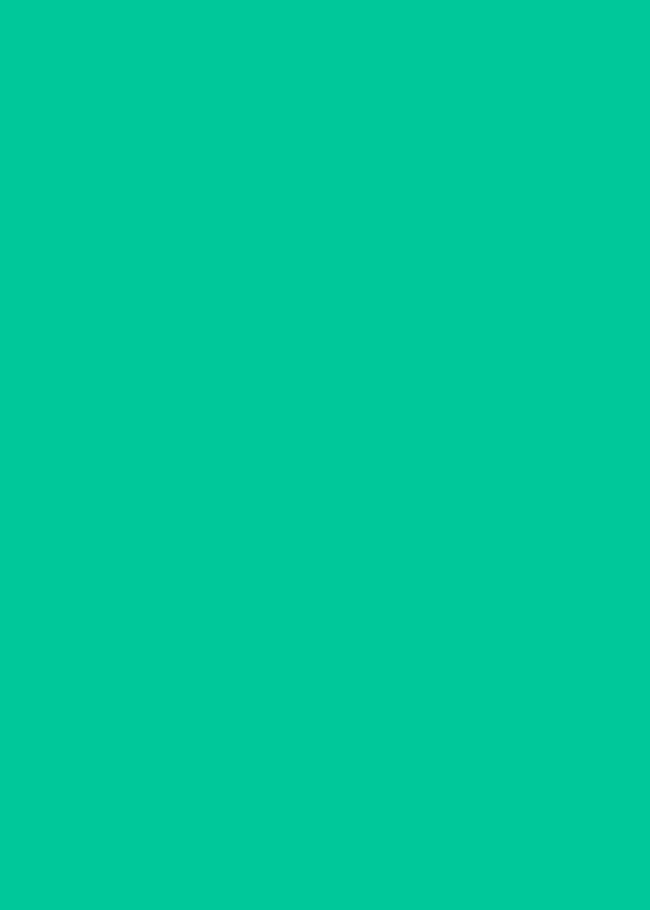 scroll, scrollTop: 0, scrollLeft: 0, axis: both 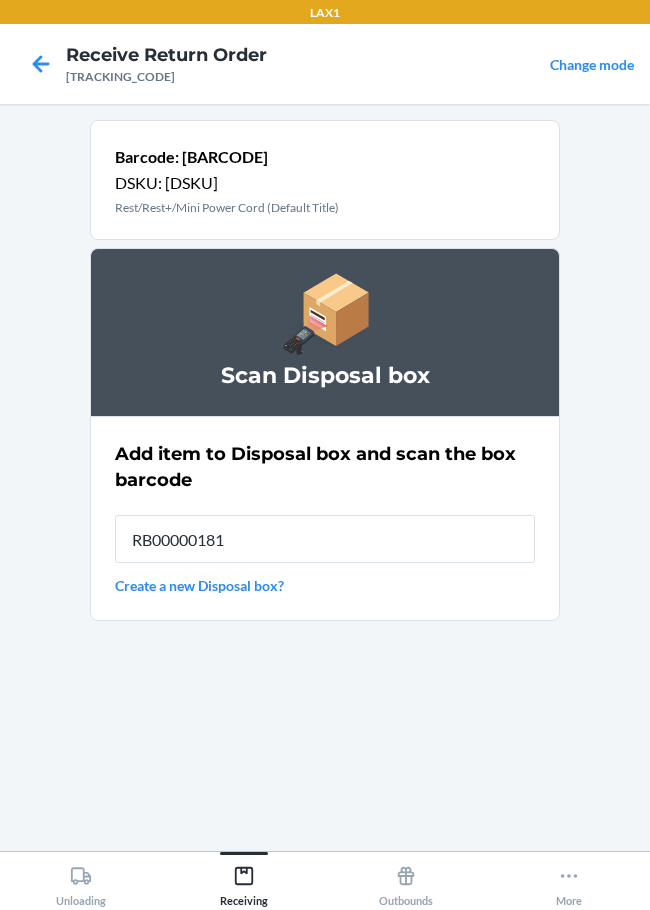 type on "RB000001819" 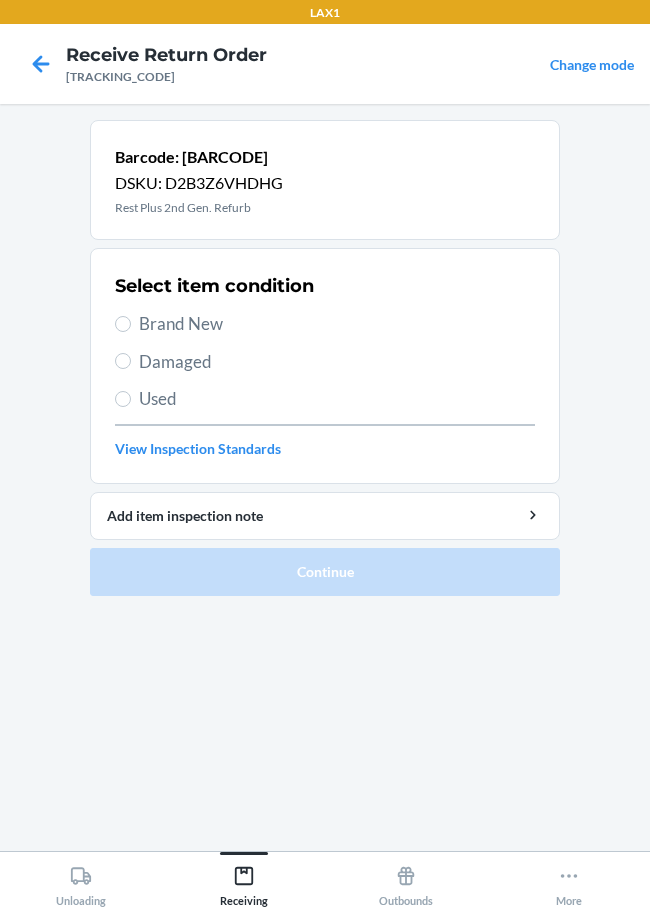 click on "Damaged" at bounding box center (337, 362) 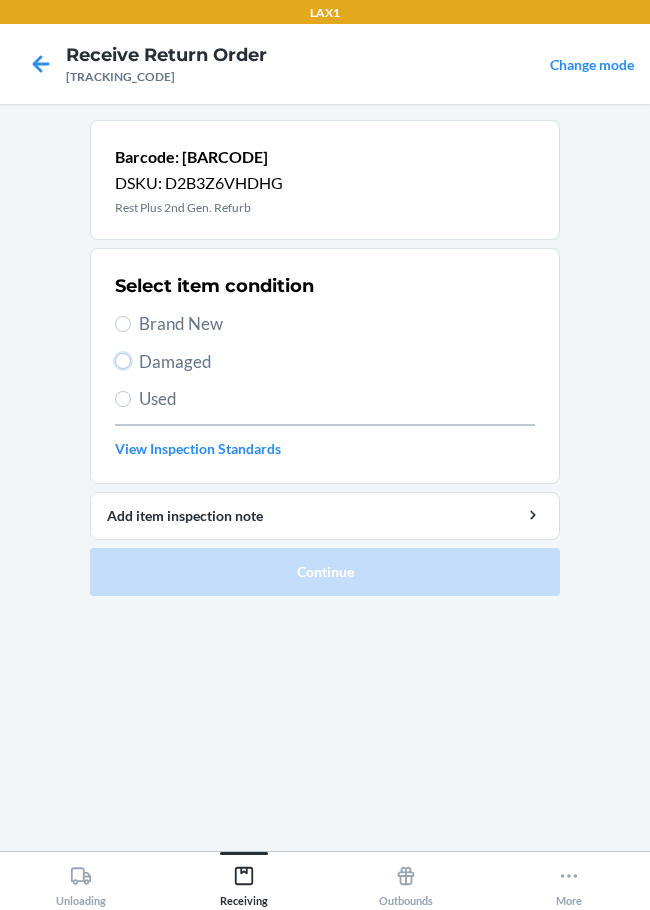 click on "Damaged" at bounding box center (123, 361) 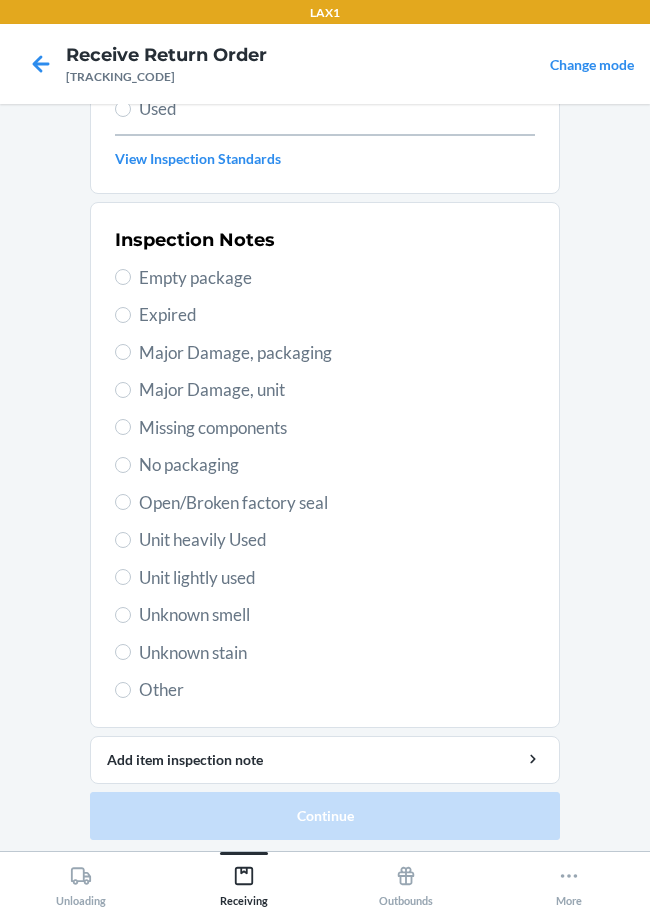 scroll, scrollTop: 295, scrollLeft: 0, axis: vertical 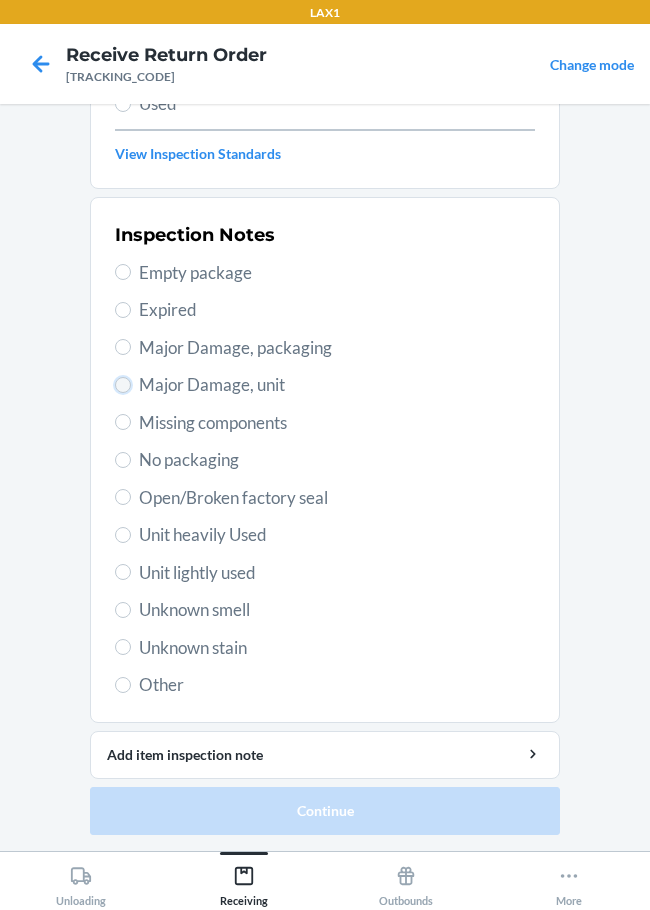 click on "Major Damage, unit" at bounding box center [123, 385] 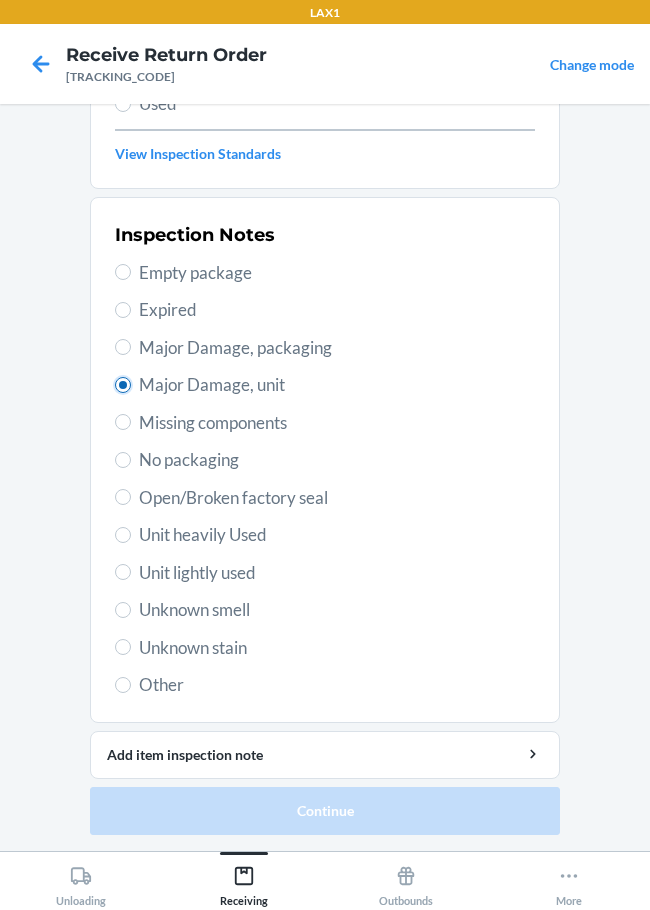 radio on "true" 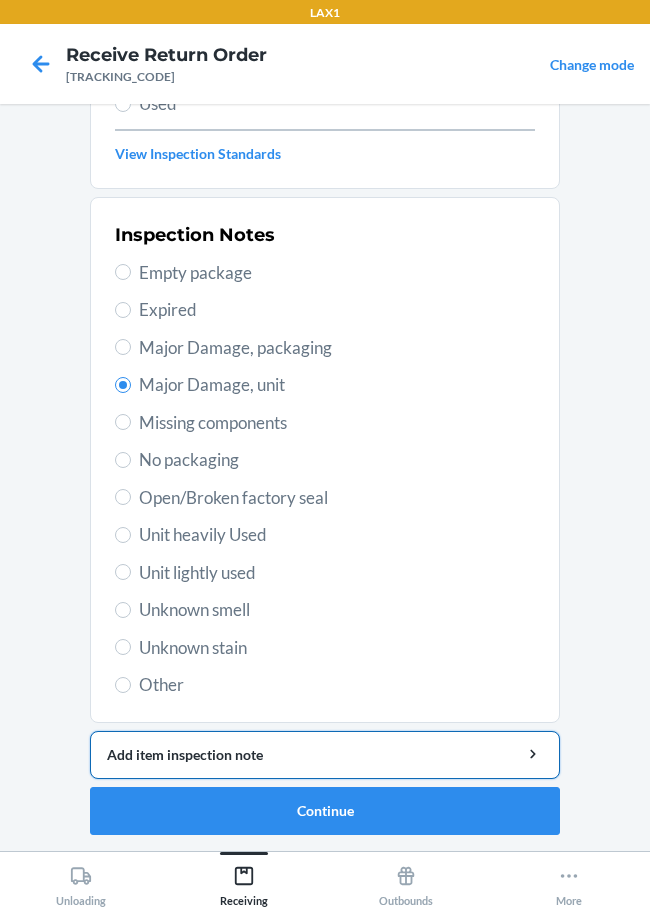click on "Add item inspection note" at bounding box center [325, 754] 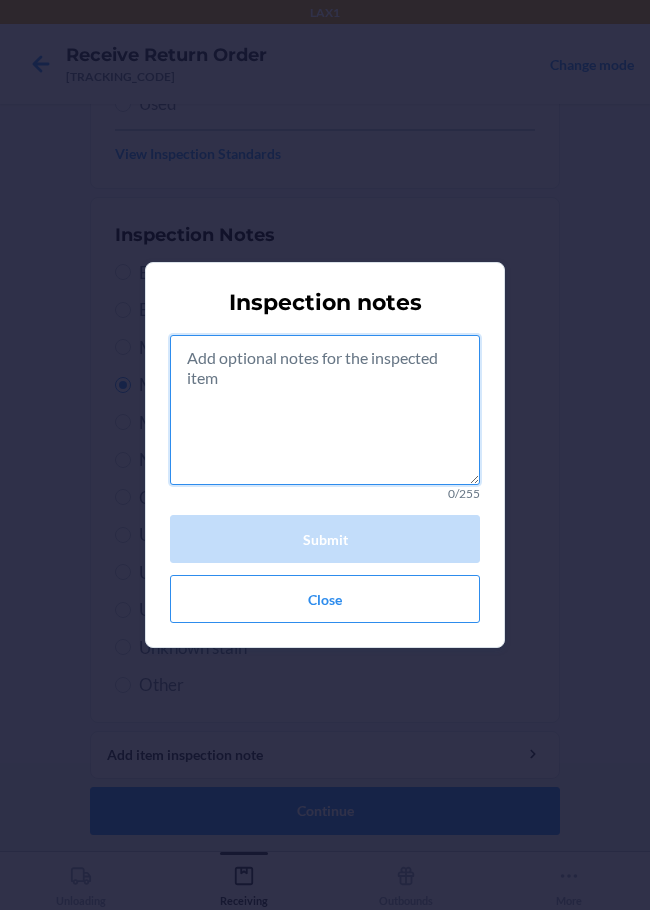 click at bounding box center [325, 410] 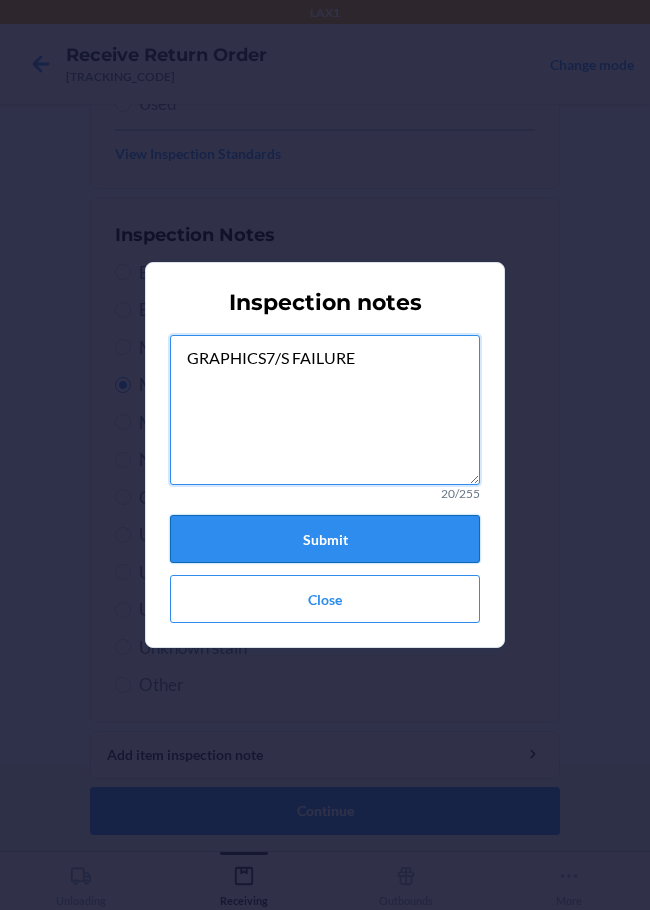 type on "GRAPHICS7/S FAILURE" 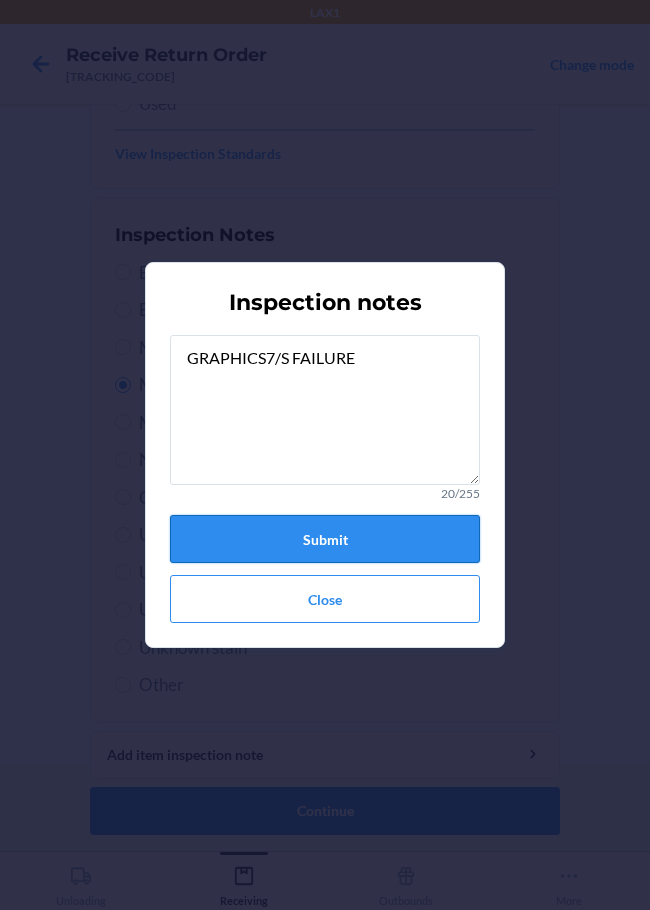 click on "Submit" at bounding box center [325, 539] 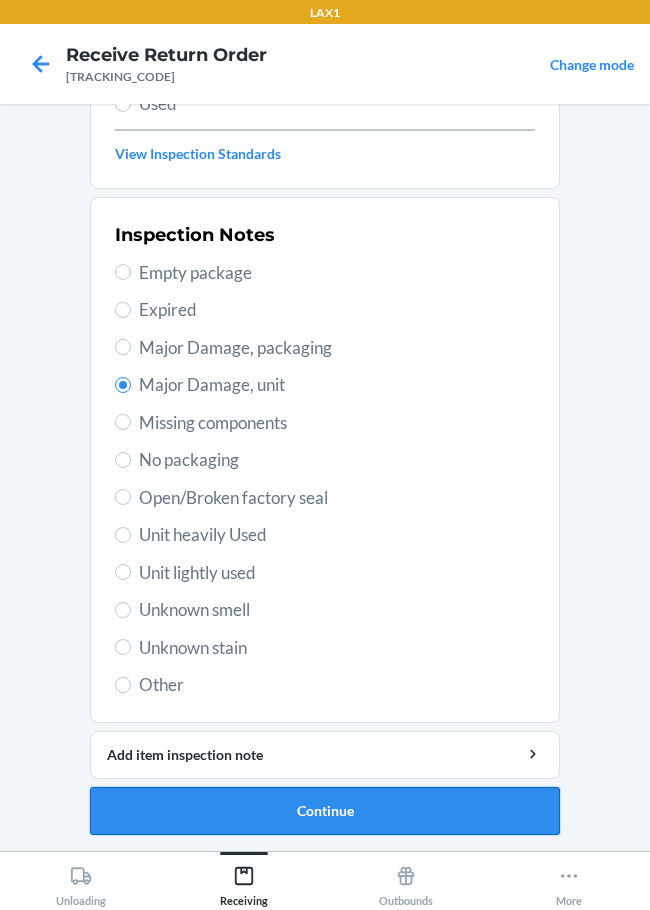 click on "Continue" at bounding box center [325, 811] 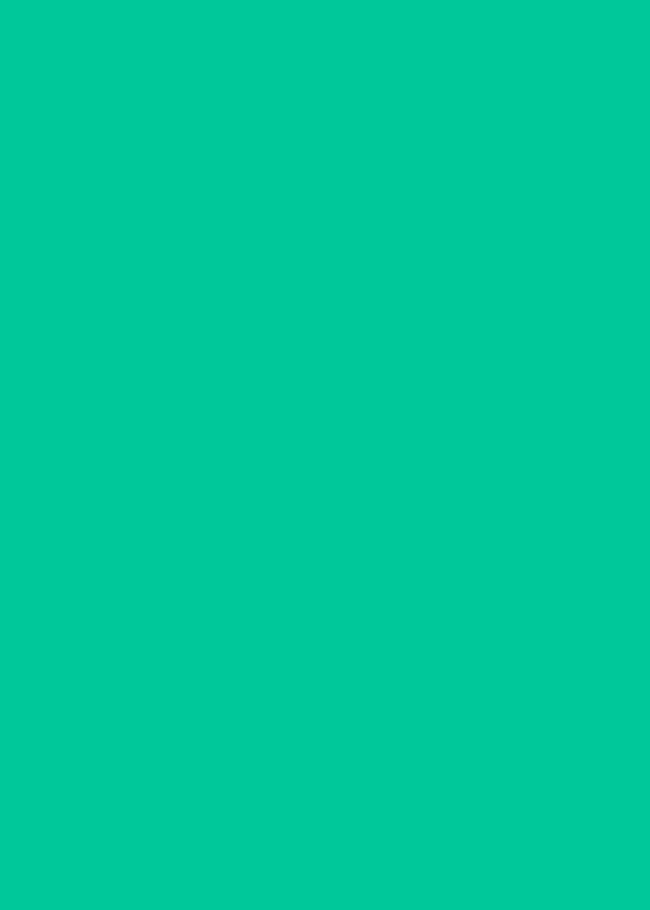 scroll, scrollTop: 130, scrollLeft: 0, axis: vertical 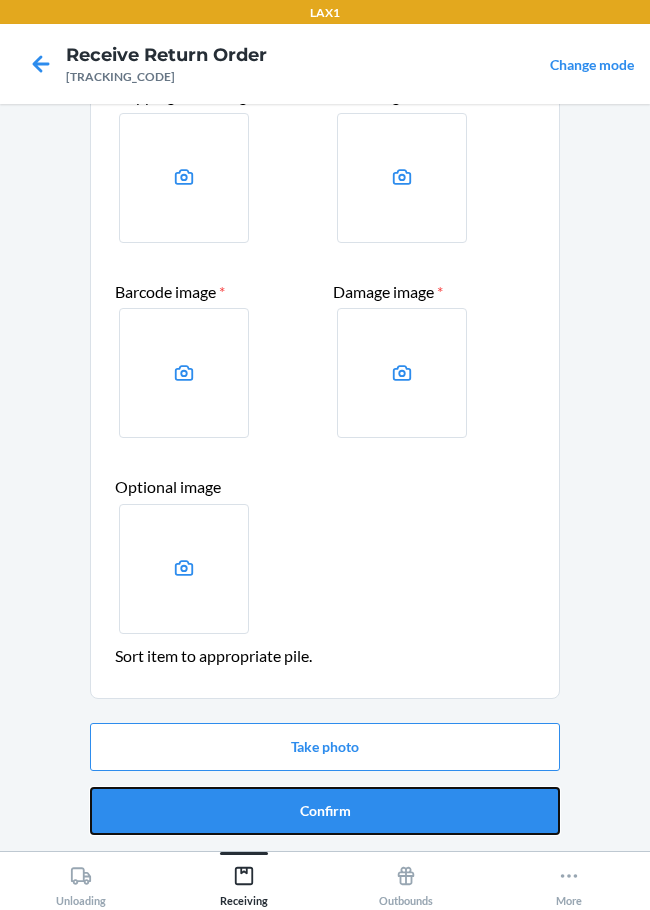 click on "Confirm" at bounding box center (325, 811) 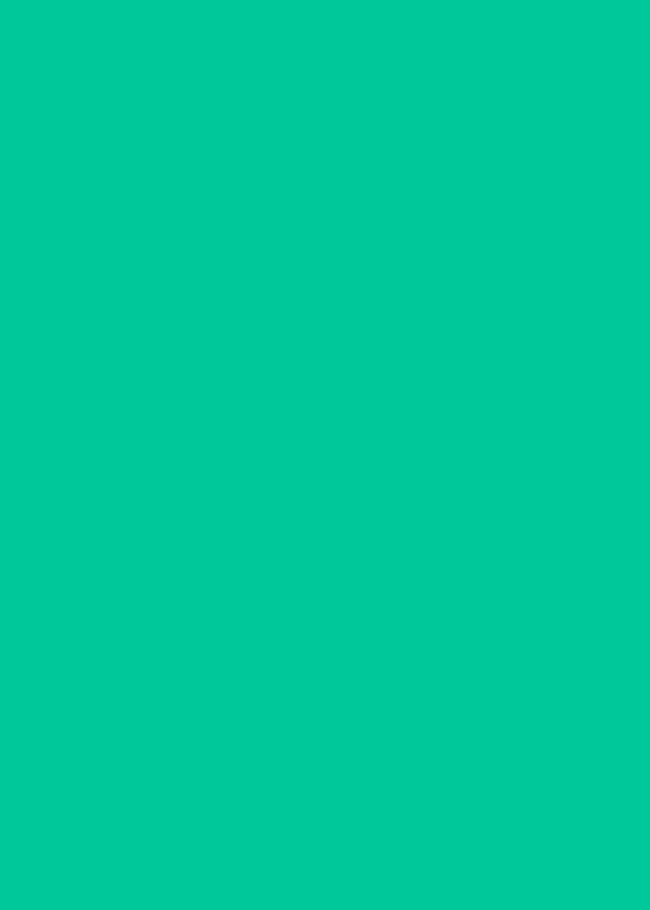scroll, scrollTop: 0, scrollLeft: 0, axis: both 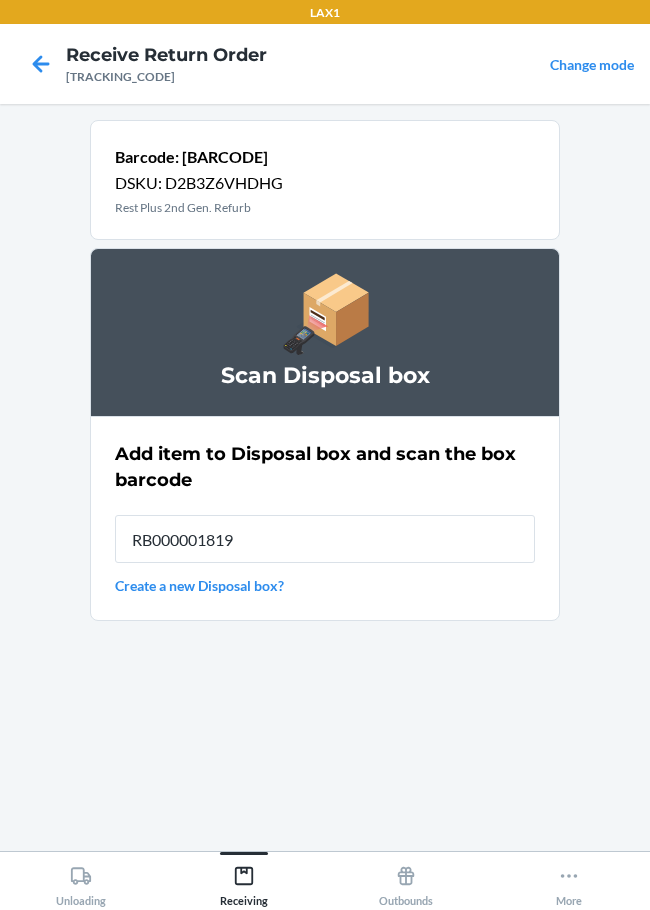 type on "RB000001819" 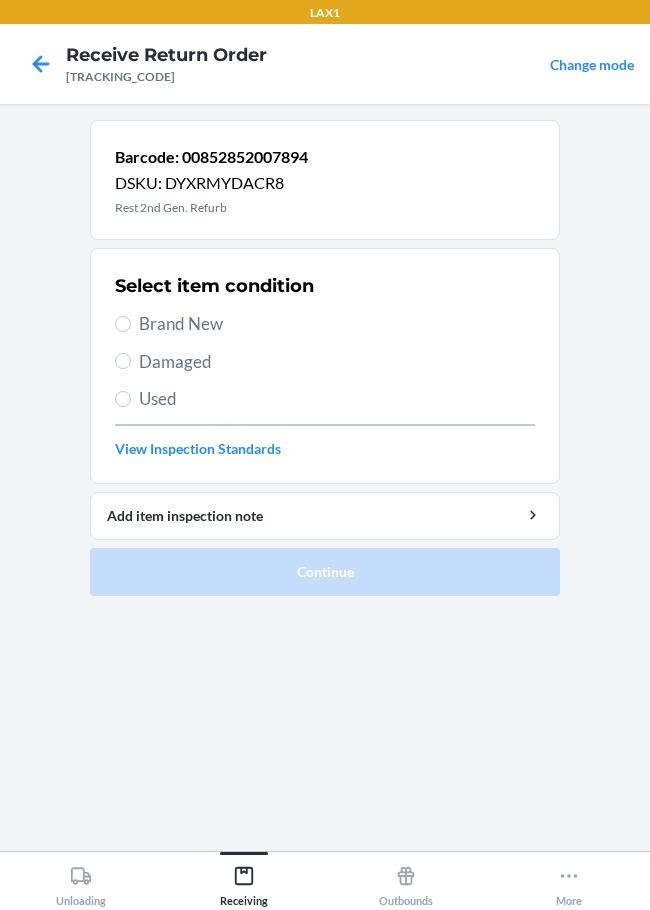 click on "Brand New" at bounding box center [337, 324] 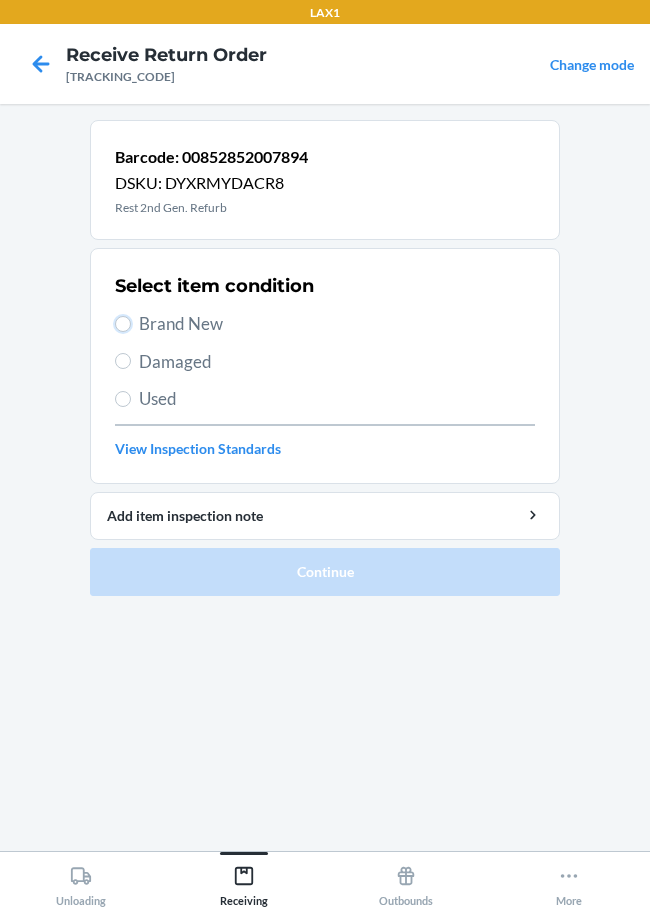 click on "Brand New" at bounding box center [123, 324] 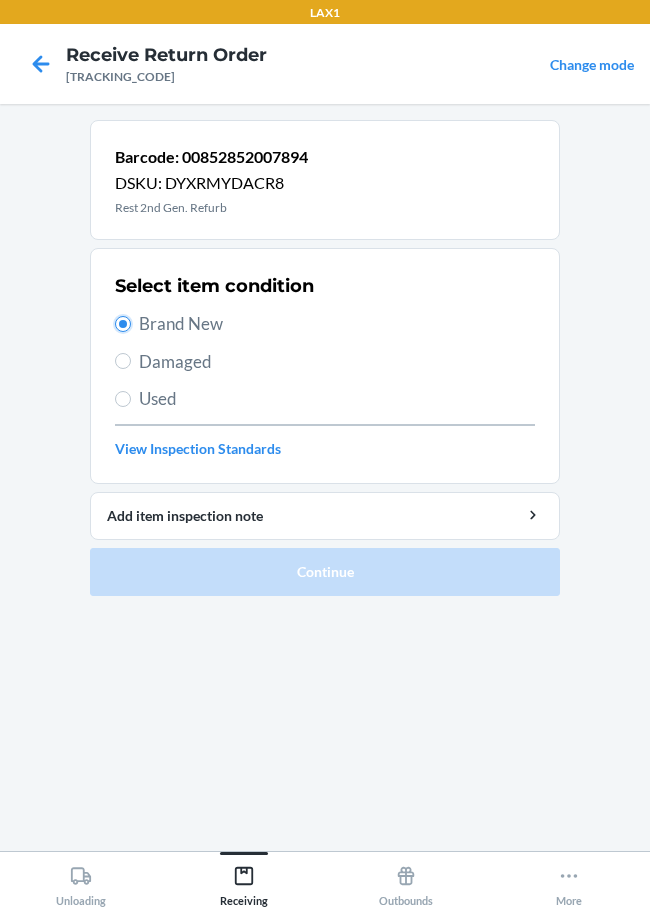 radio on "true" 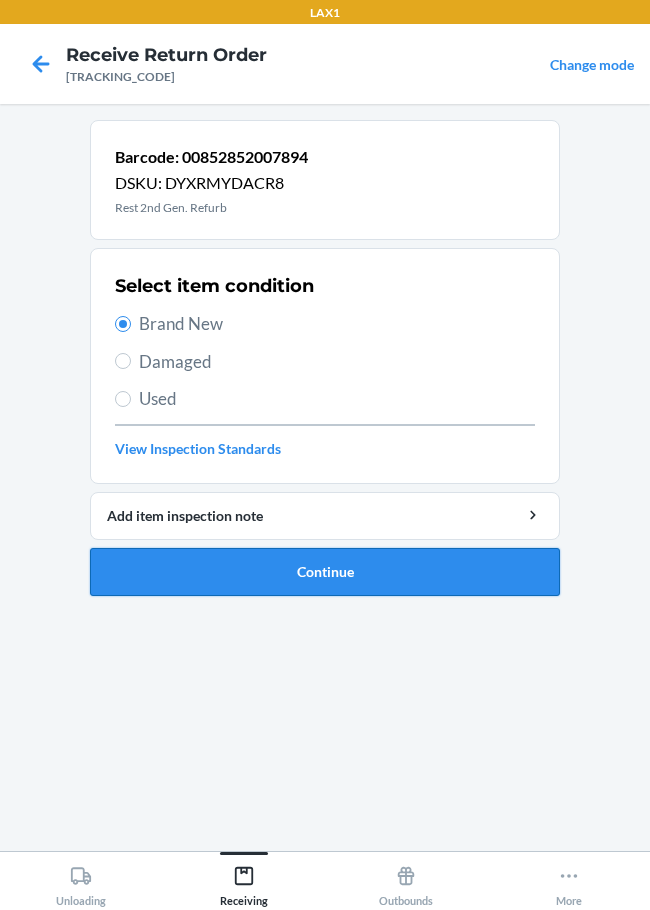 click on "Continue" at bounding box center [325, 572] 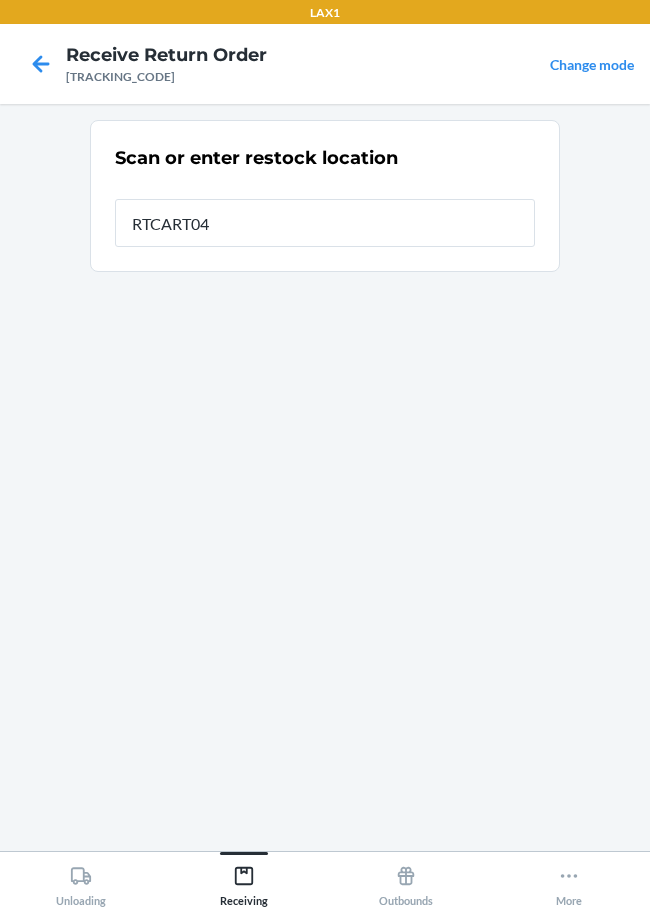 type on "RTCART047" 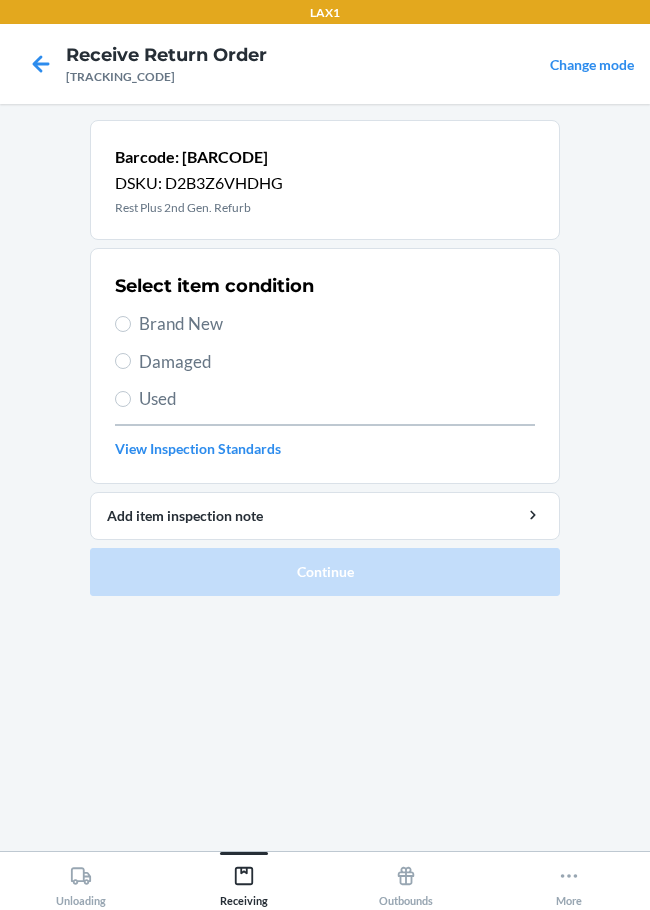 click on "Brand New" at bounding box center [337, 324] 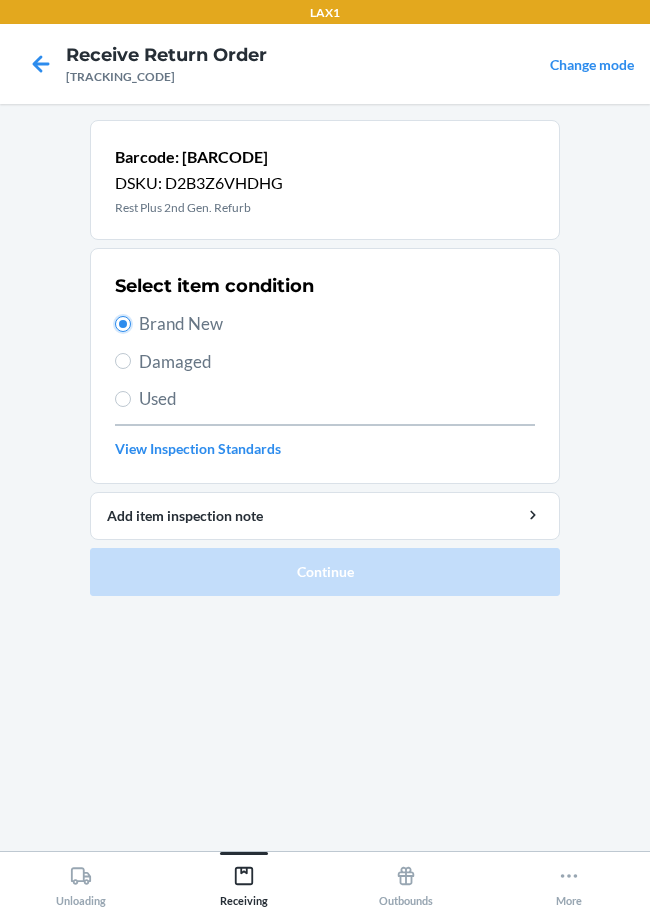 radio on "true" 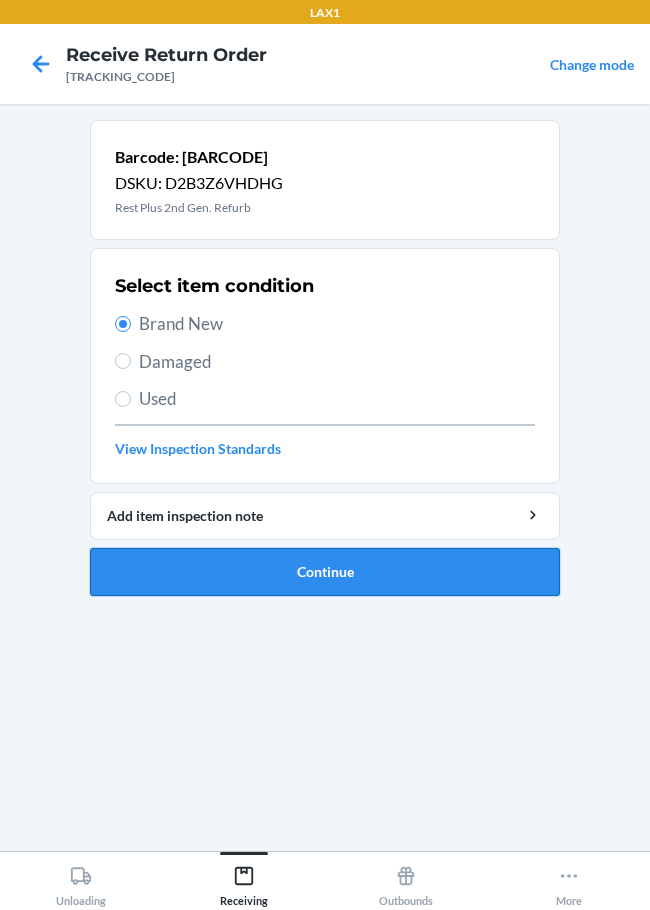 click on "Continue" at bounding box center (325, 572) 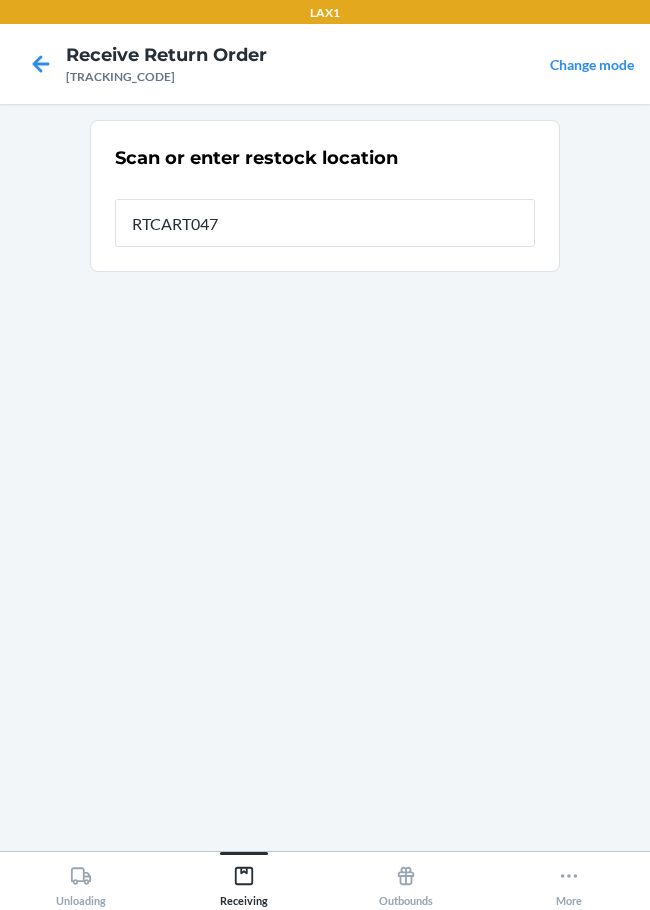 type on "RTCART047" 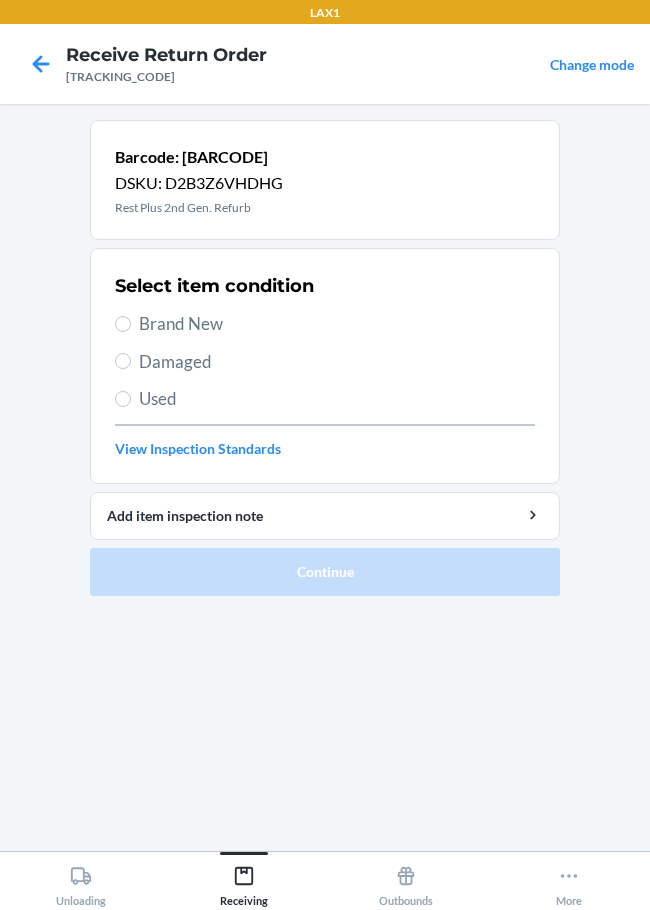 click on "Damaged" at bounding box center (337, 362) 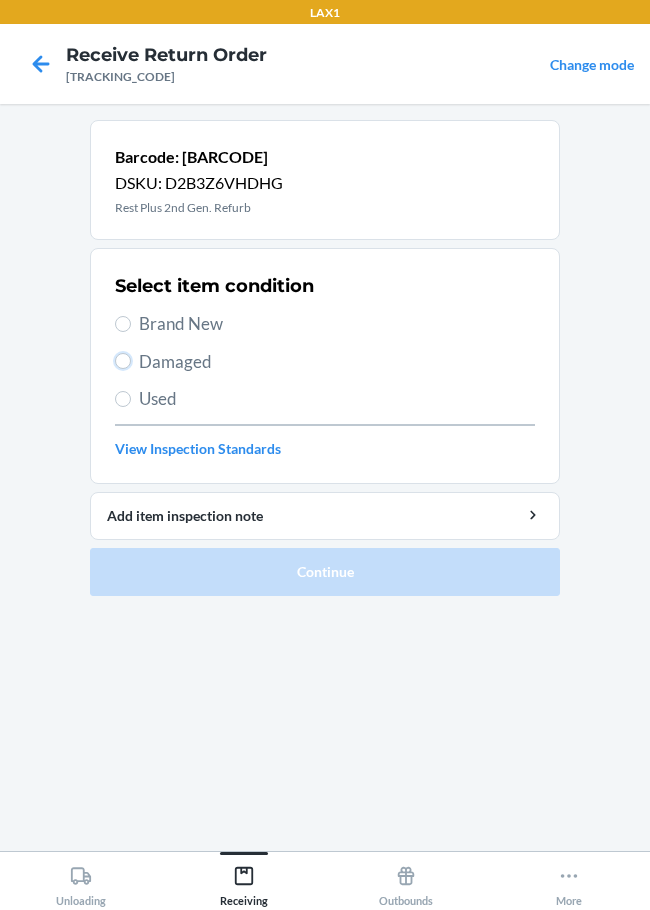 click on "Damaged" at bounding box center [123, 361] 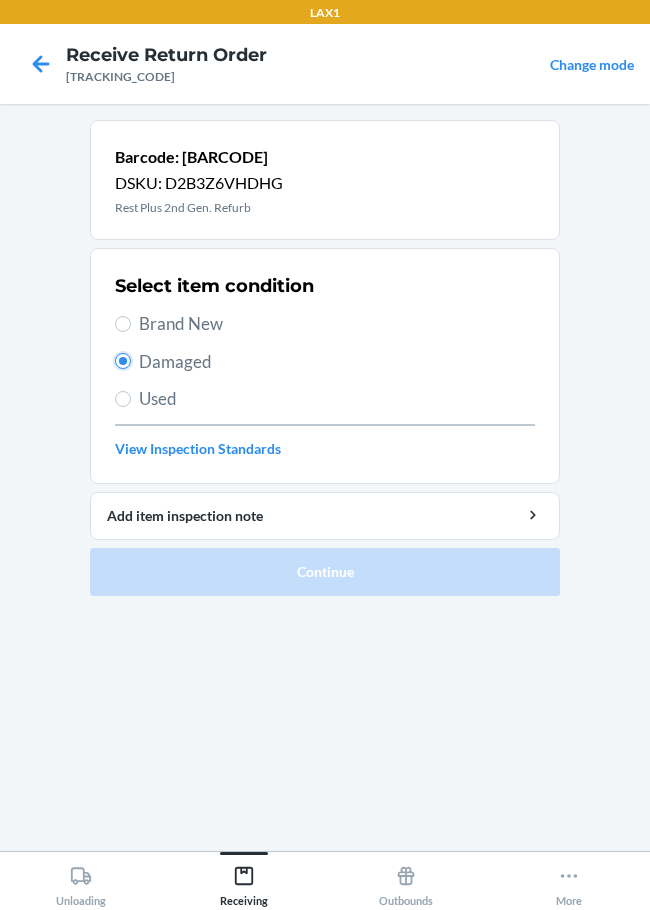 radio on "true" 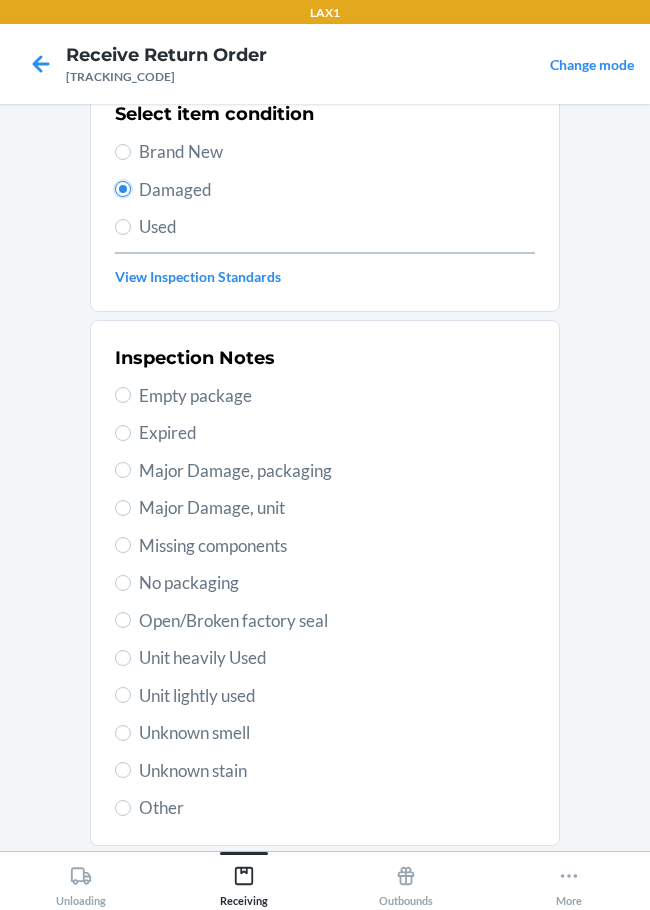 scroll, scrollTop: 295, scrollLeft: 0, axis: vertical 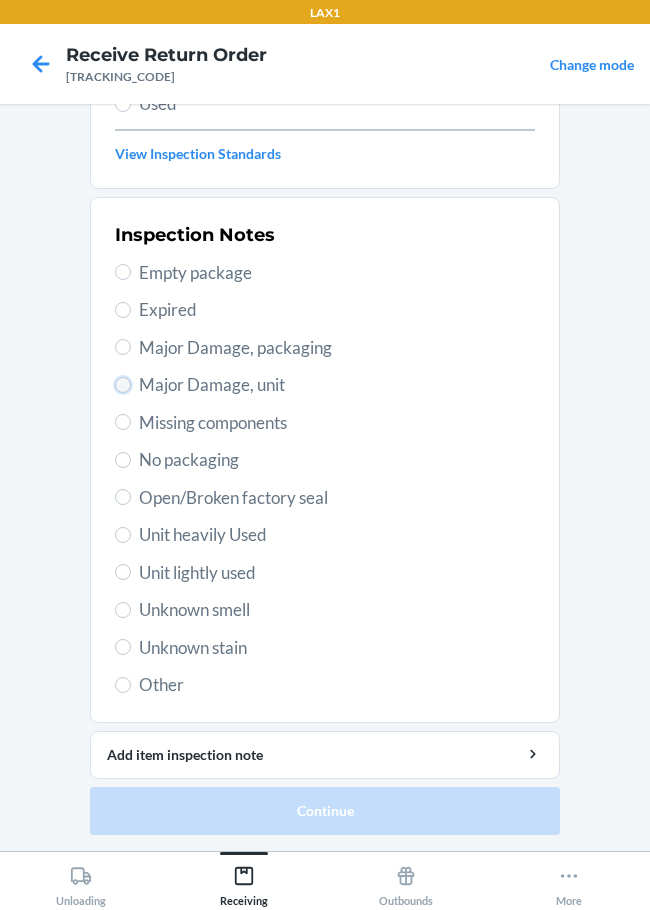 click on "Major Damage, unit" at bounding box center [123, 385] 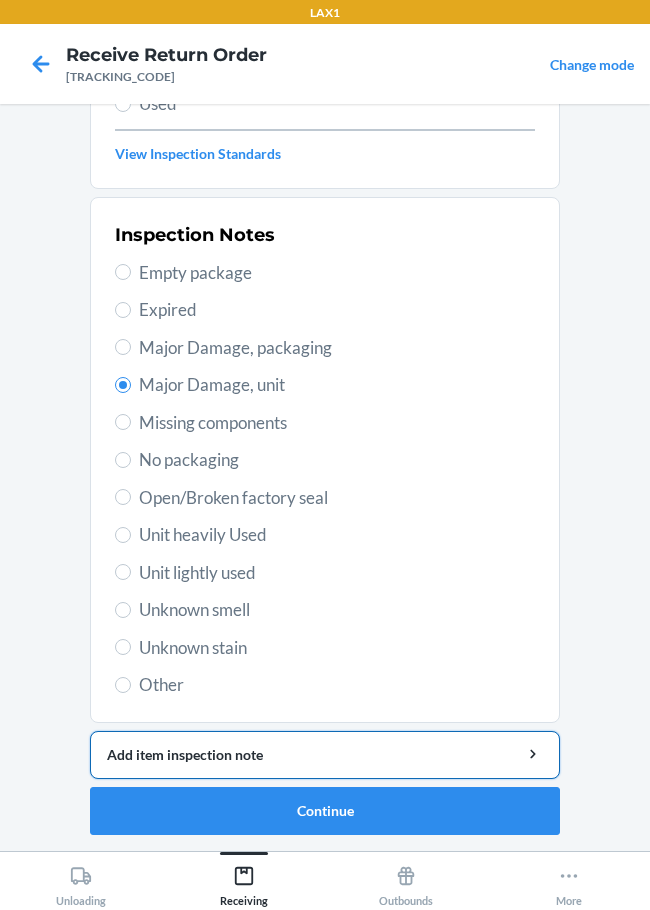 click on "Add item inspection note" at bounding box center [325, 754] 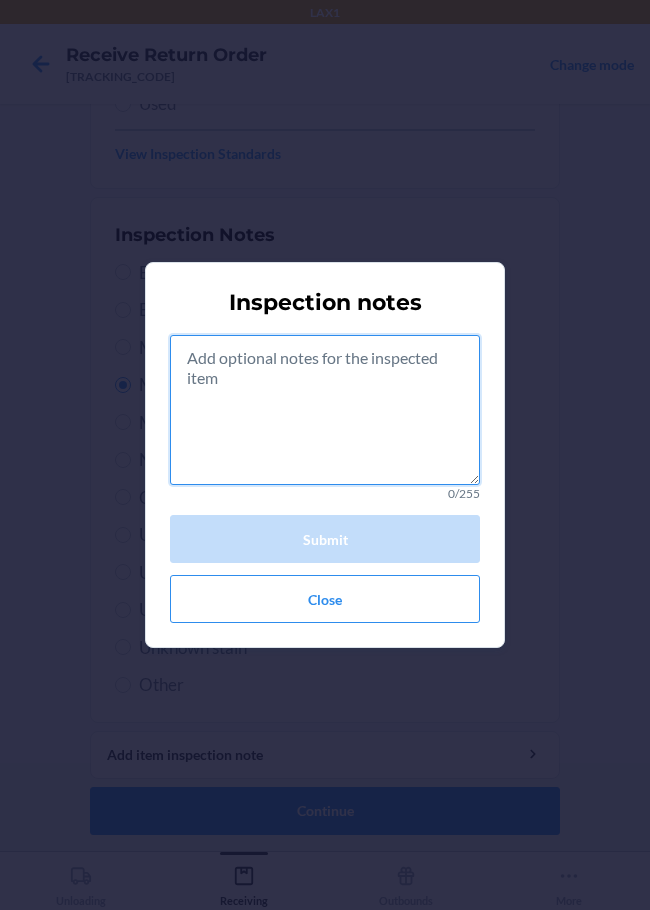 click at bounding box center [325, 410] 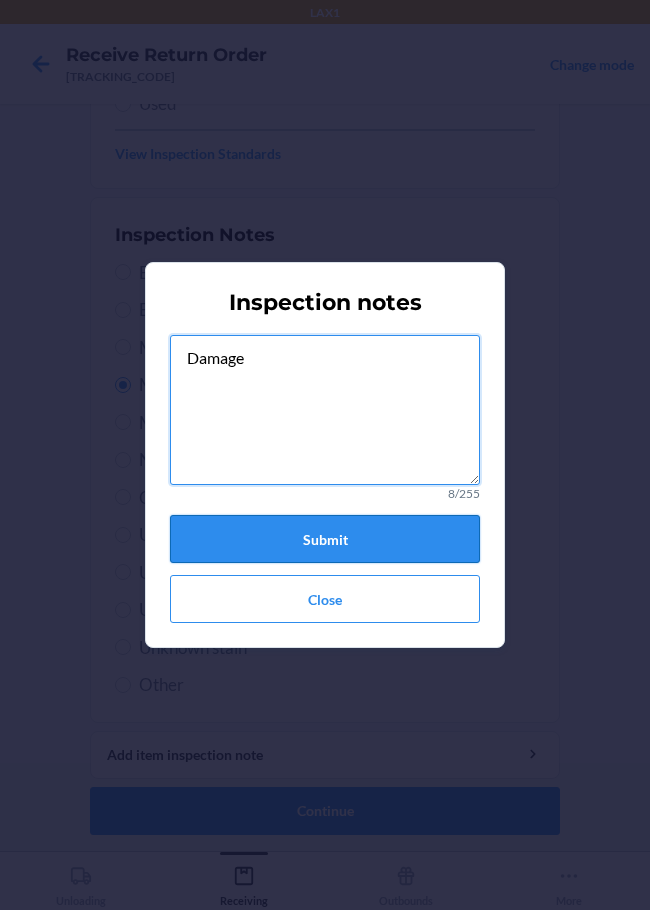 type on "Damage" 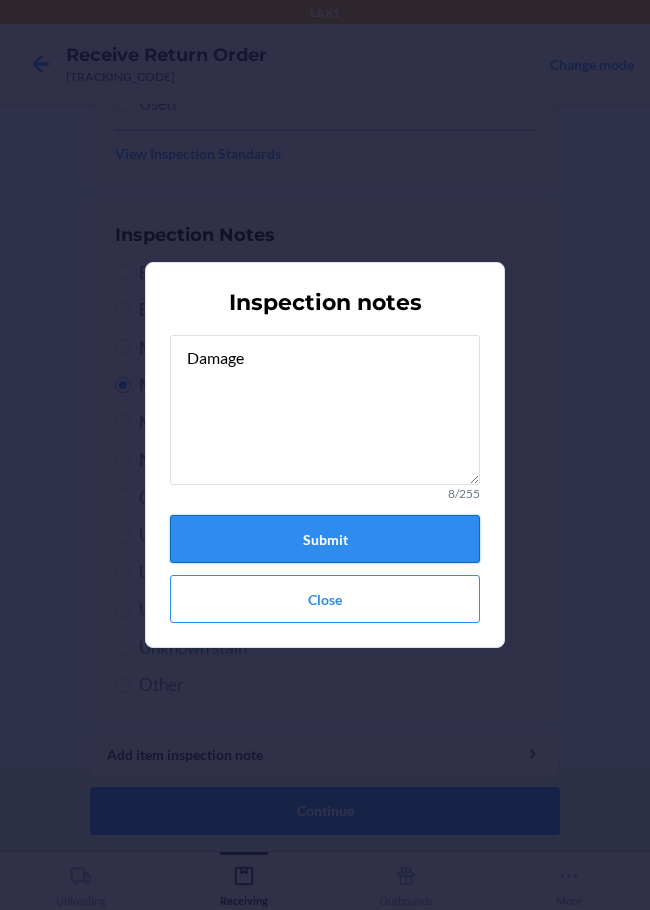 click on "Submit" at bounding box center [325, 539] 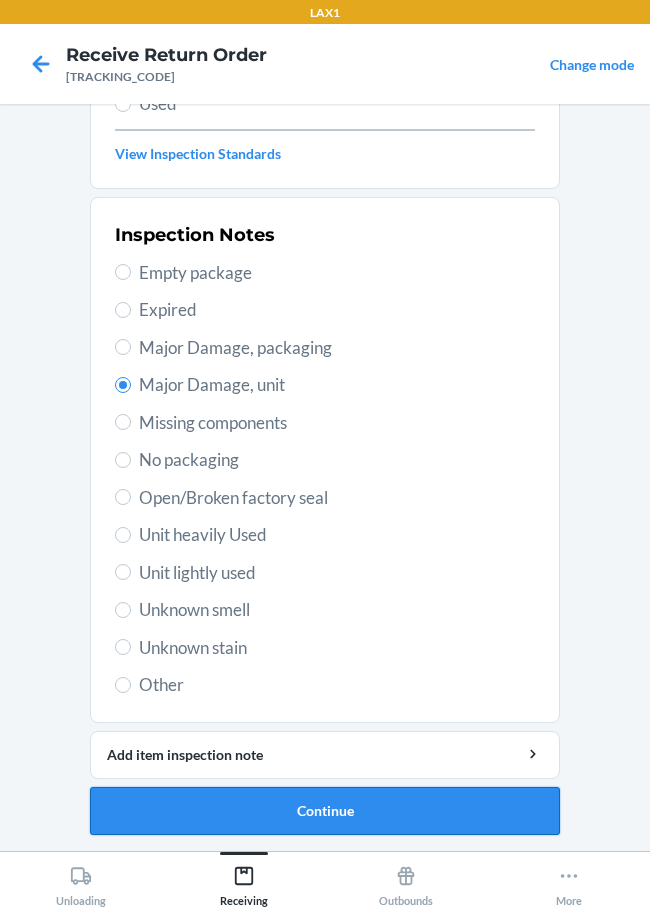 click on "Continue" at bounding box center (325, 811) 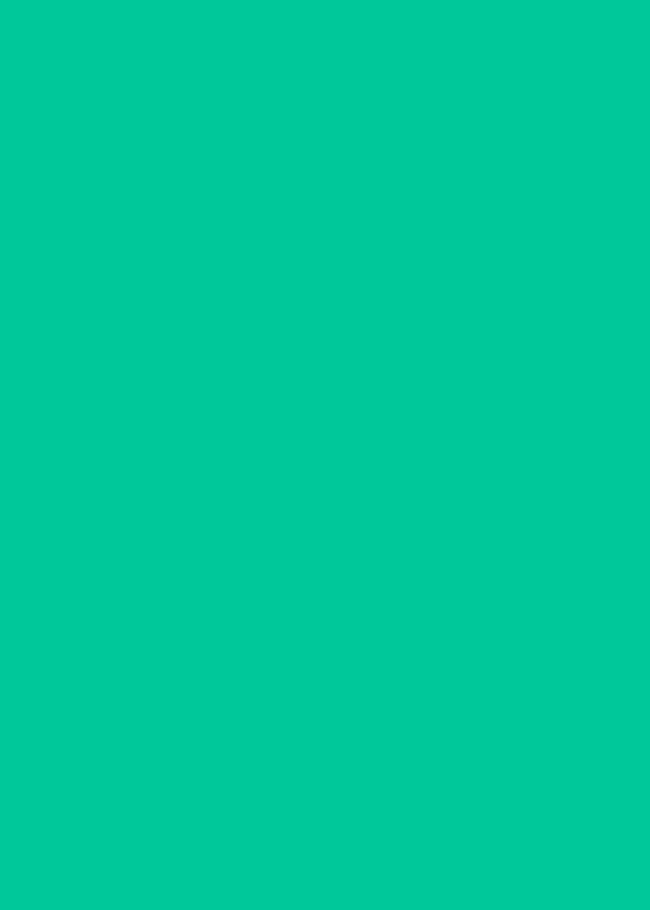 scroll, scrollTop: 130, scrollLeft: 0, axis: vertical 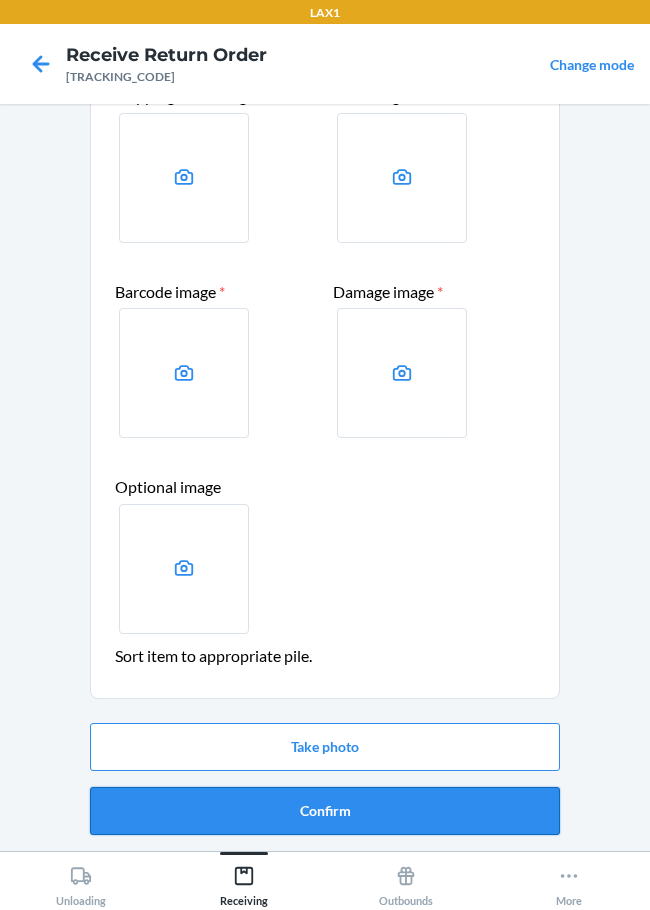 click on "Confirm" at bounding box center [325, 811] 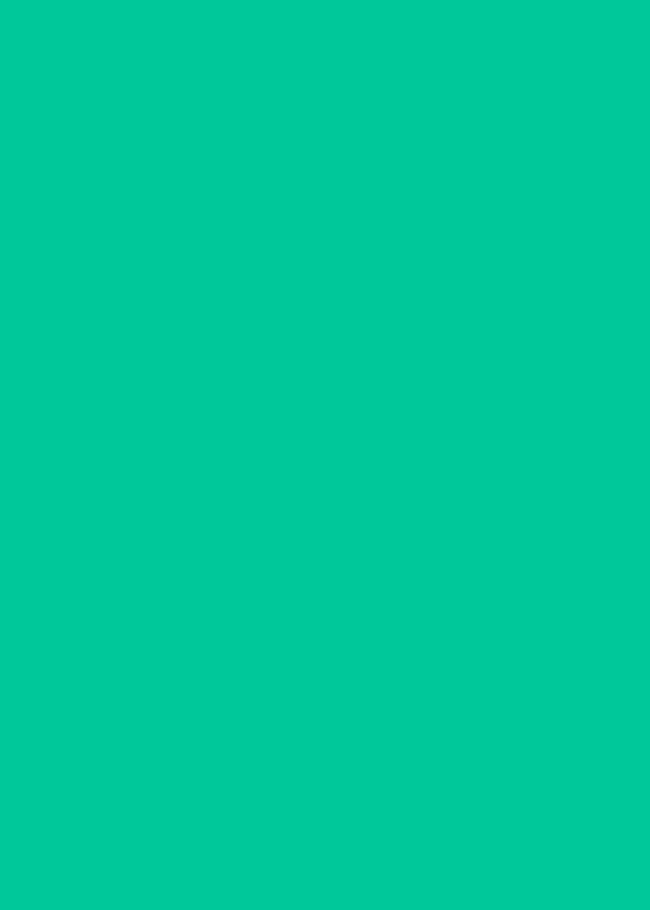 scroll, scrollTop: 0, scrollLeft: 0, axis: both 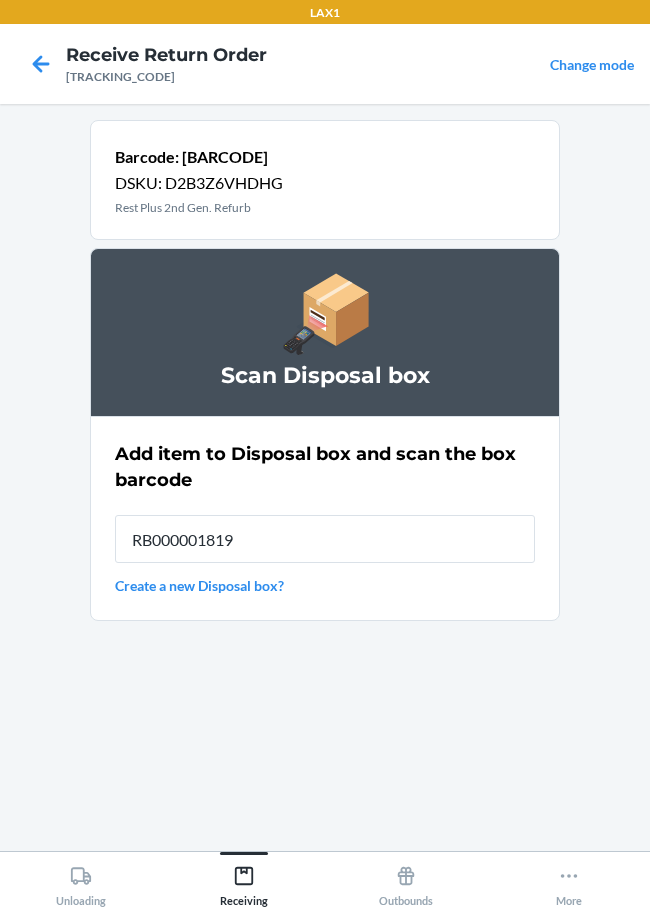 type on "RB000001819" 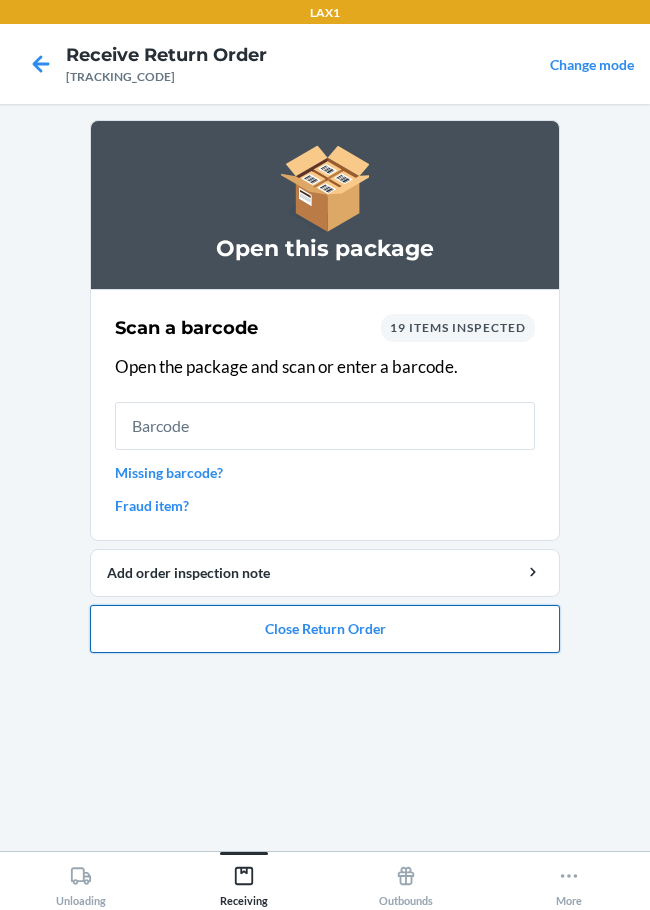 click on "Close Return Order" at bounding box center (325, 629) 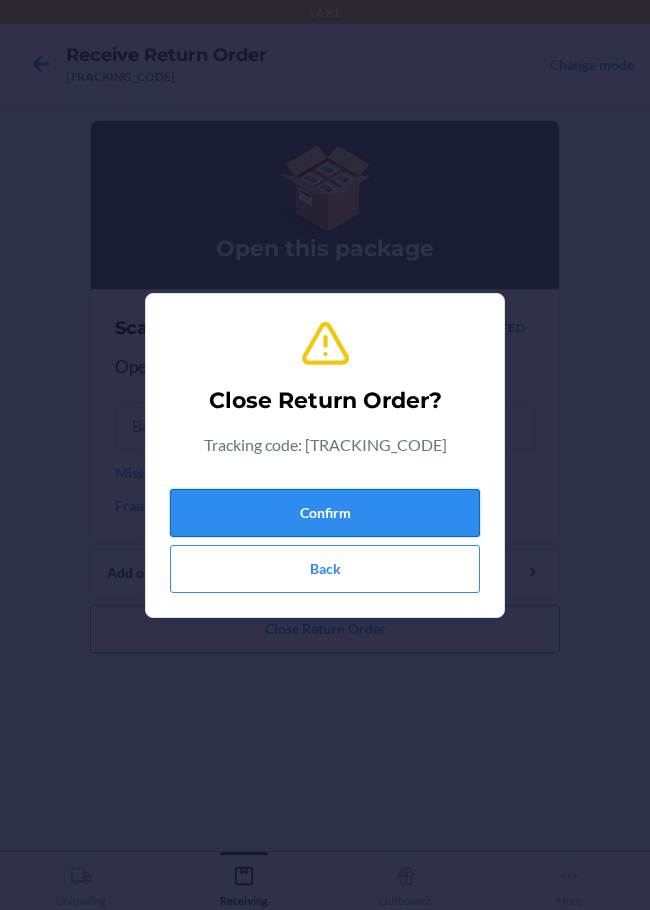 click on "Confirm" at bounding box center (325, 513) 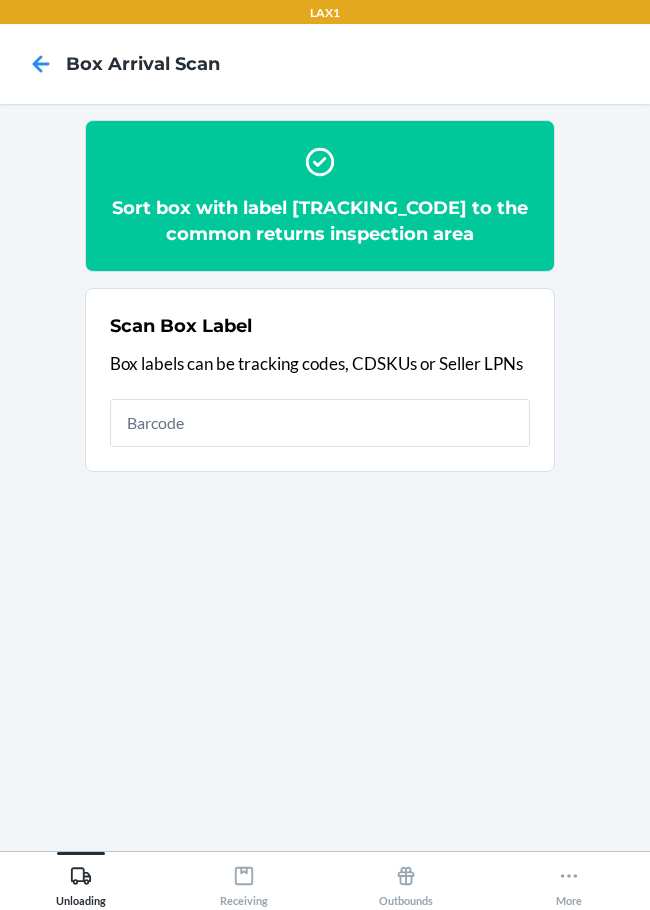 scroll, scrollTop: 0, scrollLeft: 0, axis: both 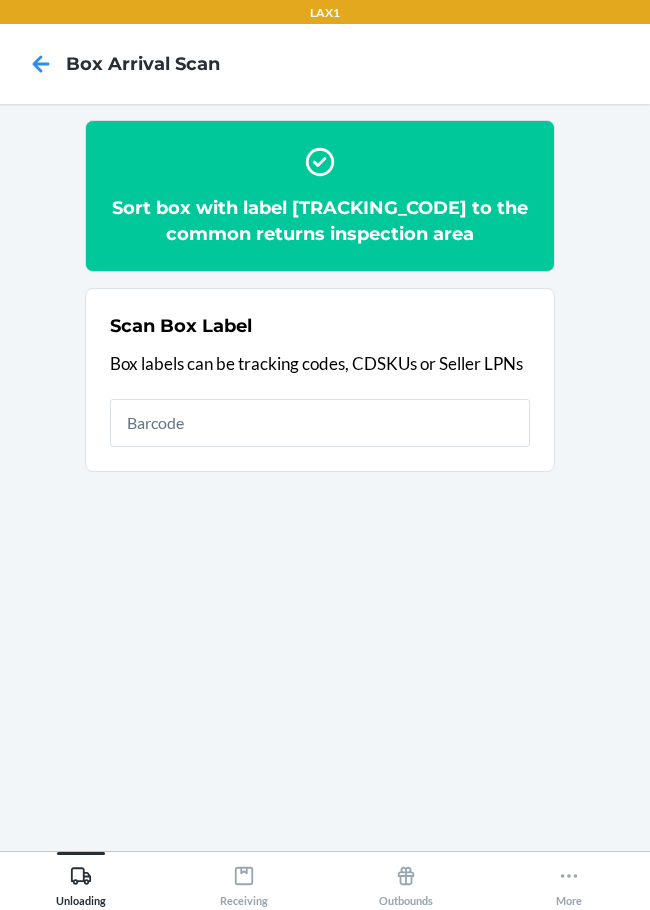 click on "Sort box with label [TRACKING_CODE] to the common returns inspection area" at bounding box center [320, 196] 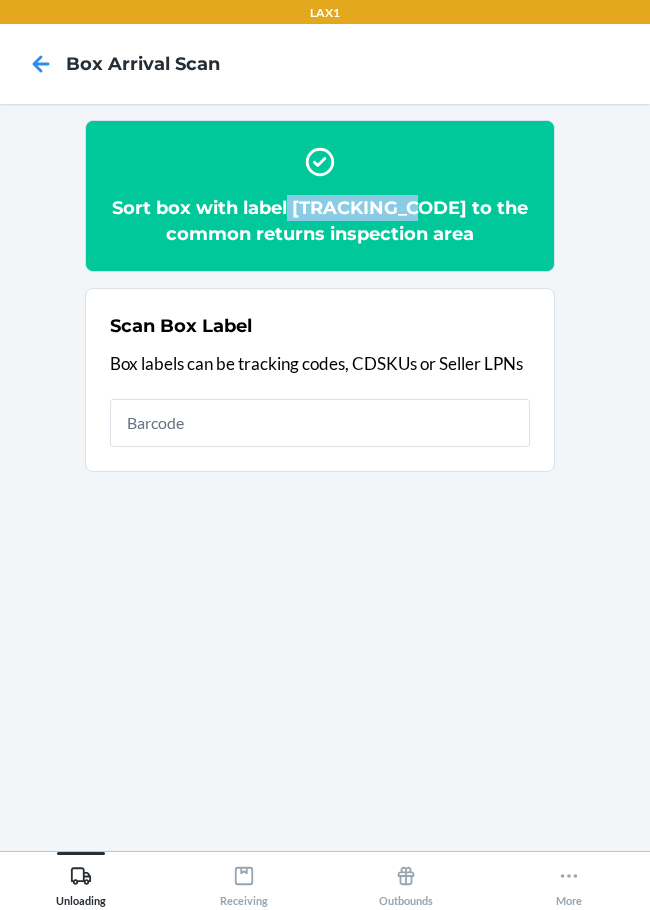 click on "Sort box with label [TRACKING_CODE] to the common returns inspection area" at bounding box center (320, 221) 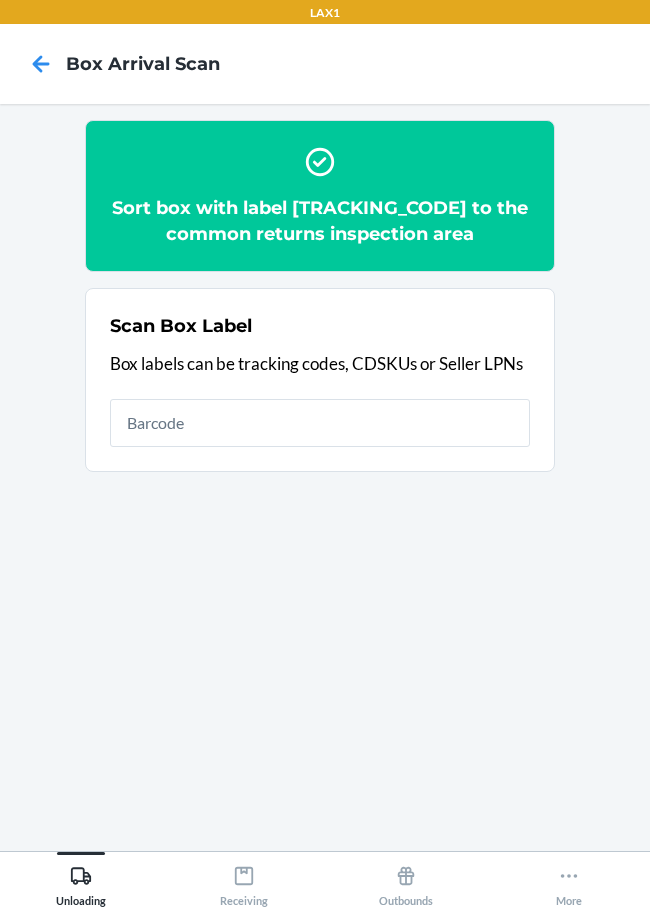 drag, startPoint x: 444, startPoint y: 215, endPoint x: 127, endPoint y: 657, distance: 543.9237 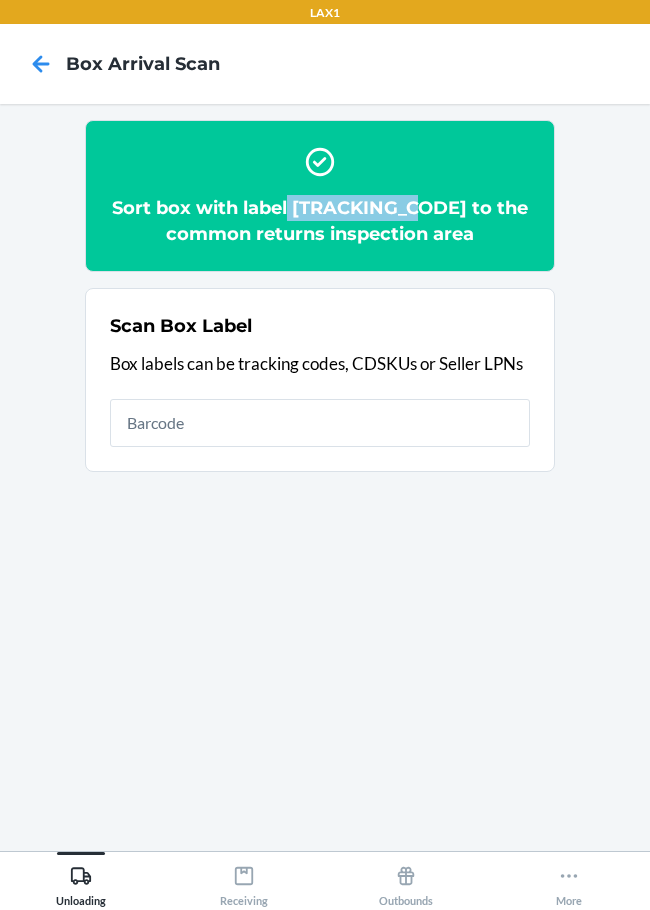 click on "Sort box with label spO6L42746A to the common returns inspection area" at bounding box center [320, 221] 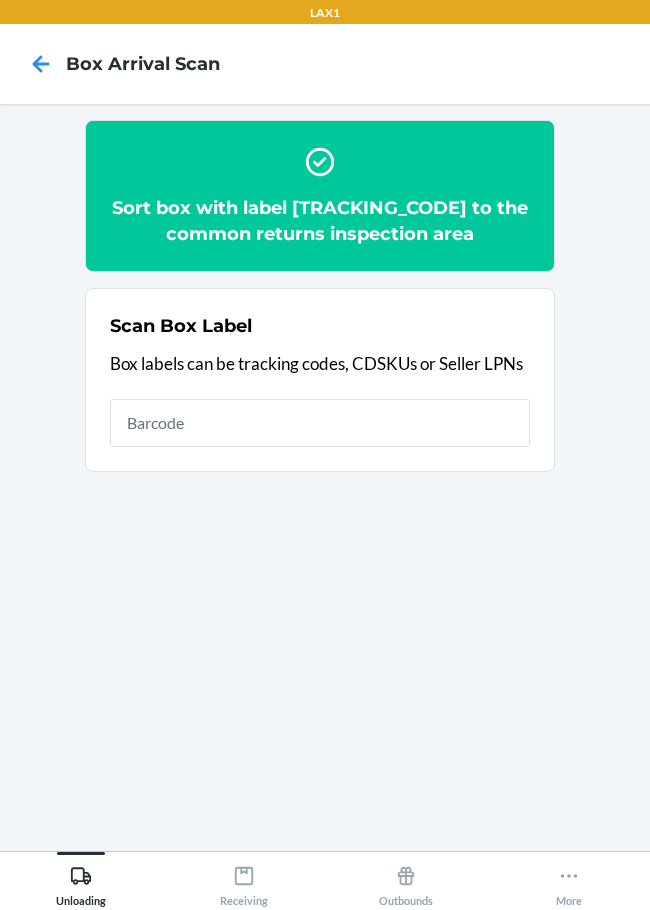 drag, startPoint x: 439, startPoint y: 199, endPoint x: 205, endPoint y: 623, distance: 484.28503 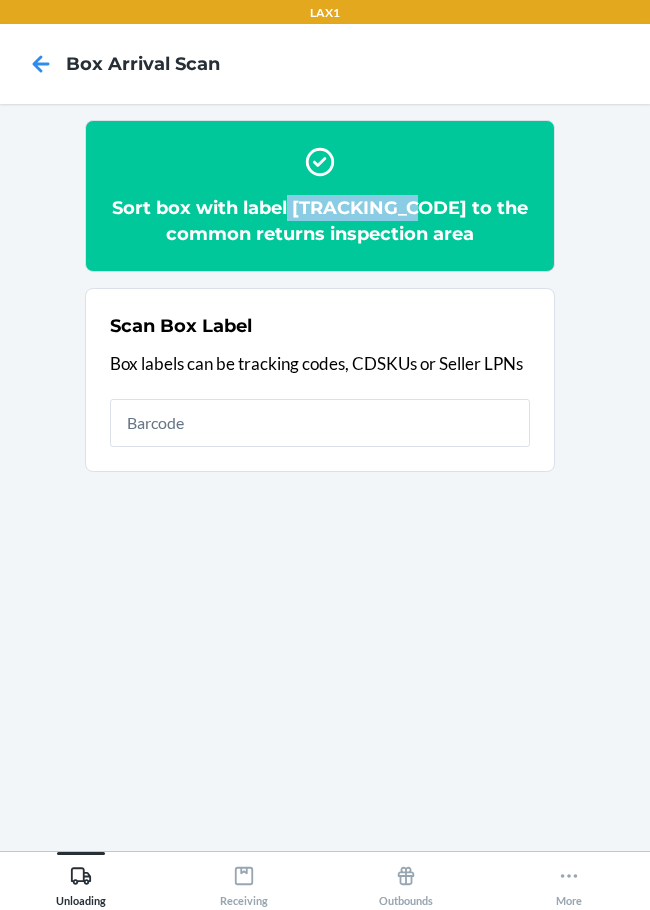 drag, startPoint x: 312, startPoint y: 208, endPoint x: 439, endPoint y: 213, distance: 127.09839 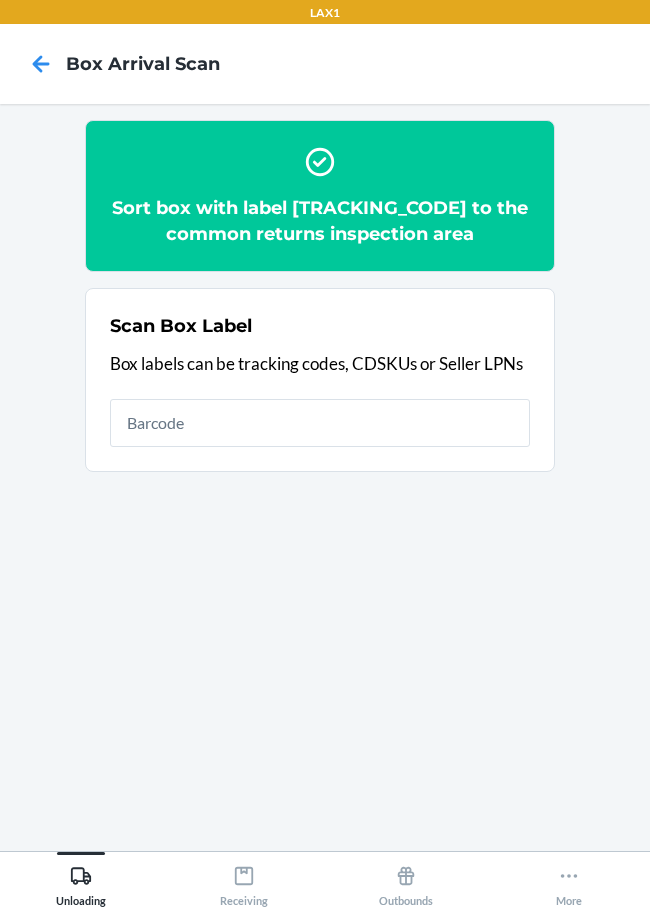 drag, startPoint x: 439, startPoint y: 213, endPoint x: 209, endPoint y: 584, distance: 436.51 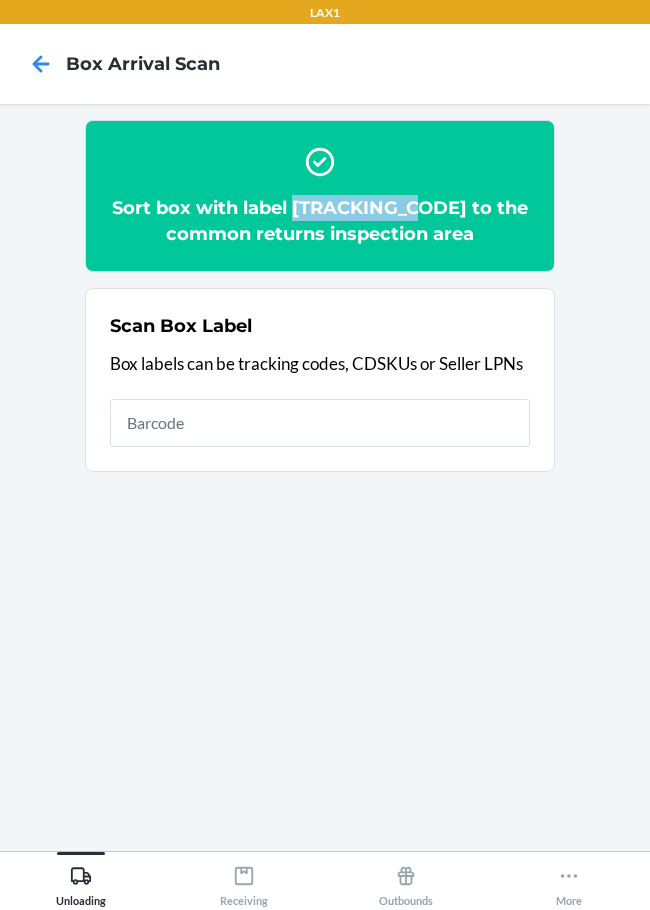 drag, startPoint x: 314, startPoint y: 205, endPoint x: 445, endPoint y: 204, distance: 131.00381 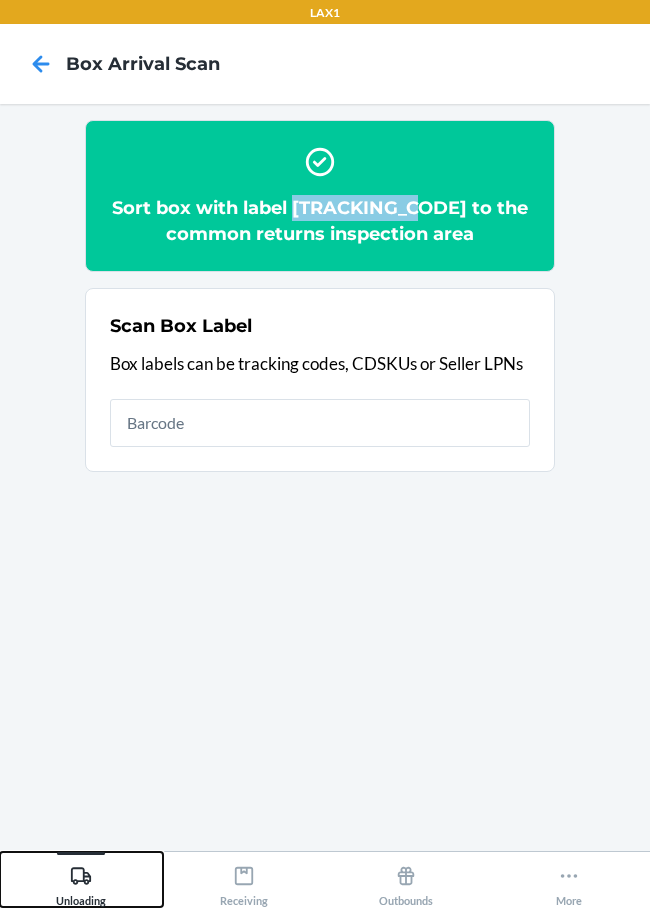 click 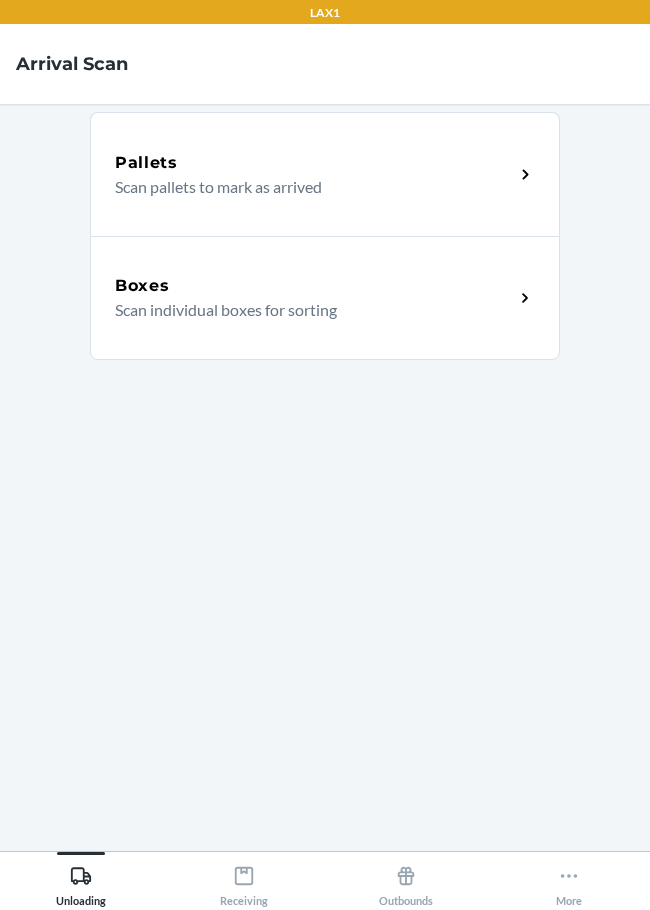 click on "Scan individual boxes for sorting" at bounding box center (306, 310) 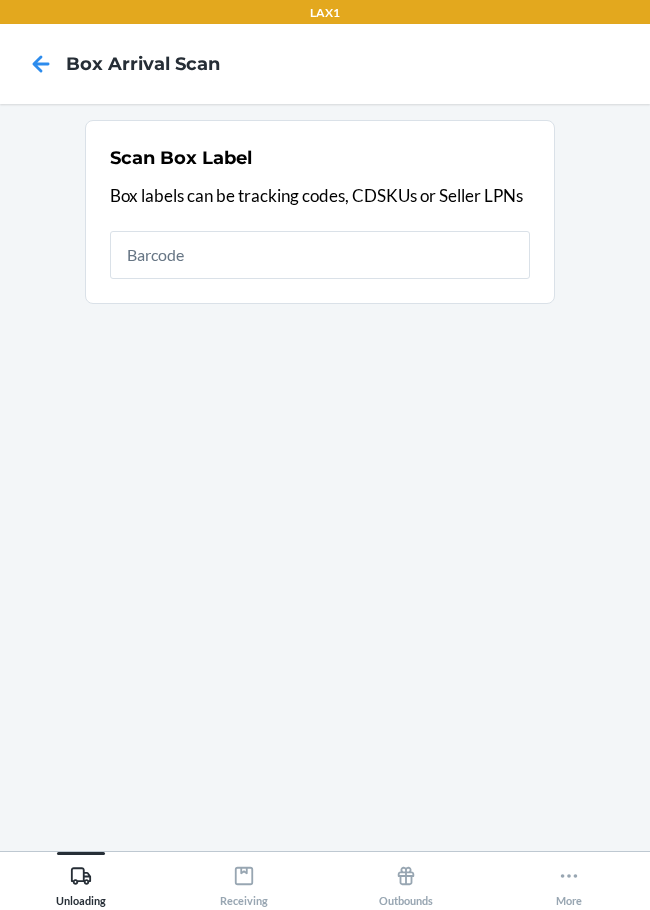 drag, startPoint x: 342, startPoint y: 324, endPoint x: 171, endPoint y: 531, distance: 268.49582 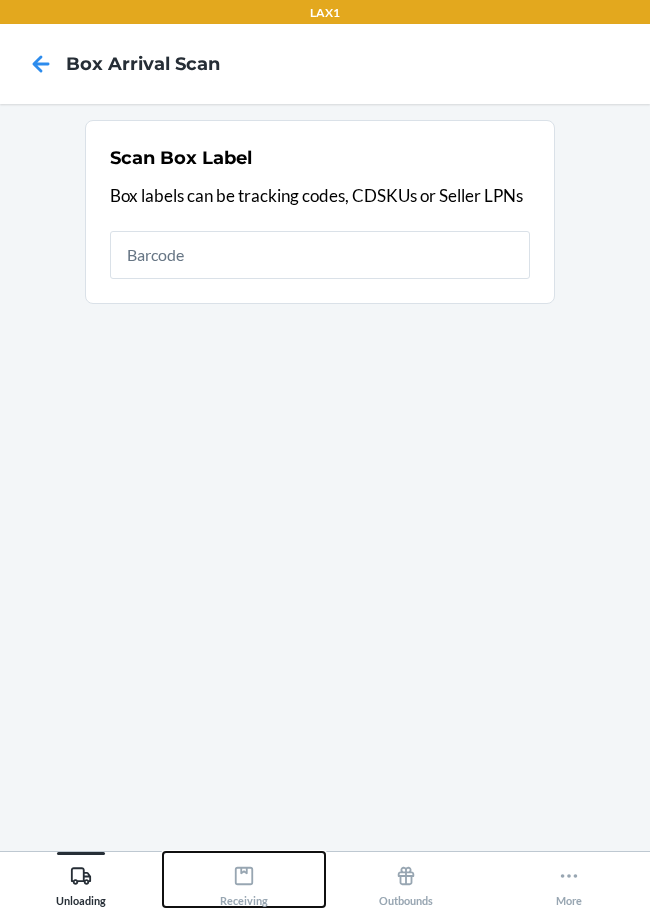 drag, startPoint x: 171, startPoint y: 531, endPoint x: 236, endPoint y: 862, distance: 337.3218 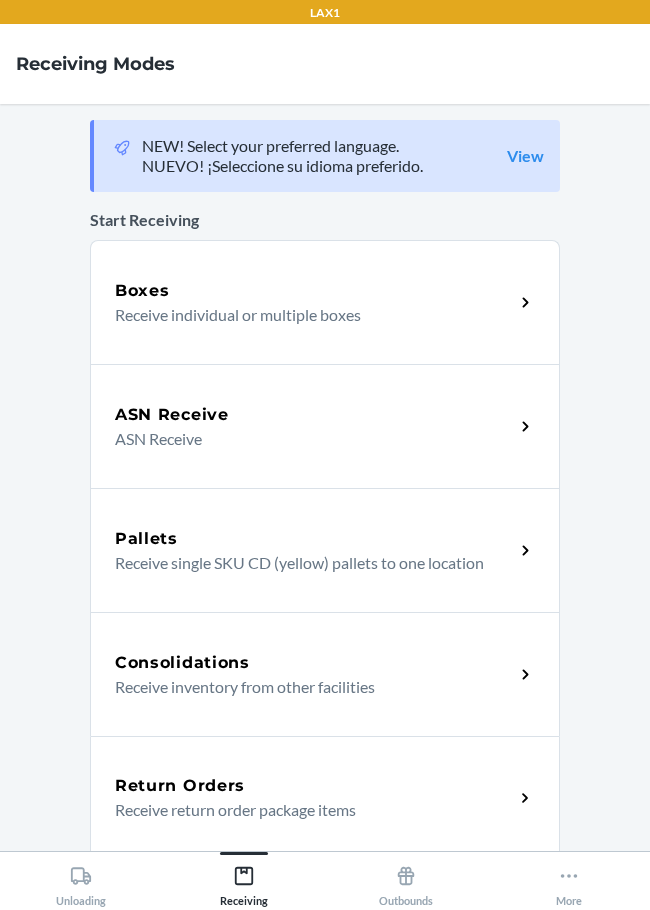 click on "Return Orders" at bounding box center (314, 786) 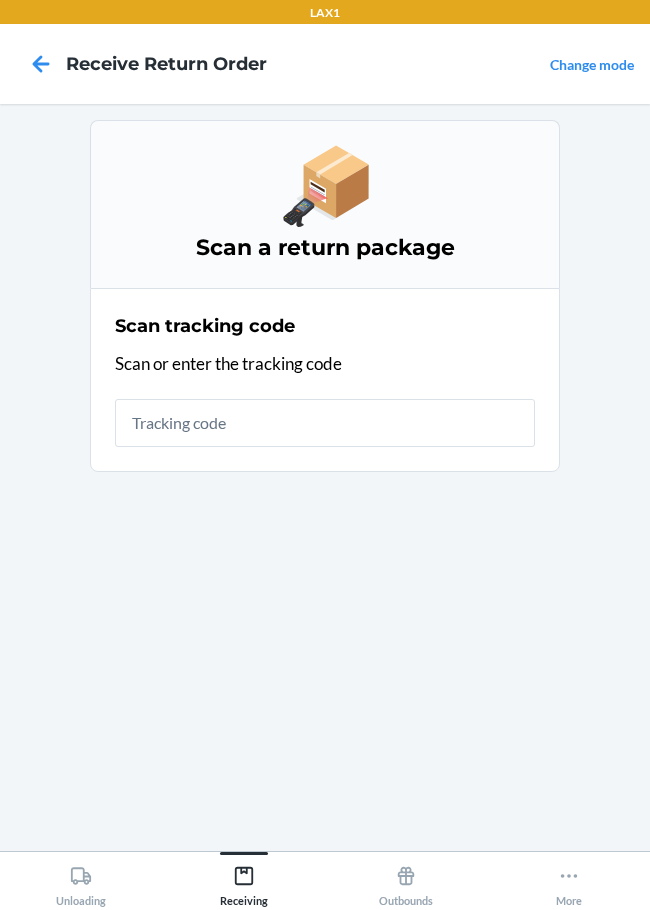 click at bounding box center [325, 423] 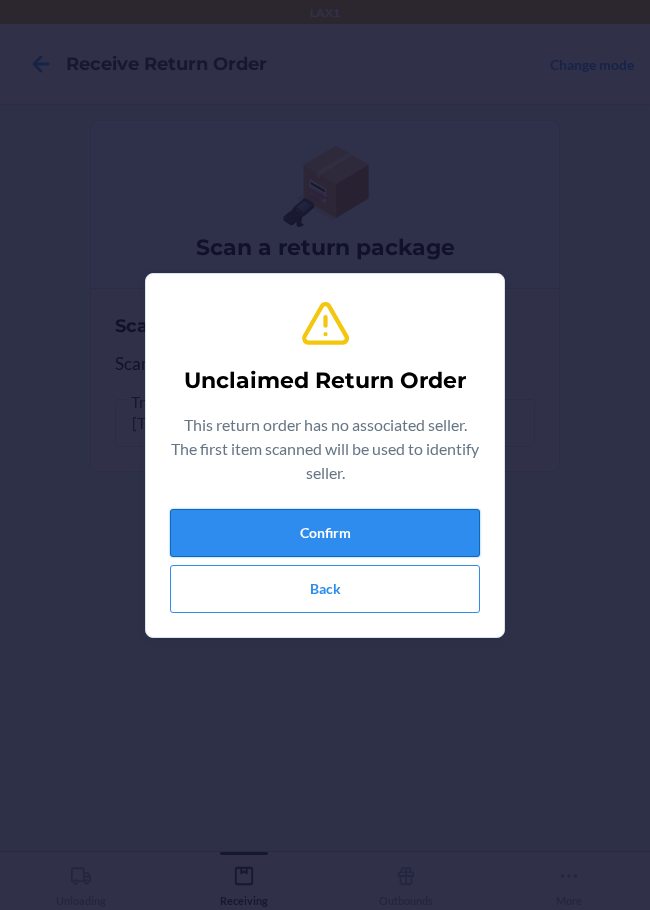 click on "Confirm" at bounding box center (325, 533) 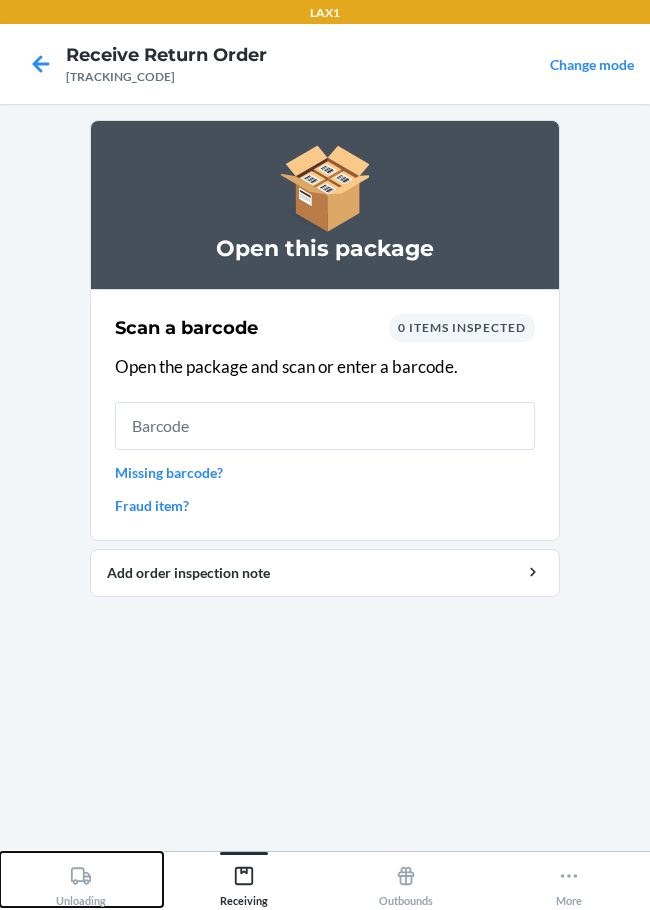 click on "Unloading" at bounding box center (81, 882) 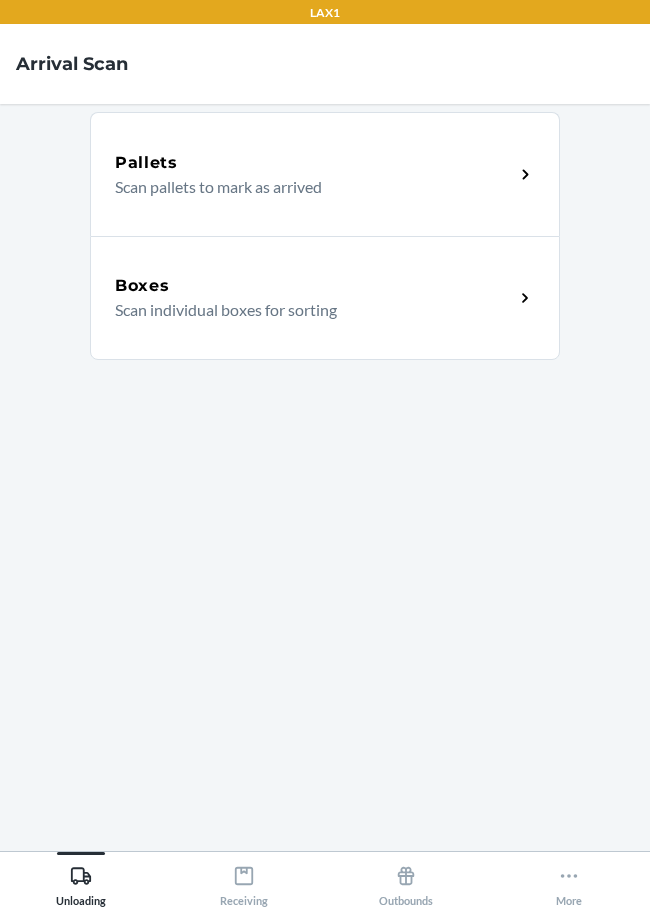 click on "Scan individual boxes for sorting" at bounding box center (306, 310) 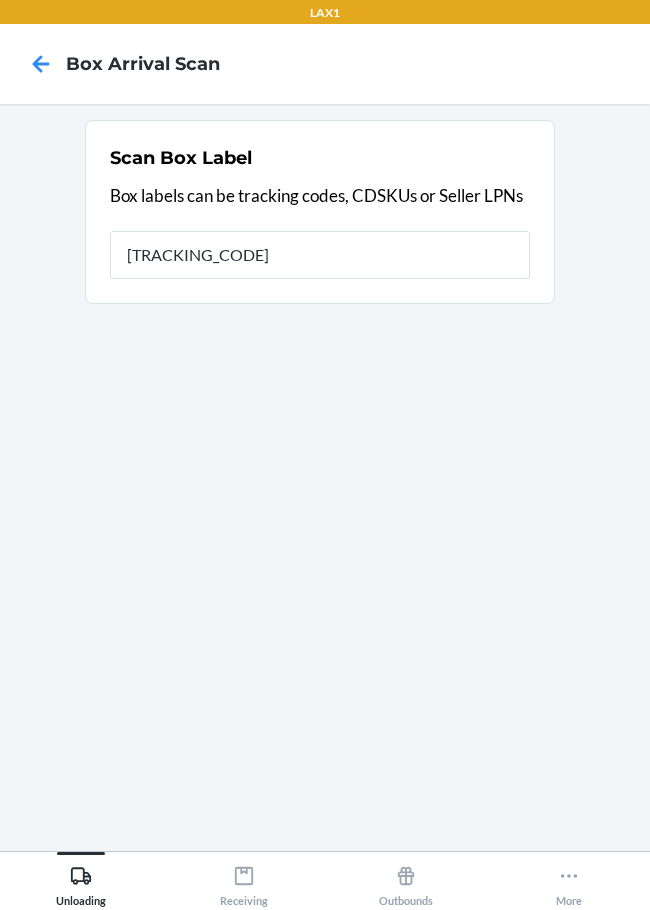 type on "[TRACKING_CODE]" 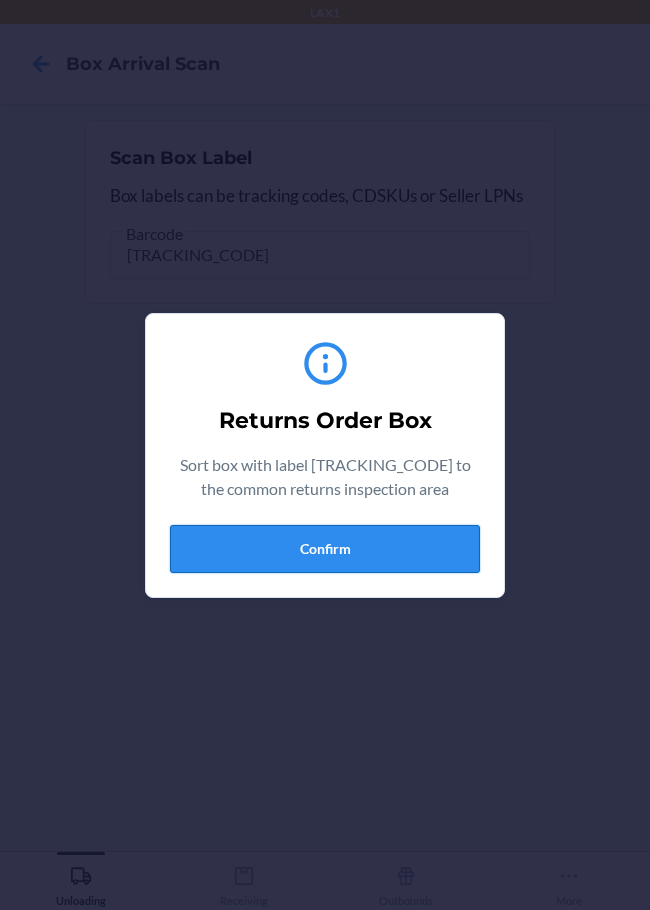 click on "Confirm" at bounding box center (325, 549) 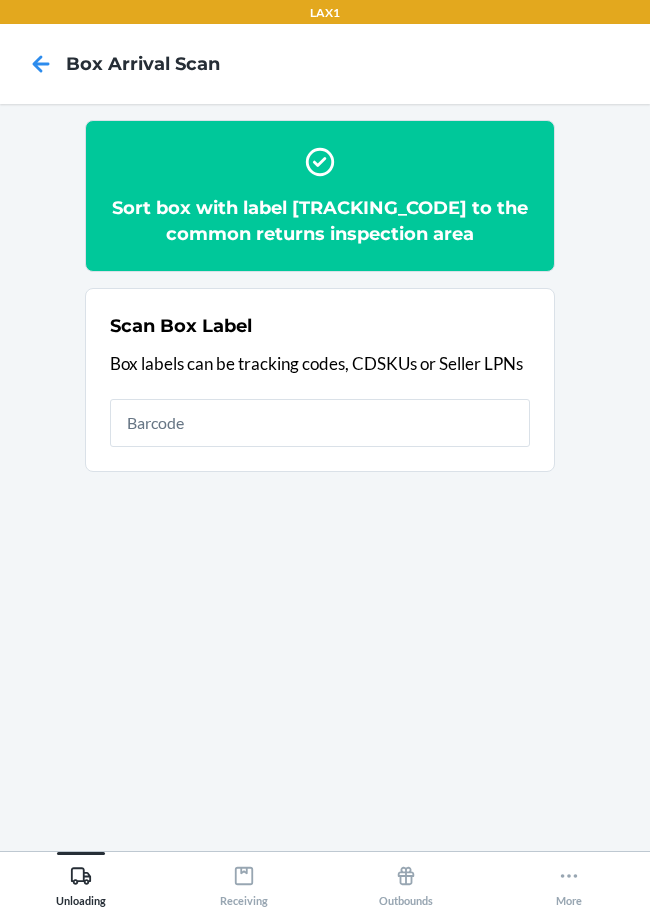 drag, startPoint x: 297, startPoint y: 206, endPoint x: 491, endPoint y: 223, distance: 194.74342 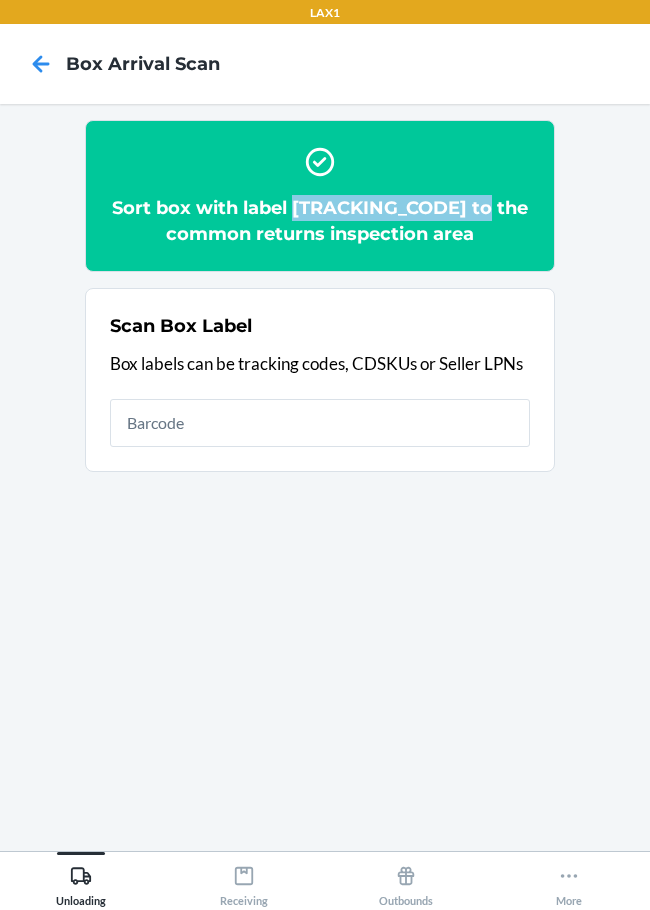 copy on "[TRACKING_CODE]" 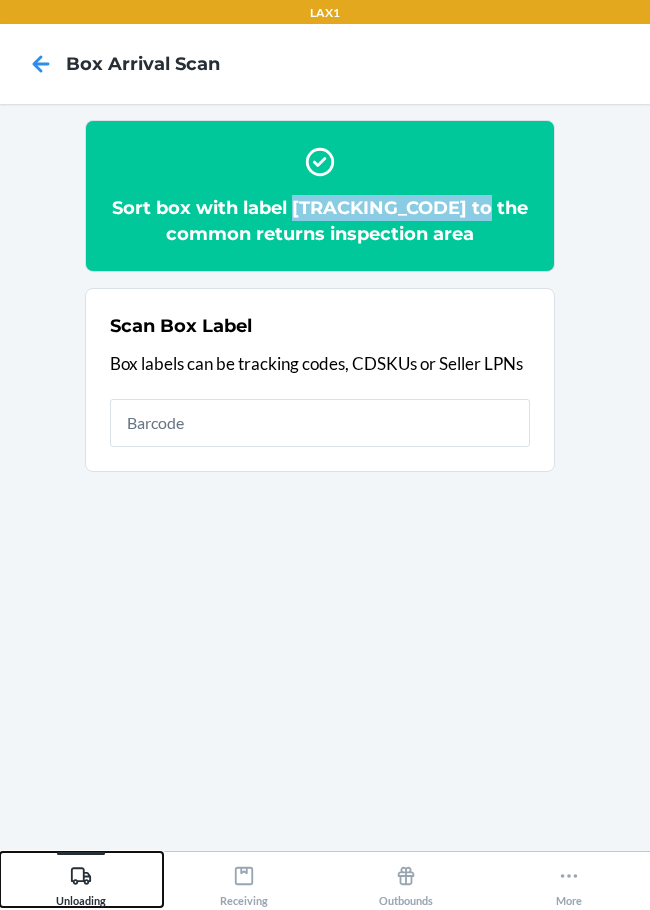 click 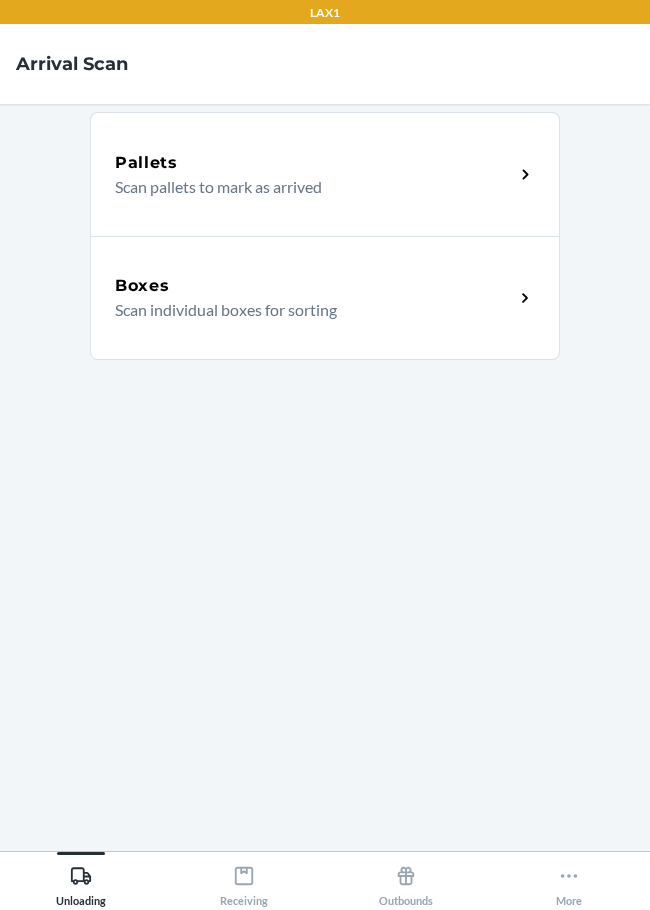 click on "Scan individual boxes for sorting" at bounding box center [306, 310] 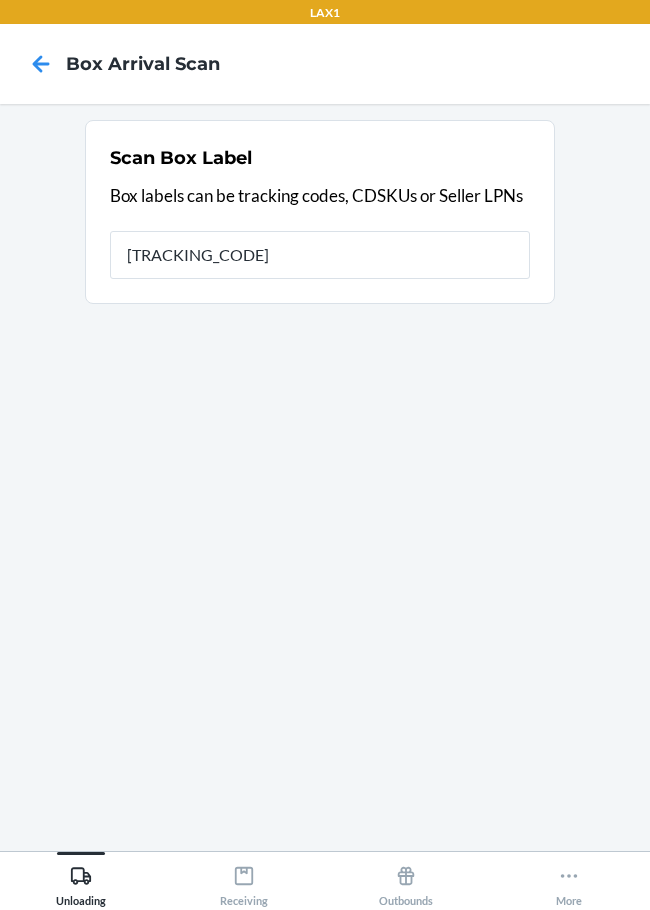 type on "[TRACKING_CODE]" 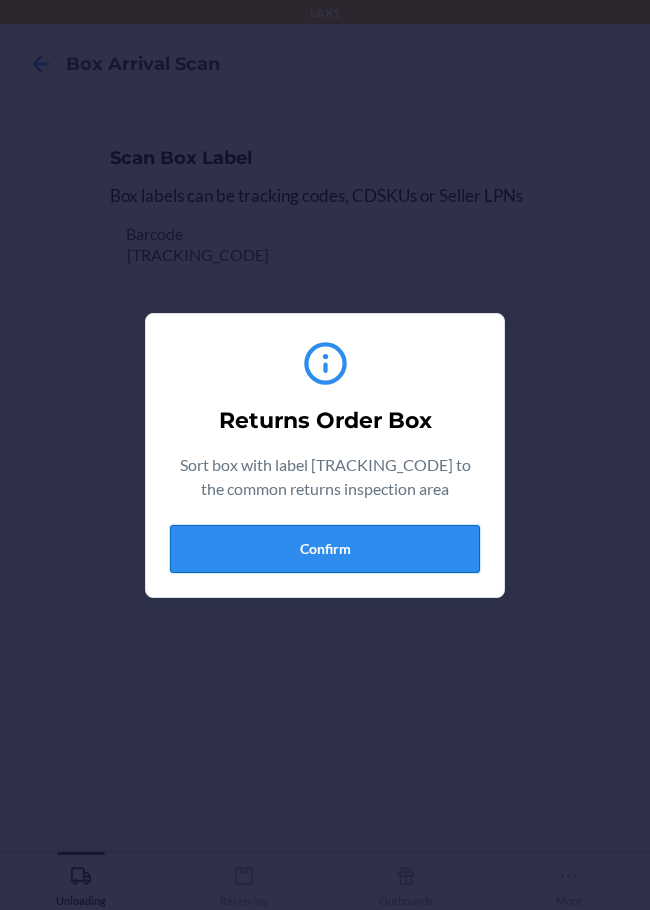 click on "Confirm" at bounding box center (325, 549) 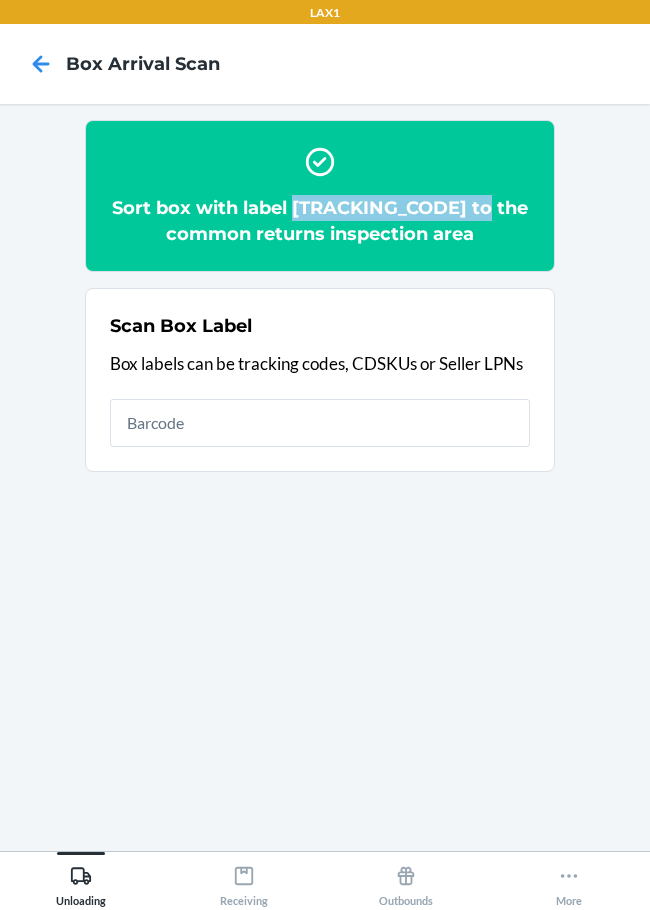 copy on "[TRACKING_CODE]" 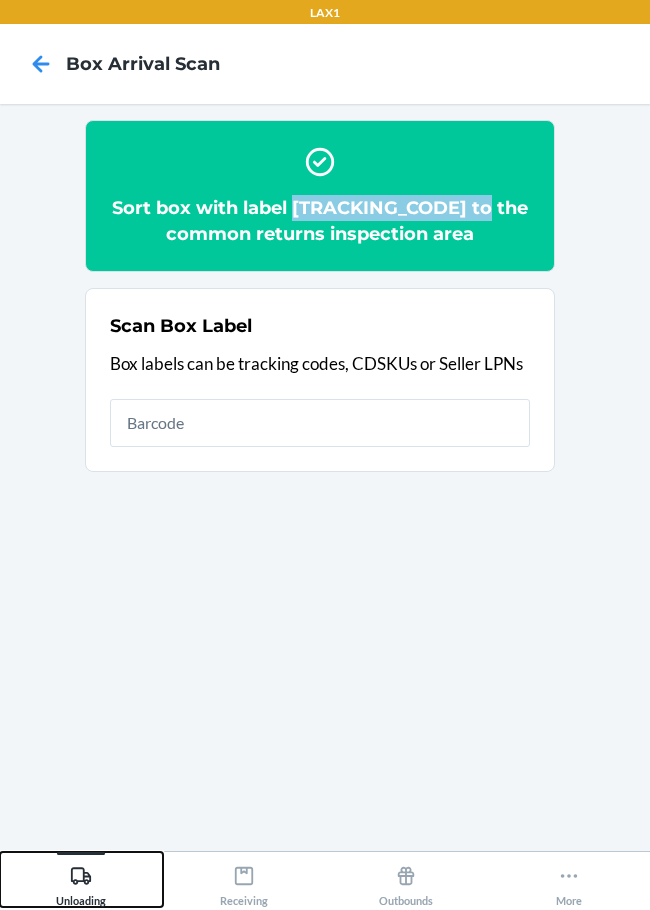 click 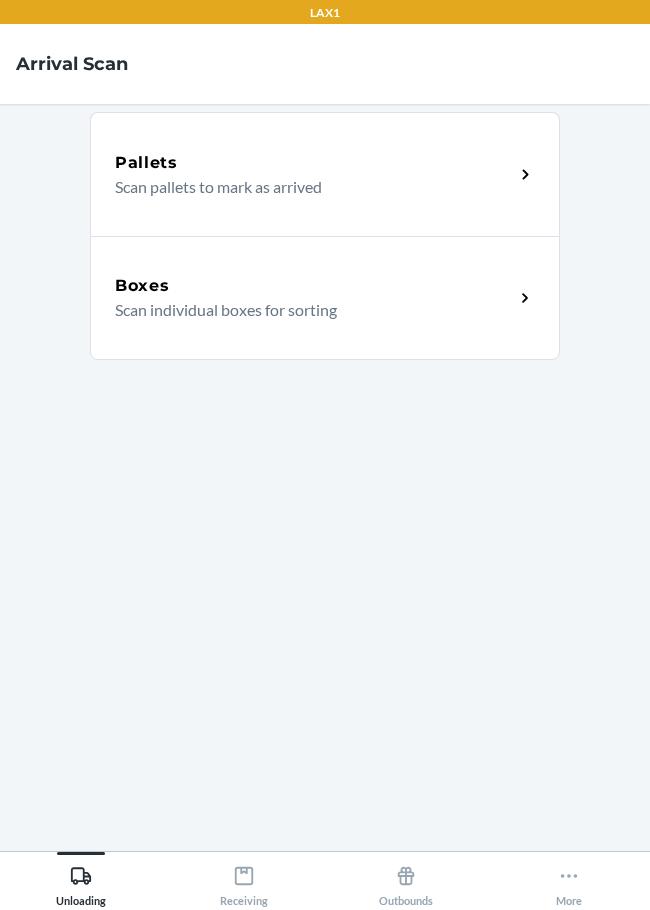 click on "Boxes Scan individual boxes for sorting" at bounding box center [325, 298] 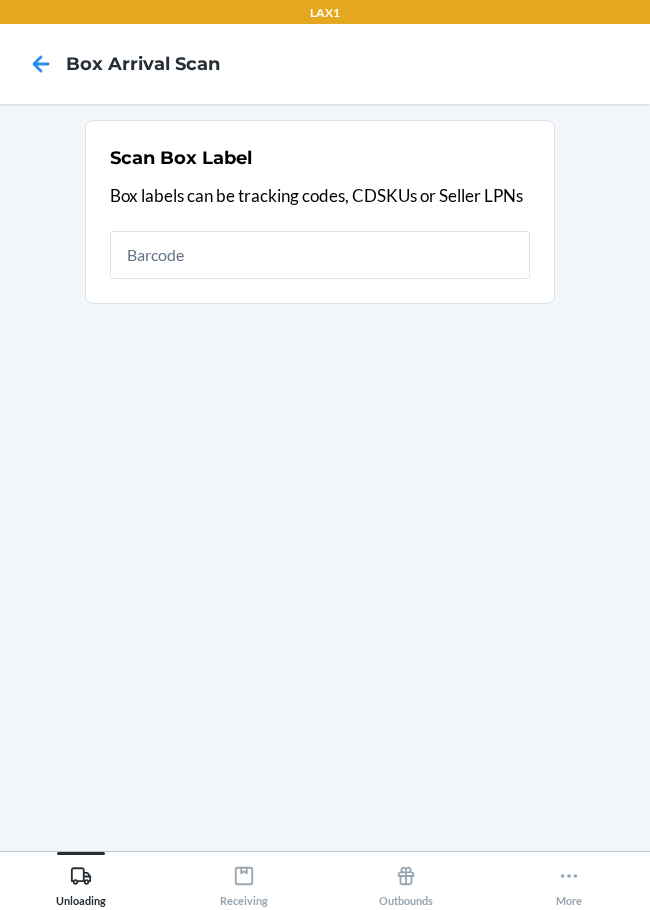 drag, startPoint x: 336, startPoint y: 277, endPoint x: 278, endPoint y: 182, distance: 111.305885 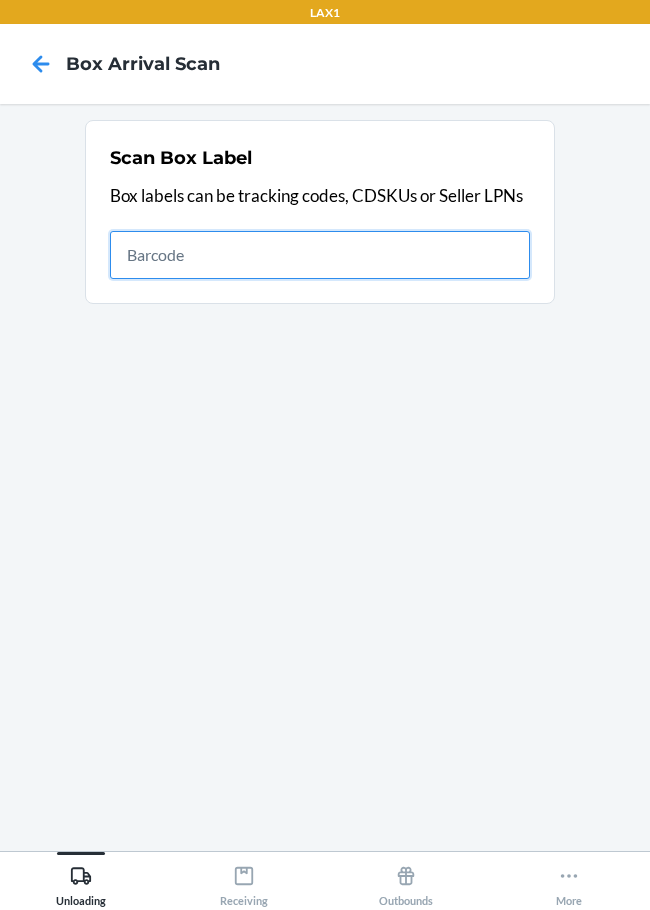 click at bounding box center (320, 255) 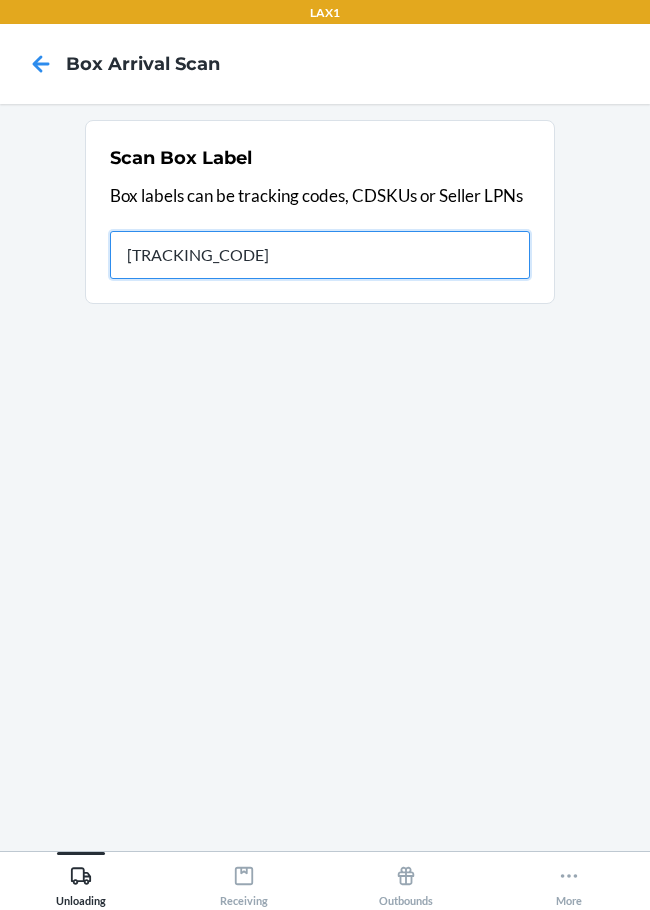 type on "[TRACKING_CODE]" 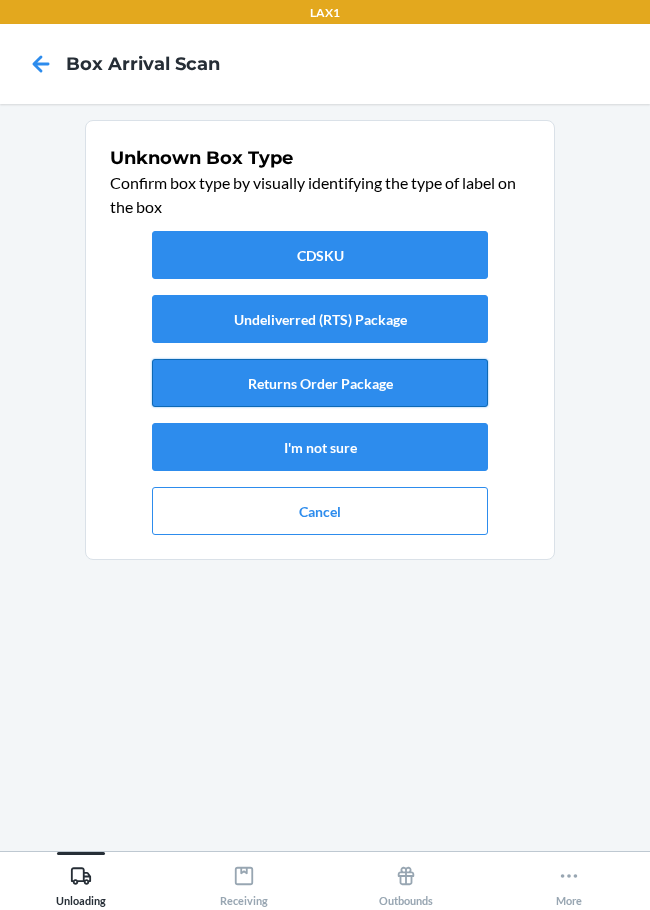 click on "Returns Order Package" at bounding box center (320, 383) 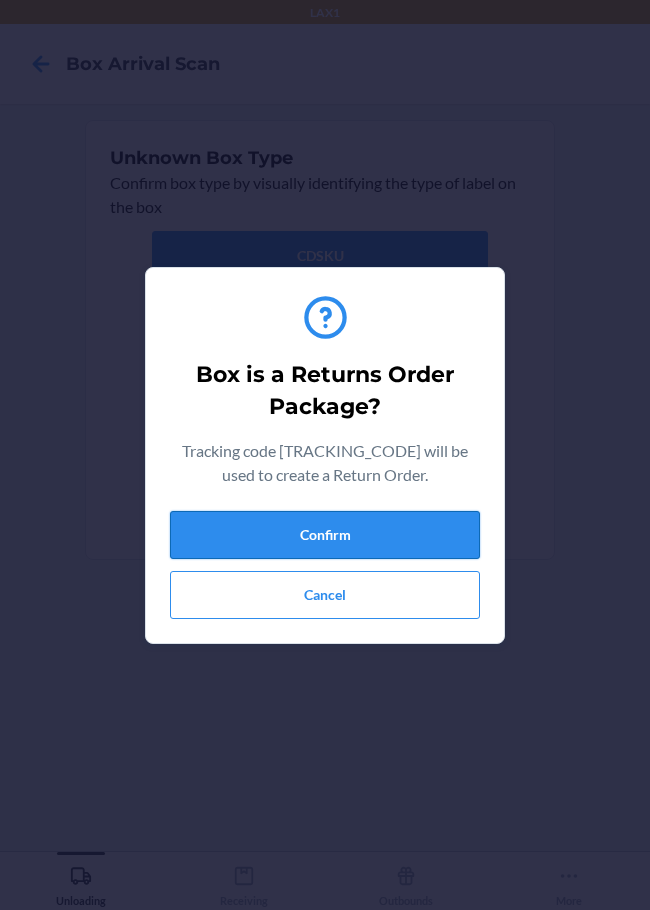 click on "Confirm" at bounding box center (325, 535) 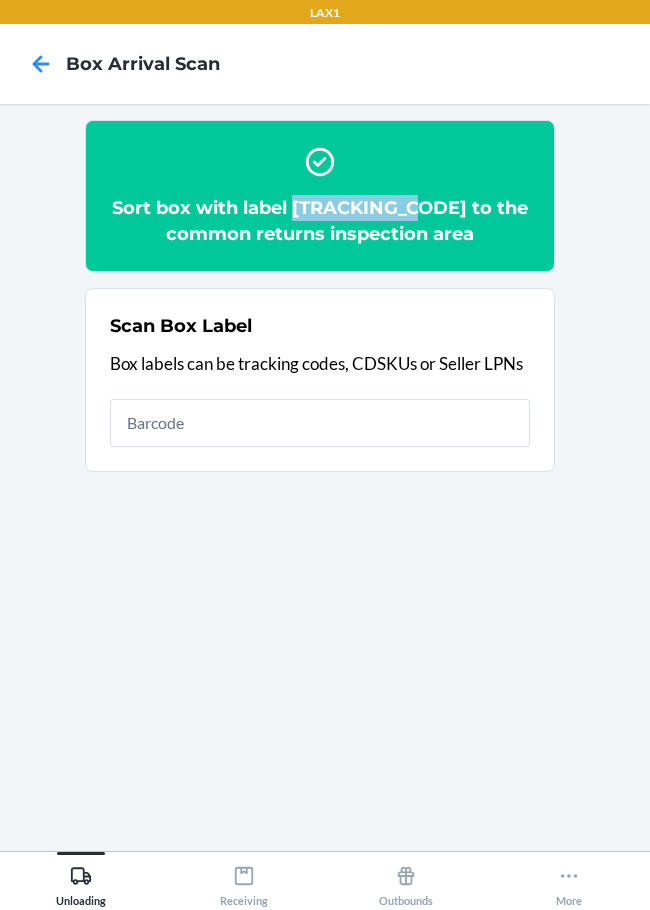 copy on "[TRACKING_CODE]" 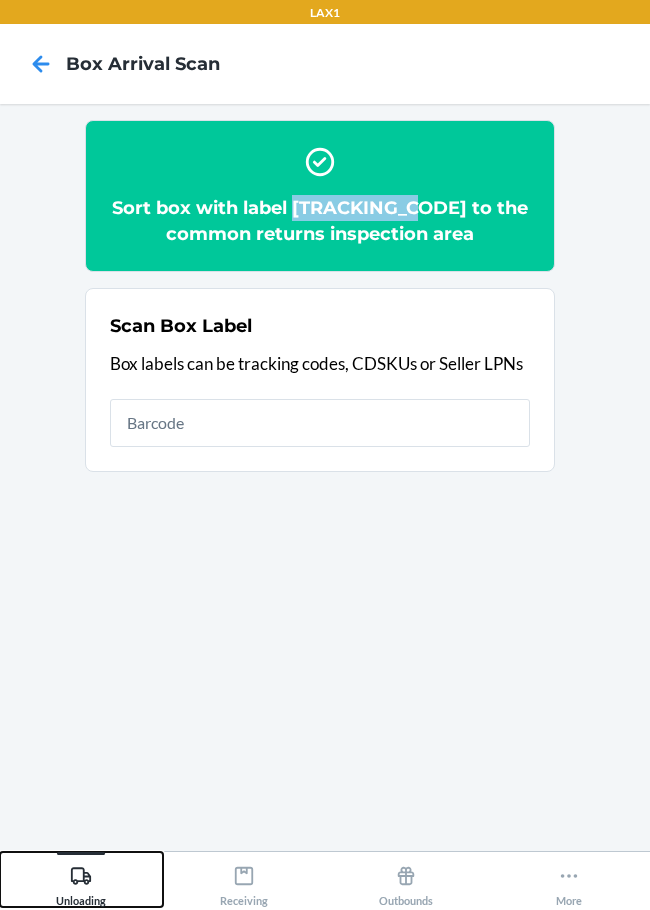click 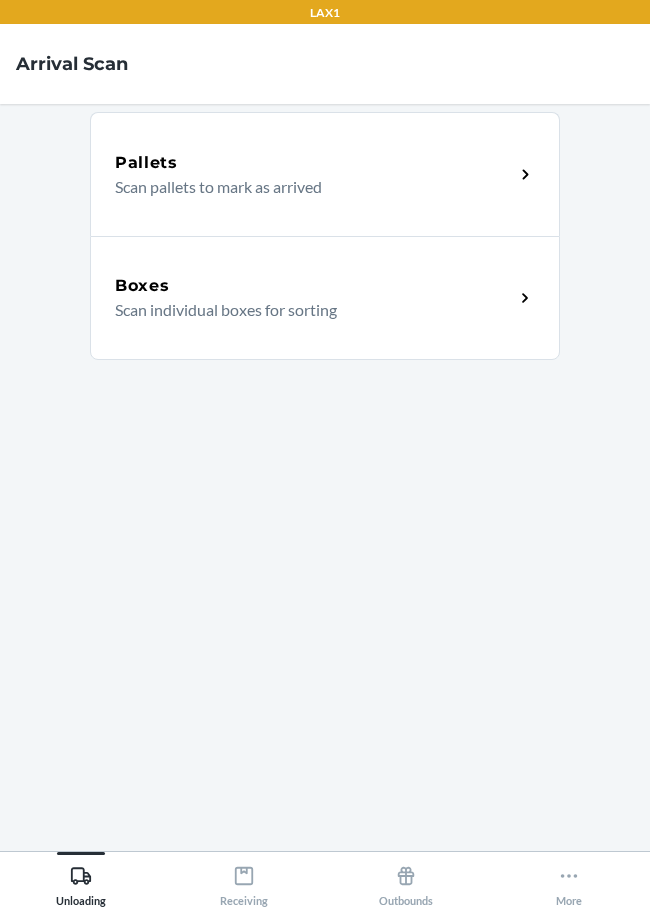 click on "Boxes" at bounding box center (314, 286) 